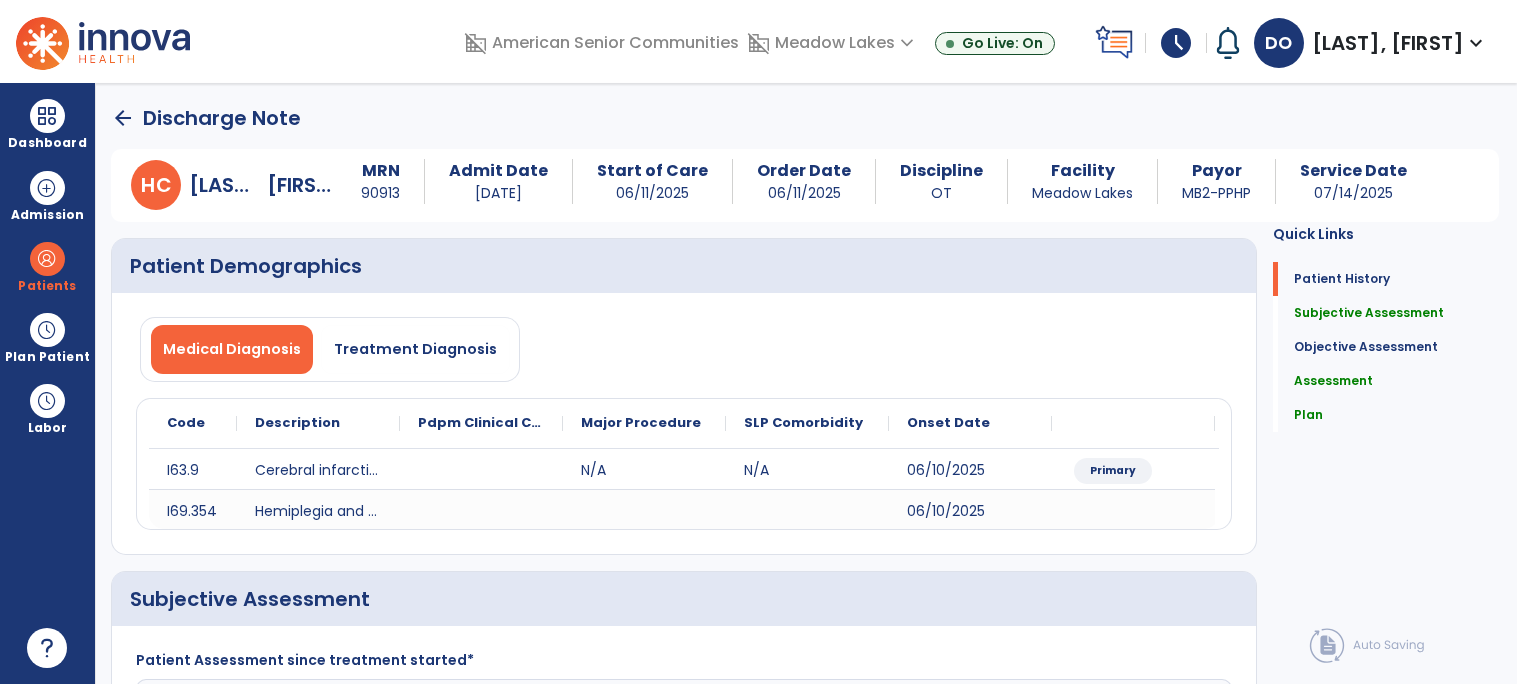select on "***" 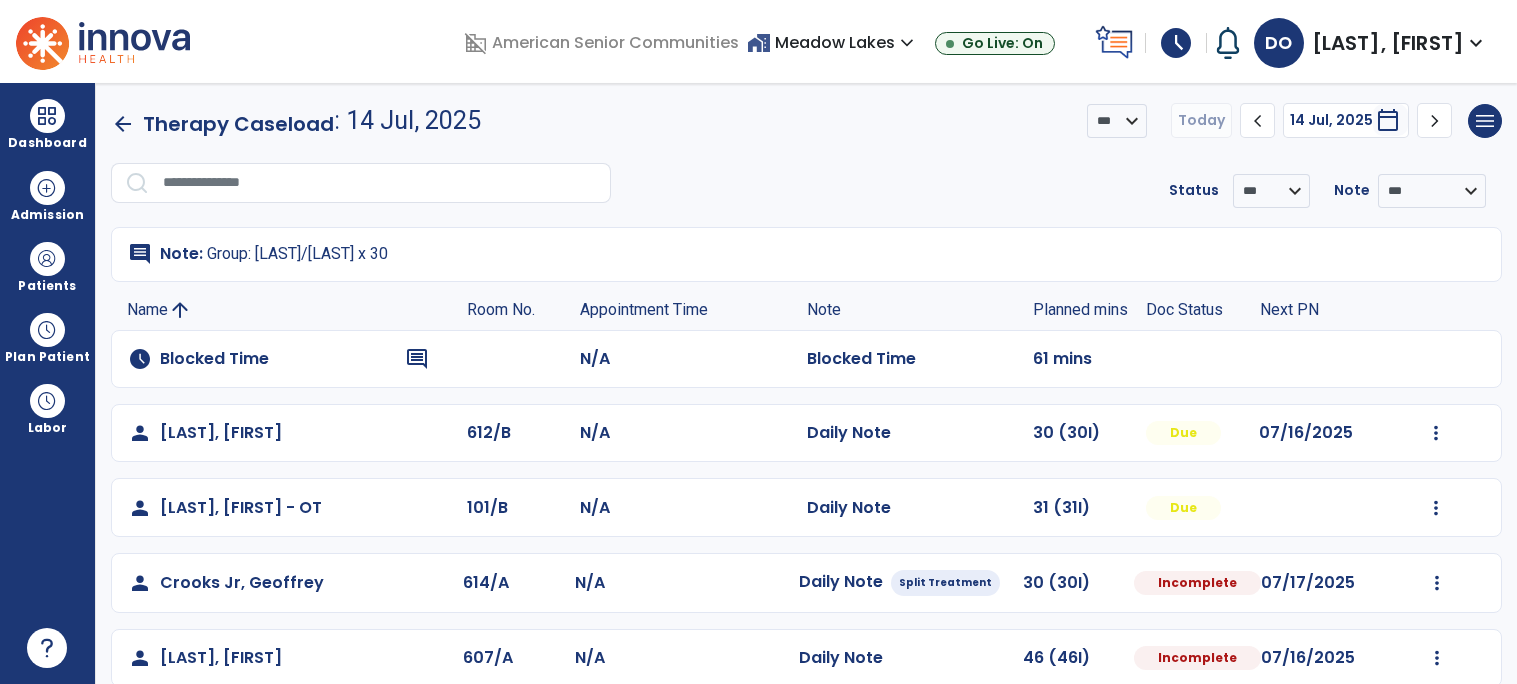 select on "****" 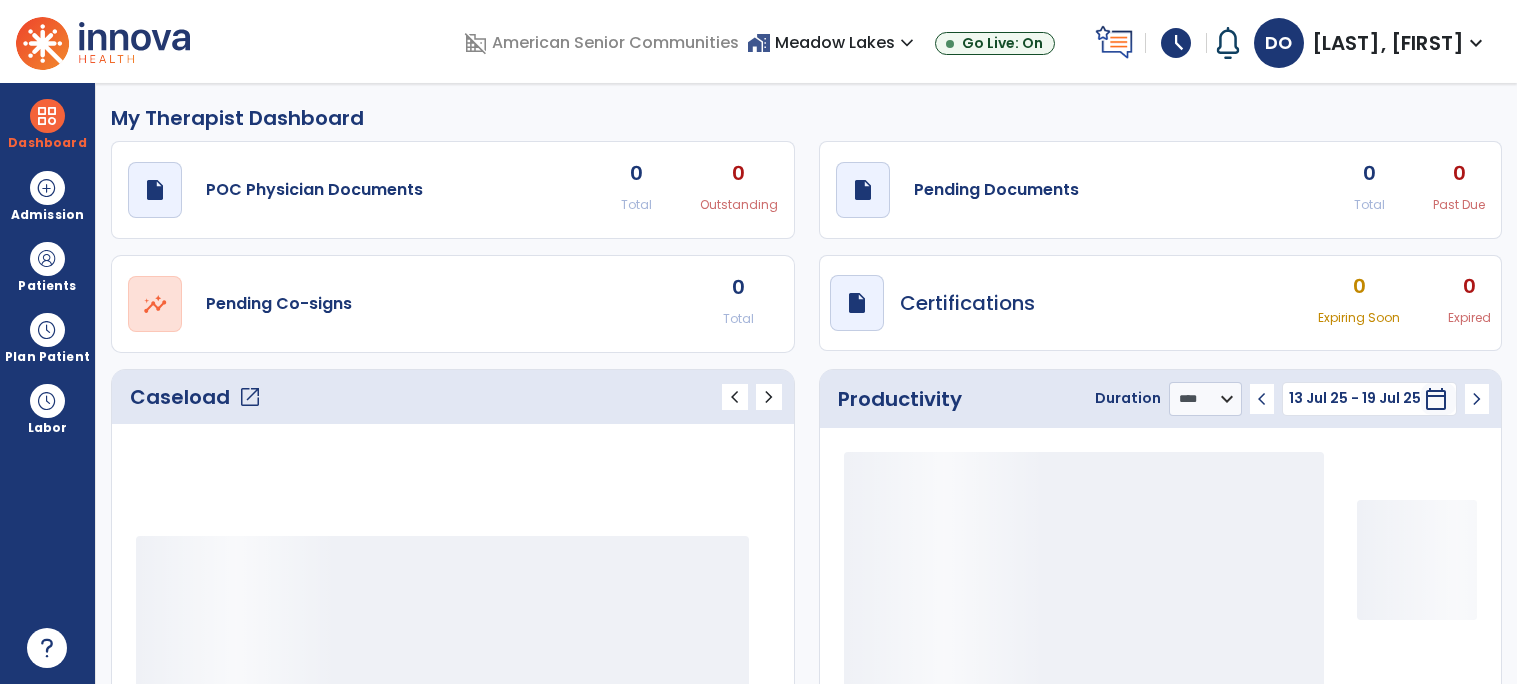 select on "****" 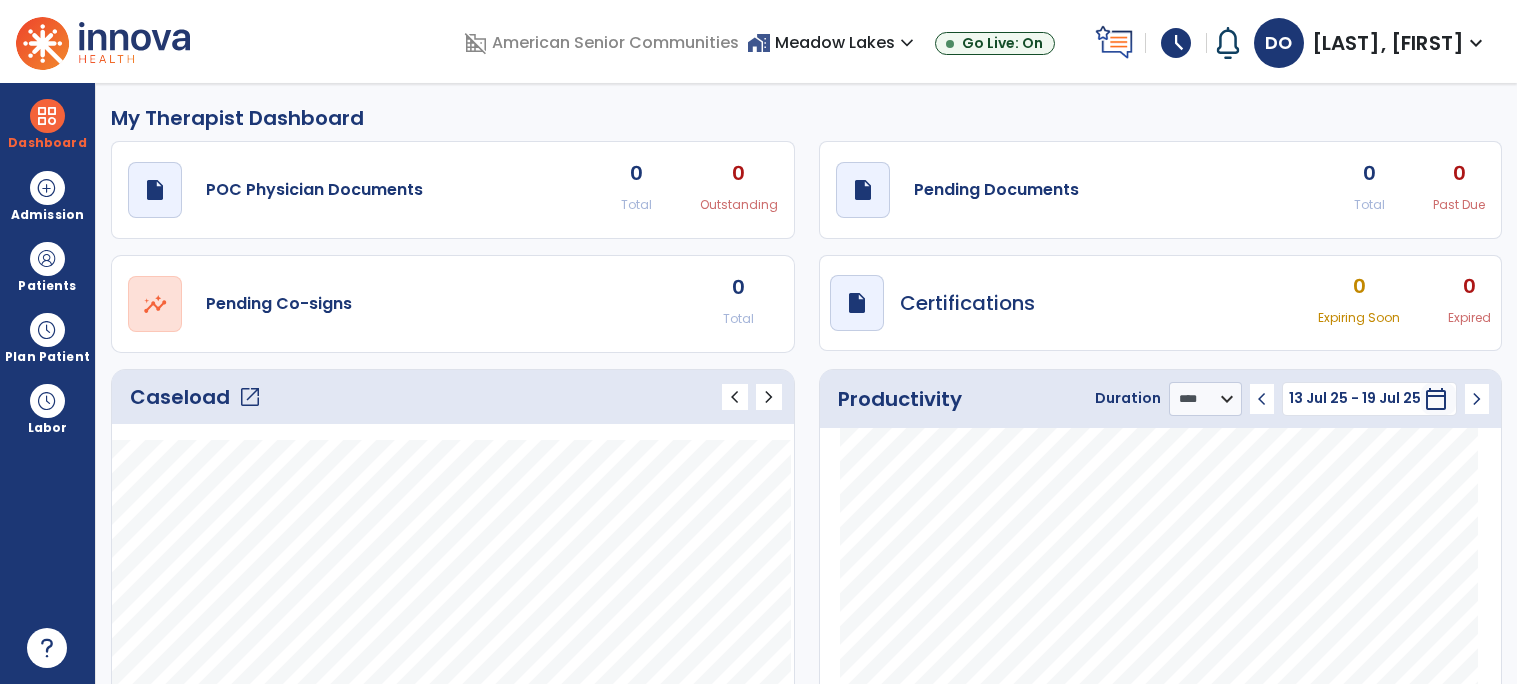 type 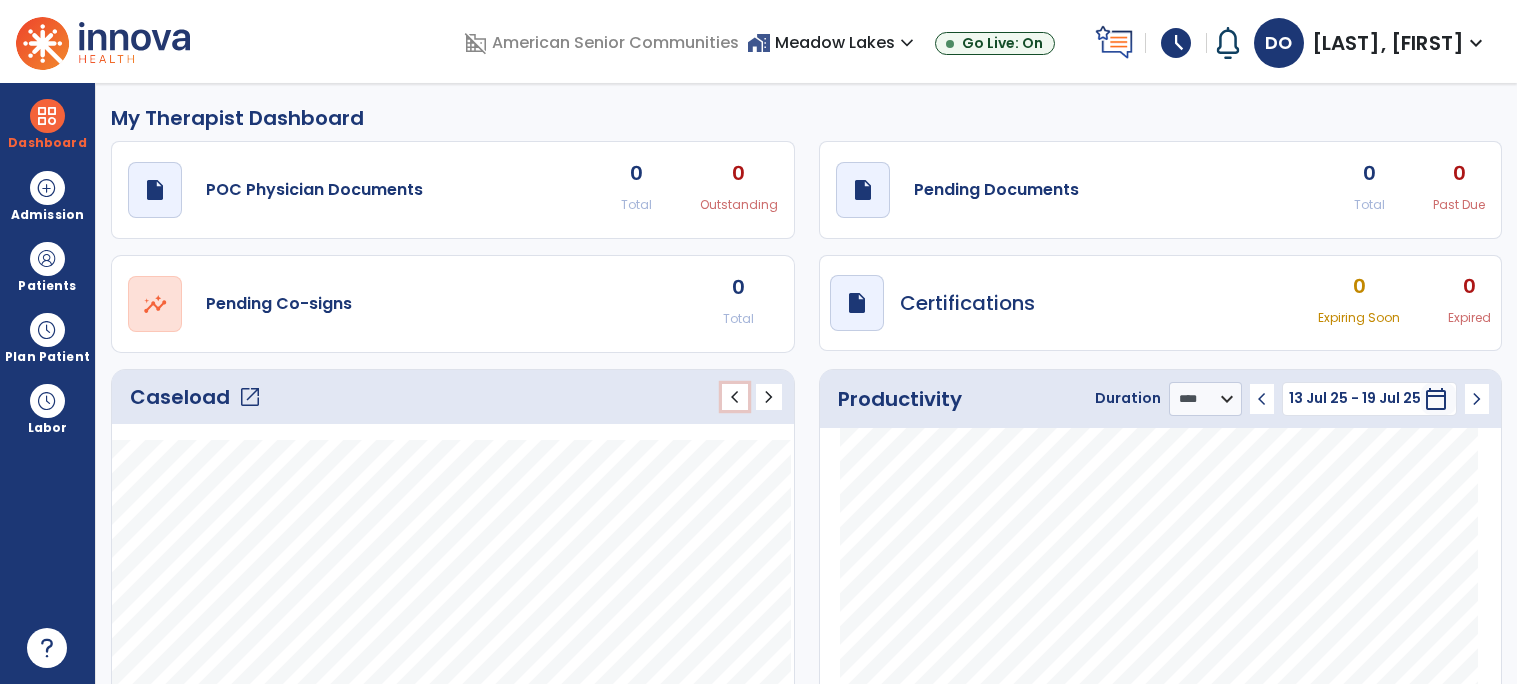 type 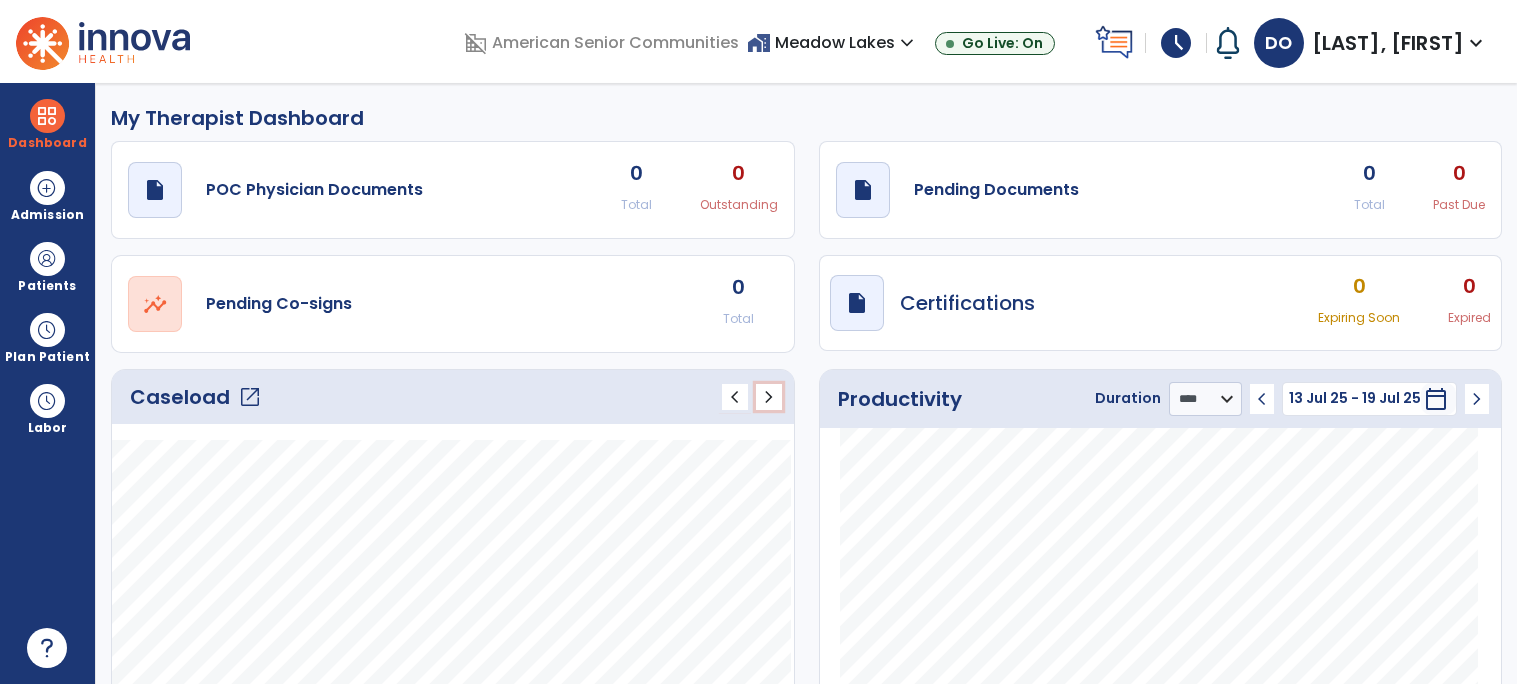 type 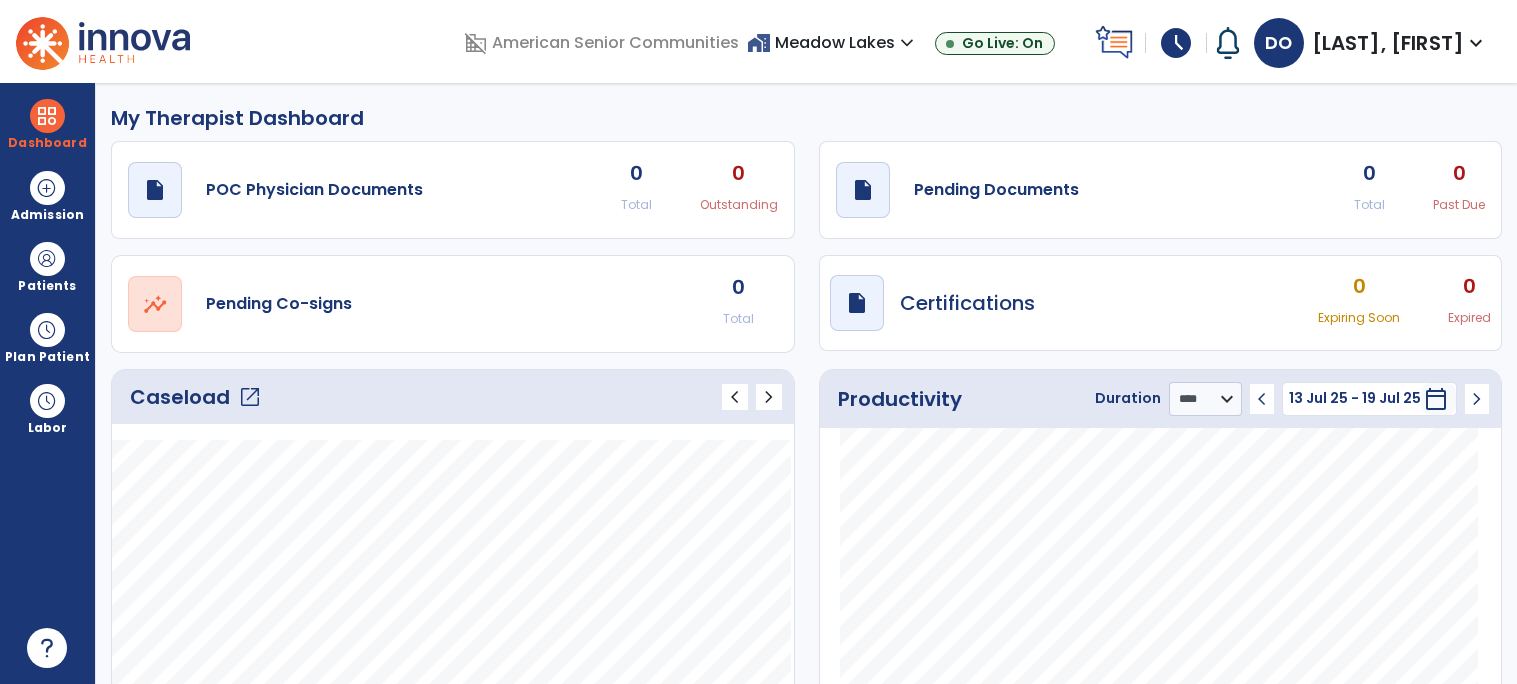 scroll, scrollTop: 466, scrollLeft: 0, axis: vertical 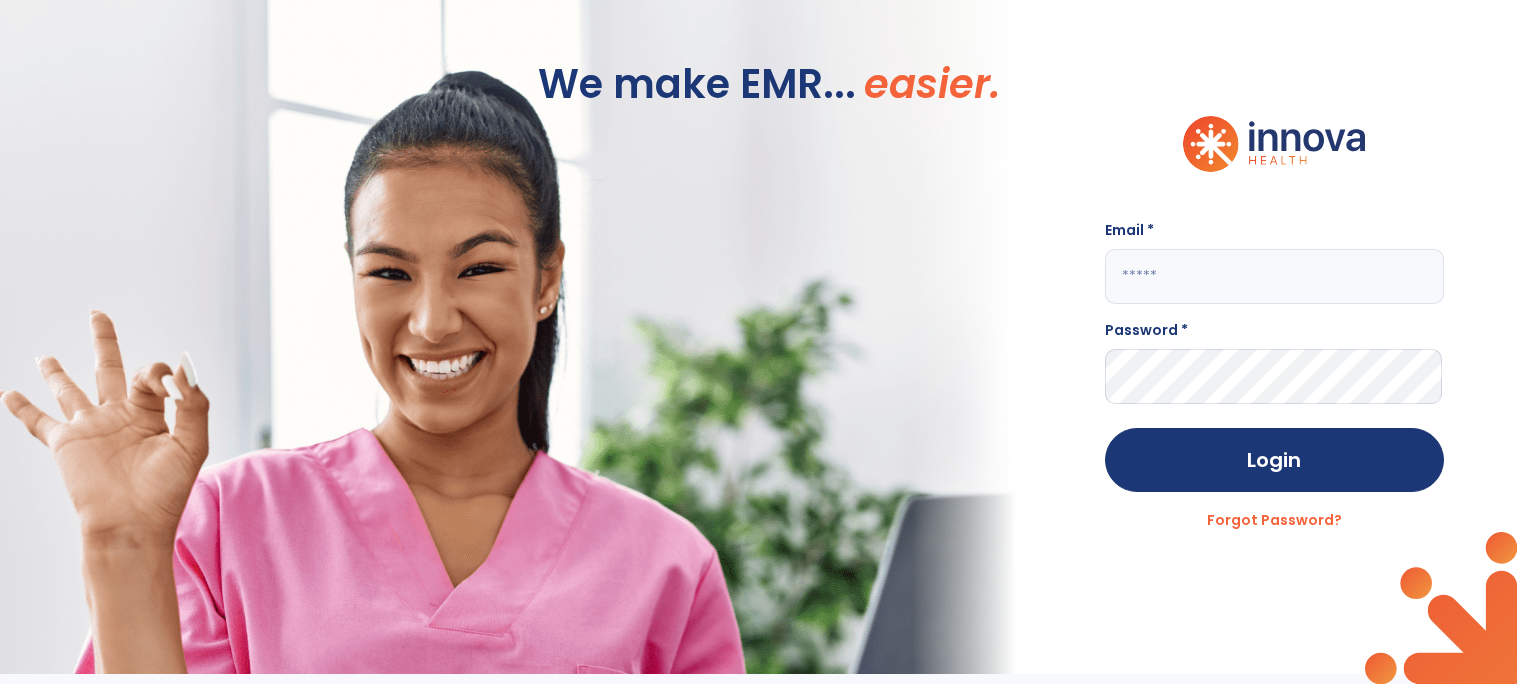click 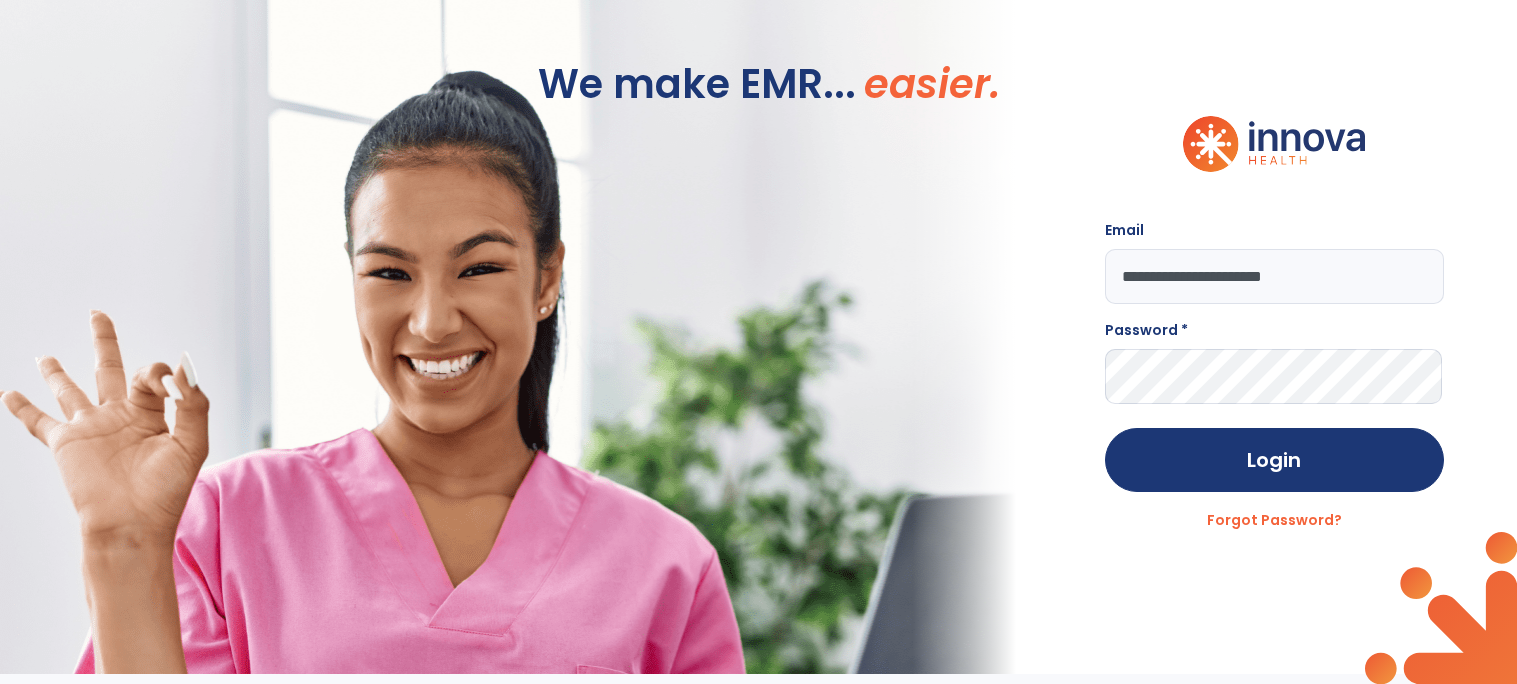 type on "**********" 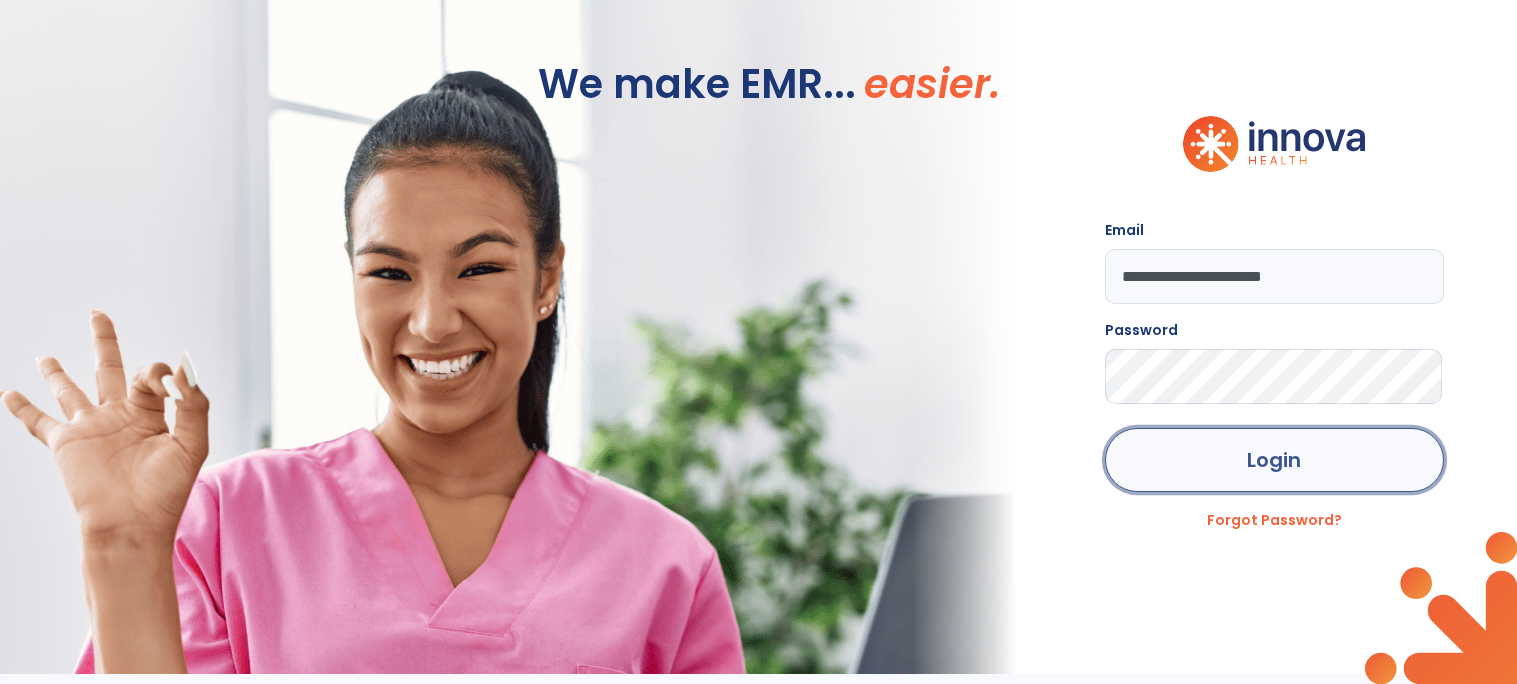 click on "Login" 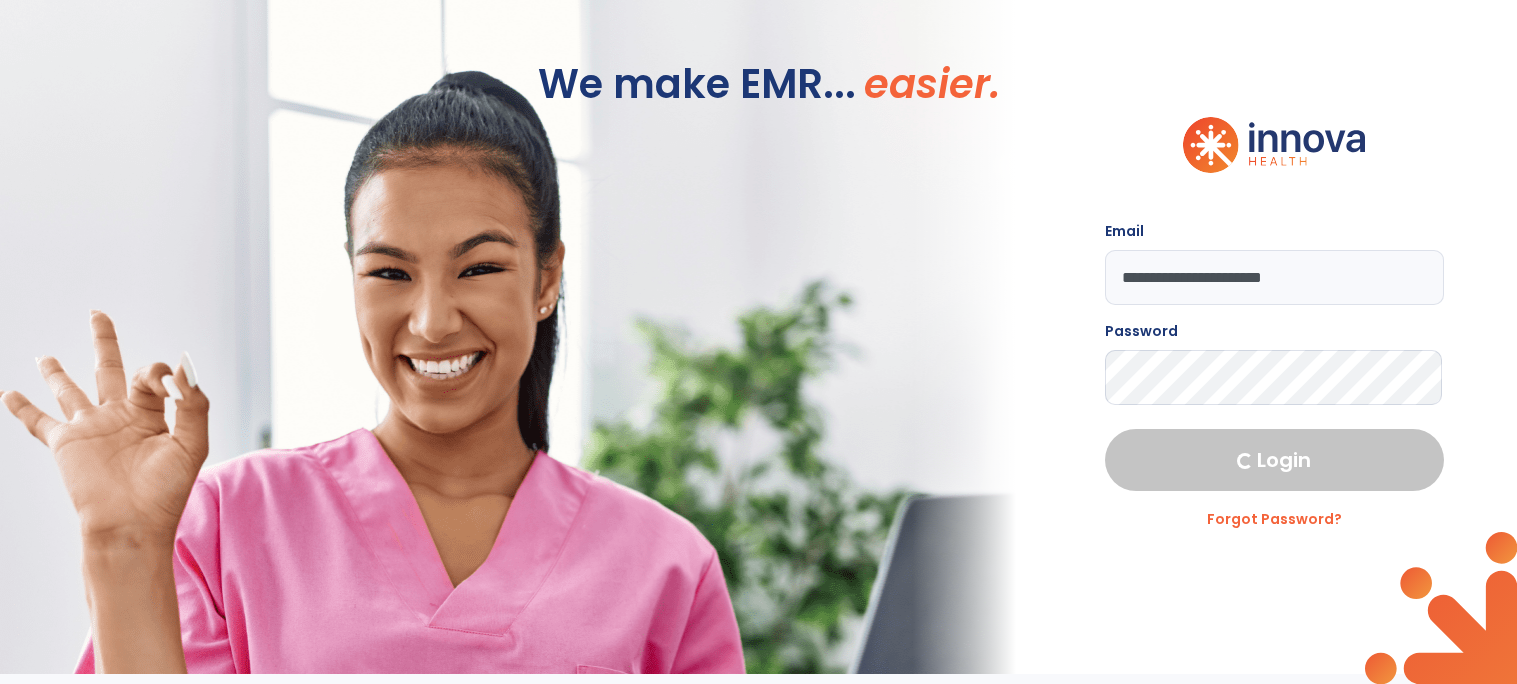 select on "****" 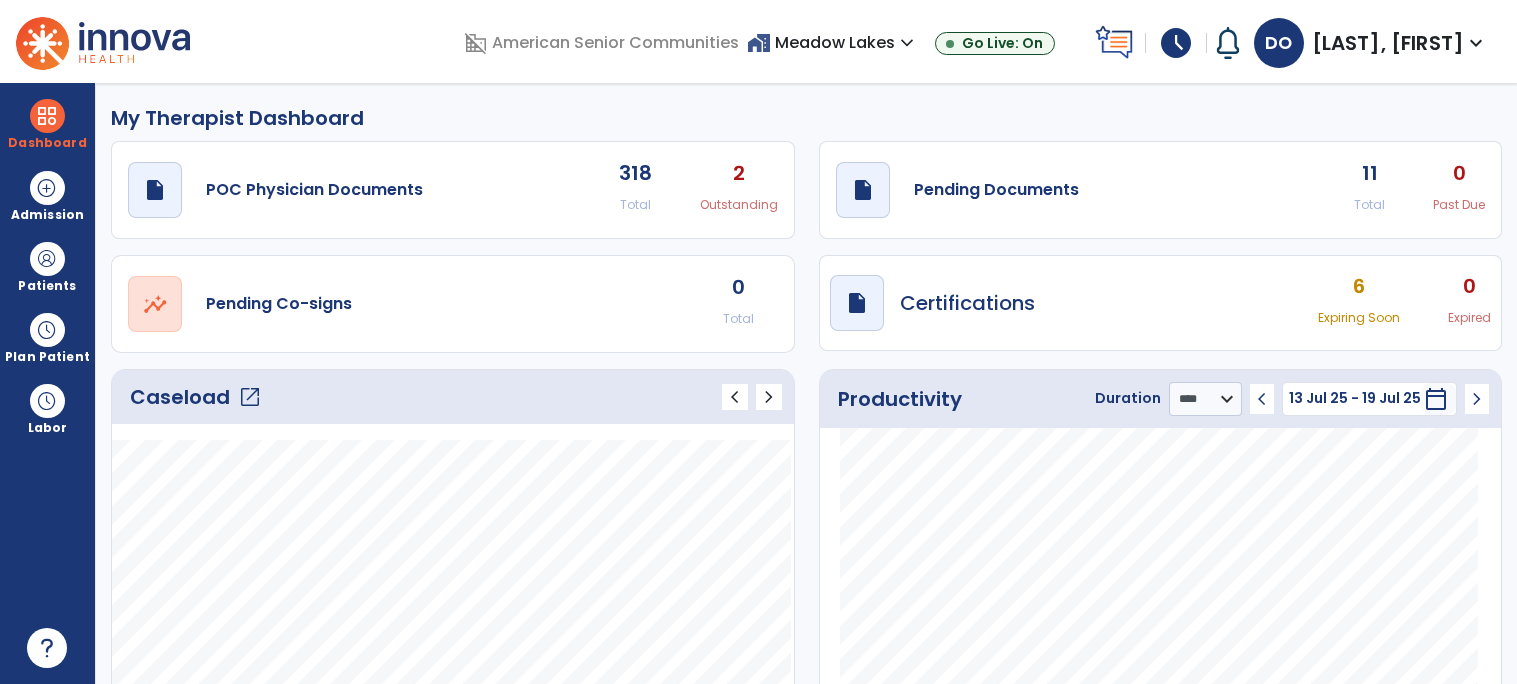 click on "Caseload   open_in_new" 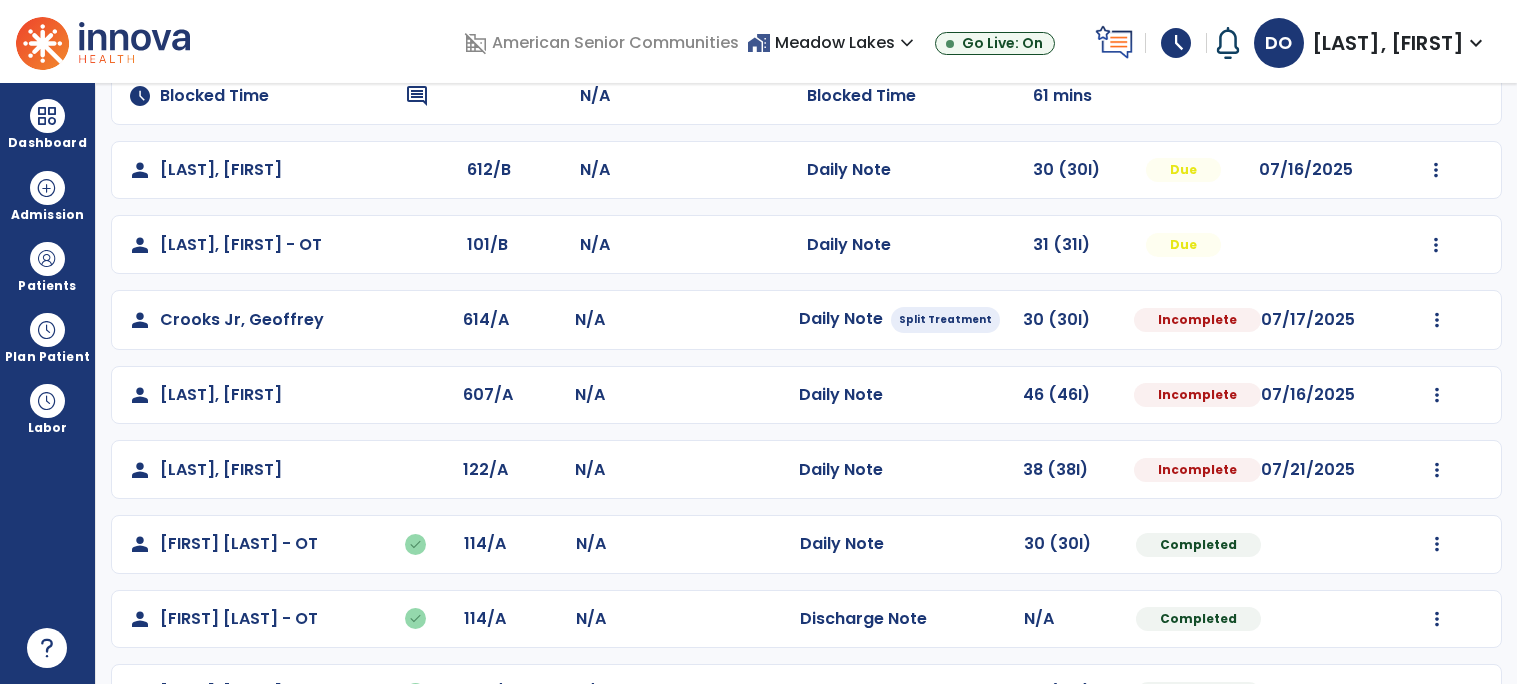 scroll, scrollTop: 264, scrollLeft: 0, axis: vertical 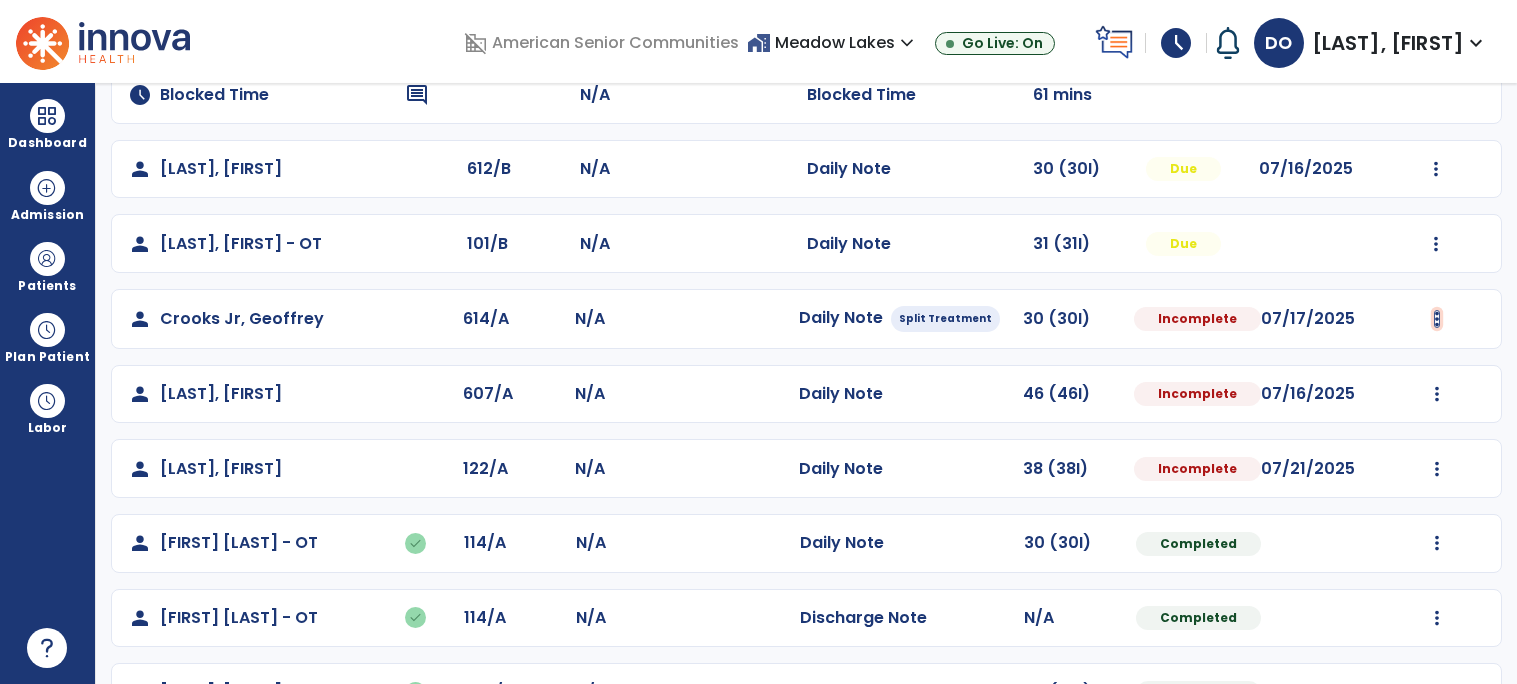 click at bounding box center [1436, 169] 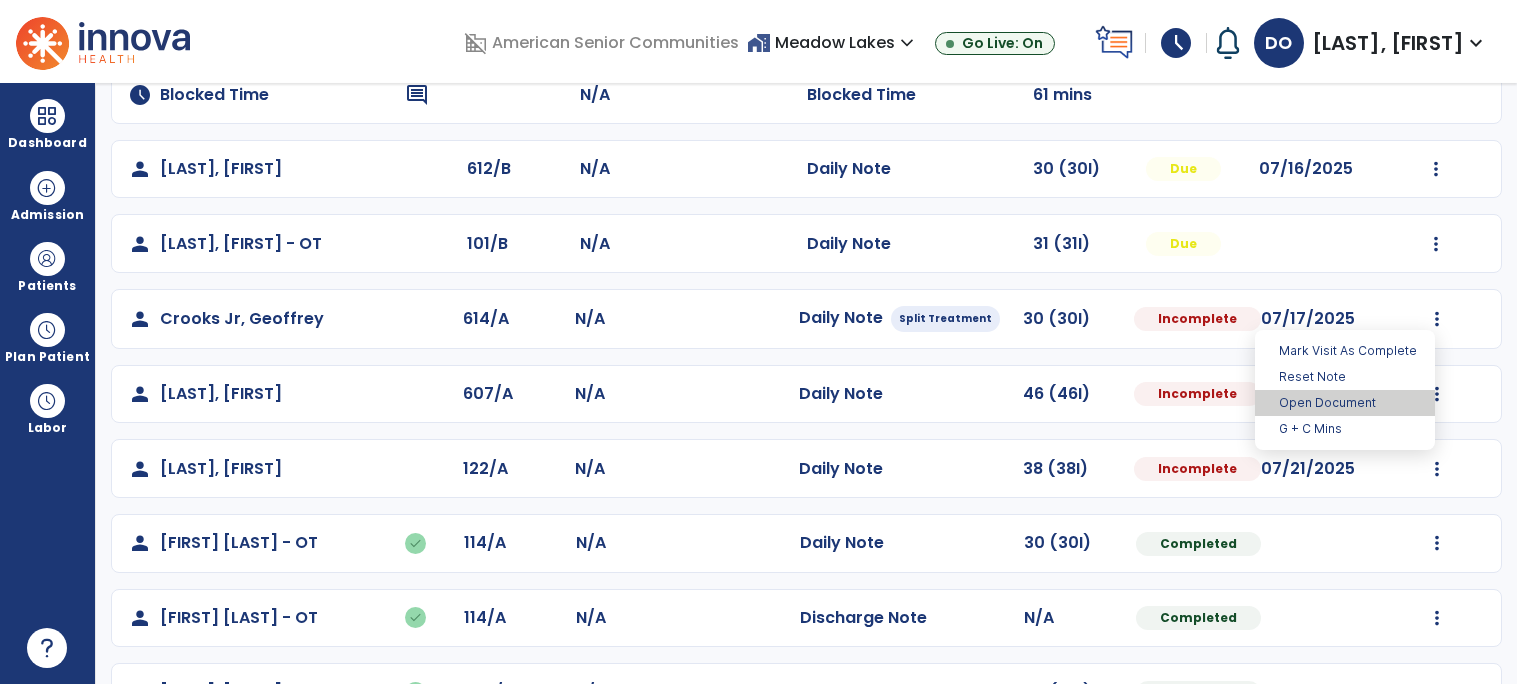 click on "Open Document" at bounding box center (1345, 403) 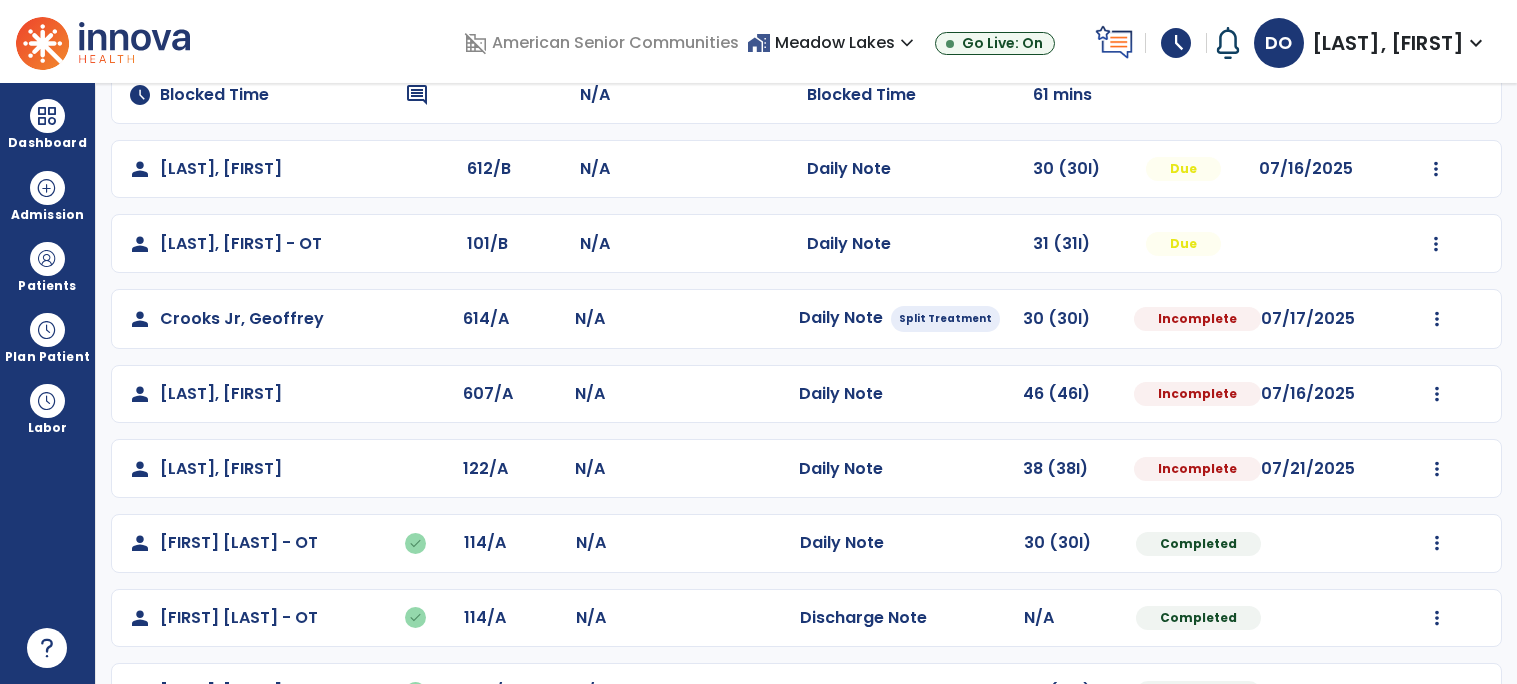 select on "*" 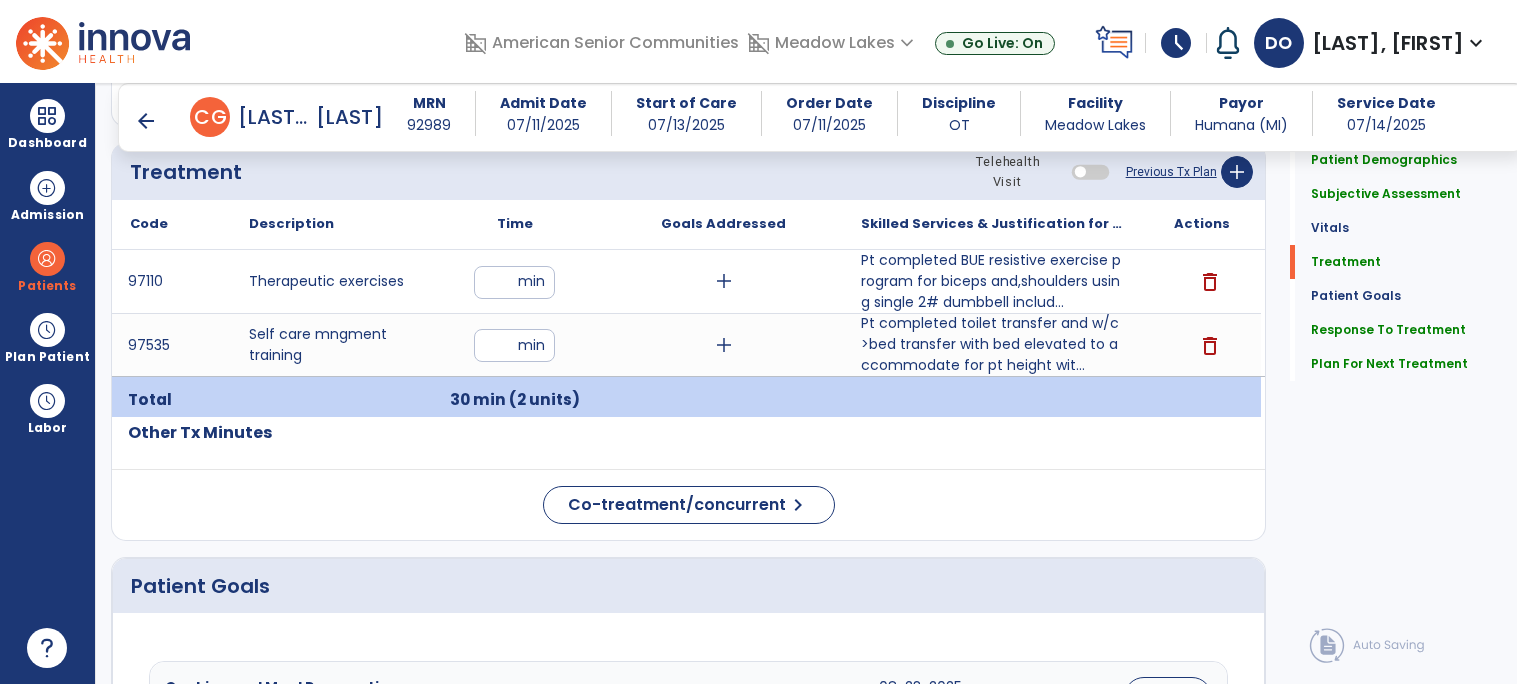 scroll, scrollTop: 1140, scrollLeft: 0, axis: vertical 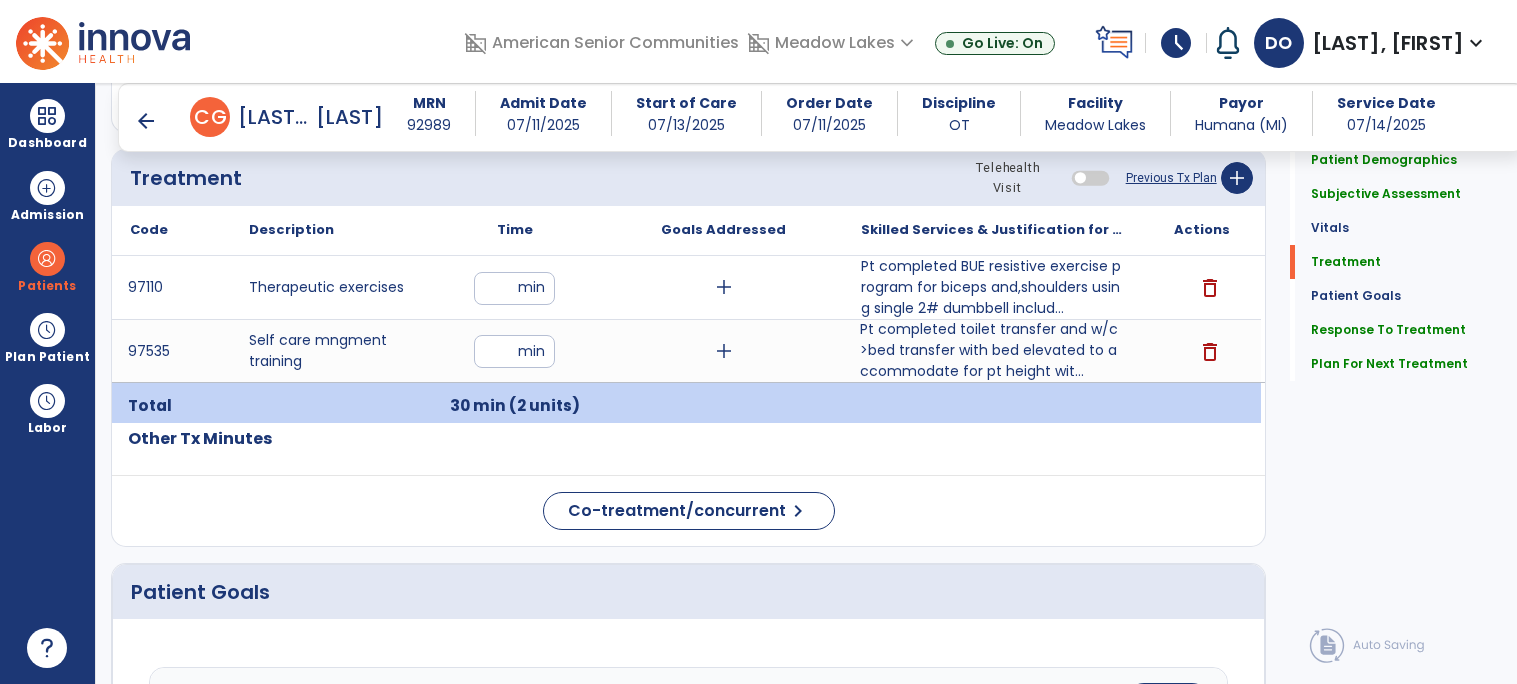 click on "Pt completed toilet transfer and w/c>bed transfer with bed elevated to accommodate for pt height wit..." at bounding box center [992, 350] 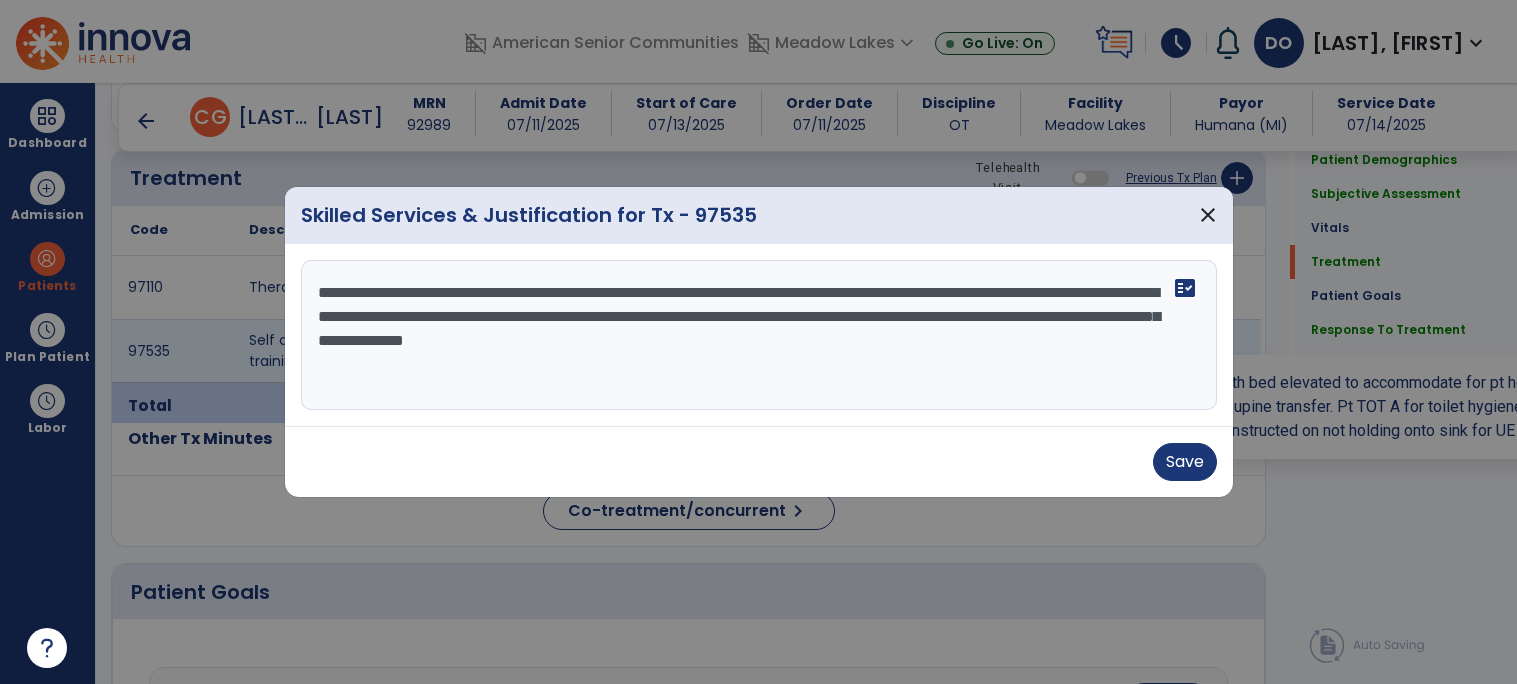 click on "**********" at bounding box center [759, 335] 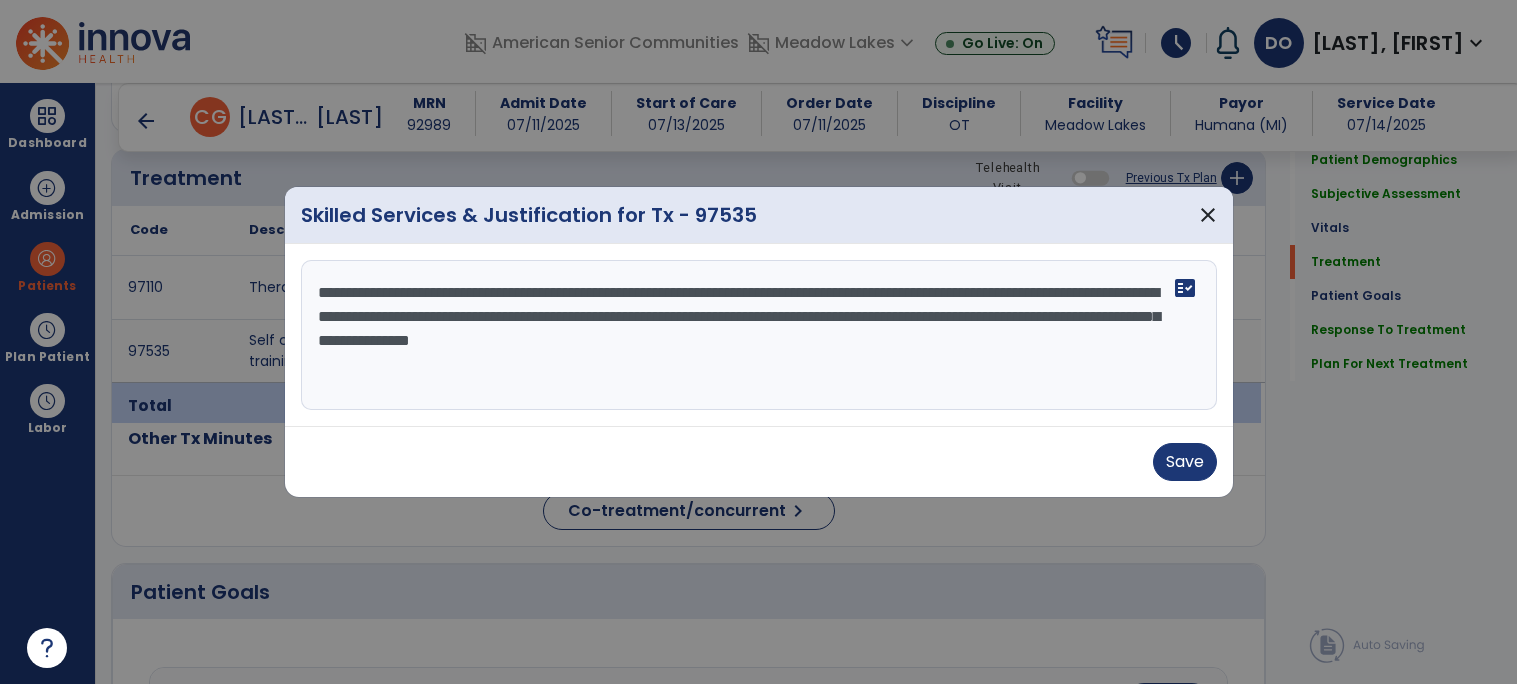 click on "**********" at bounding box center (759, 335) 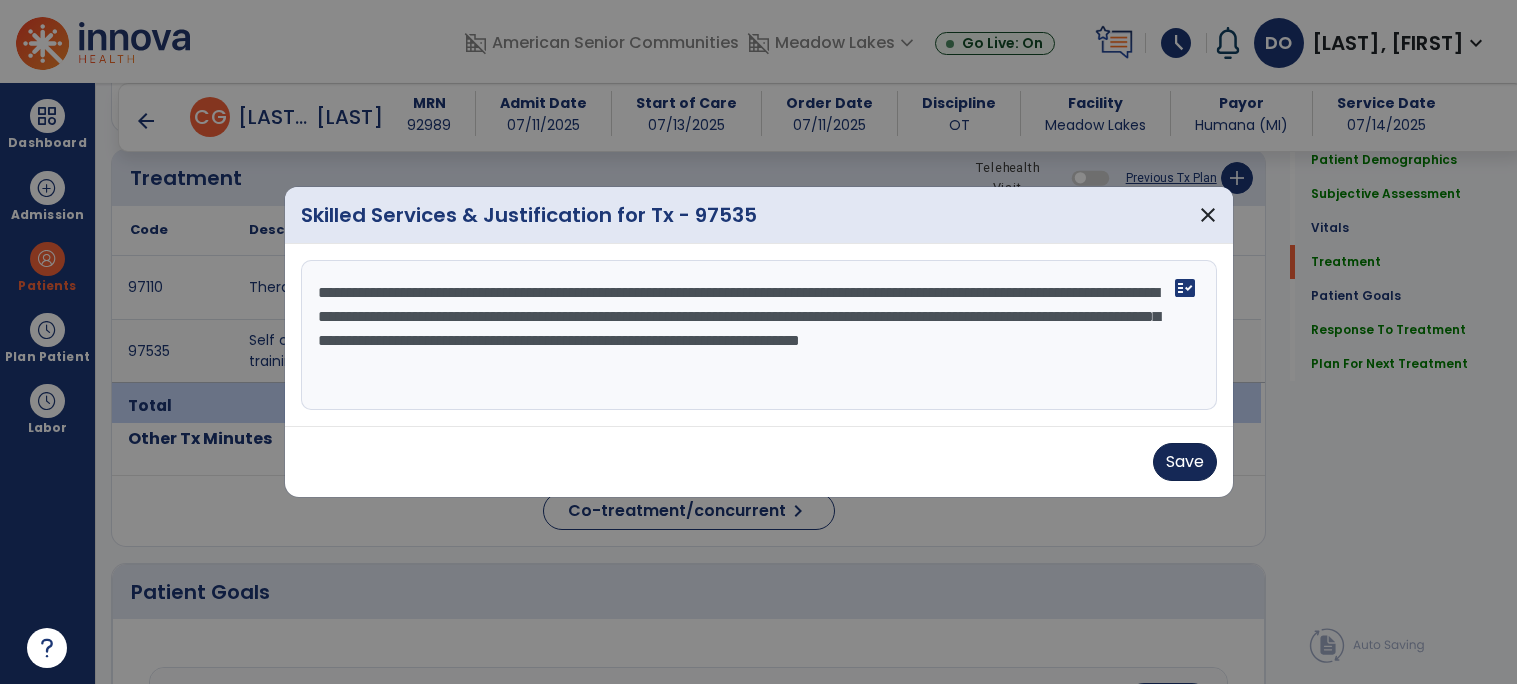 type on "**********" 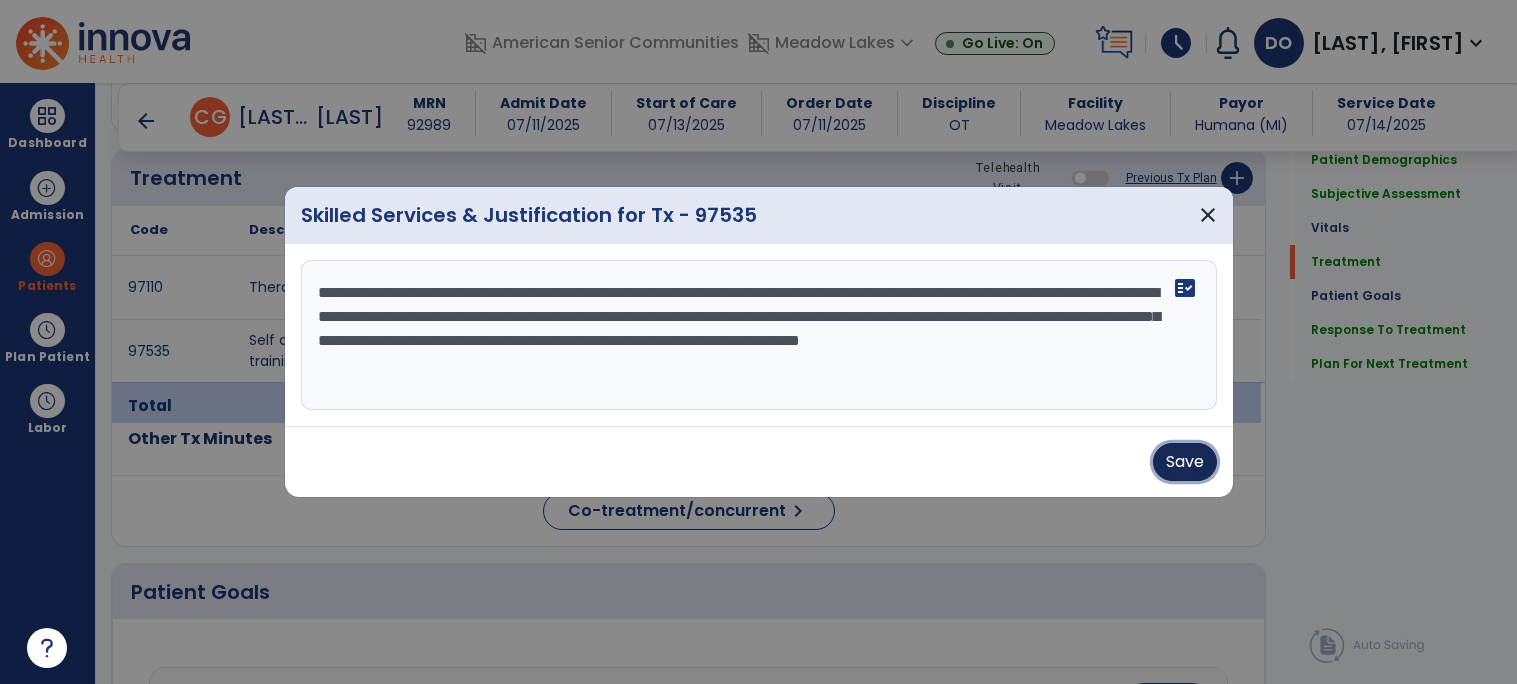 click on "Save" at bounding box center (1185, 462) 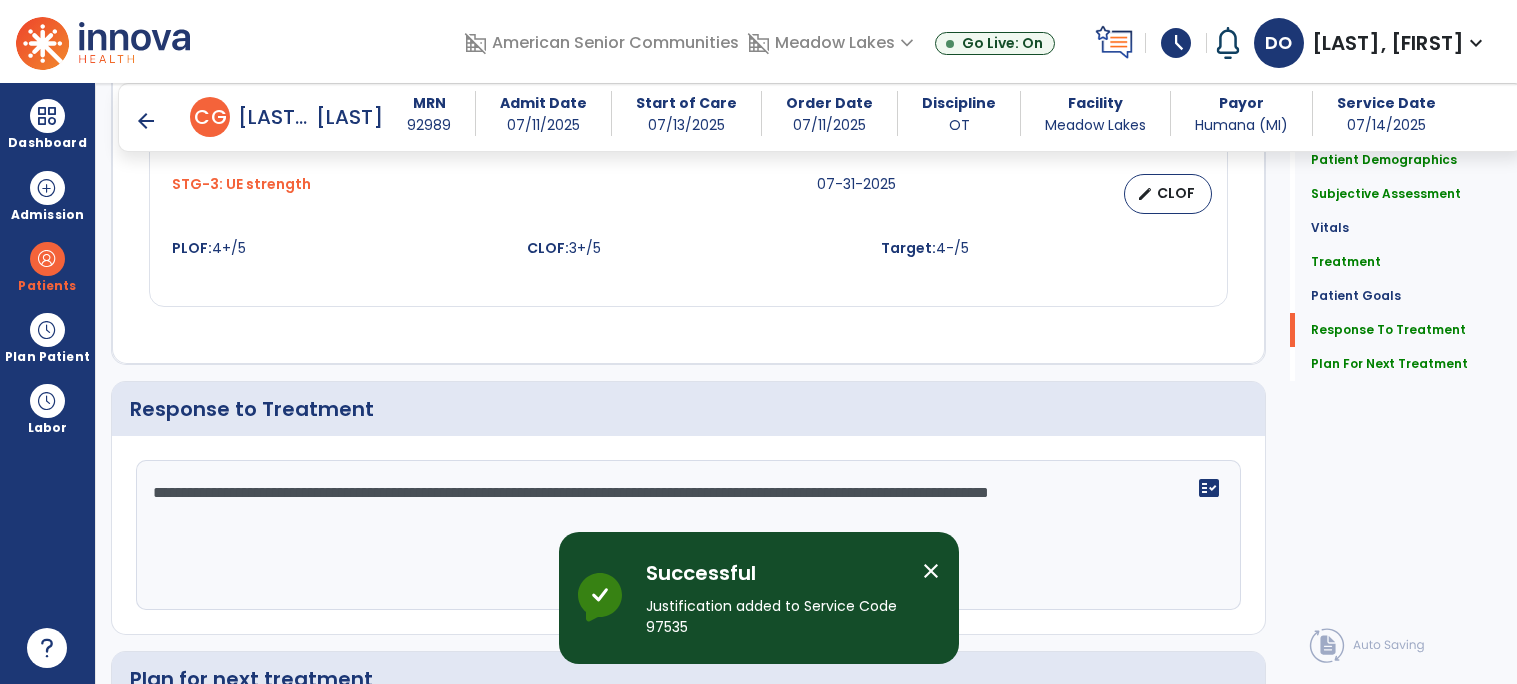 scroll, scrollTop: 2991, scrollLeft: 0, axis: vertical 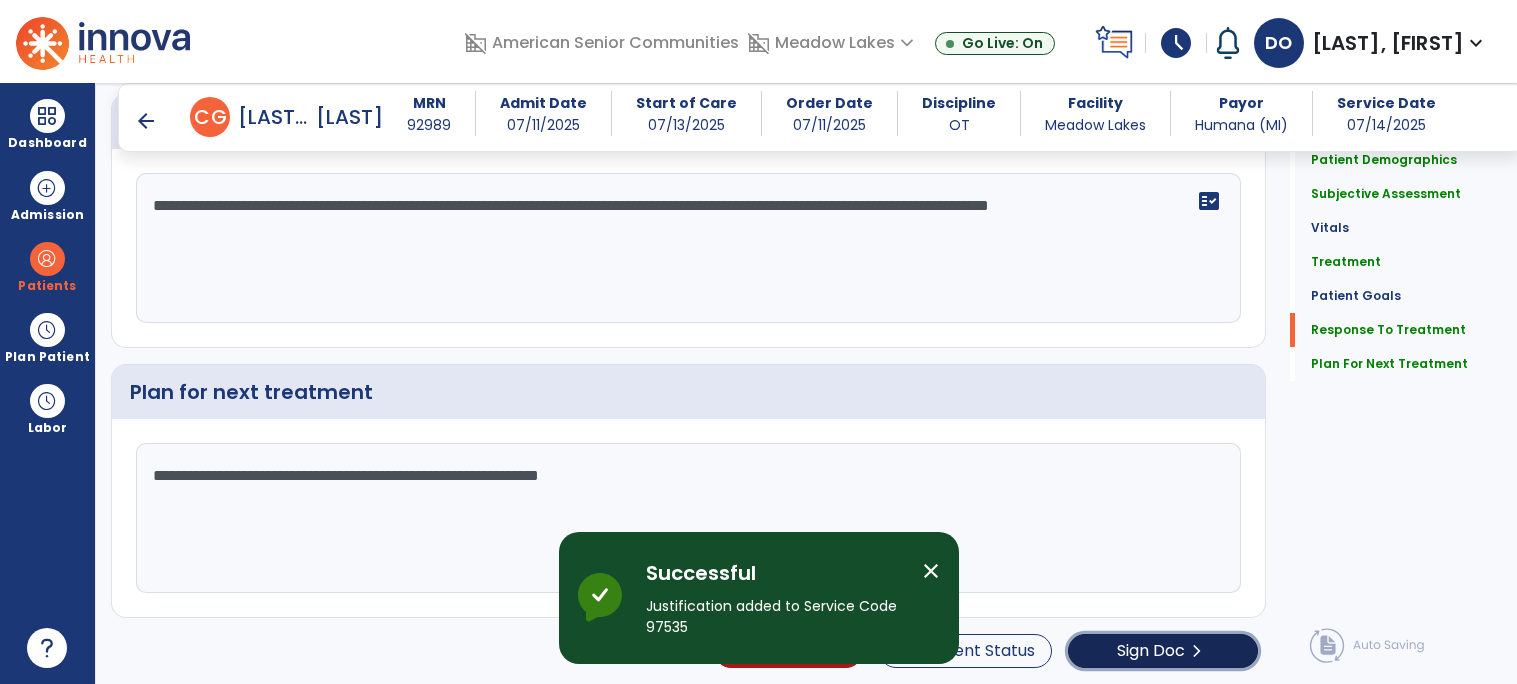 click on "Sign Doc" 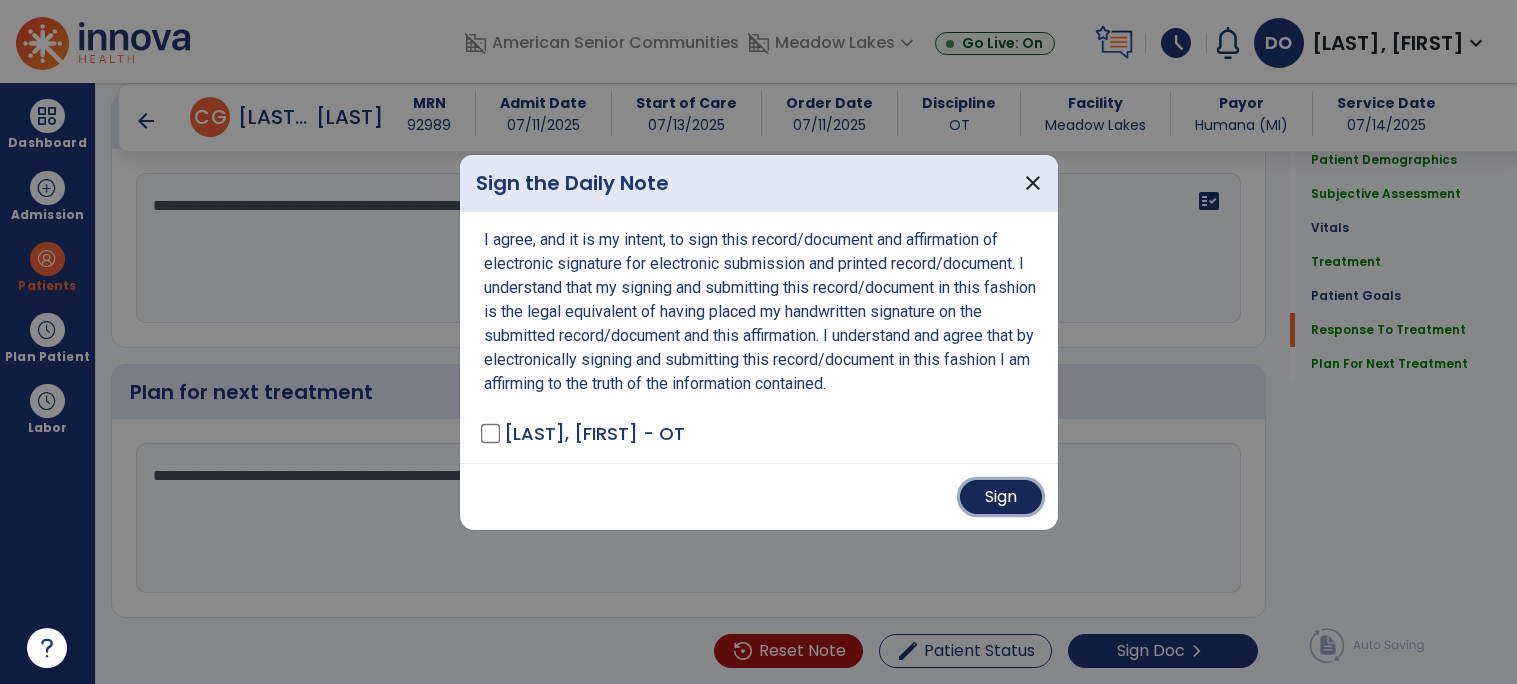 click on "Sign" at bounding box center [1001, 497] 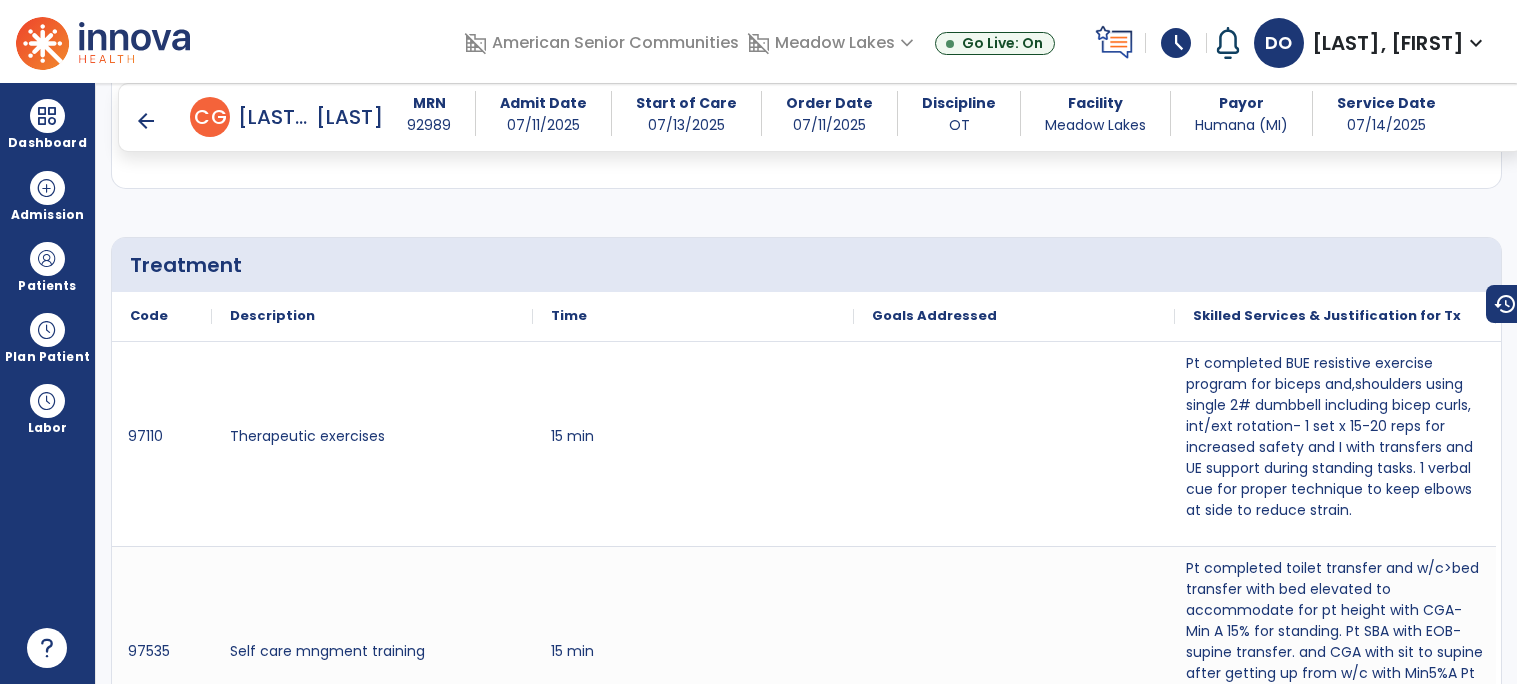 scroll, scrollTop: 0, scrollLeft: 0, axis: both 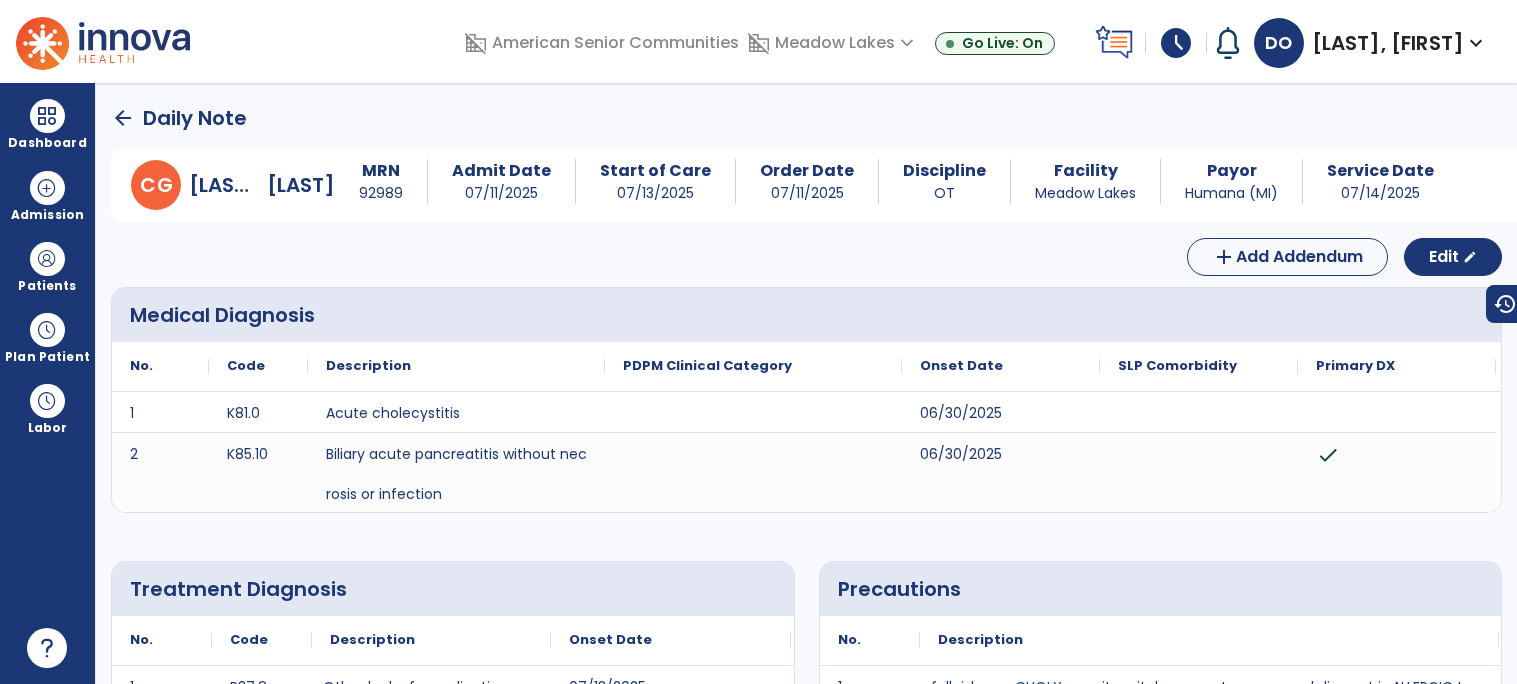 click on "arrow_back" 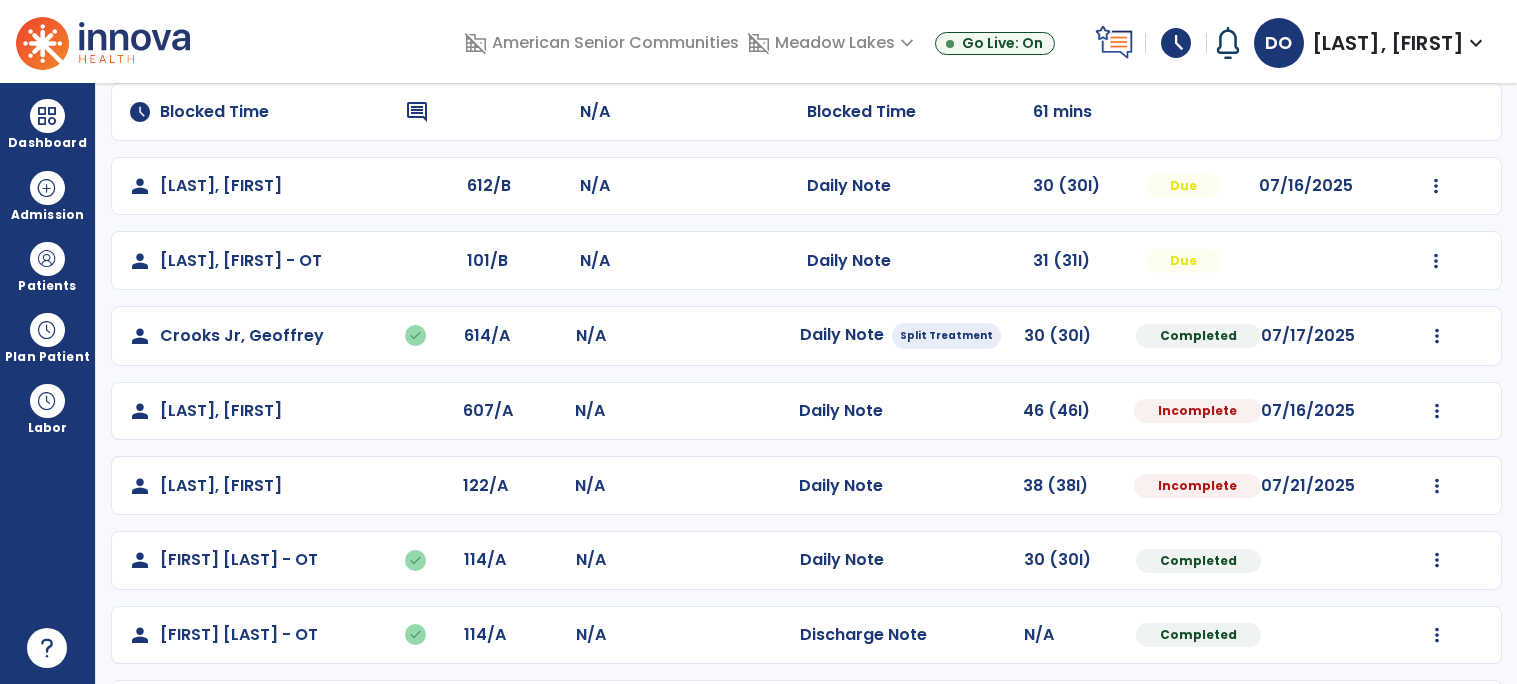 scroll, scrollTop: 250, scrollLeft: 0, axis: vertical 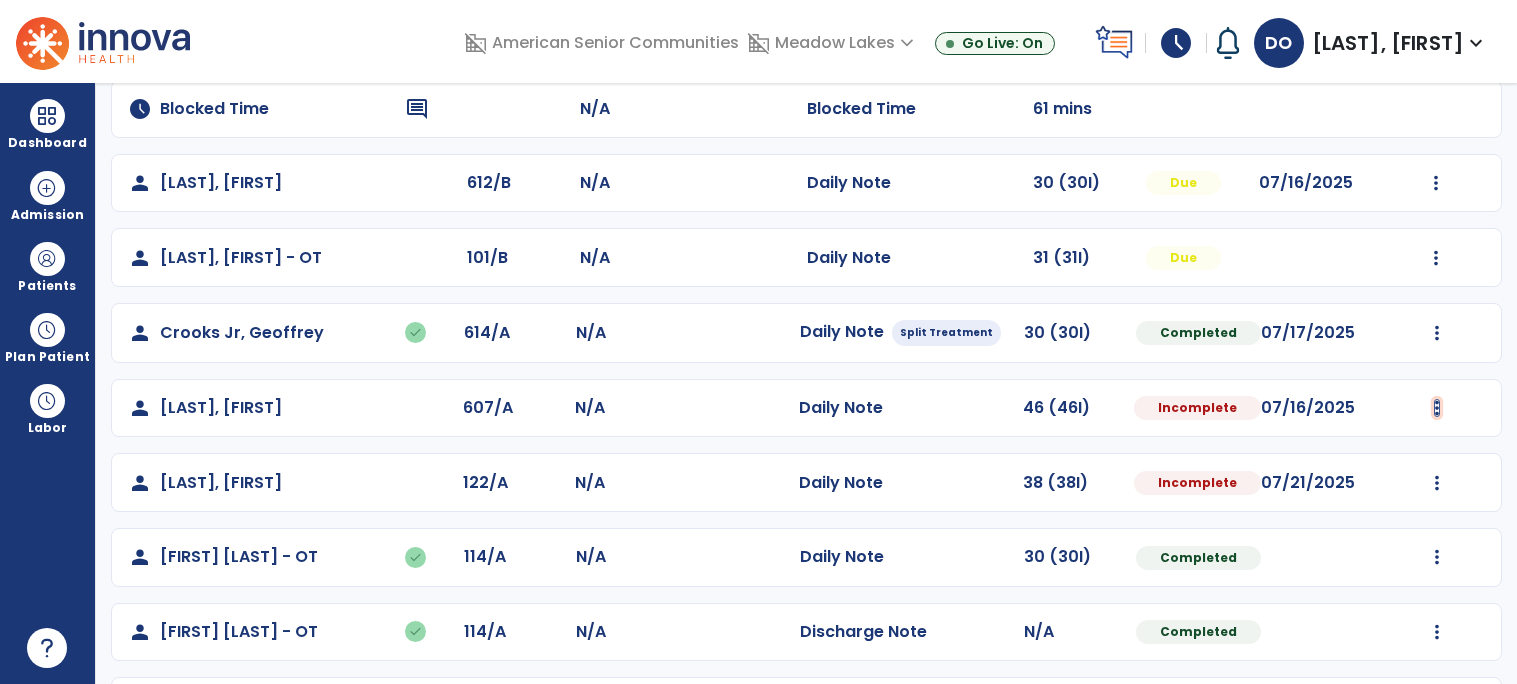 click at bounding box center [1436, 183] 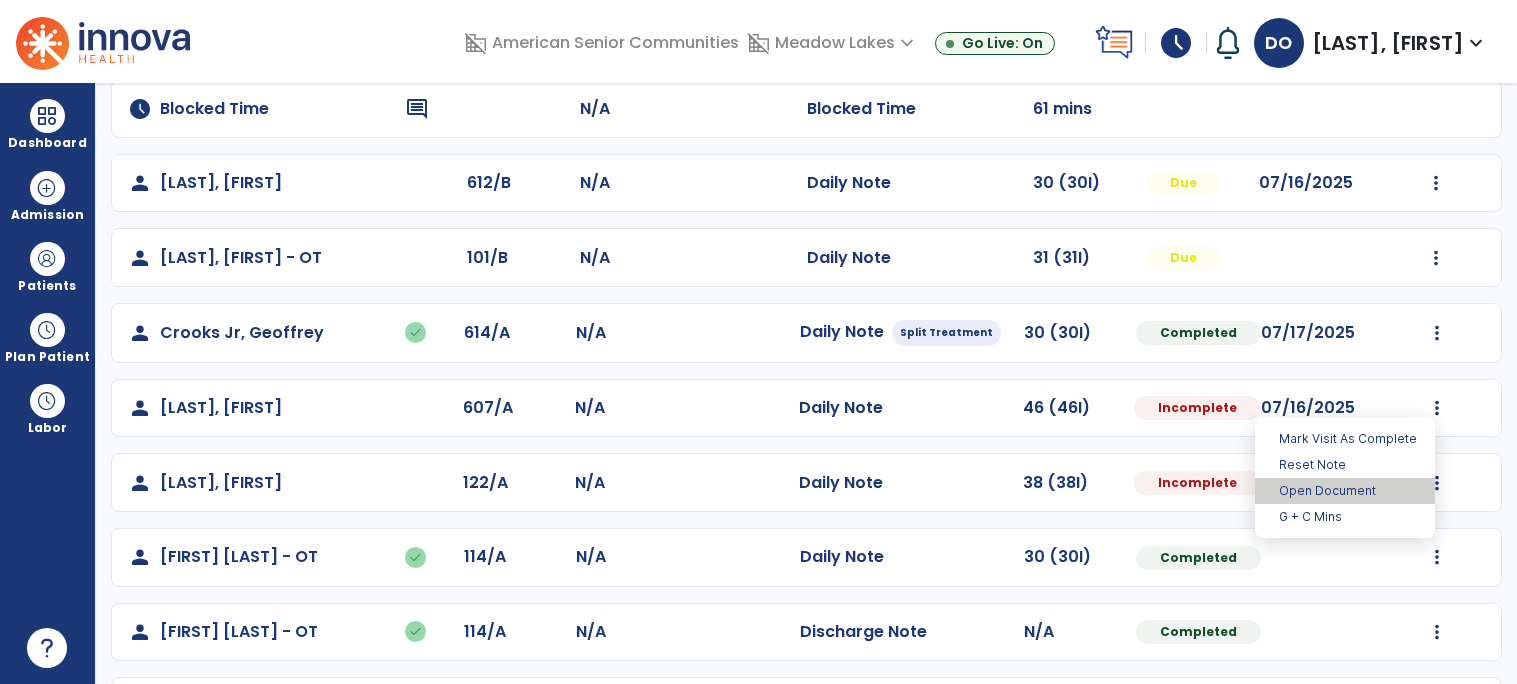 click on "Open Document" at bounding box center (1345, 491) 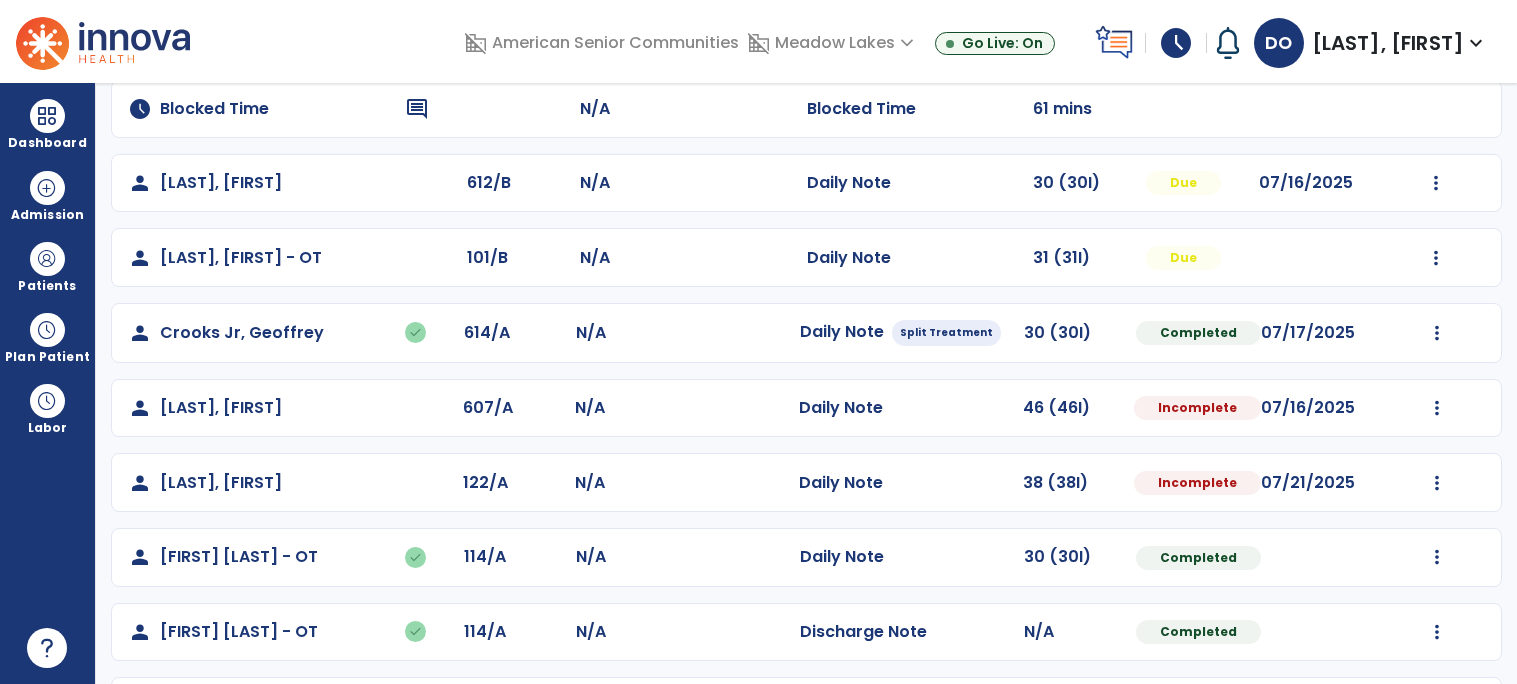 select on "*" 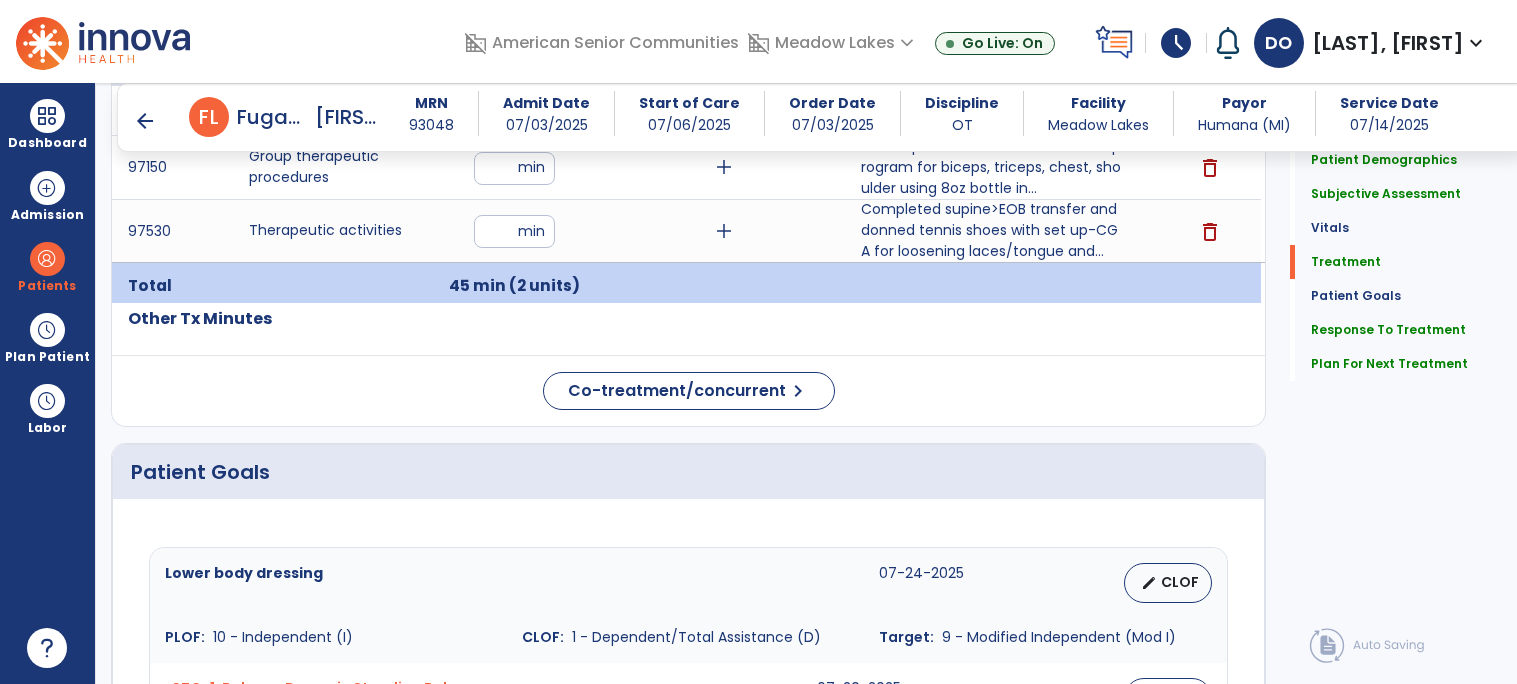 scroll, scrollTop: 1129, scrollLeft: 0, axis: vertical 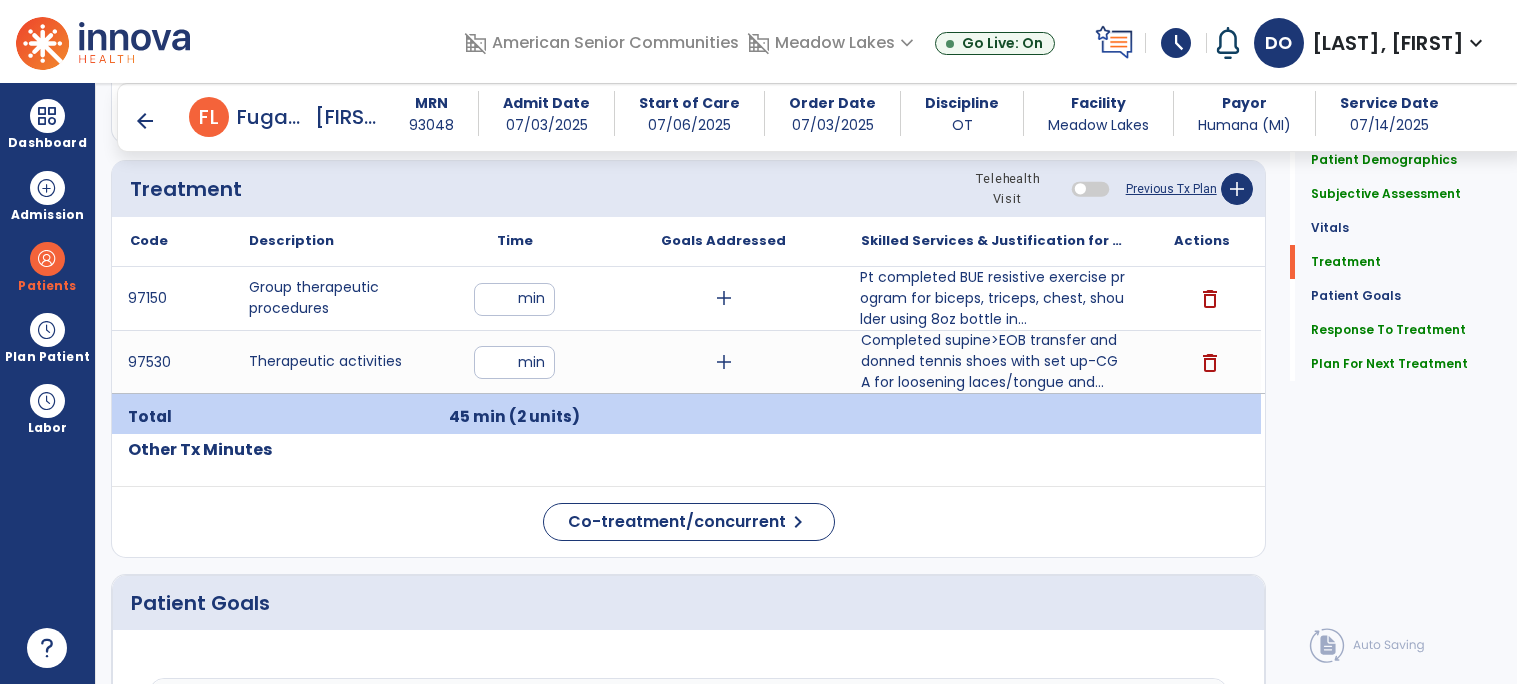 click on "Pt completed BUE resistive exercise program for biceps, triceps, chest, shoulder using 8oz bottle in..." at bounding box center (992, 298) 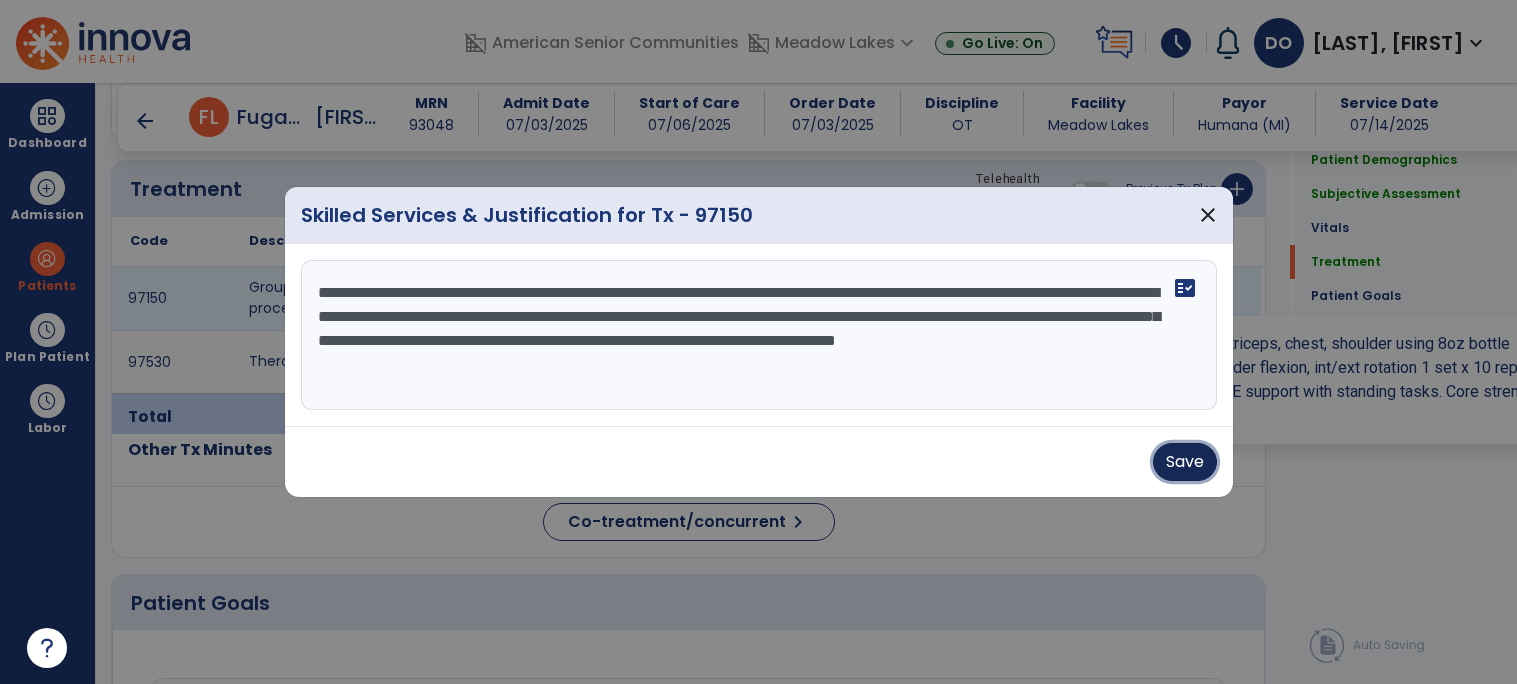 click on "Save" at bounding box center [1185, 462] 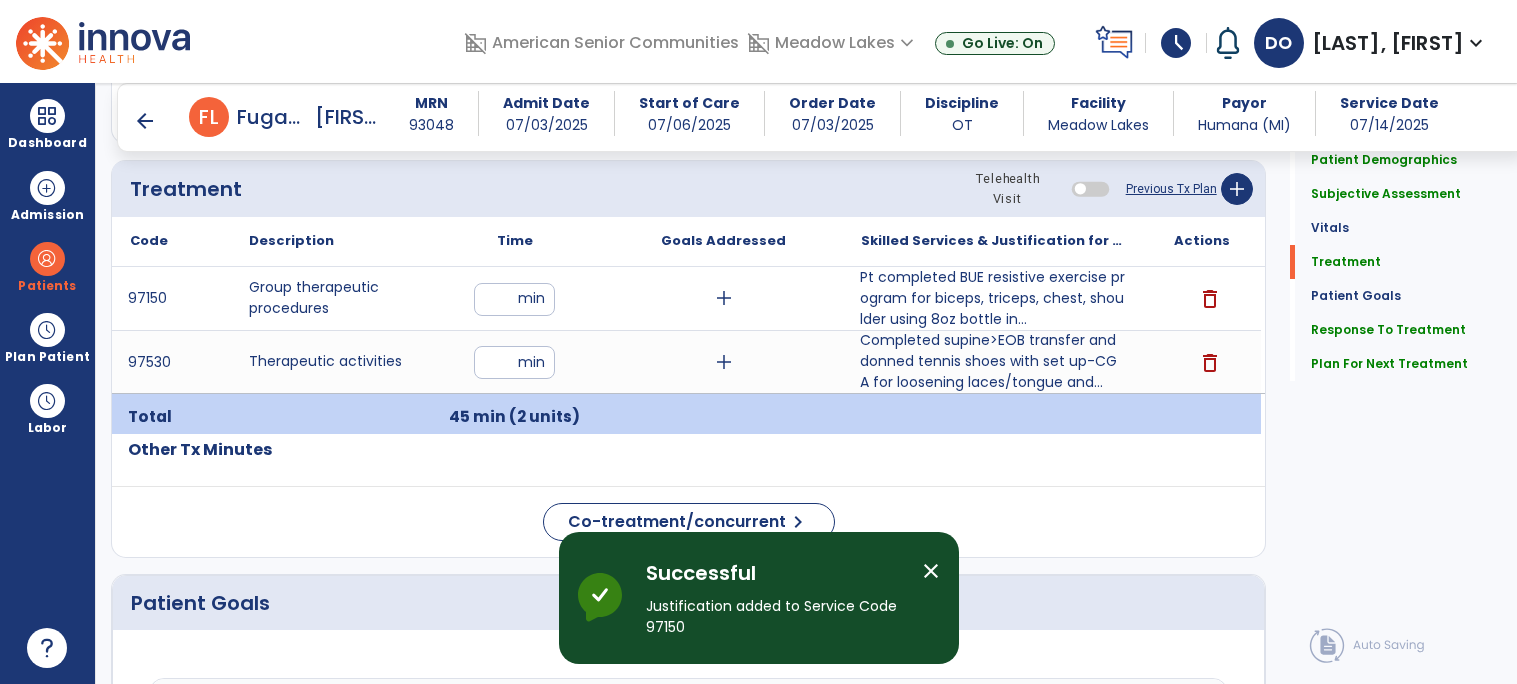 click on "Completed supine>EOB transfer and donned tennis shoes with set up-CGA for loosening laces/tongue and..." at bounding box center (992, 361) 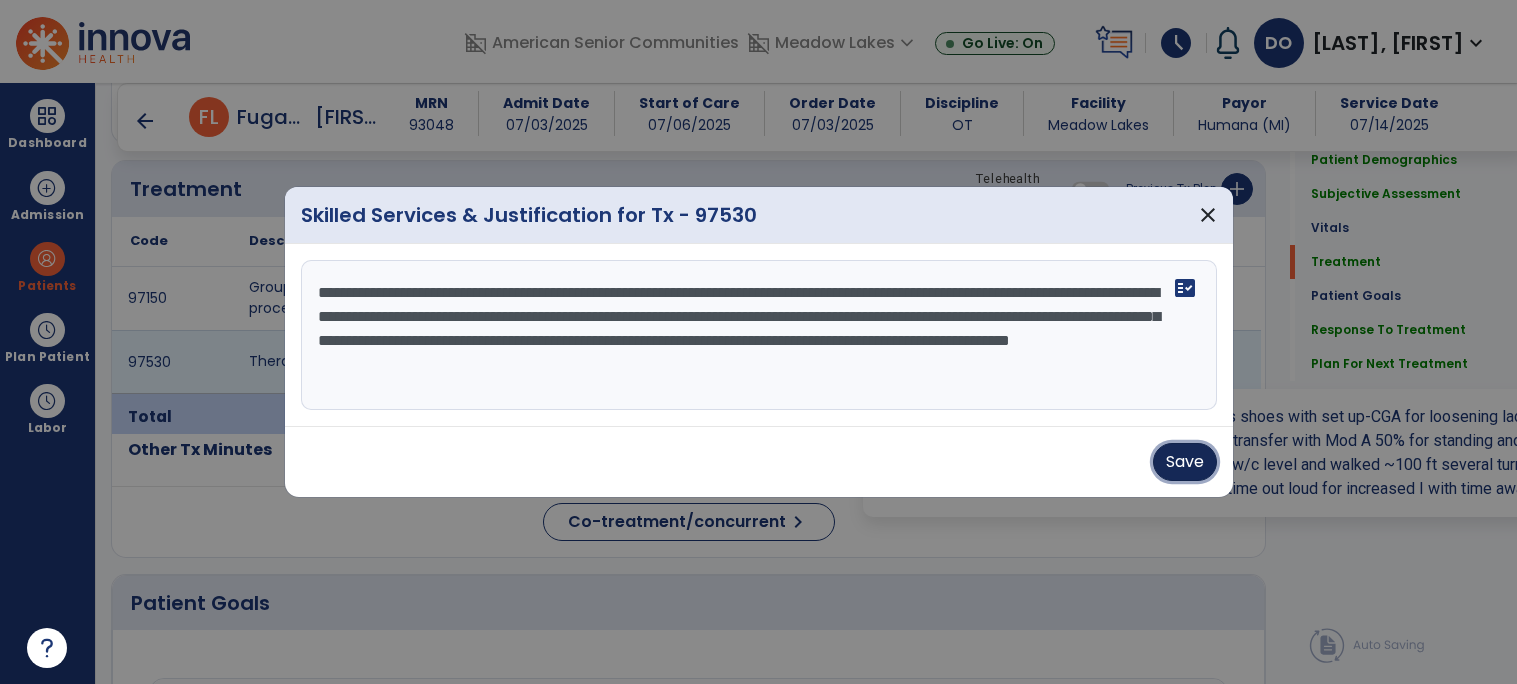 click on "Save" at bounding box center (1185, 462) 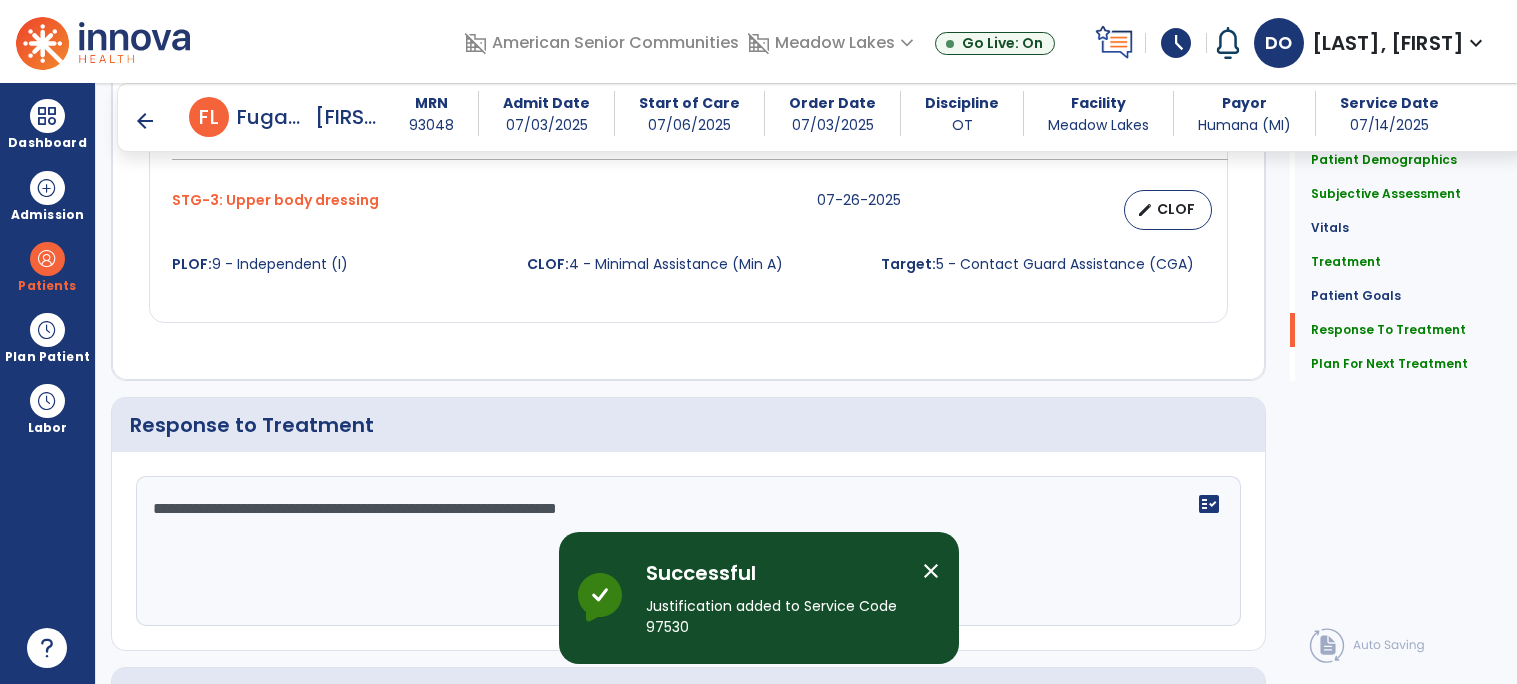 scroll, scrollTop: 2991, scrollLeft: 0, axis: vertical 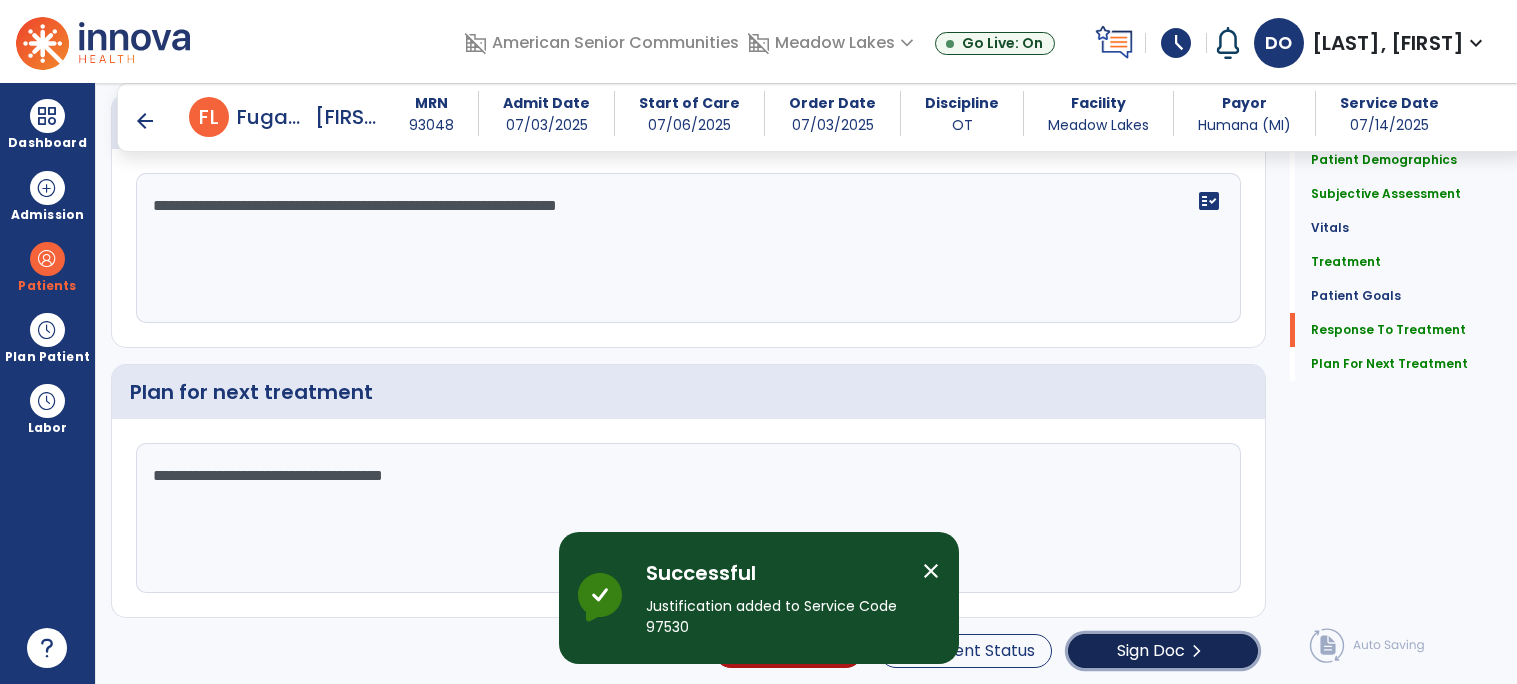 click on "Sign Doc" 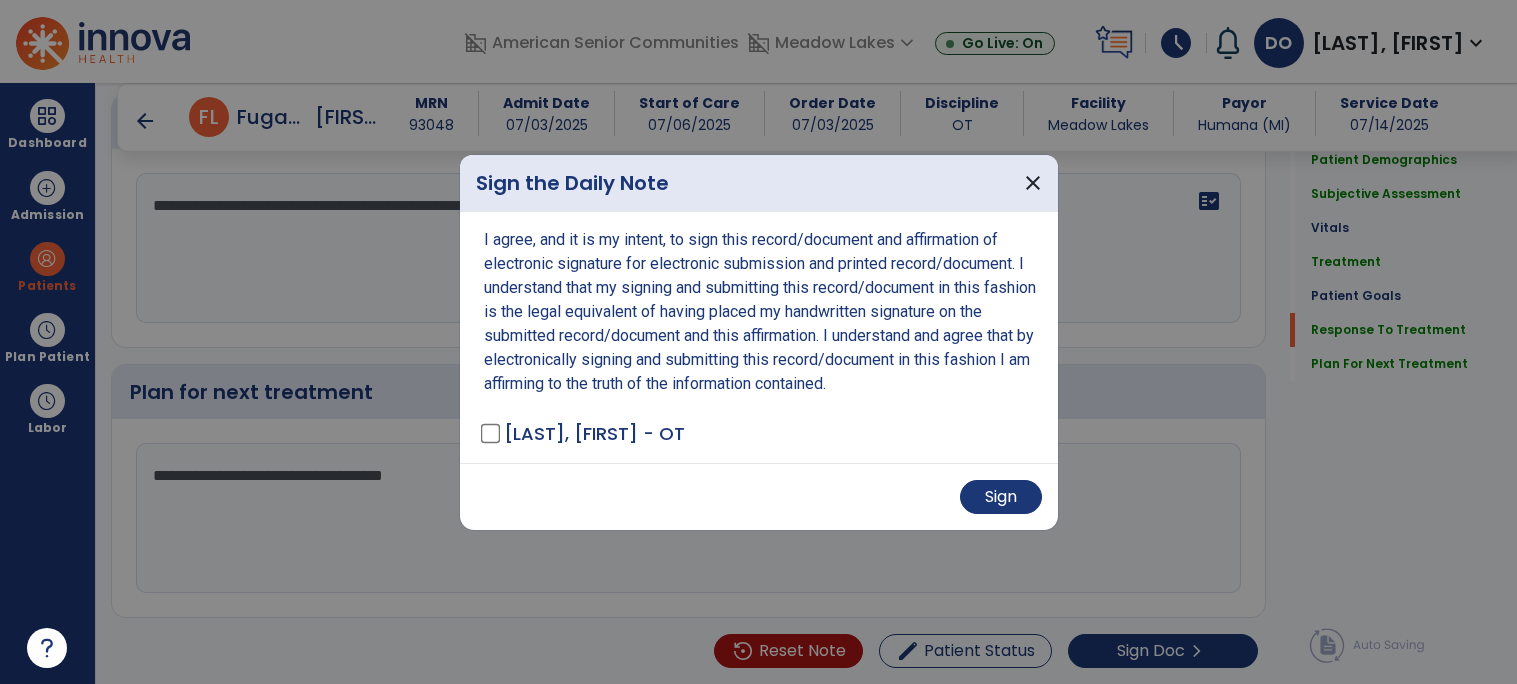 click on "Sign" at bounding box center (759, 496) 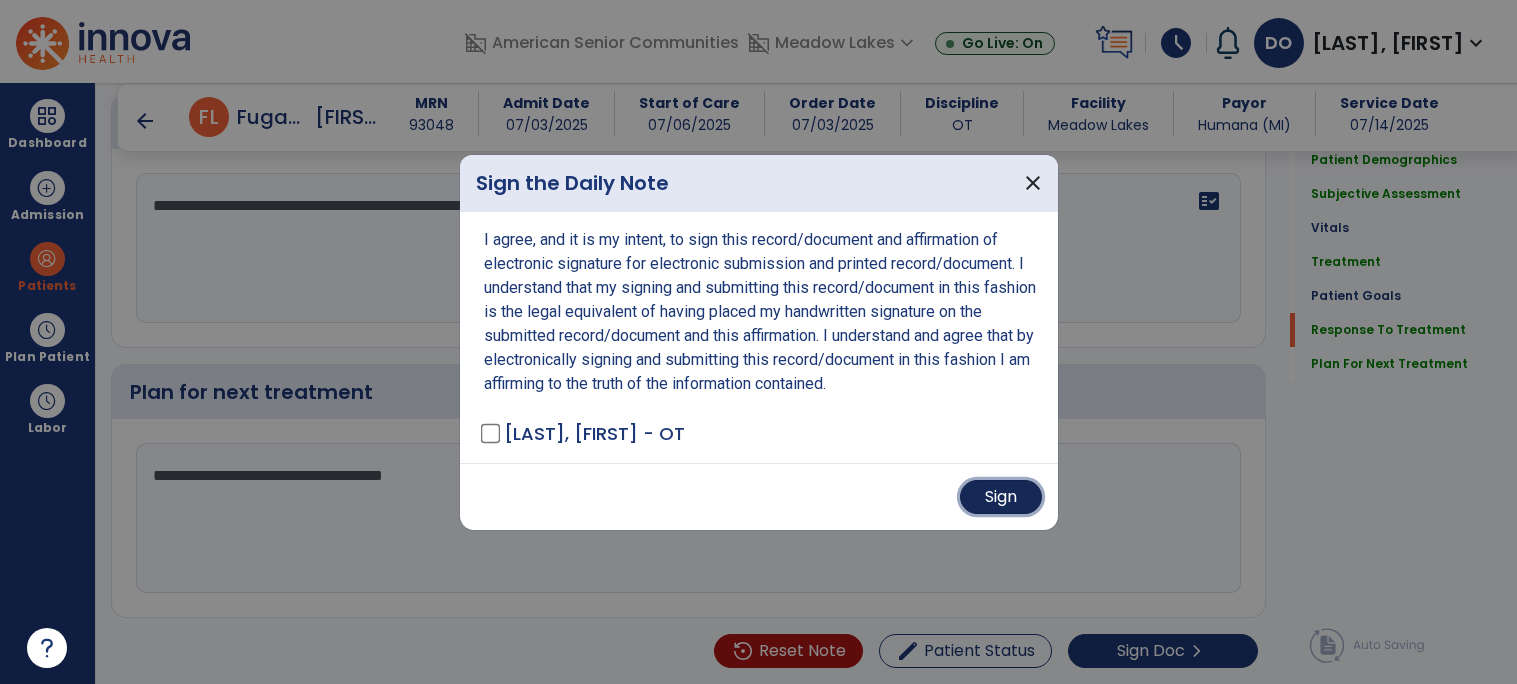 click on "Sign" at bounding box center [1001, 497] 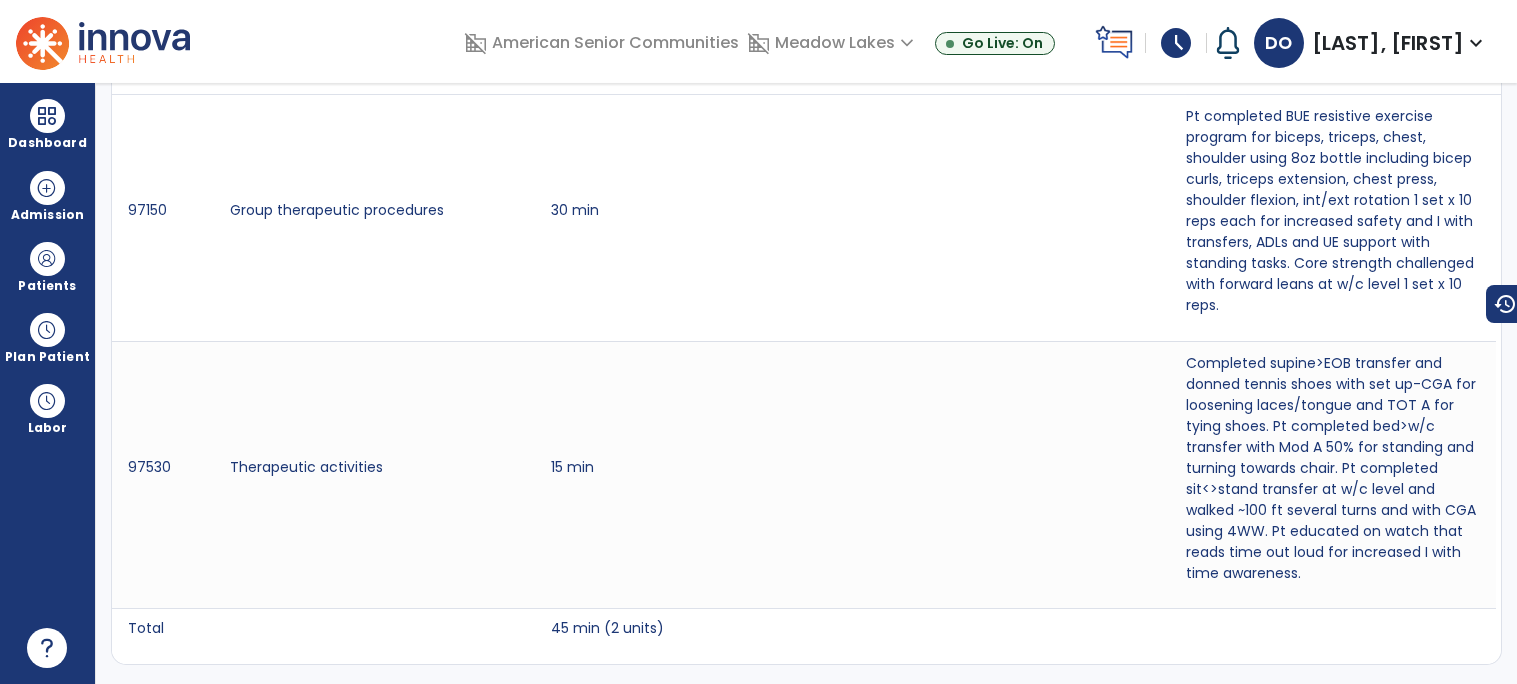 scroll, scrollTop: 0, scrollLeft: 0, axis: both 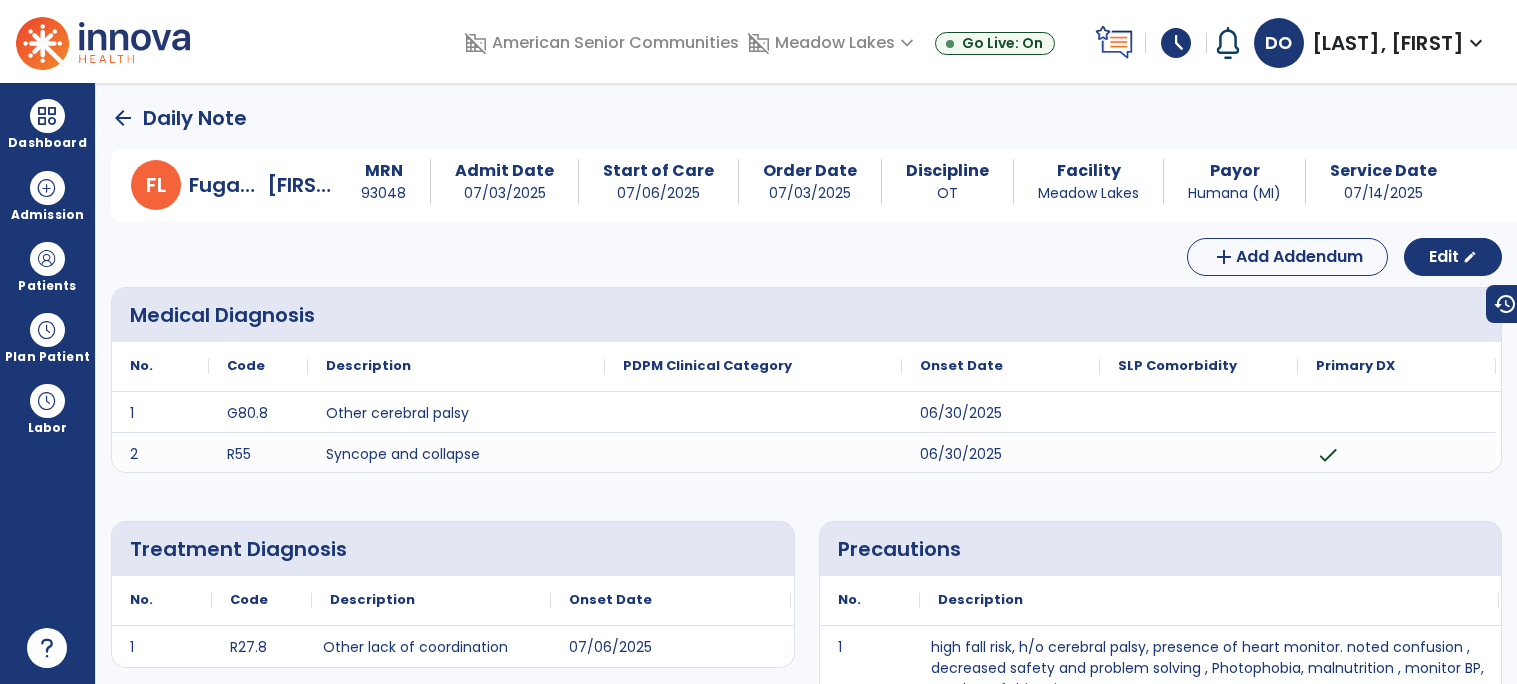 click on "arrow_back" 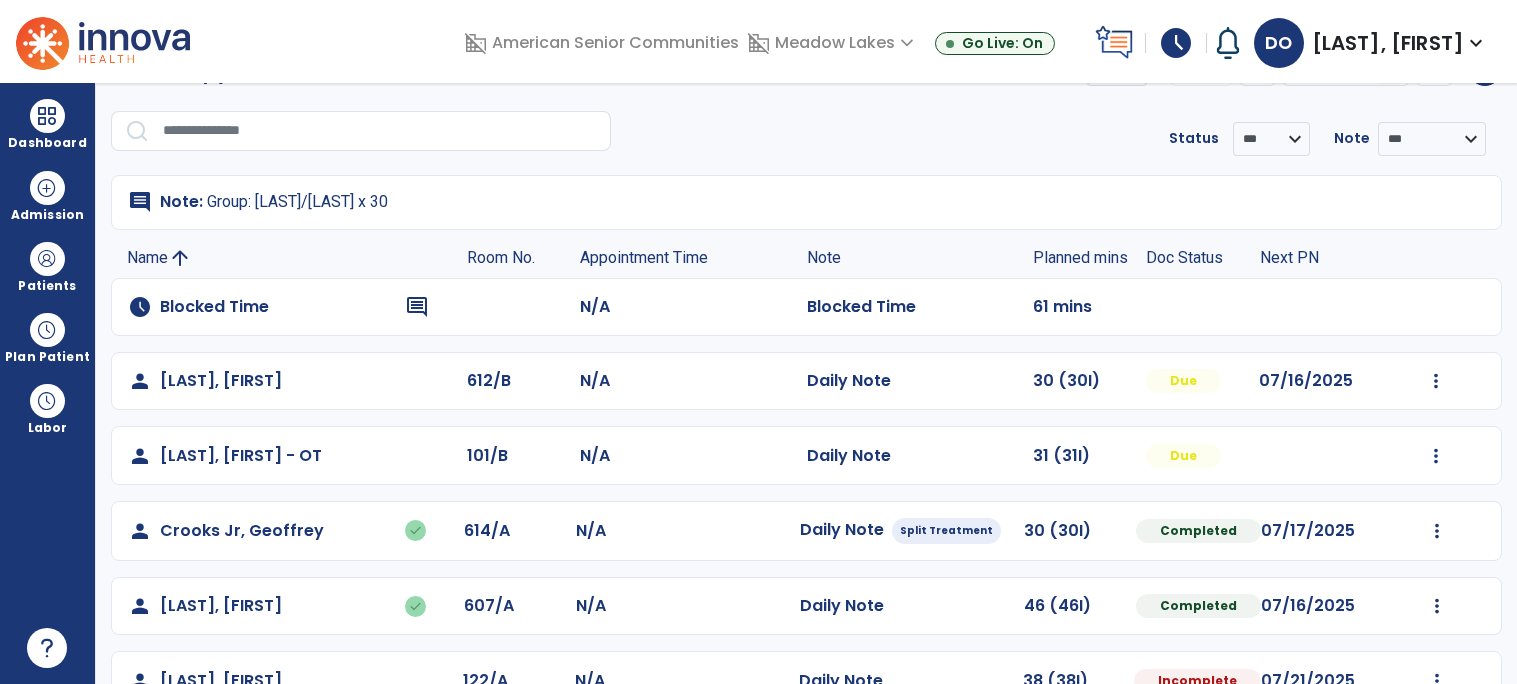 scroll, scrollTop: 282, scrollLeft: 0, axis: vertical 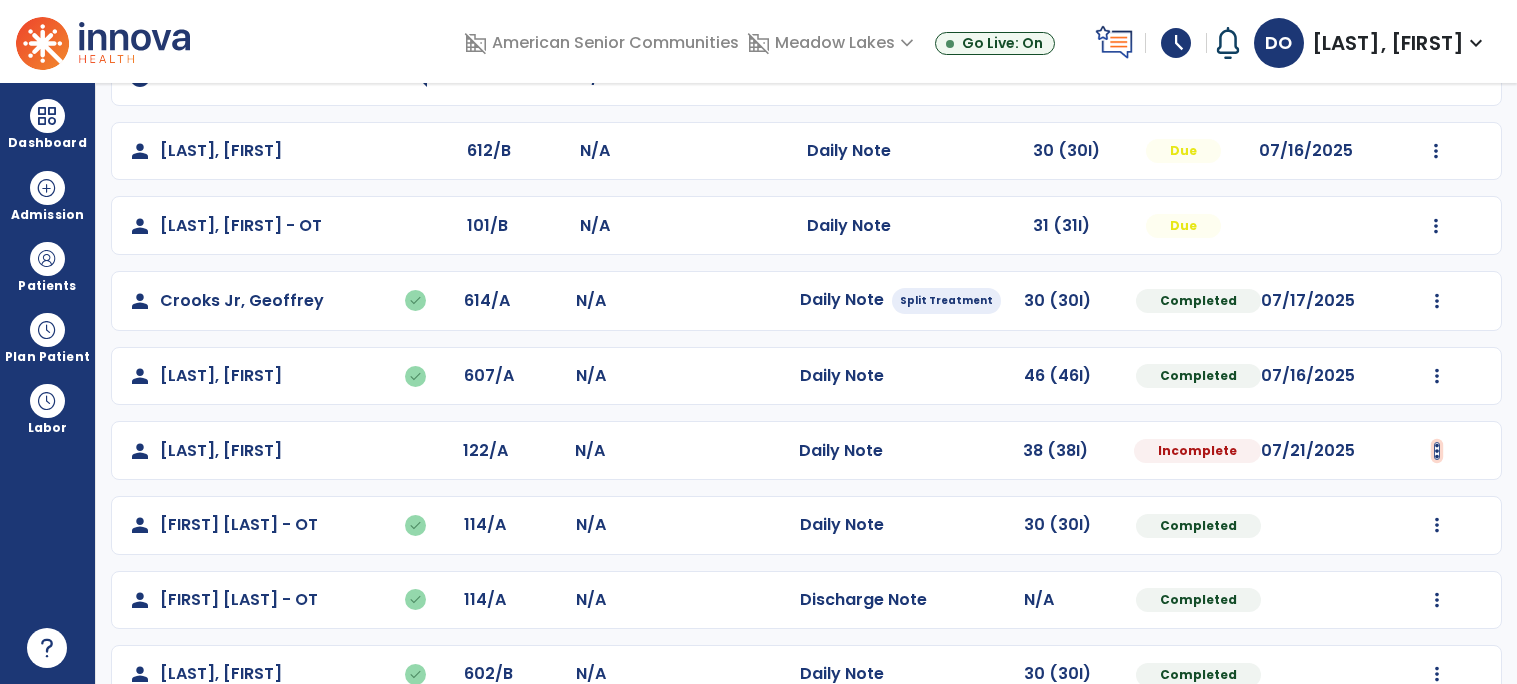 click at bounding box center [1436, 151] 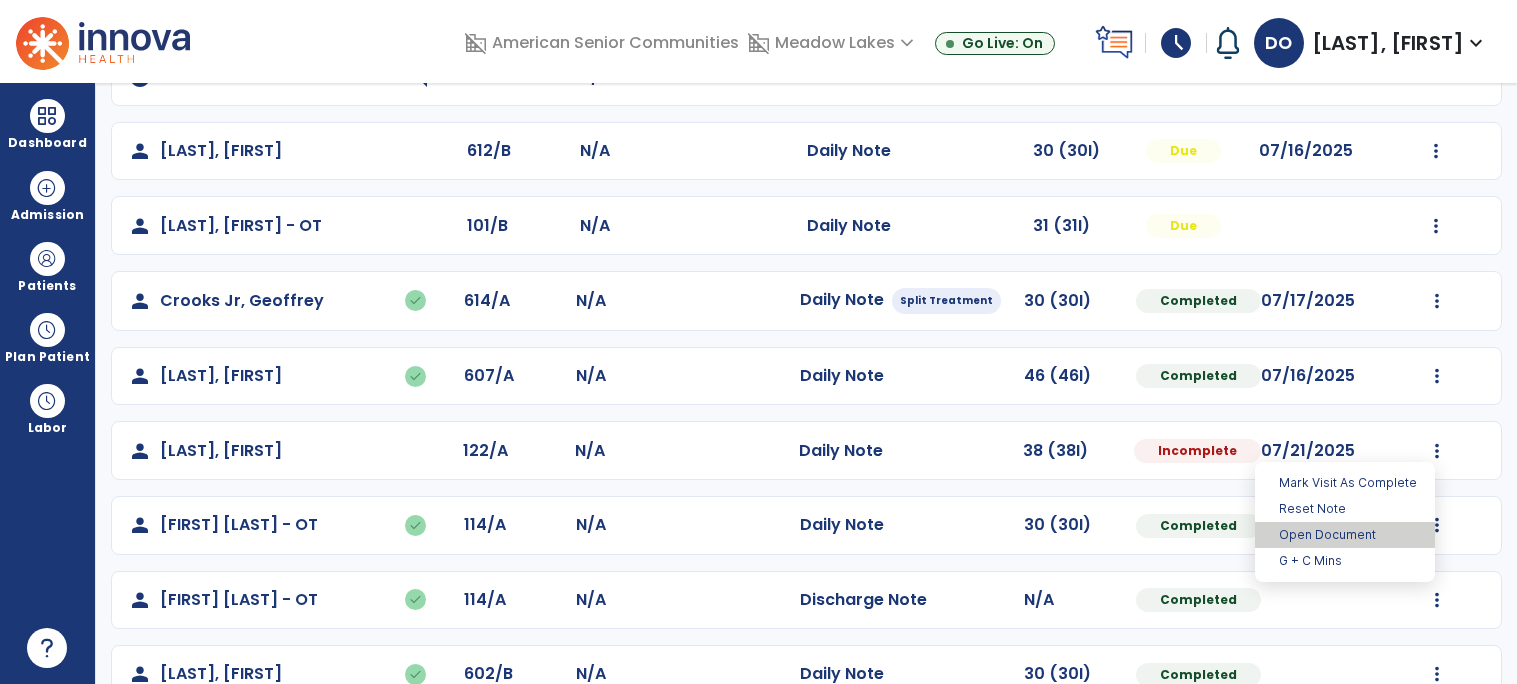 click on "Open Document" at bounding box center [1345, 535] 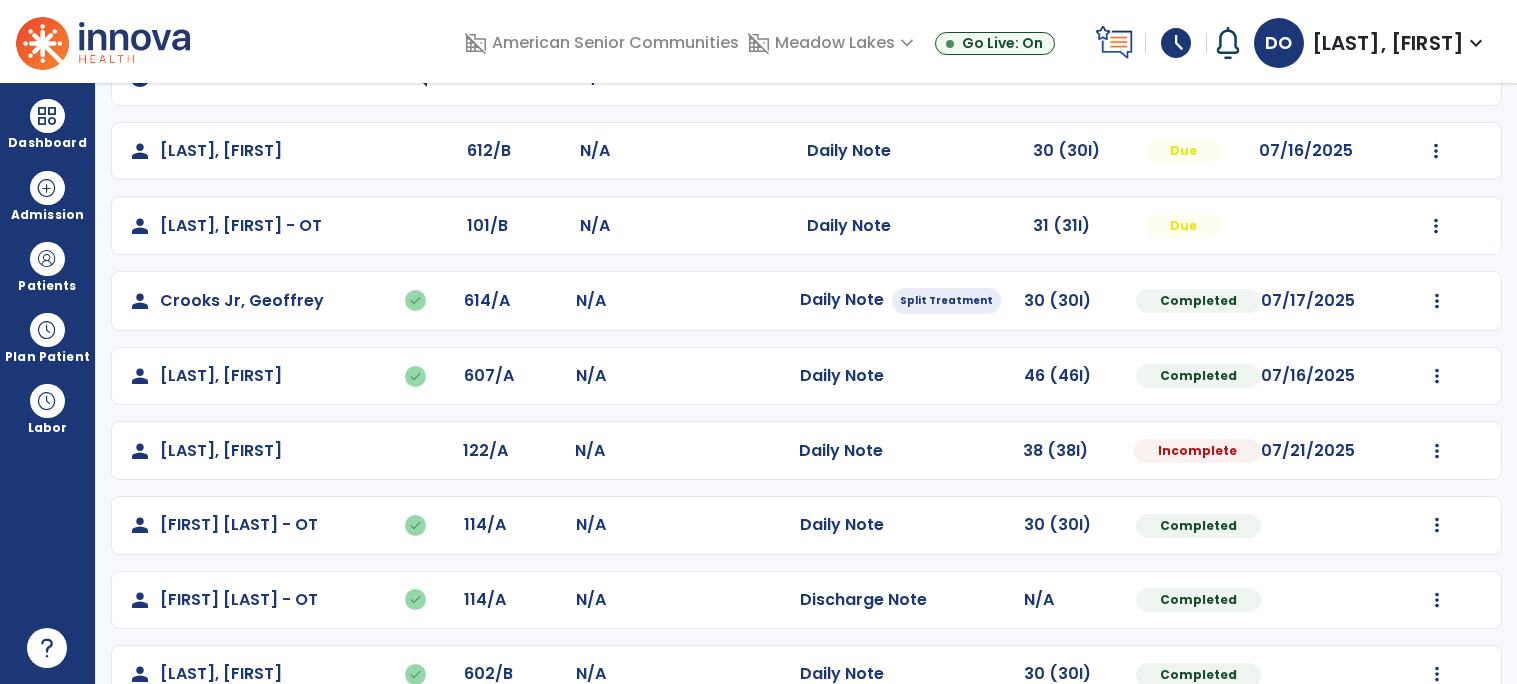 click on "Mark Visit As Complete   Reset Note   Open Document   G + C Mins" 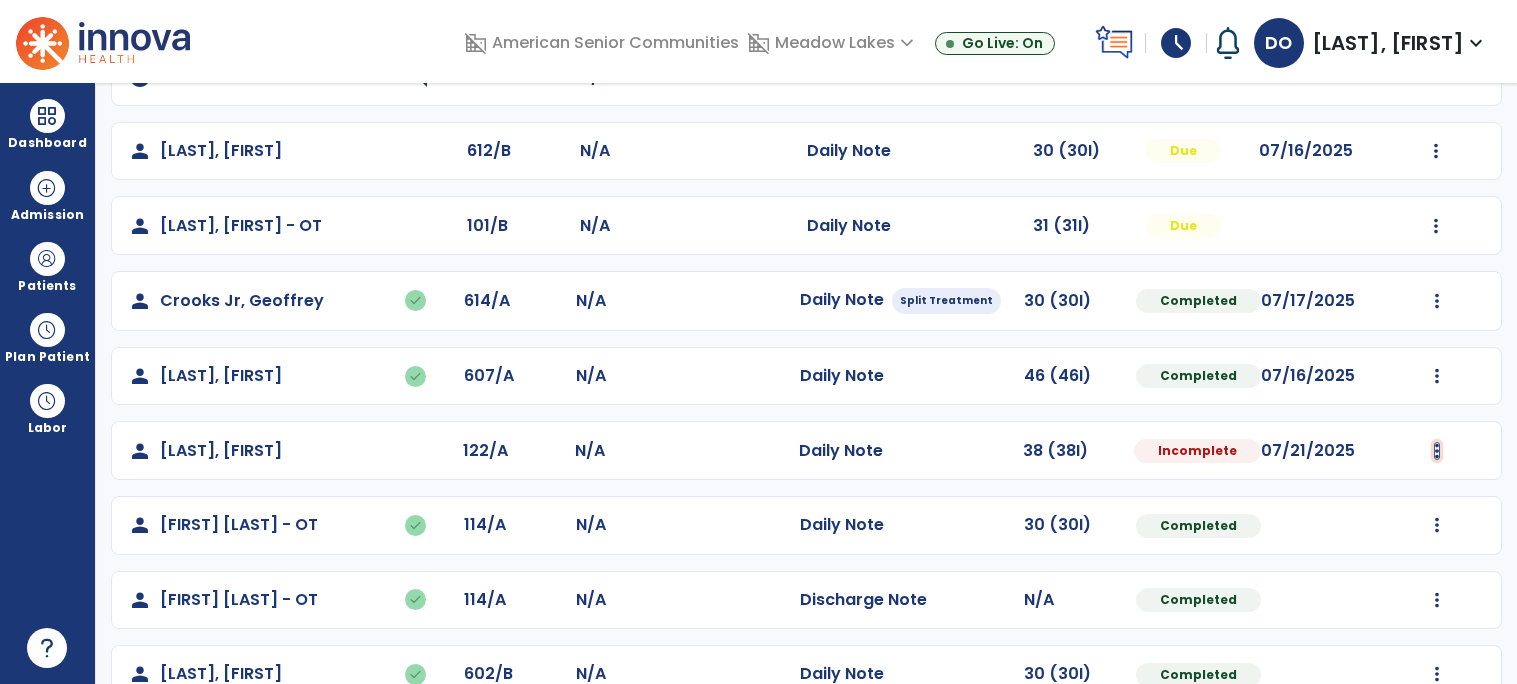 click at bounding box center (1436, 151) 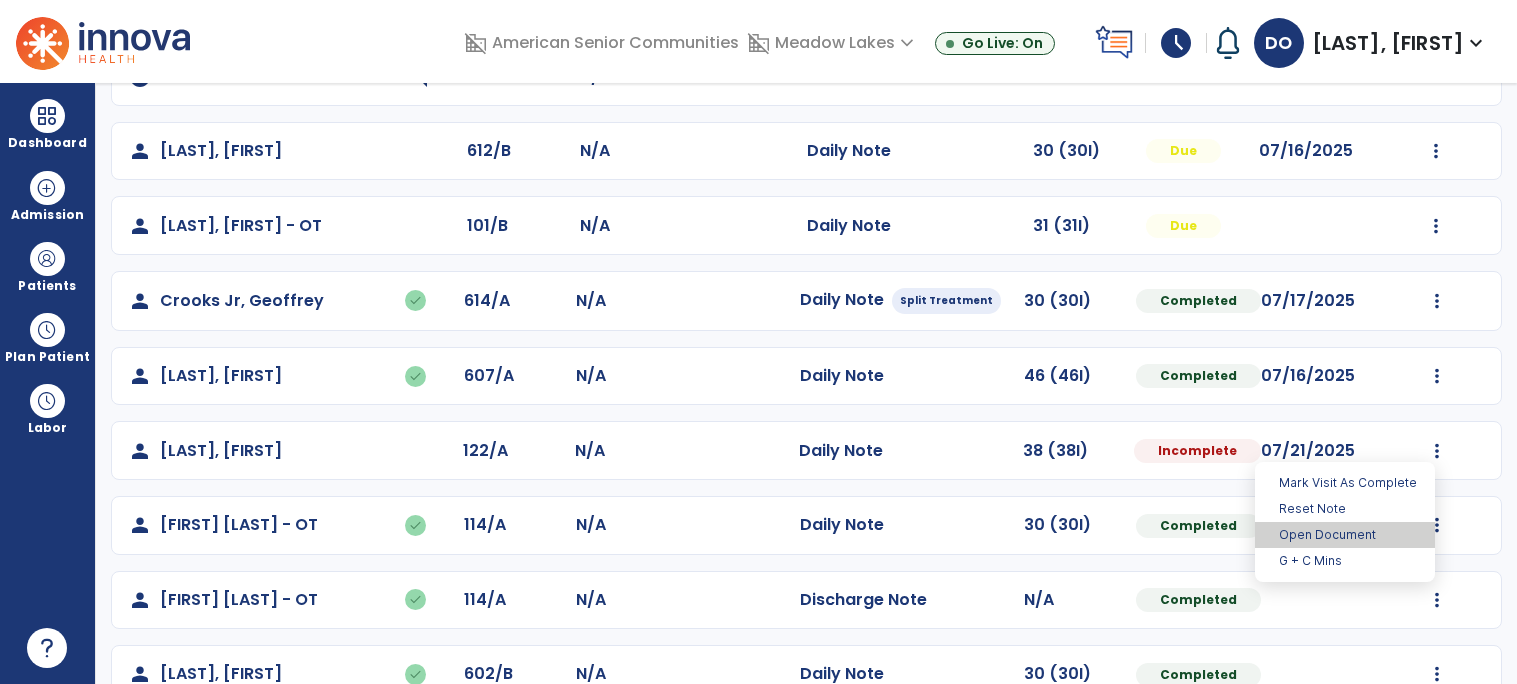 click on "Open Document" at bounding box center (1345, 535) 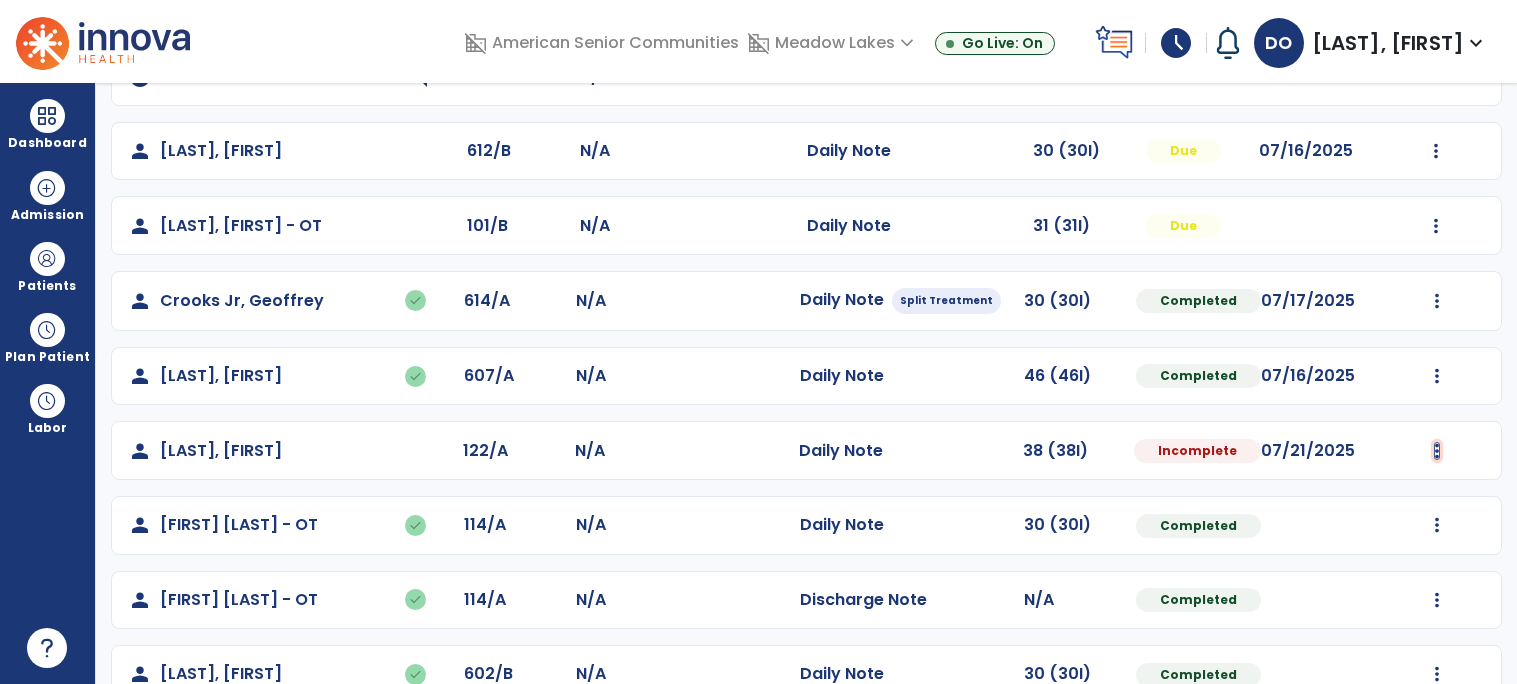 click at bounding box center [1436, 151] 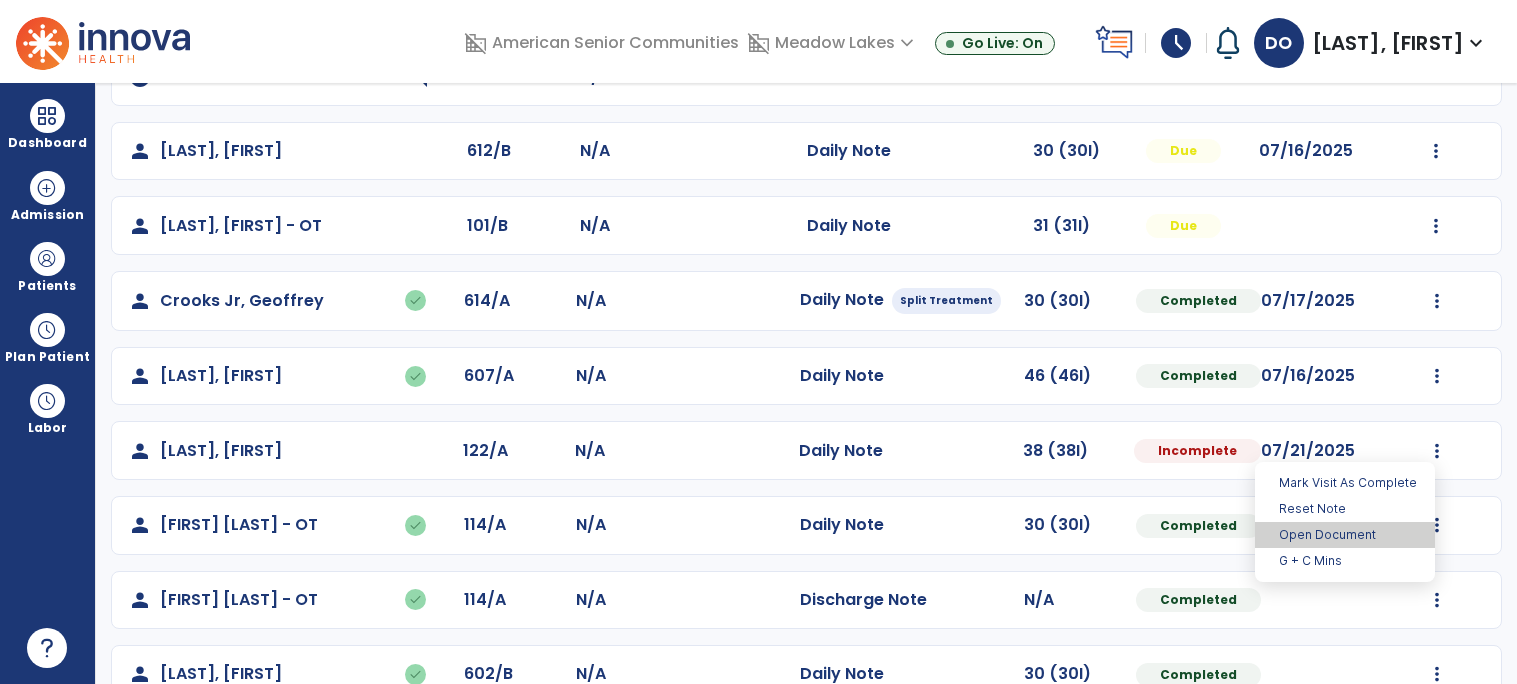 click on "Open Document" at bounding box center [1345, 535] 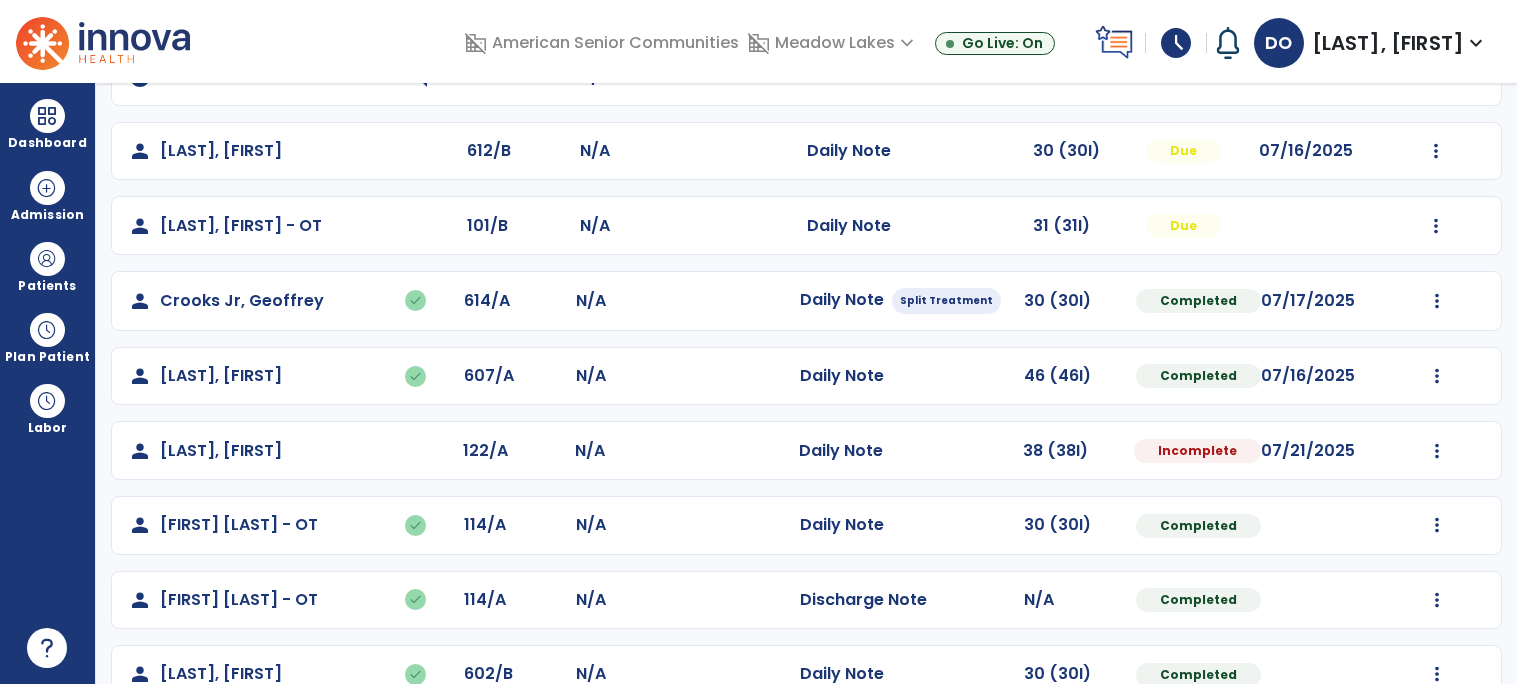 select on "*" 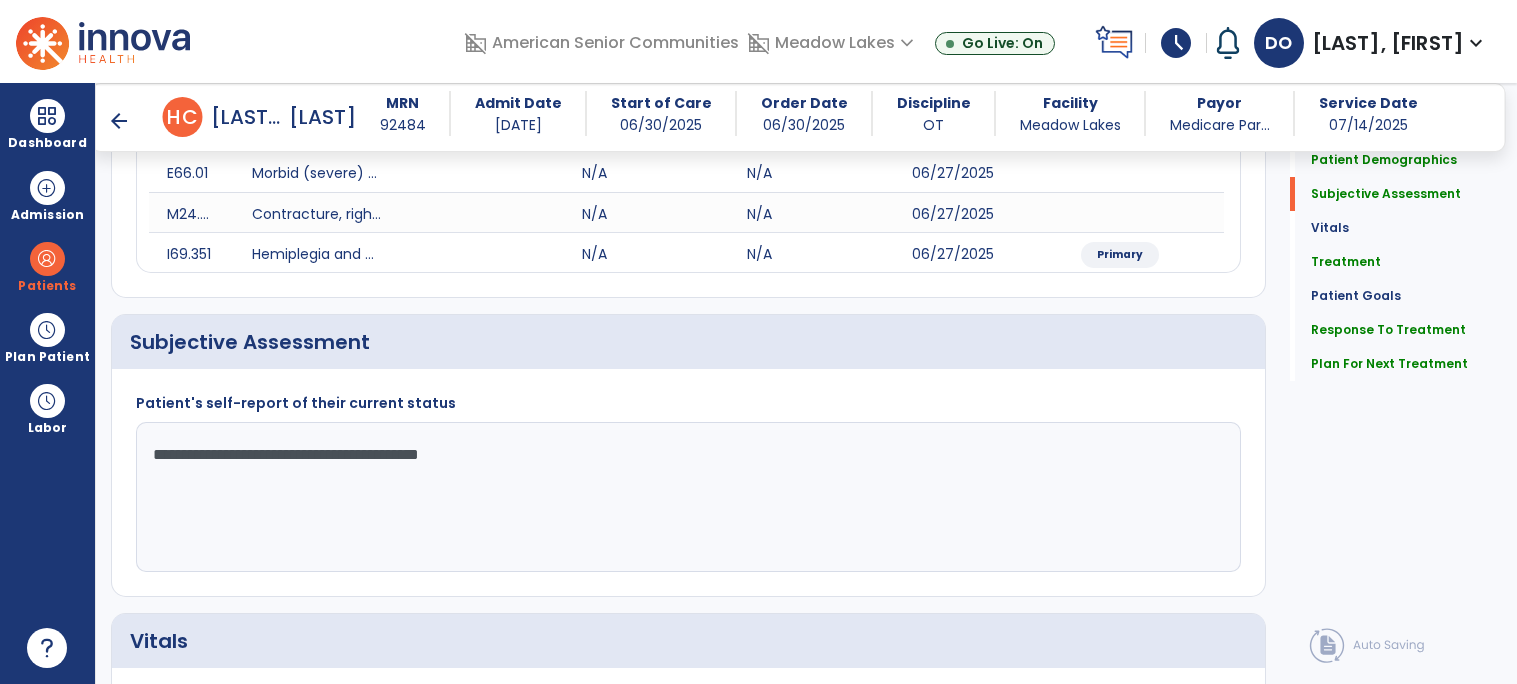 scroll, scrollTop: 304, scrollLeft: 0, axis: vertical 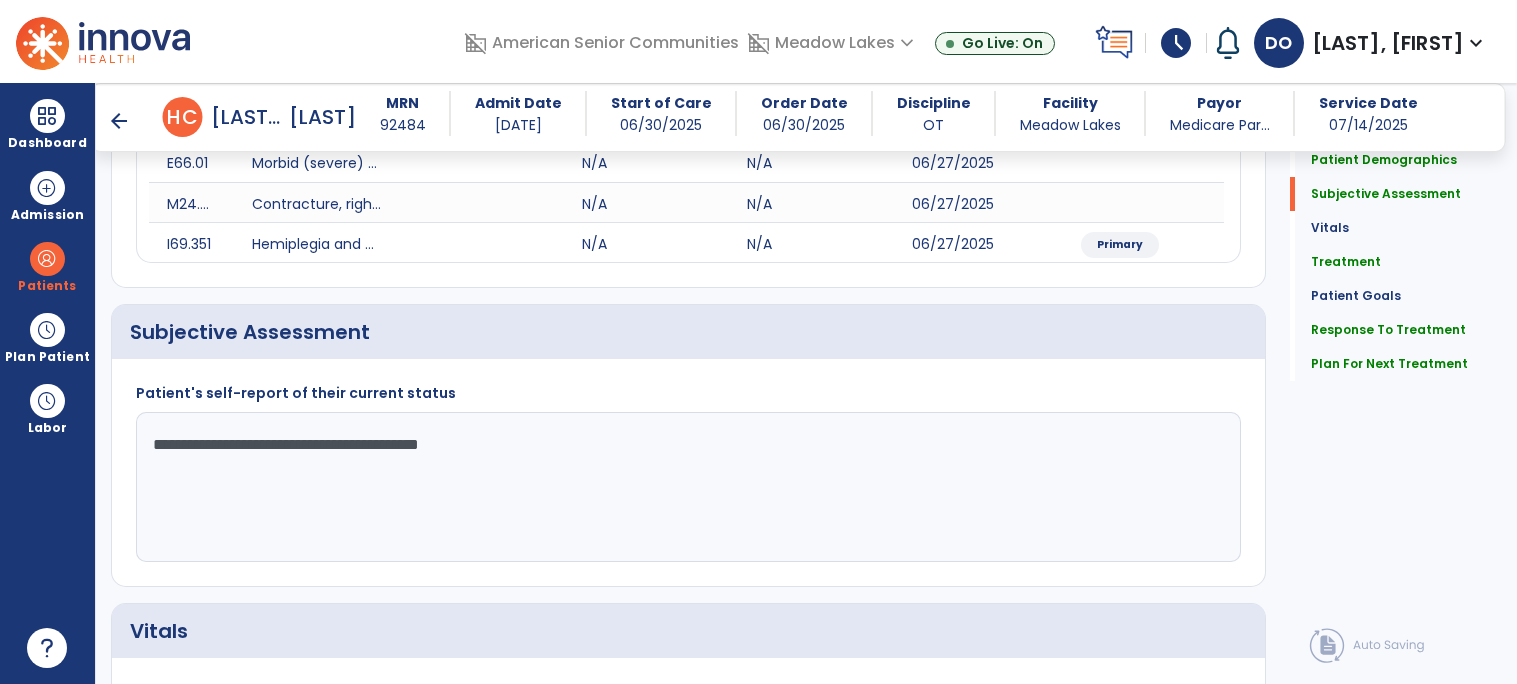 click on "**********" 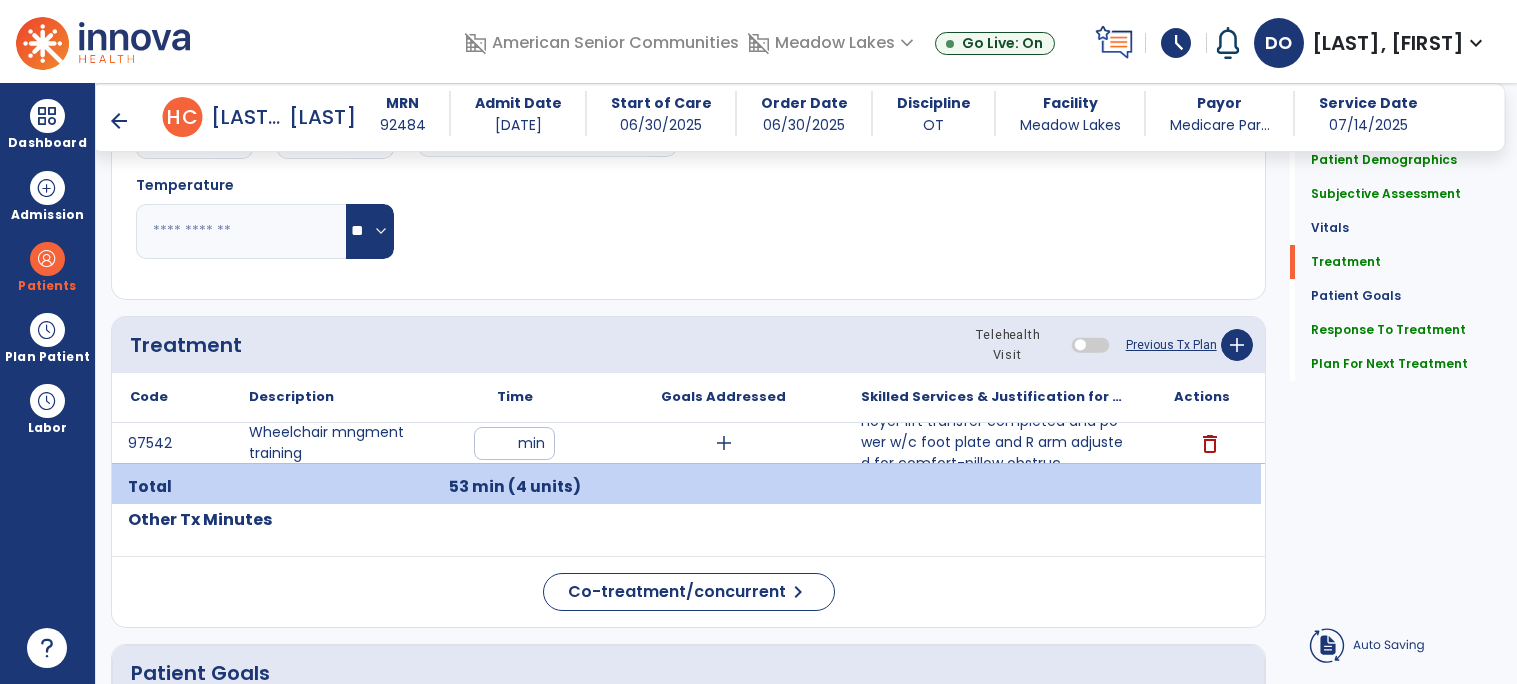 type on "**********" 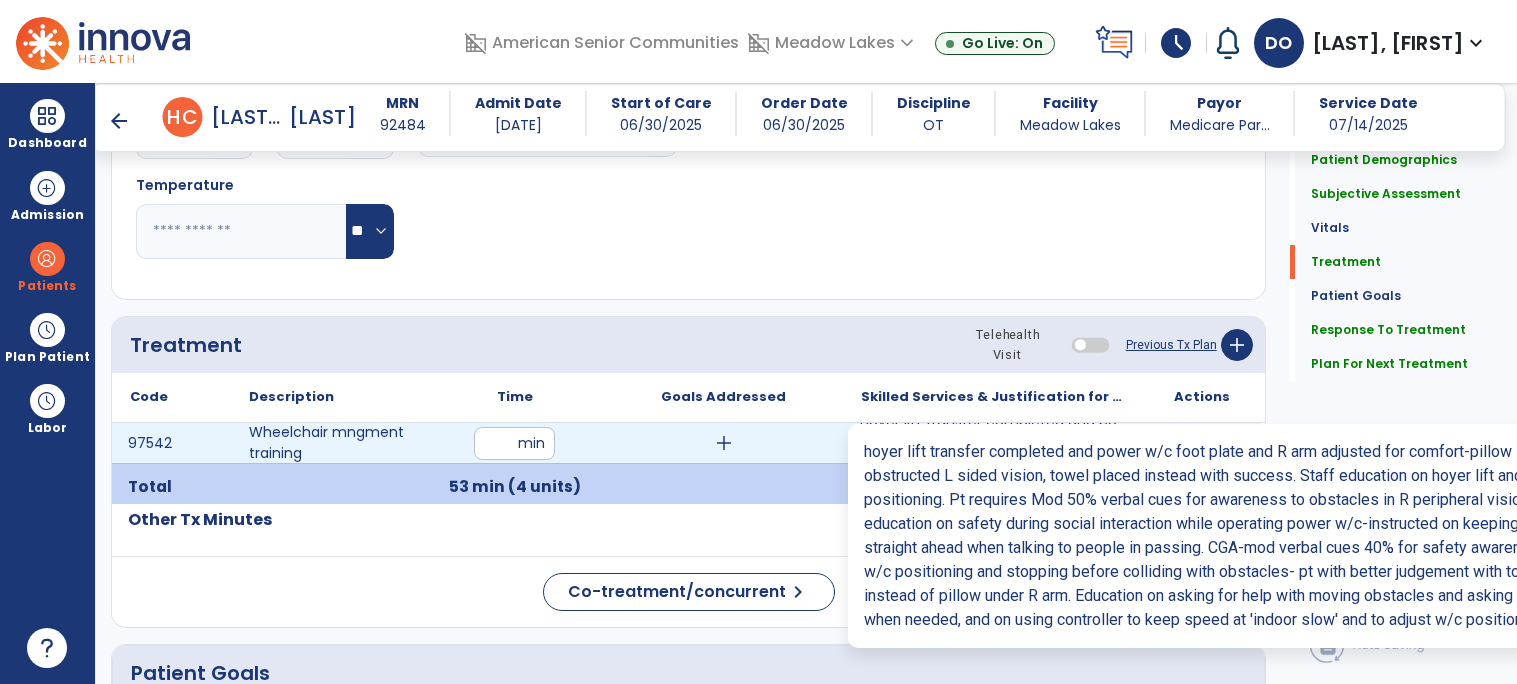 scroll, scrollTop: 1039, scrollLeft: 0, axis: vertical 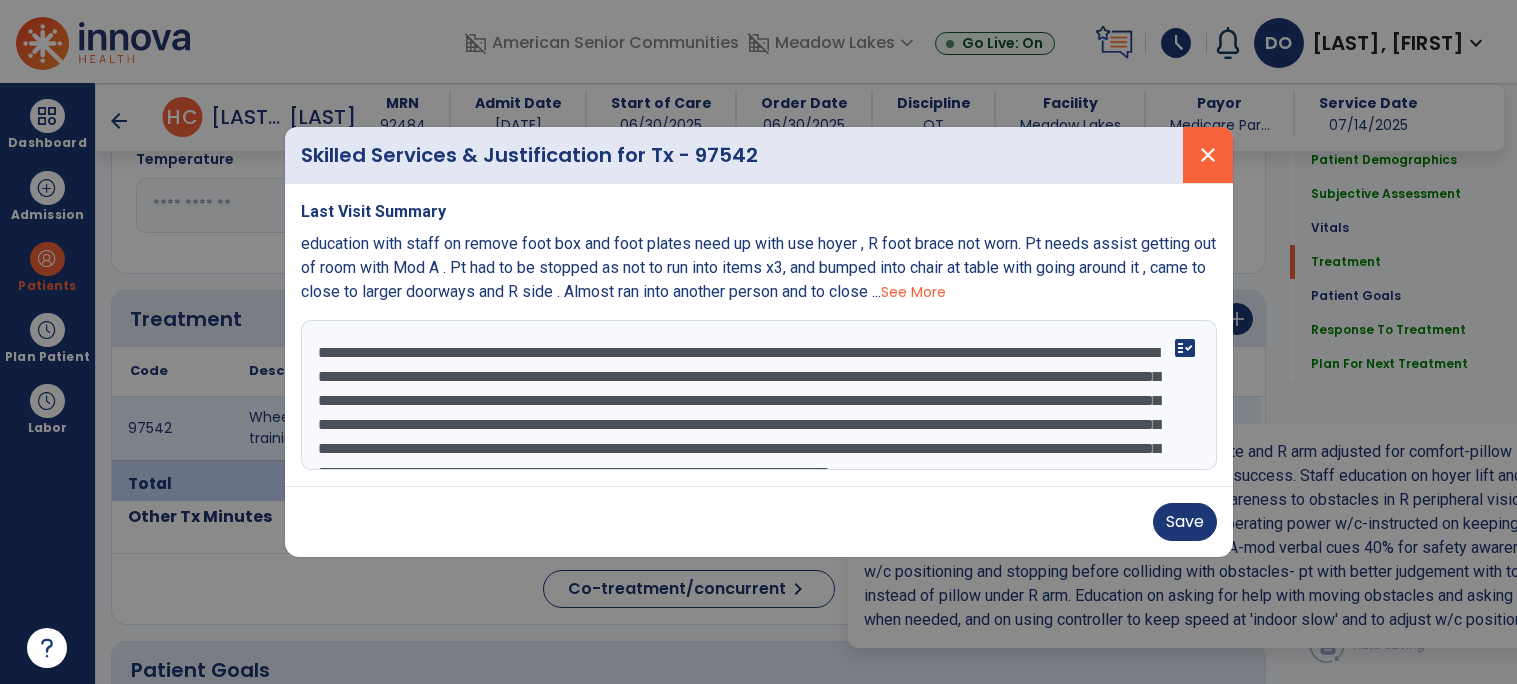 click on "close" at bounding box center [1208, 155] 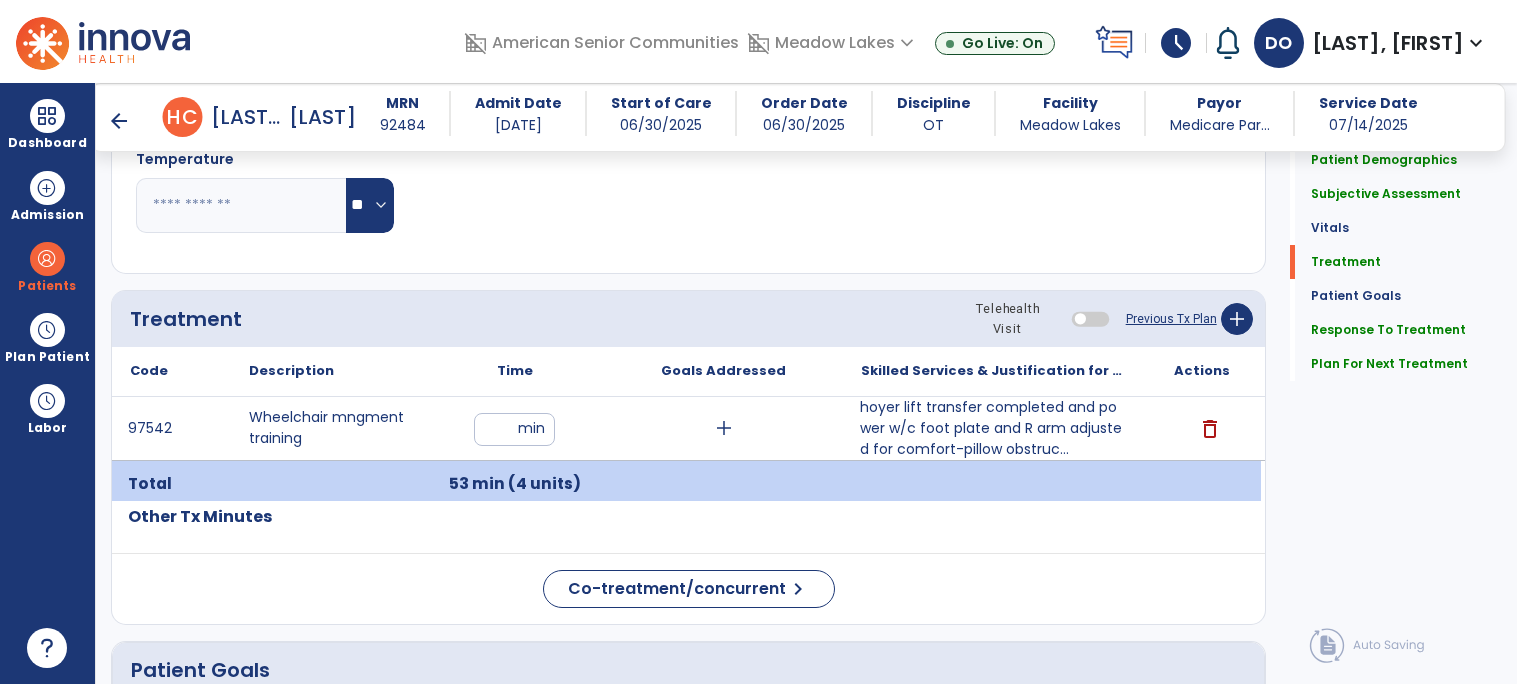 click on "**" at bounding box center (514, 429) 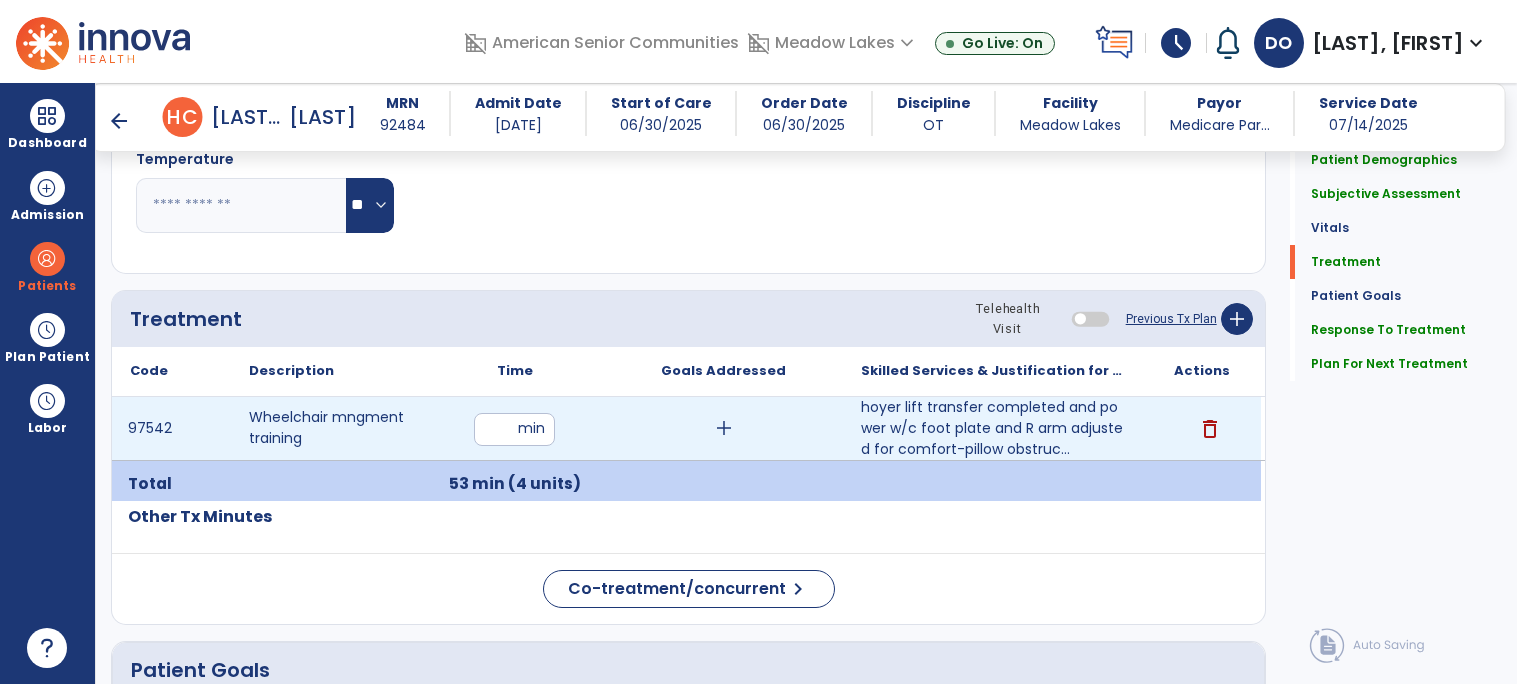 type on "**" 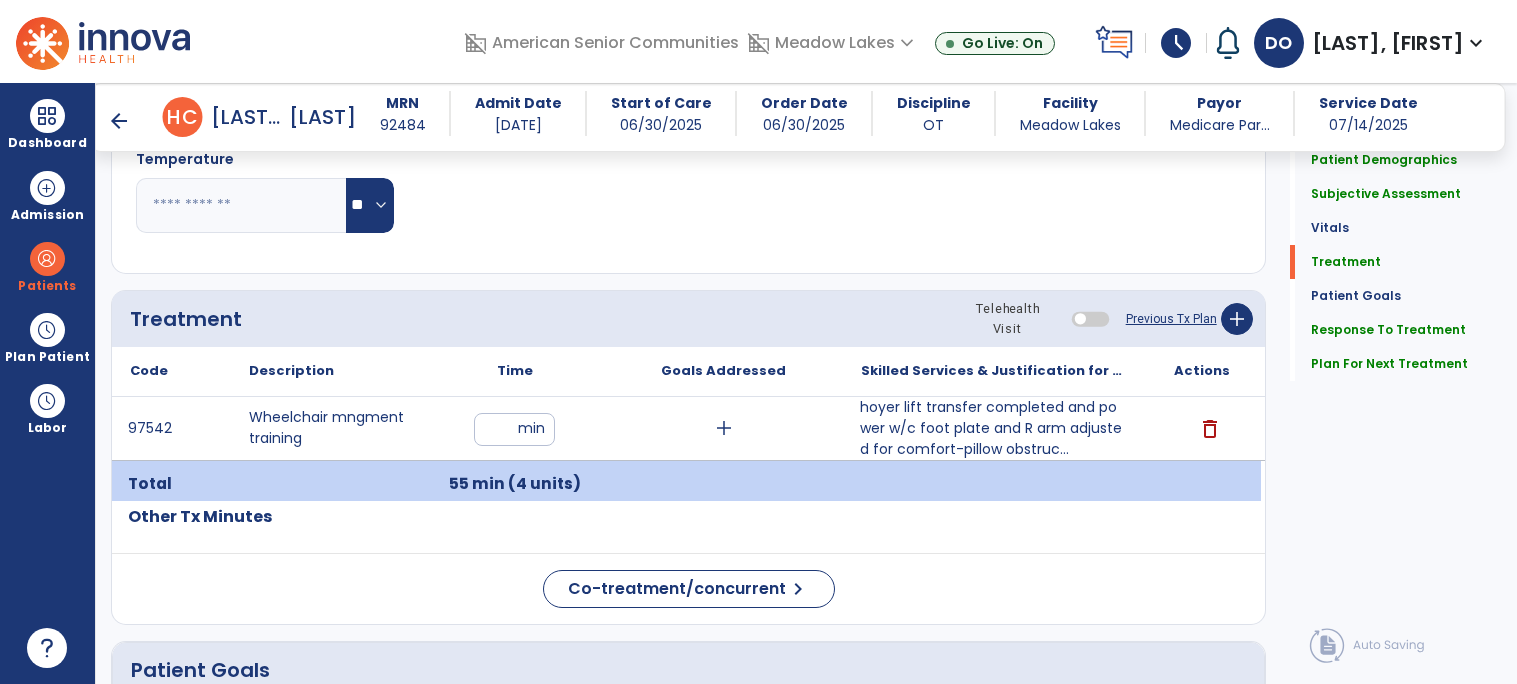 click on "hoyer lift transfer completed and power w/c foot plate and R arm adjusted for comfort-pillow obstruc..." at bounding box center (992, 428) 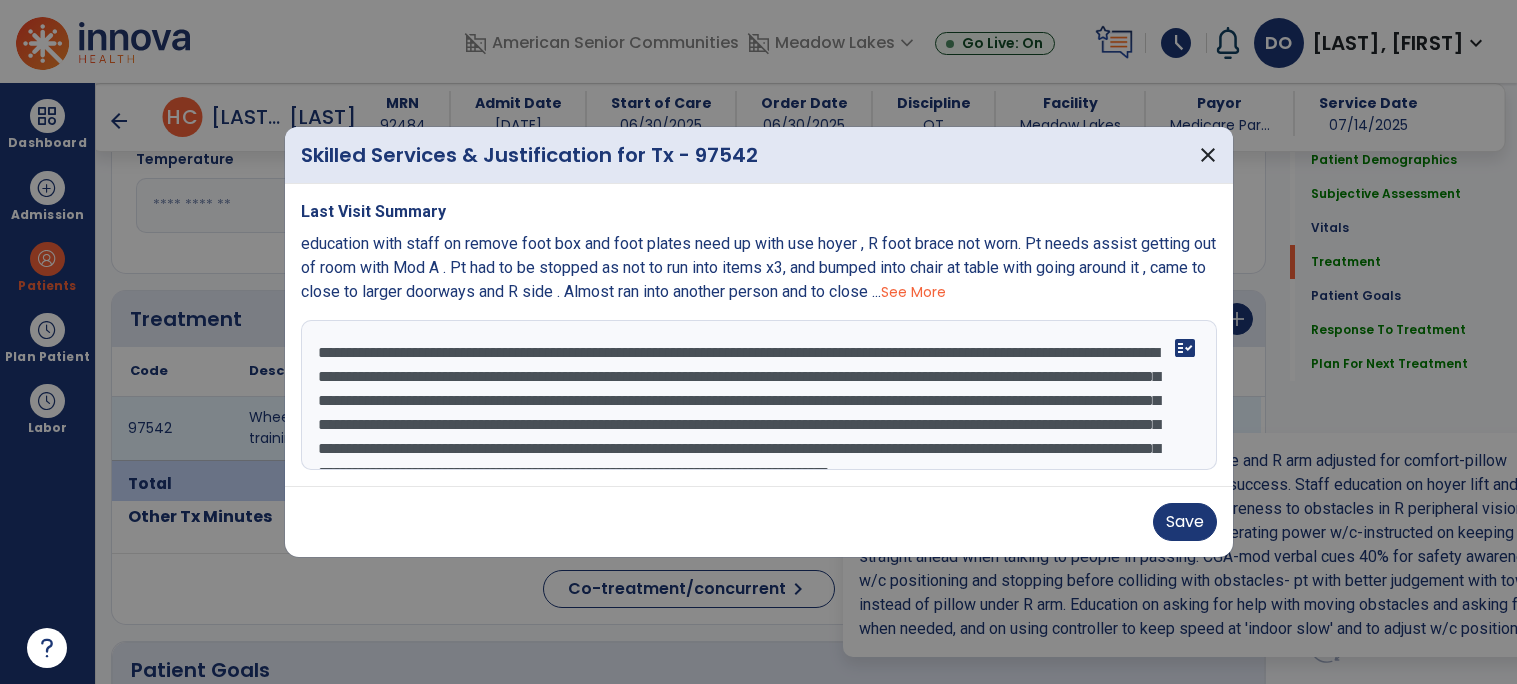 click on "**********" at bounding box center [759, 395] 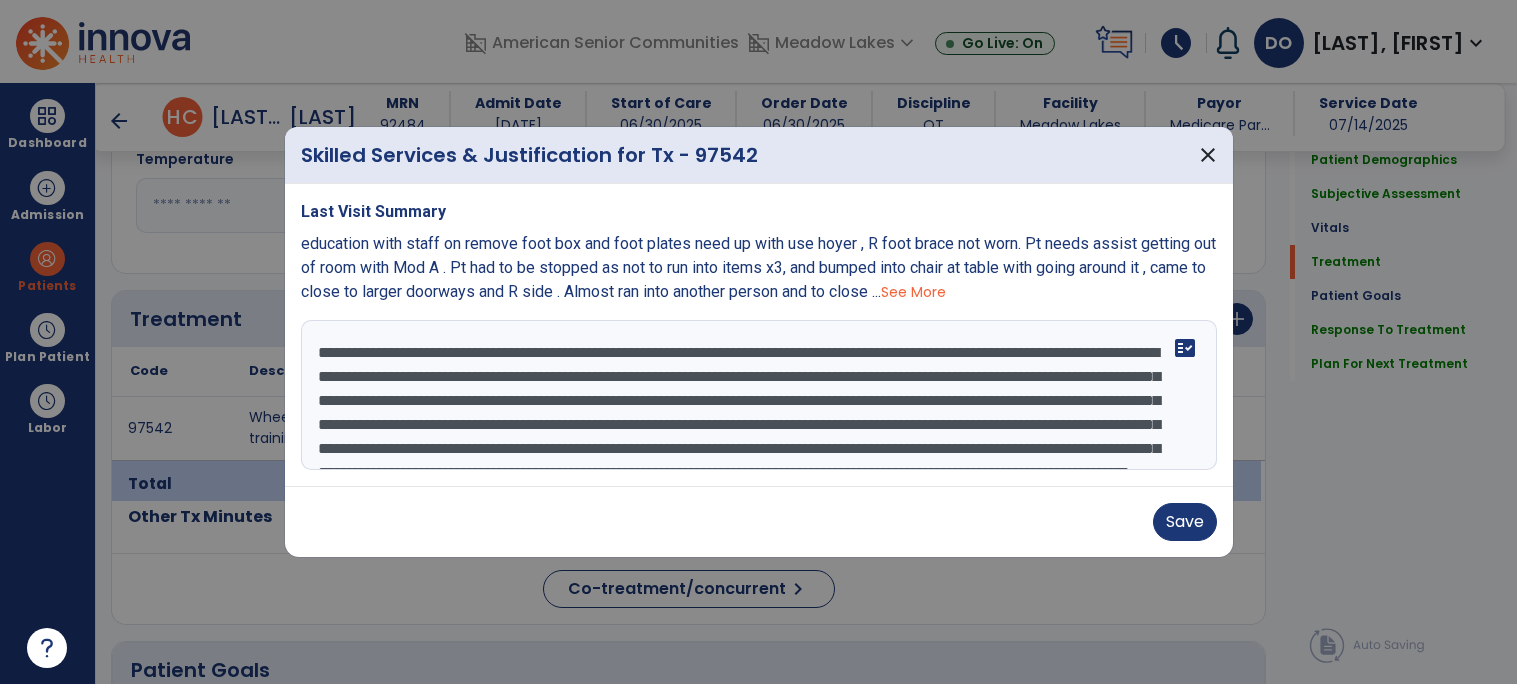 click on "**********" at bounding box center (759, 395) 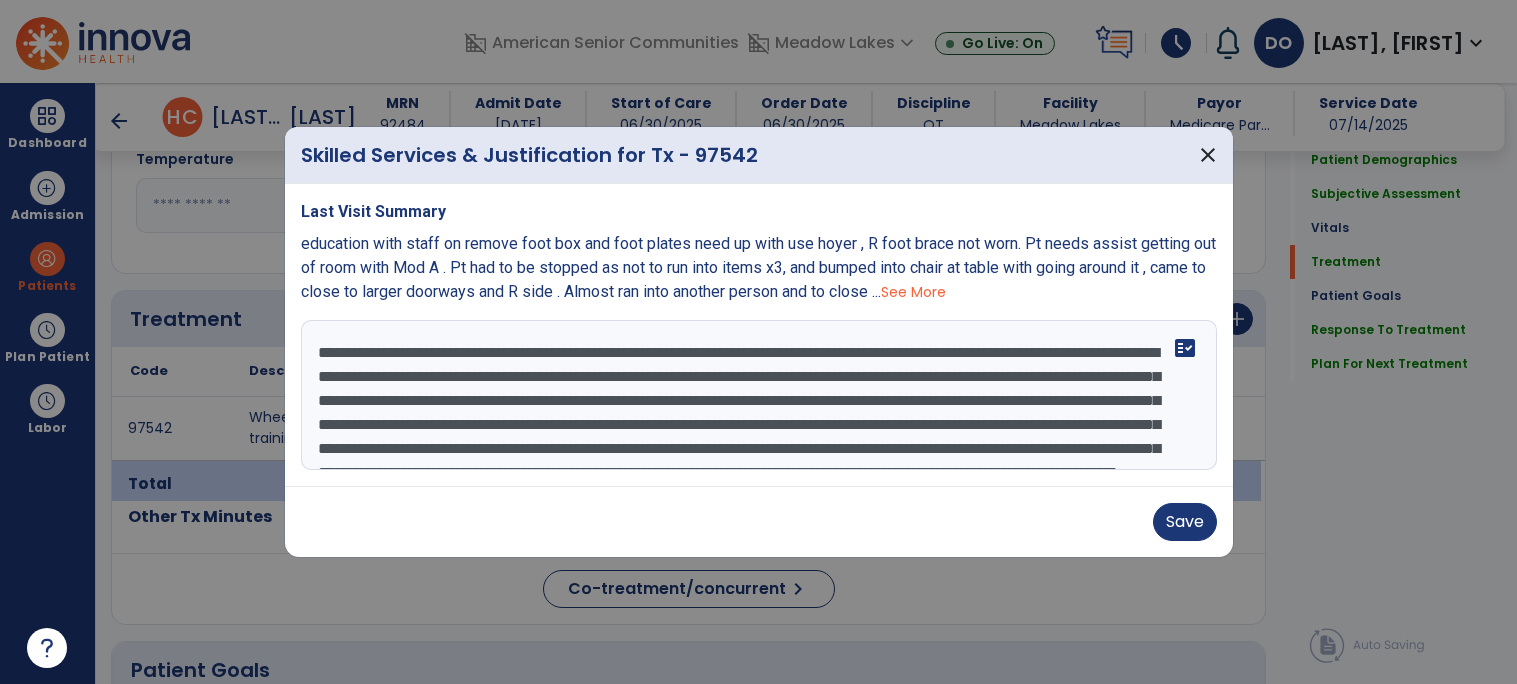 scroll, scrollTop: 51, scrollLeft: 0, axis: vertical 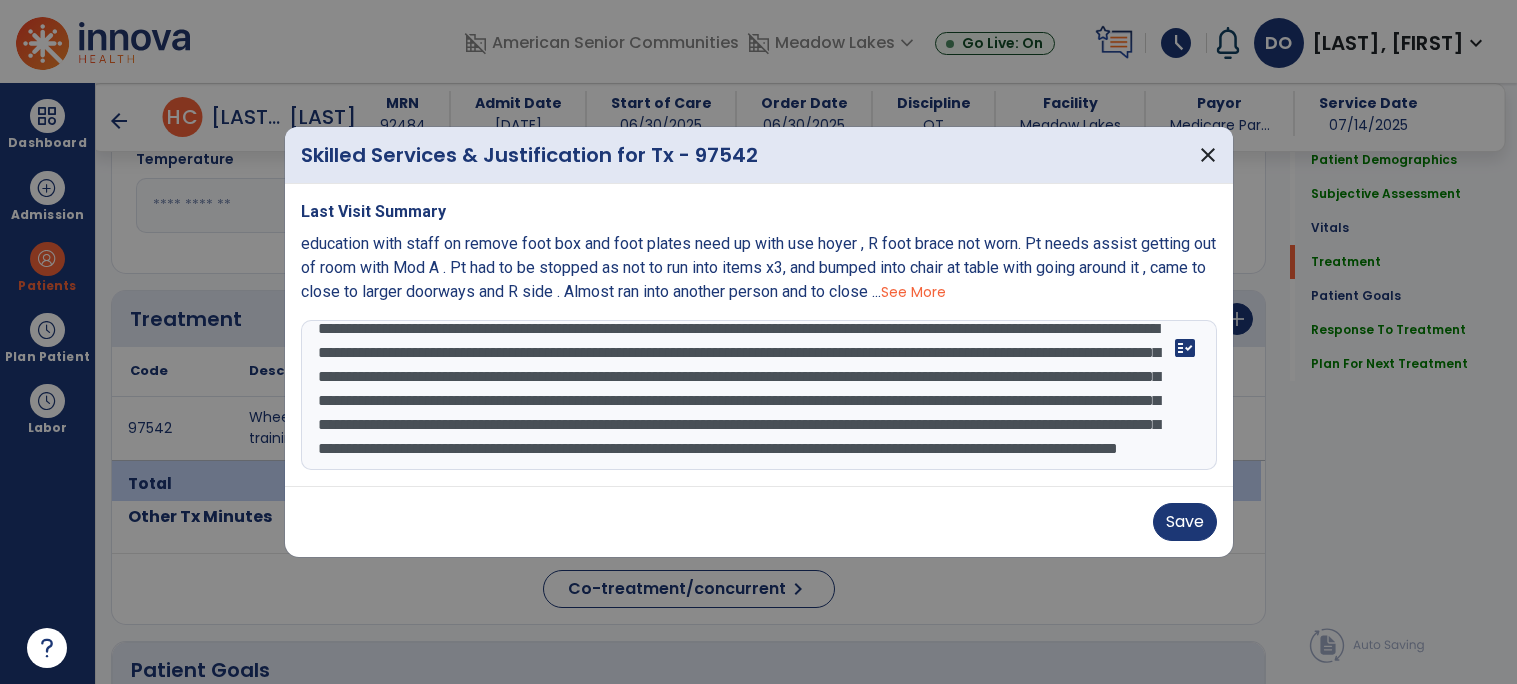 click on "**********" at bounding box center (759, 395) 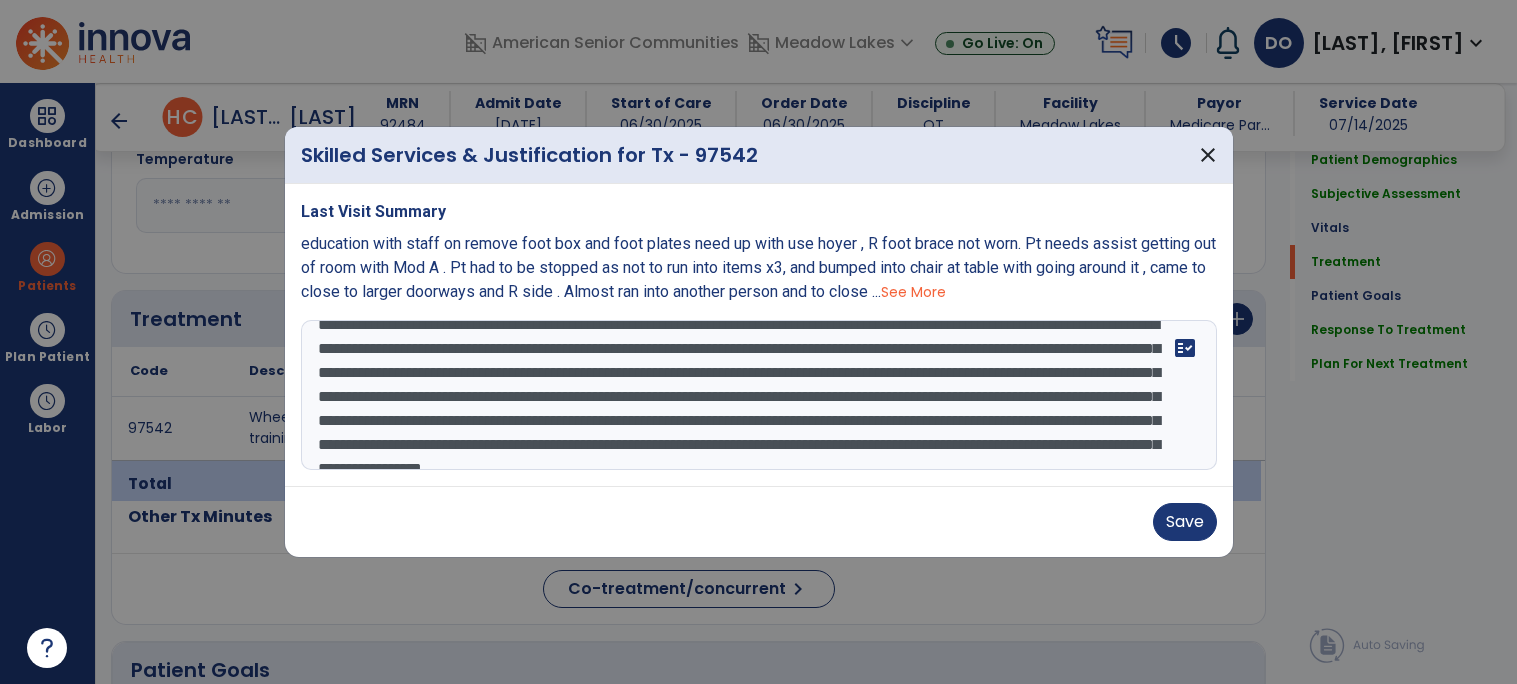 click on "**********" at bounding box center (759, 395) 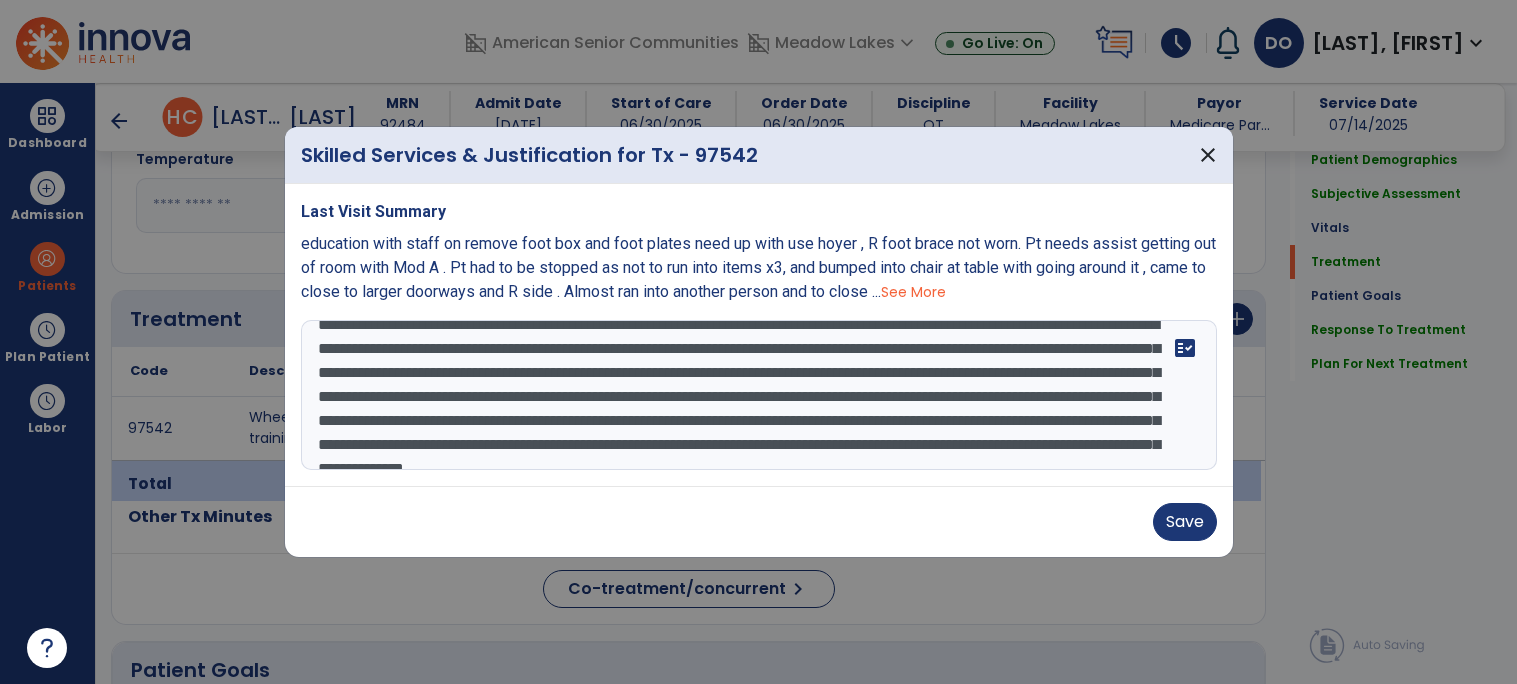scroll, scrollTop: 53, scrollLeft: 0, axis: vertical 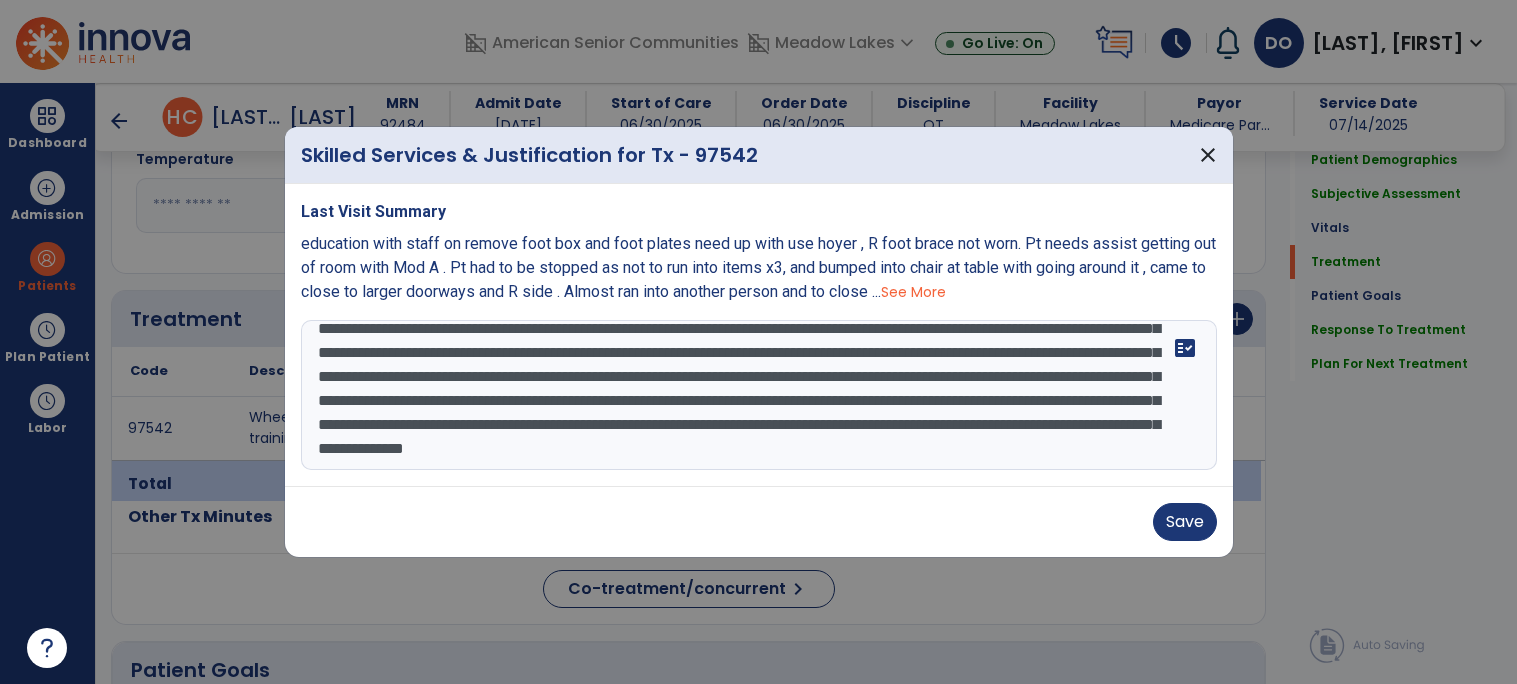 click on "**********" at bounding box center [759, 395] 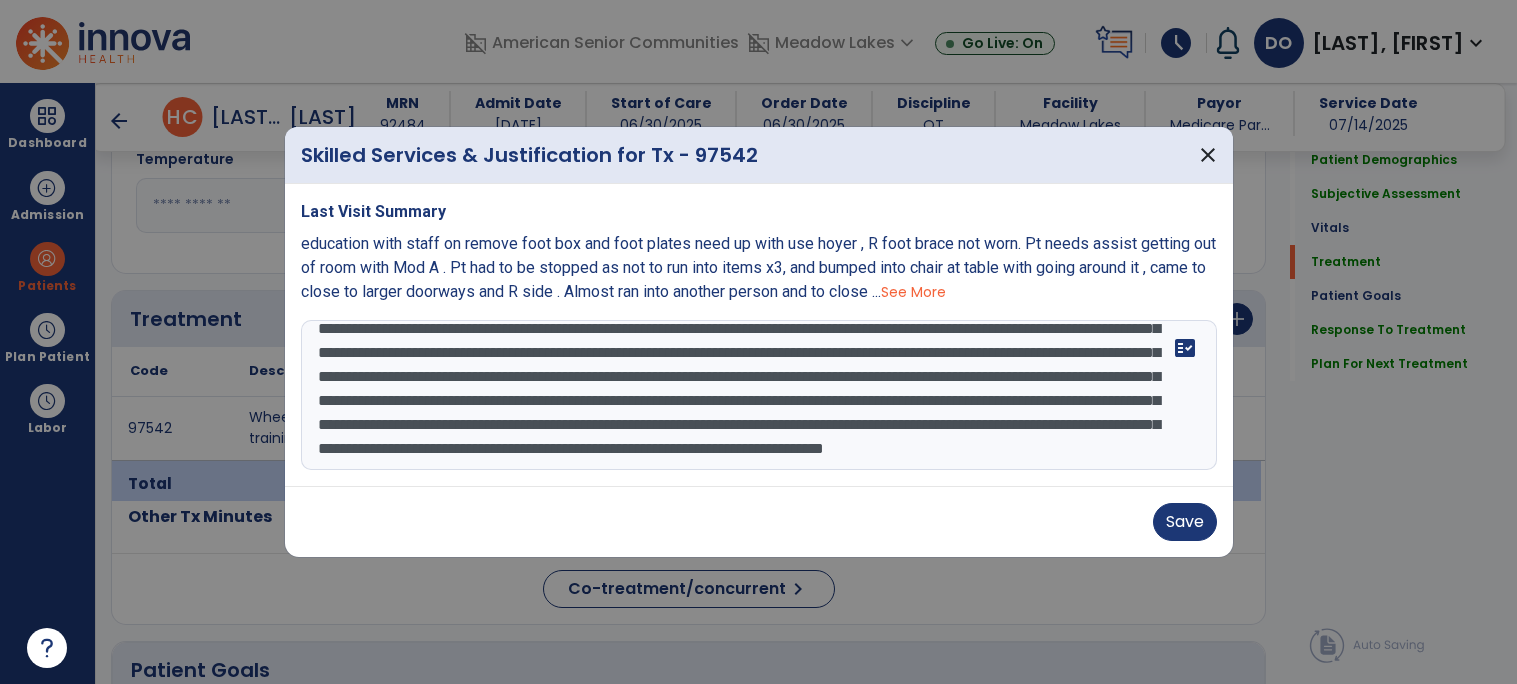 scroll, scrollTop: 111, scrollLeft: 0, axis: vertical 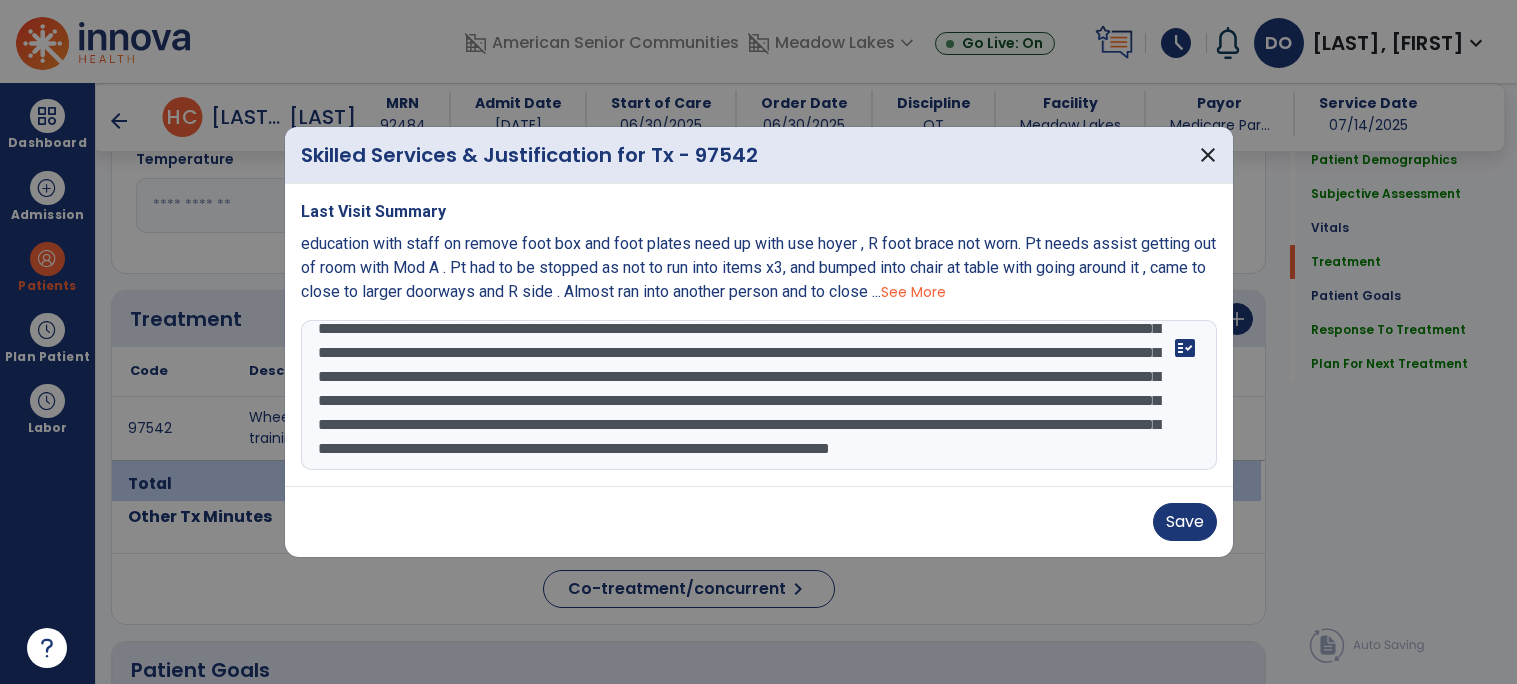 click at bounding box center (759, 395) 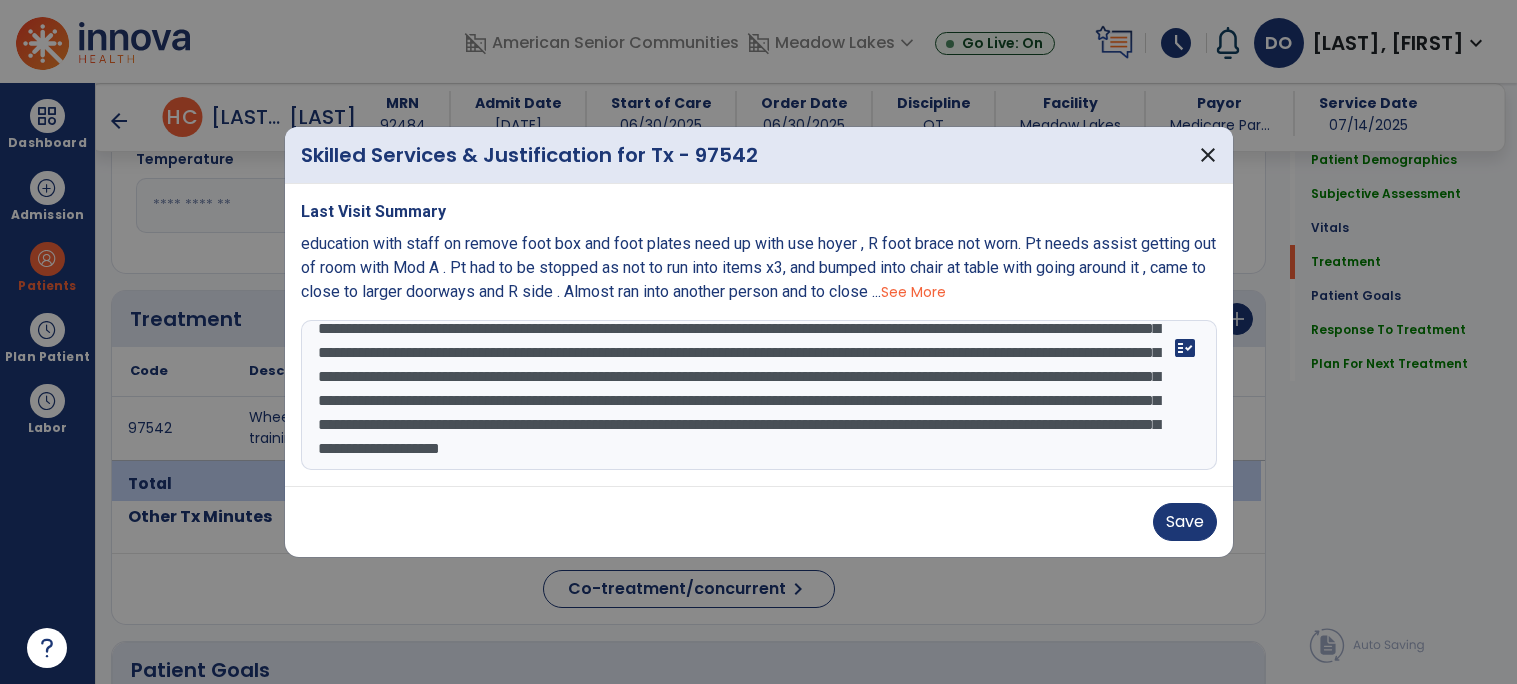 scroll, scrollTop: 158, scrollLeft: 0, axis: vertical 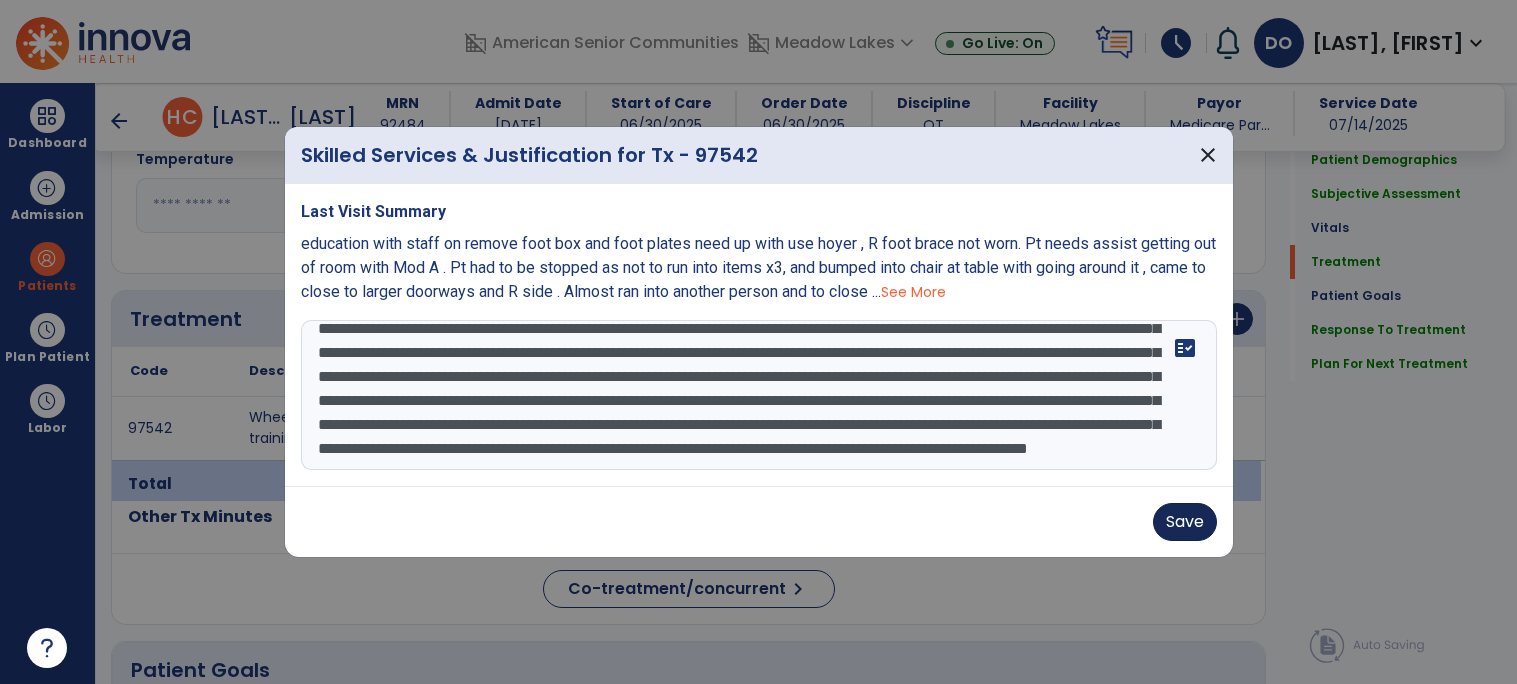type on "**********" 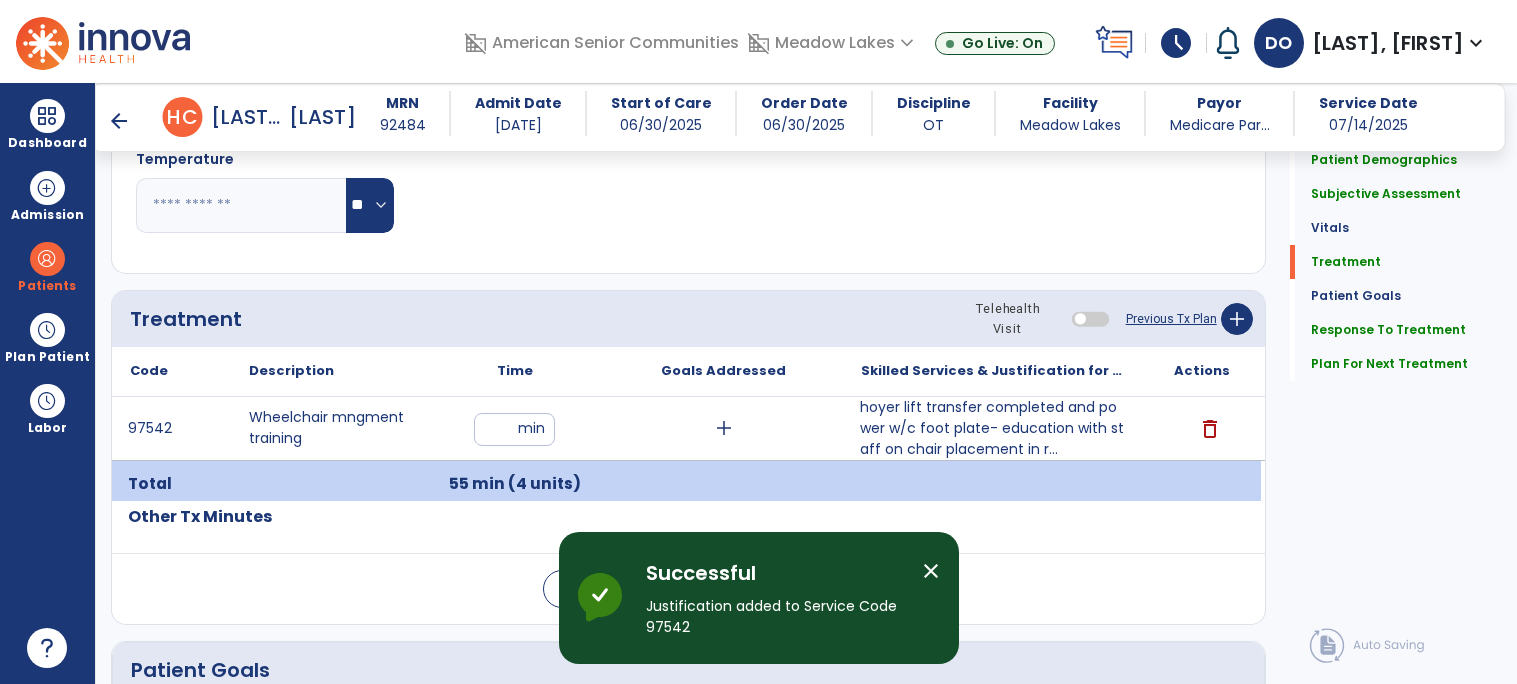 click on "hoyer lift transfer completed and power w/c foot plate- education with staff on chair placement in r..." at bounding box center (992, 428) 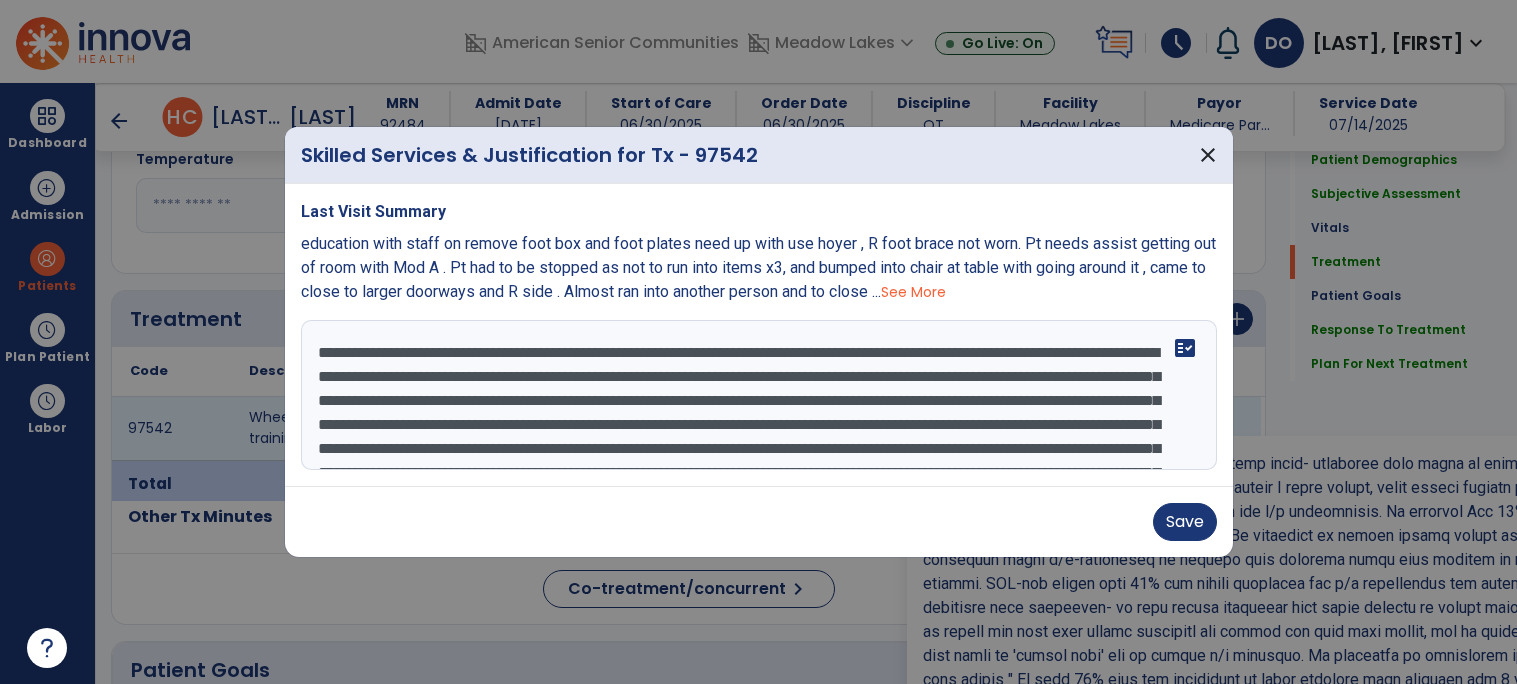 scroll, scrollTop: 216, scrollLeft: 0, axis: vertical 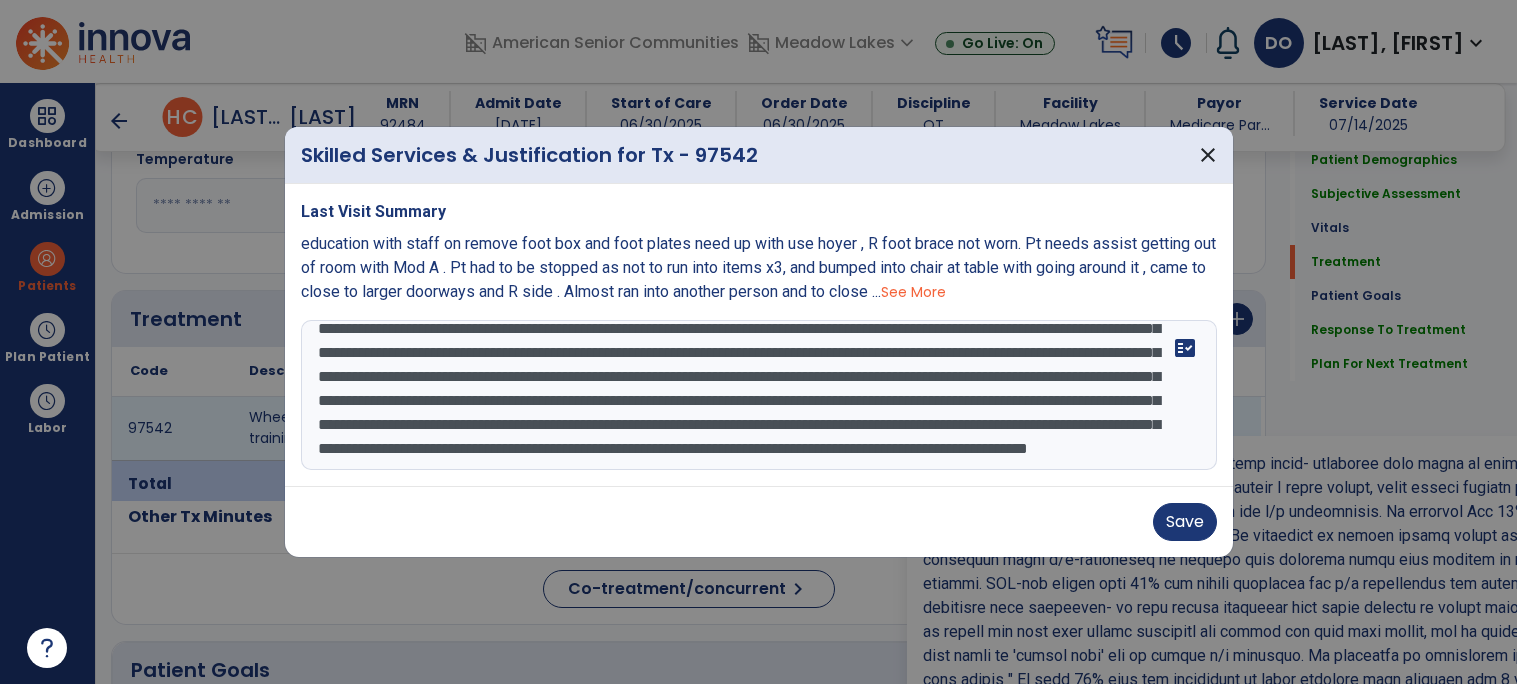 click at bounding box center [759, 395] 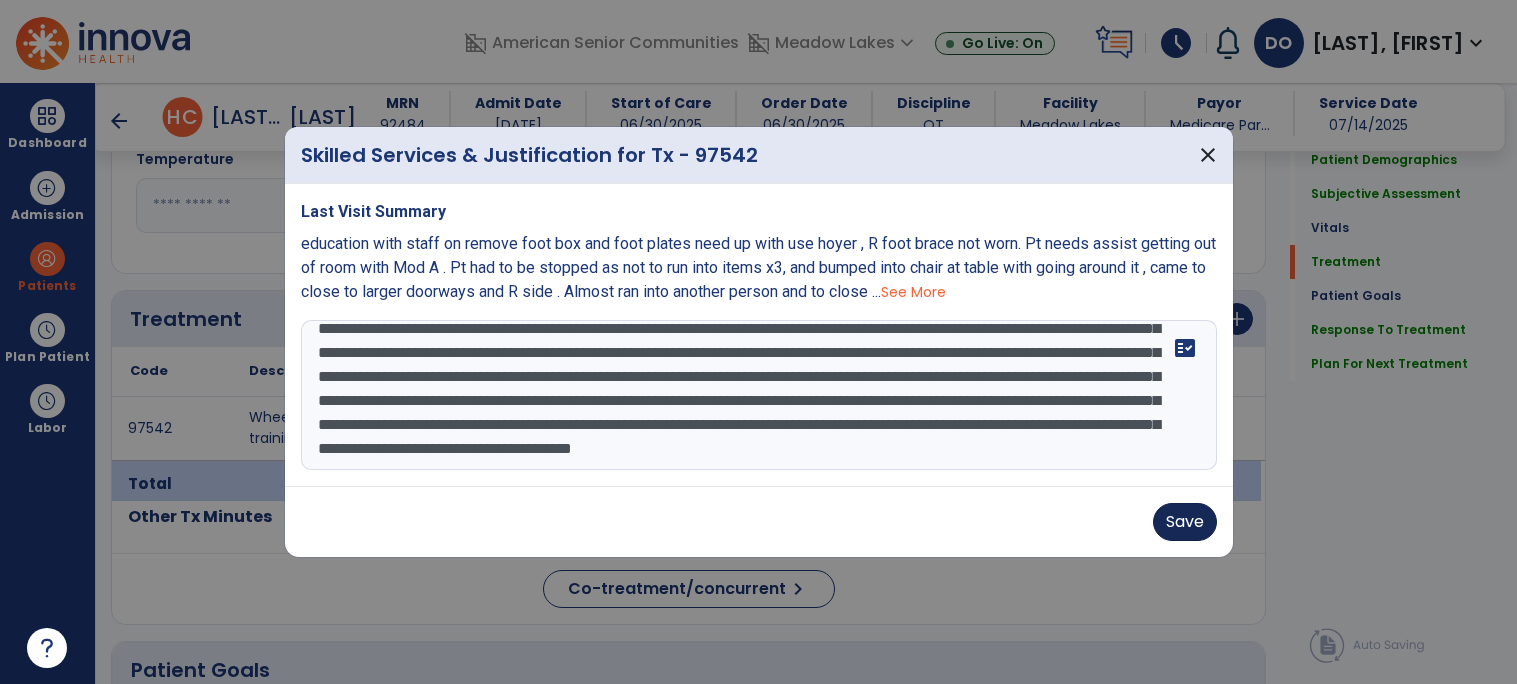 type on "**********" 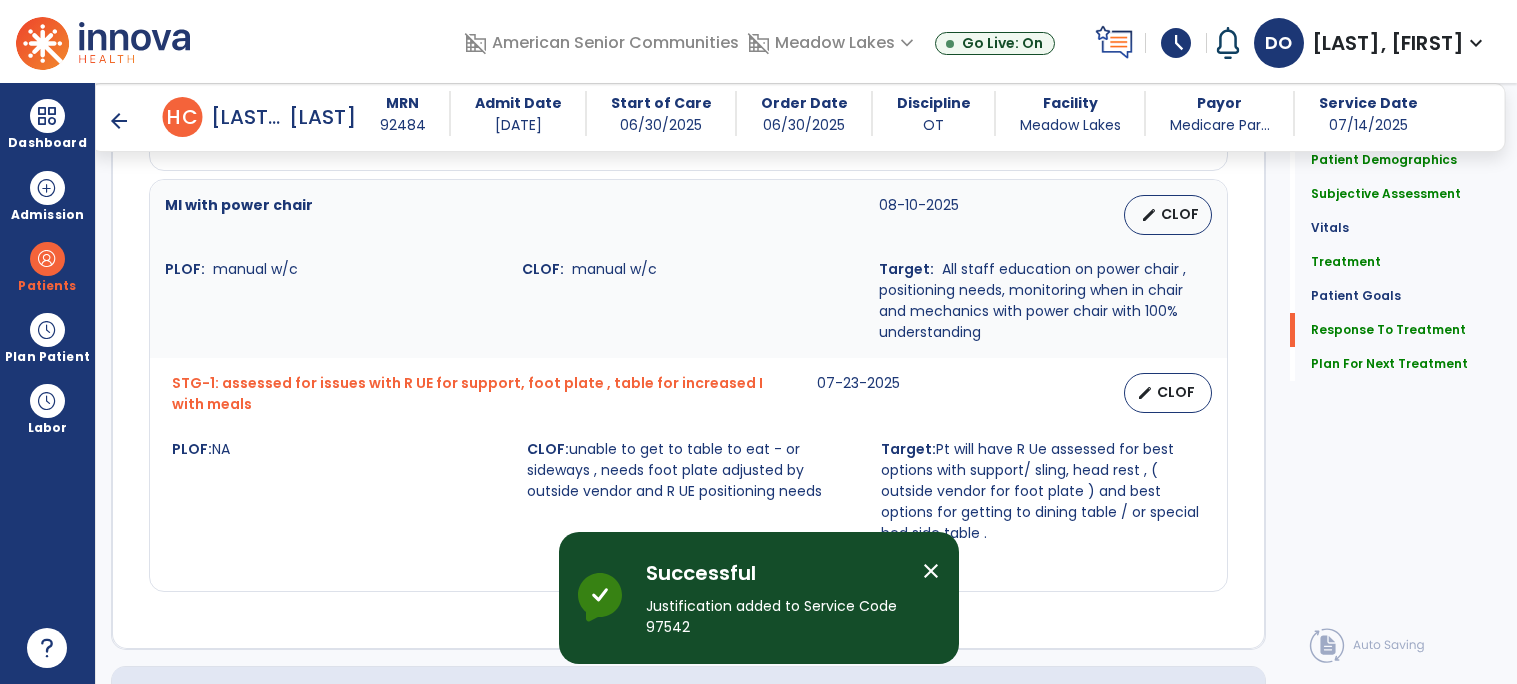 scroll, scrollTop: 2869, scrollLeft: 0, axis: vertical 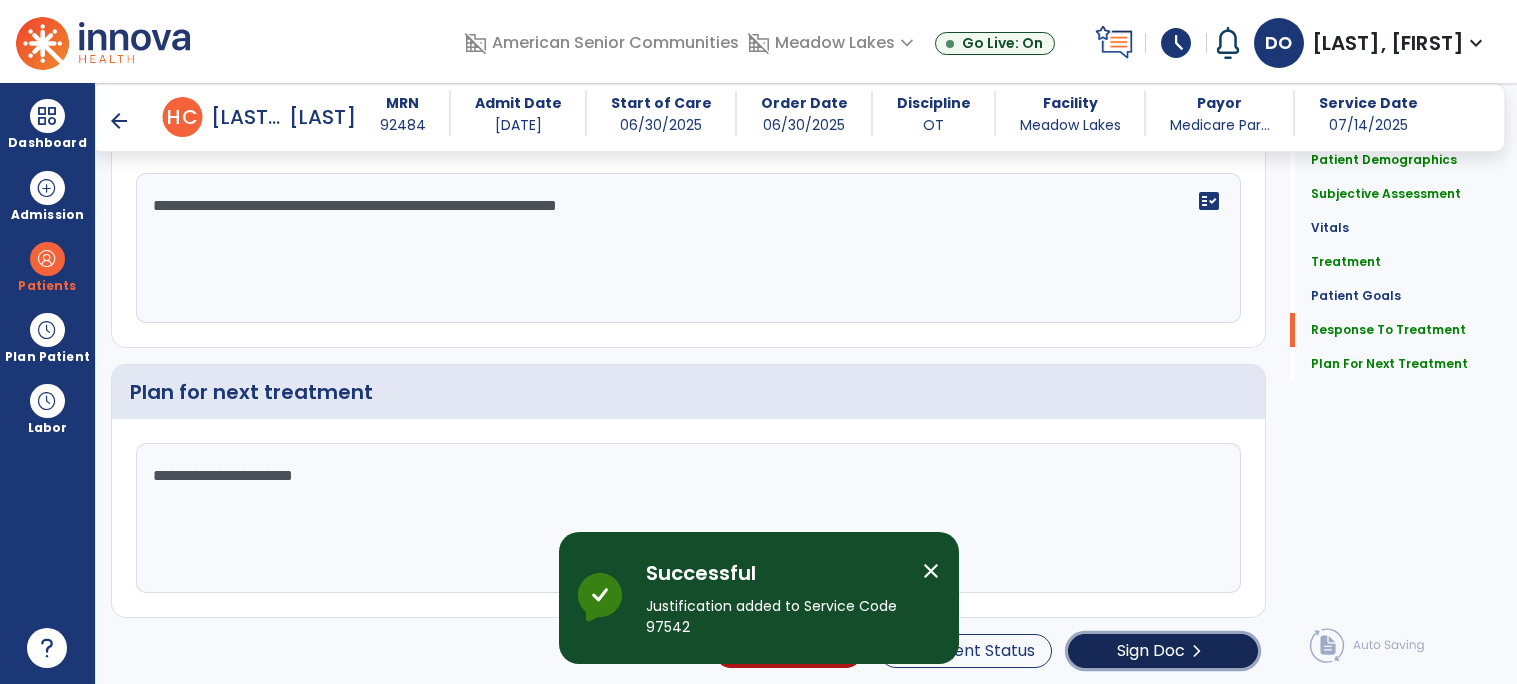 click on "Sign Doc" 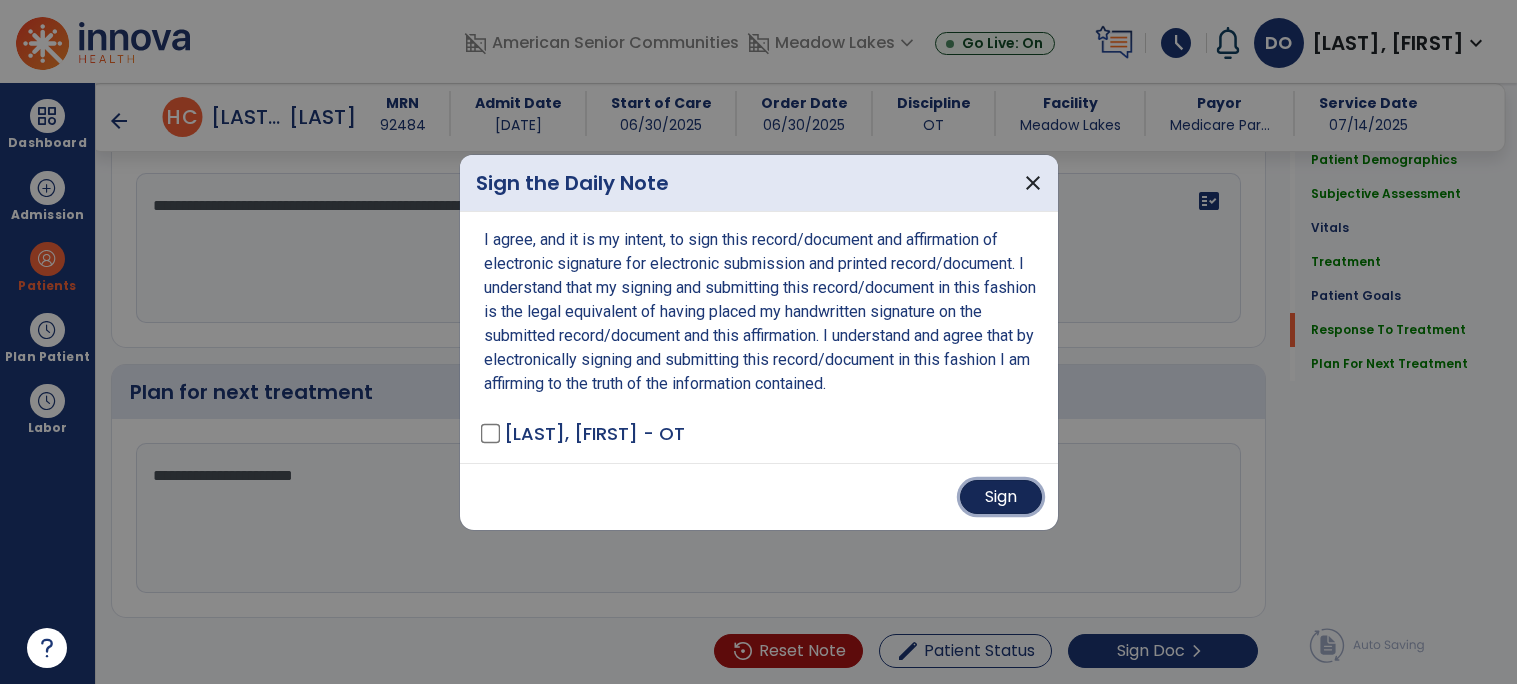 click on "Sign" at bounding box center [1001, 497] 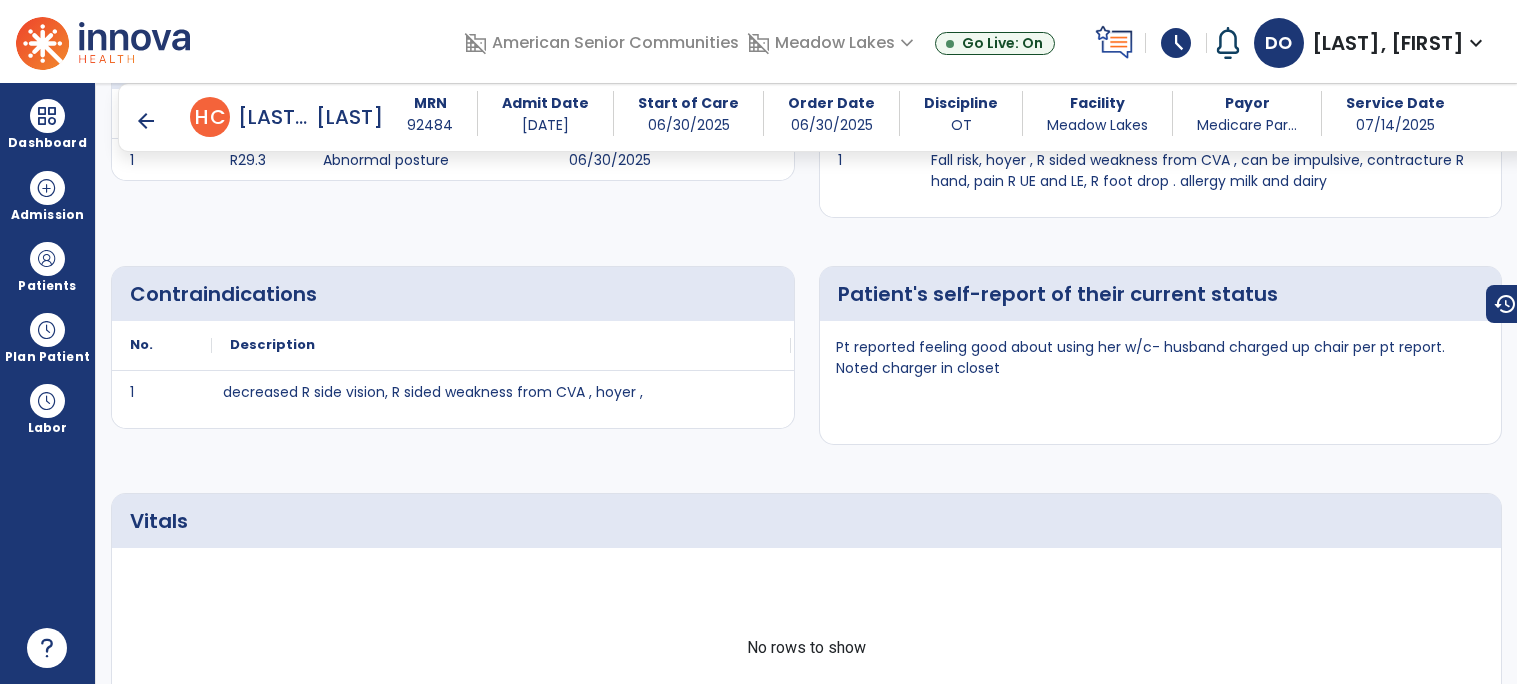 scroll, scrollTop: 0, scrollLeft: 0, axis: both 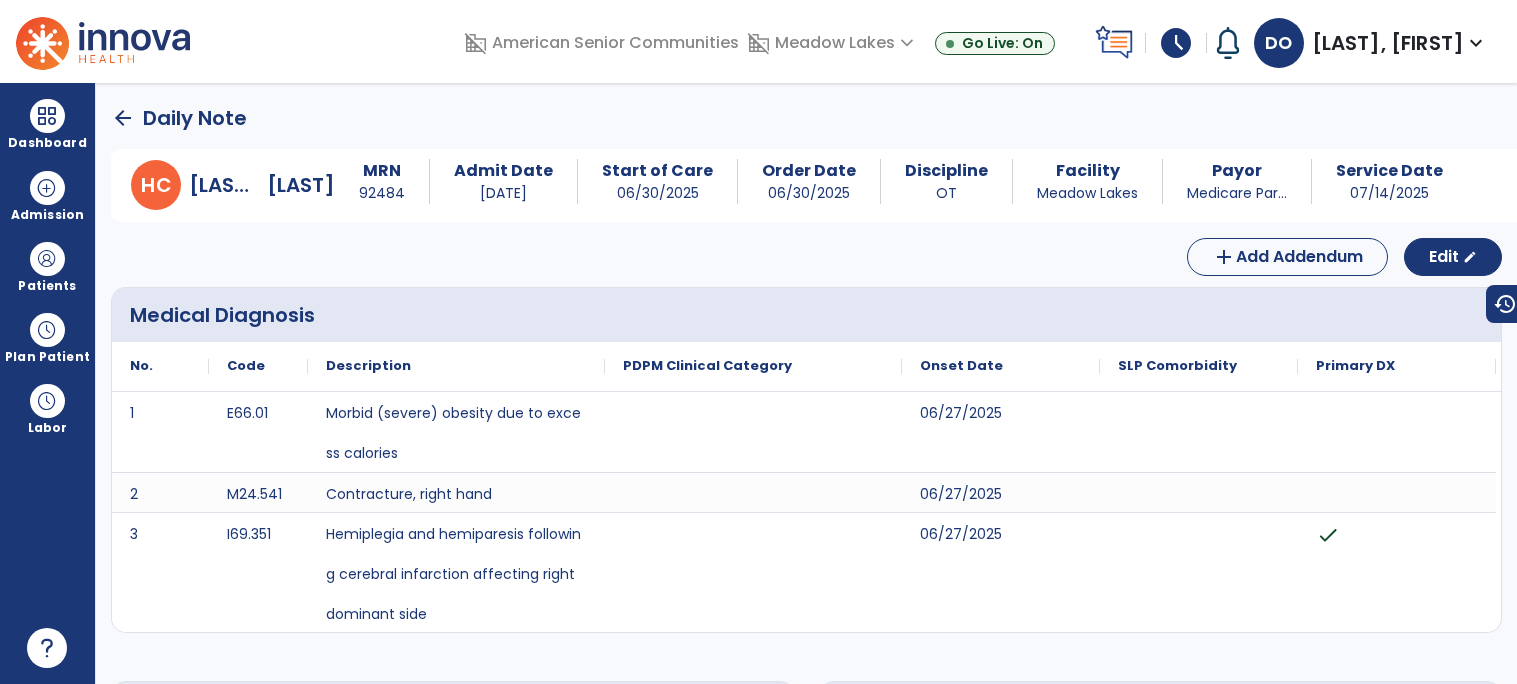 click on "arrow_back" 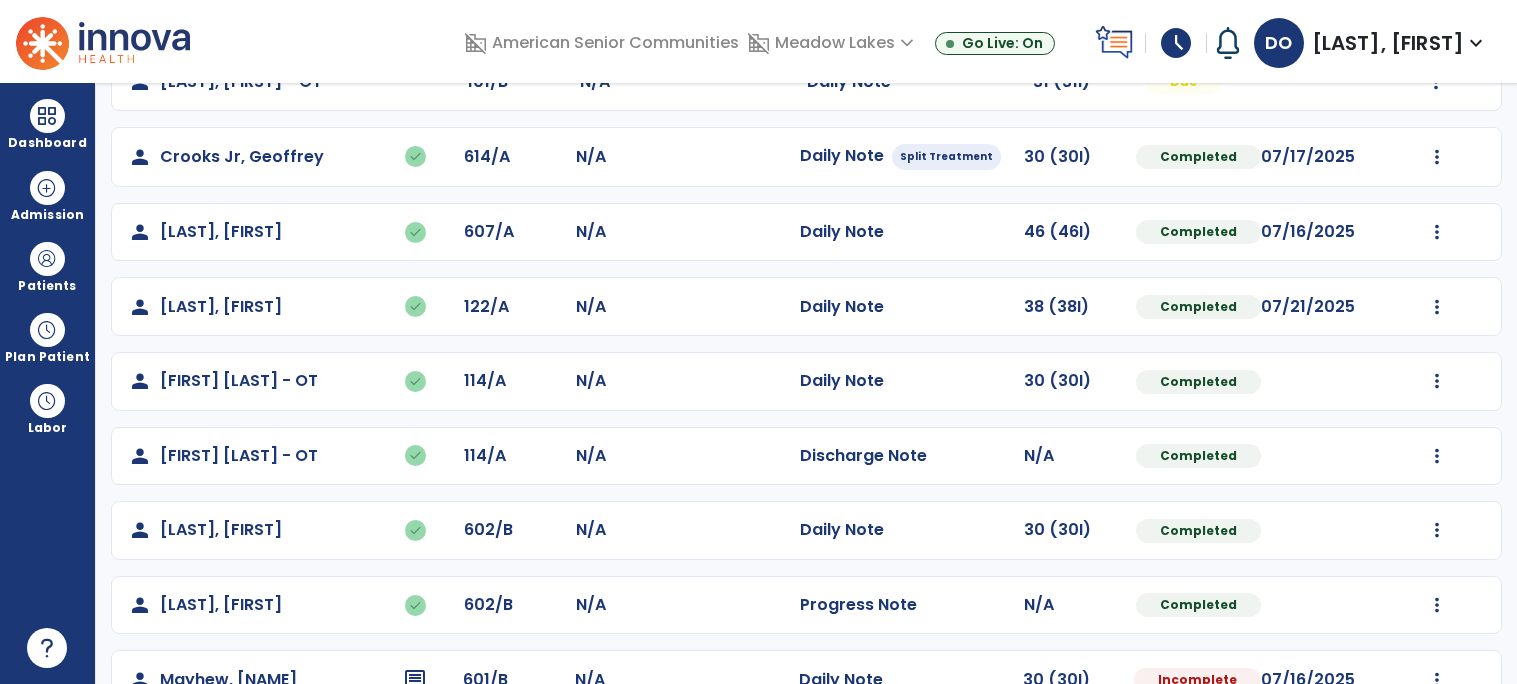 scroll, scrollTop: 424, scrollLeft: 0, axis: vertical 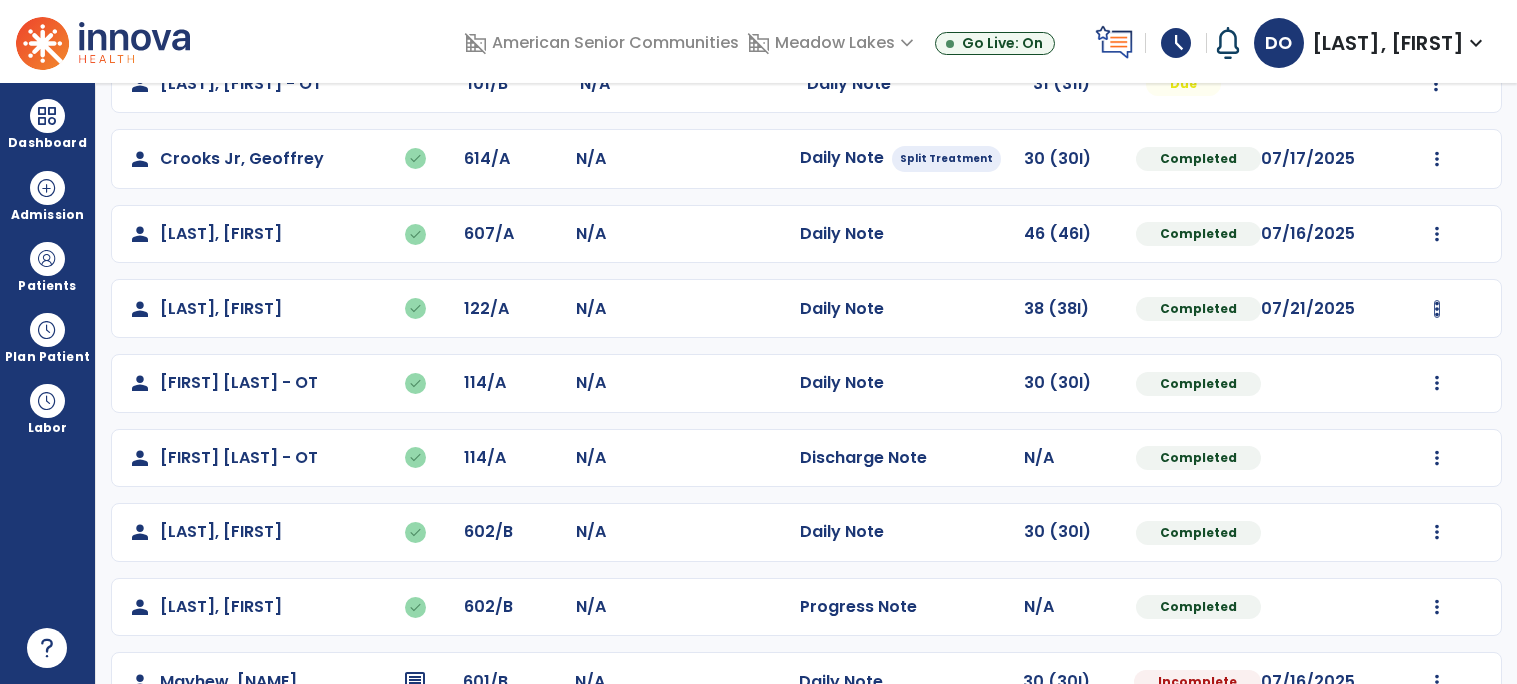 click at bounding box center [1436, 9] 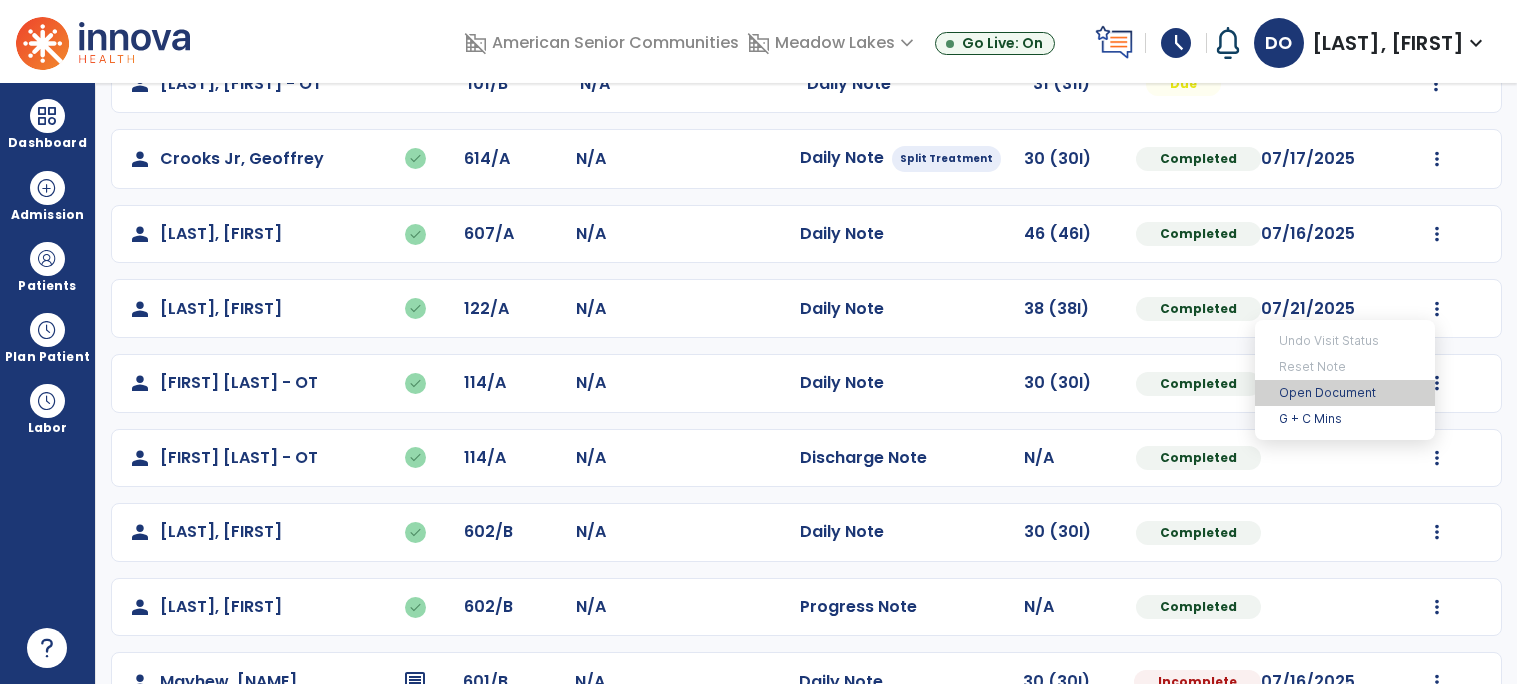 click on "Open Document" at bounding box center [1345, 393] 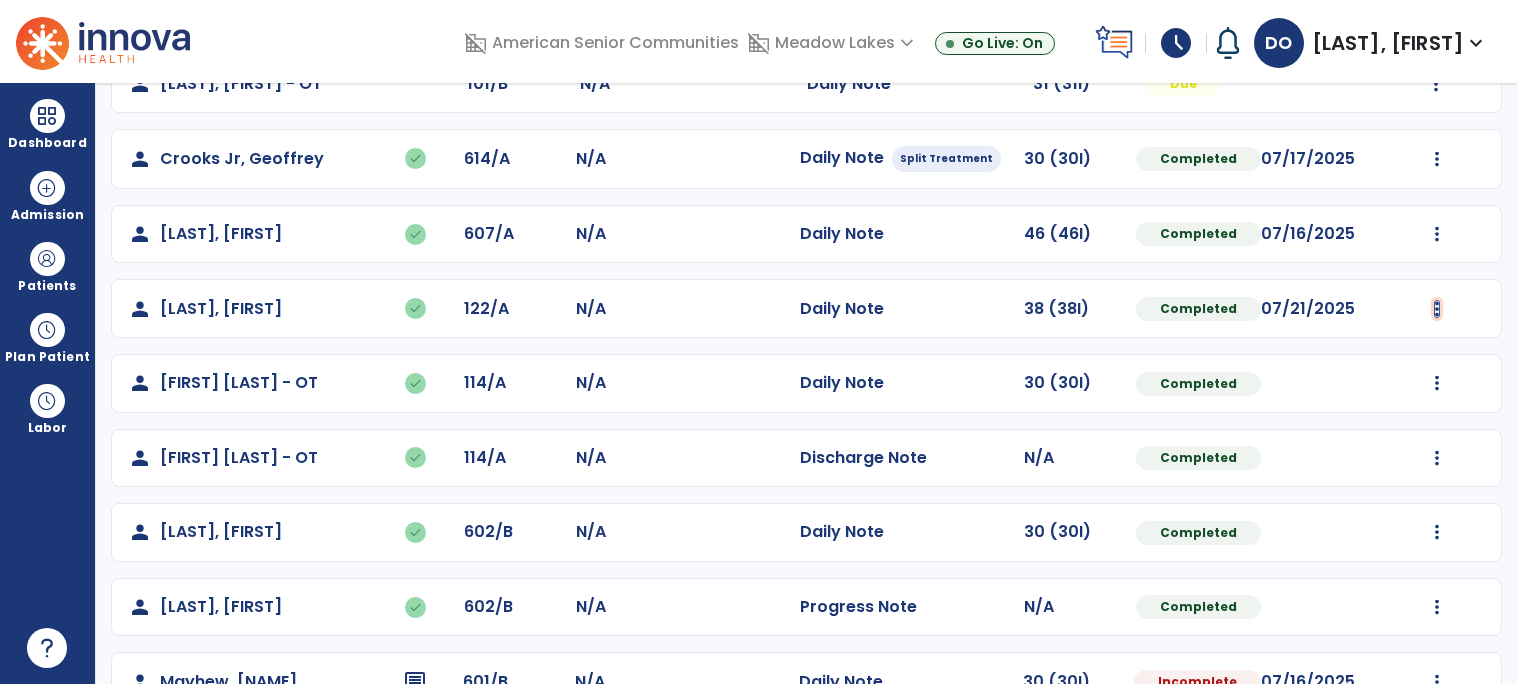 click at bounding box center (1436, 9) 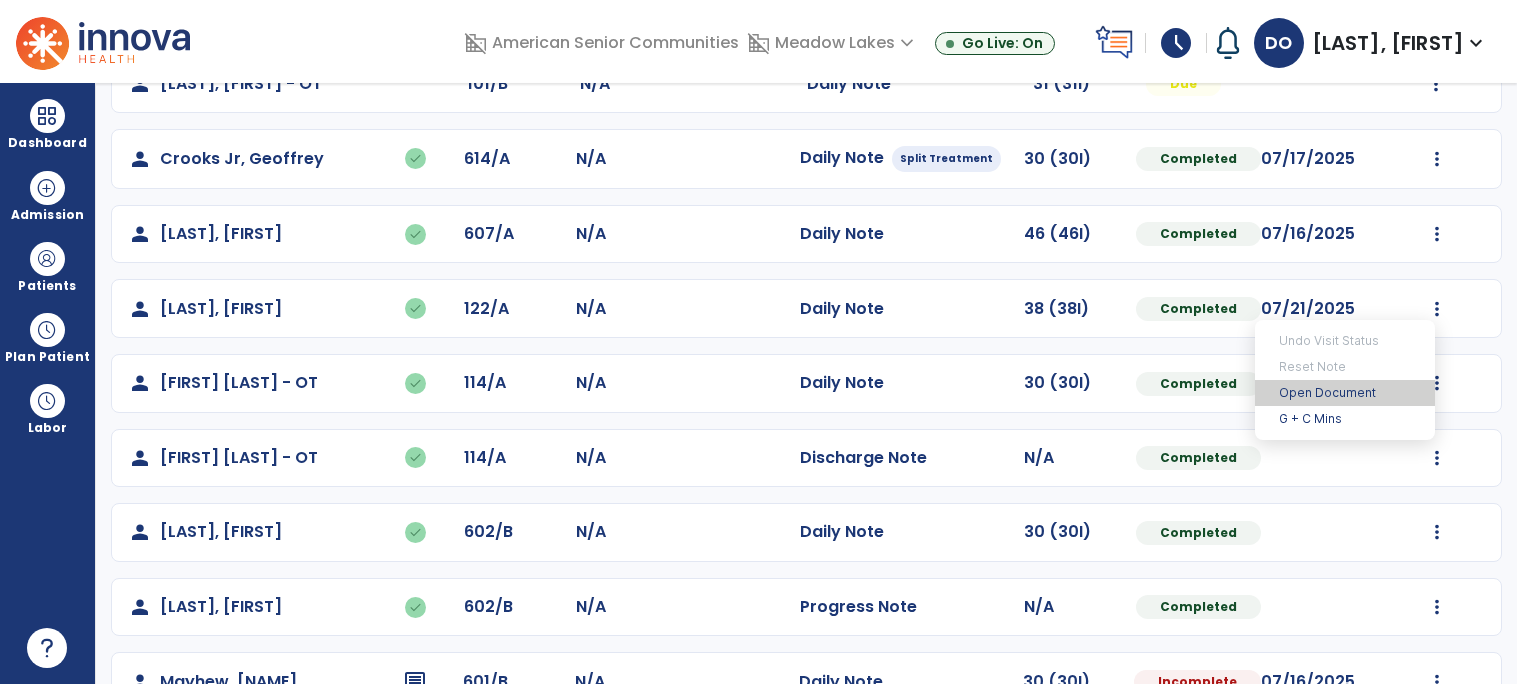 click on "Open Document" at bounding box center (1345, 393) 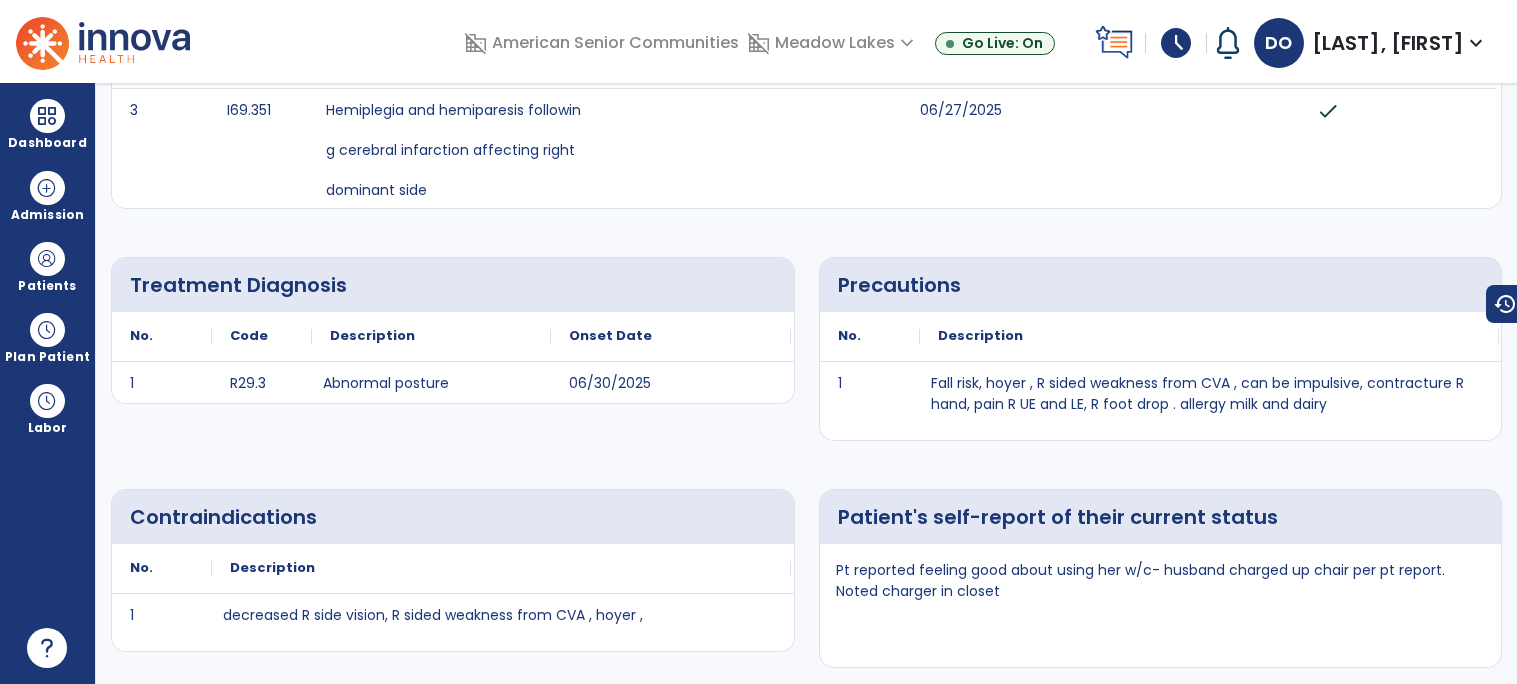 scroll, scrollTop: 0, scrollLeft: 0, axis: both 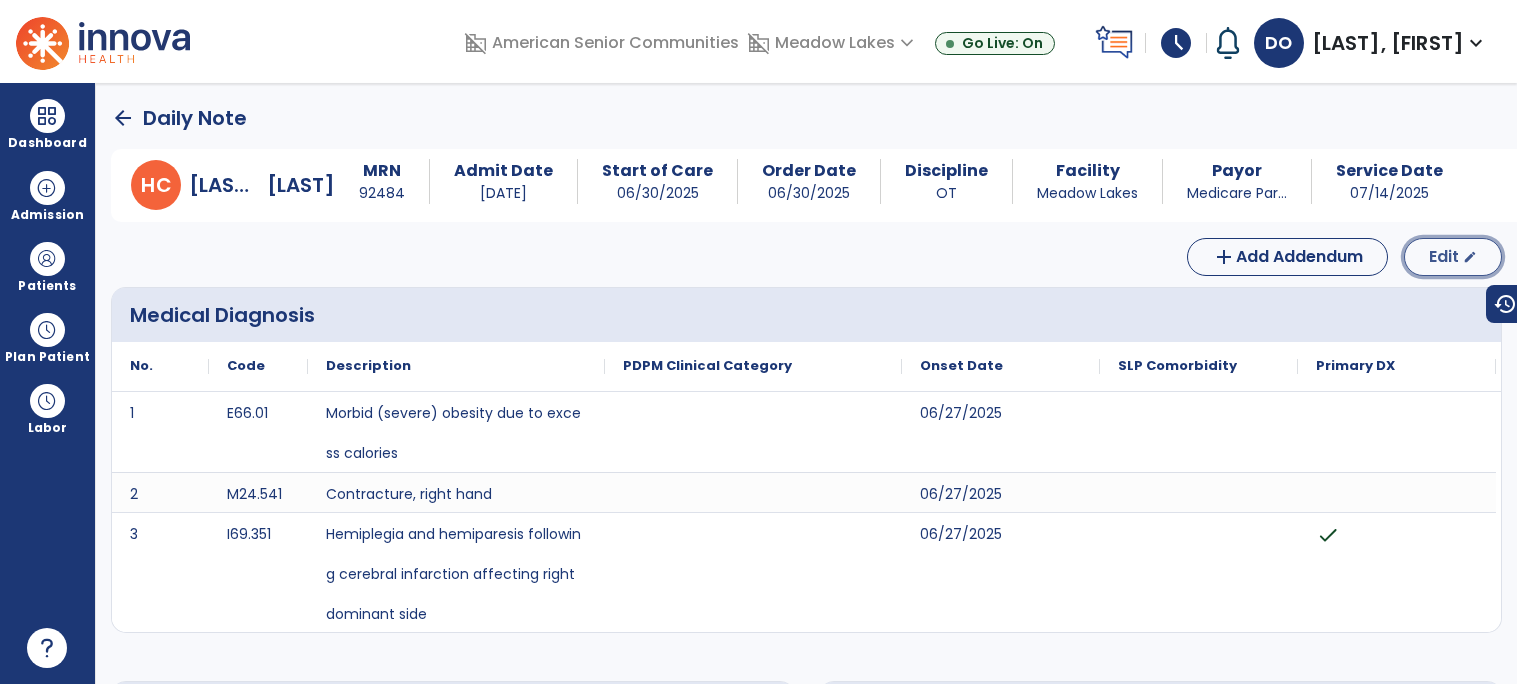 click on "edit" 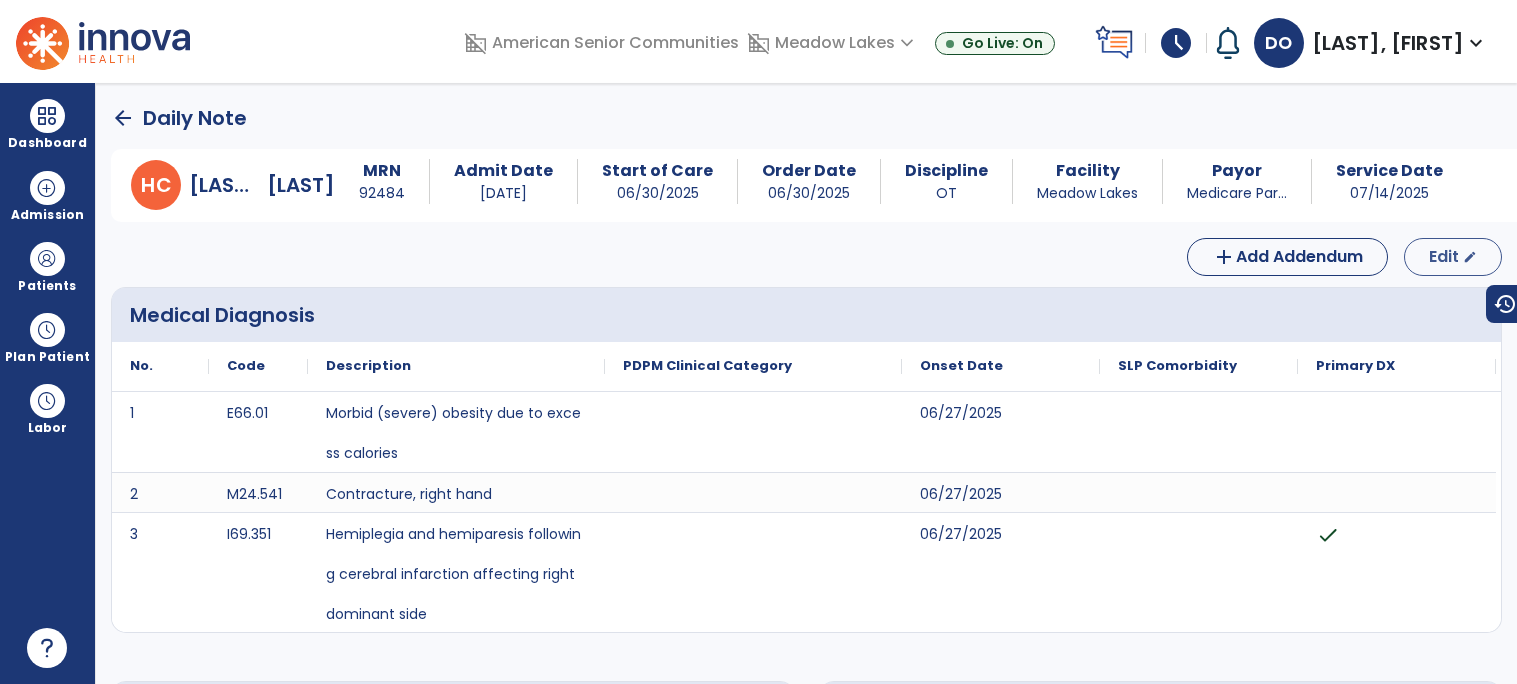 select on "*" 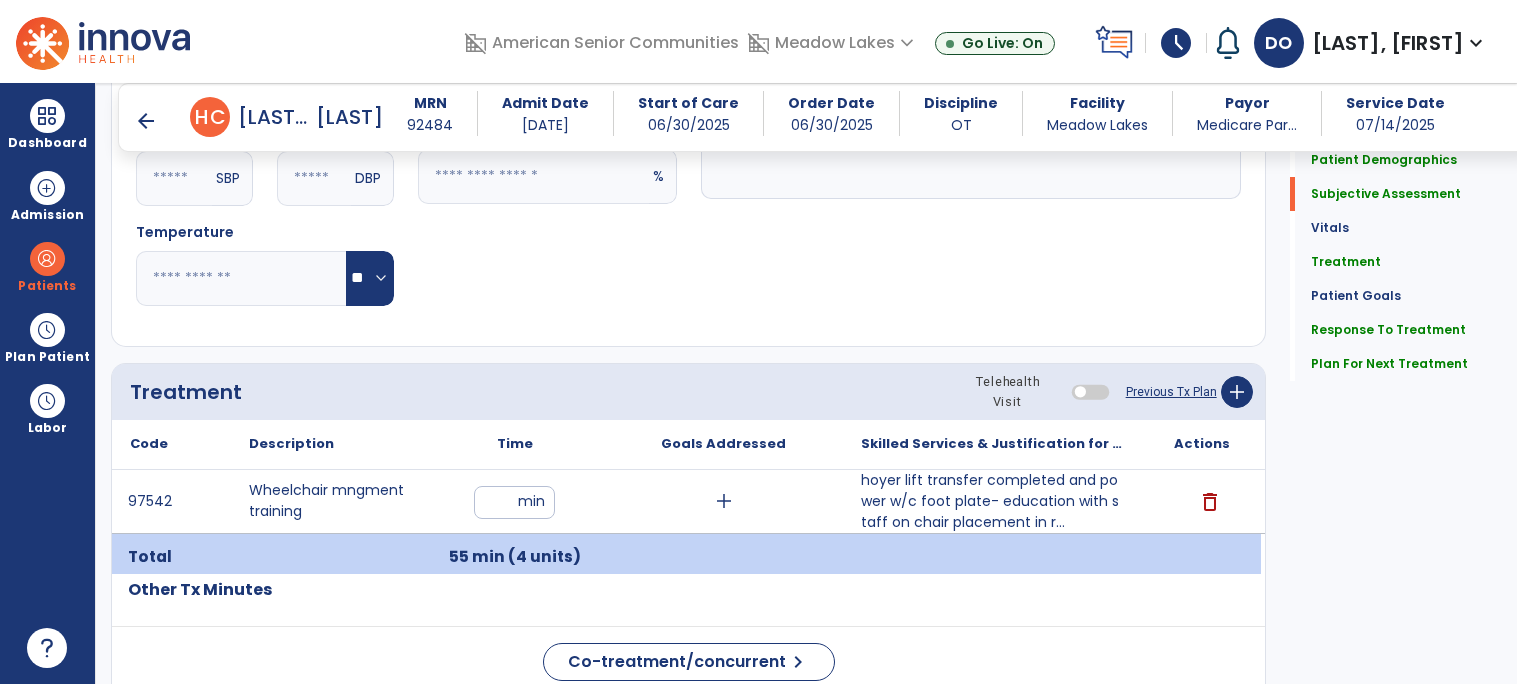 scroll, scrollTop: 968, scrollLeft: 0, axis: vertical 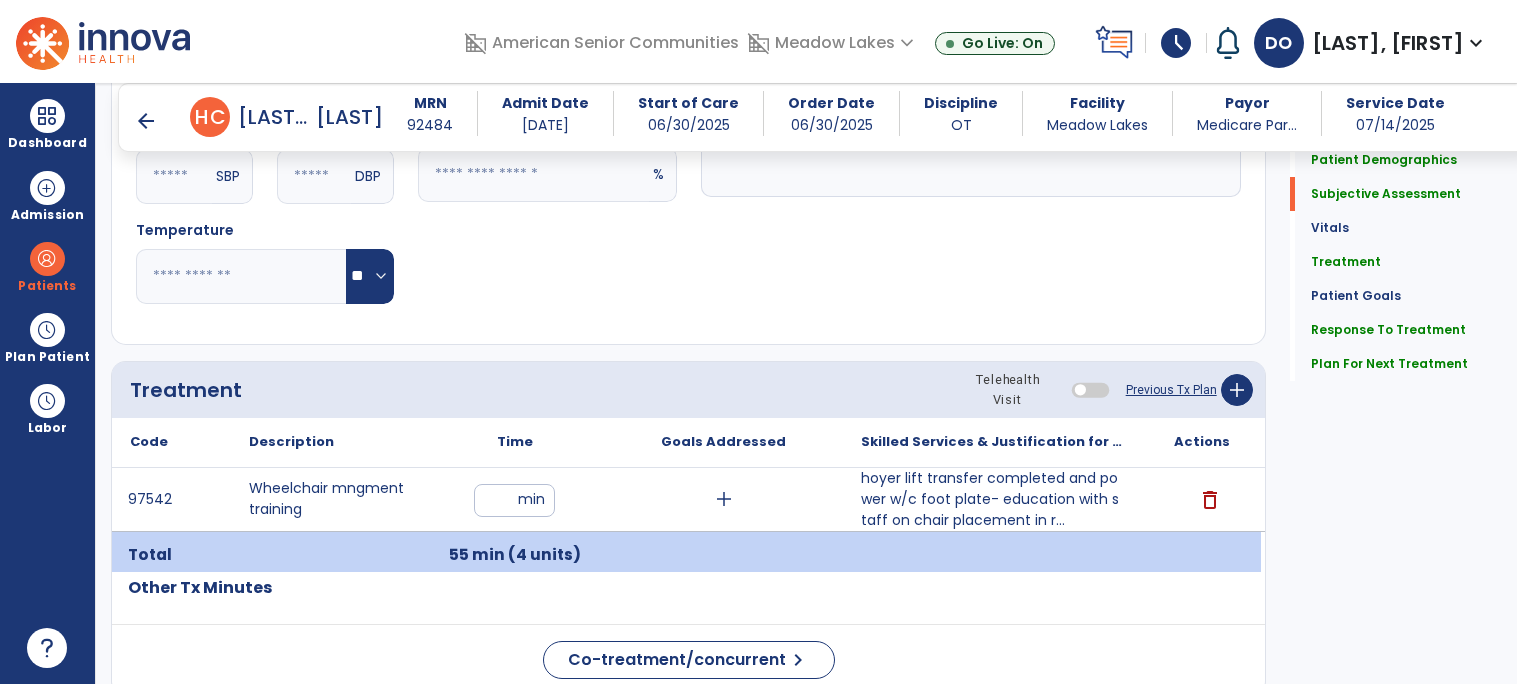 click on "**" at bounding box center [514, 500] 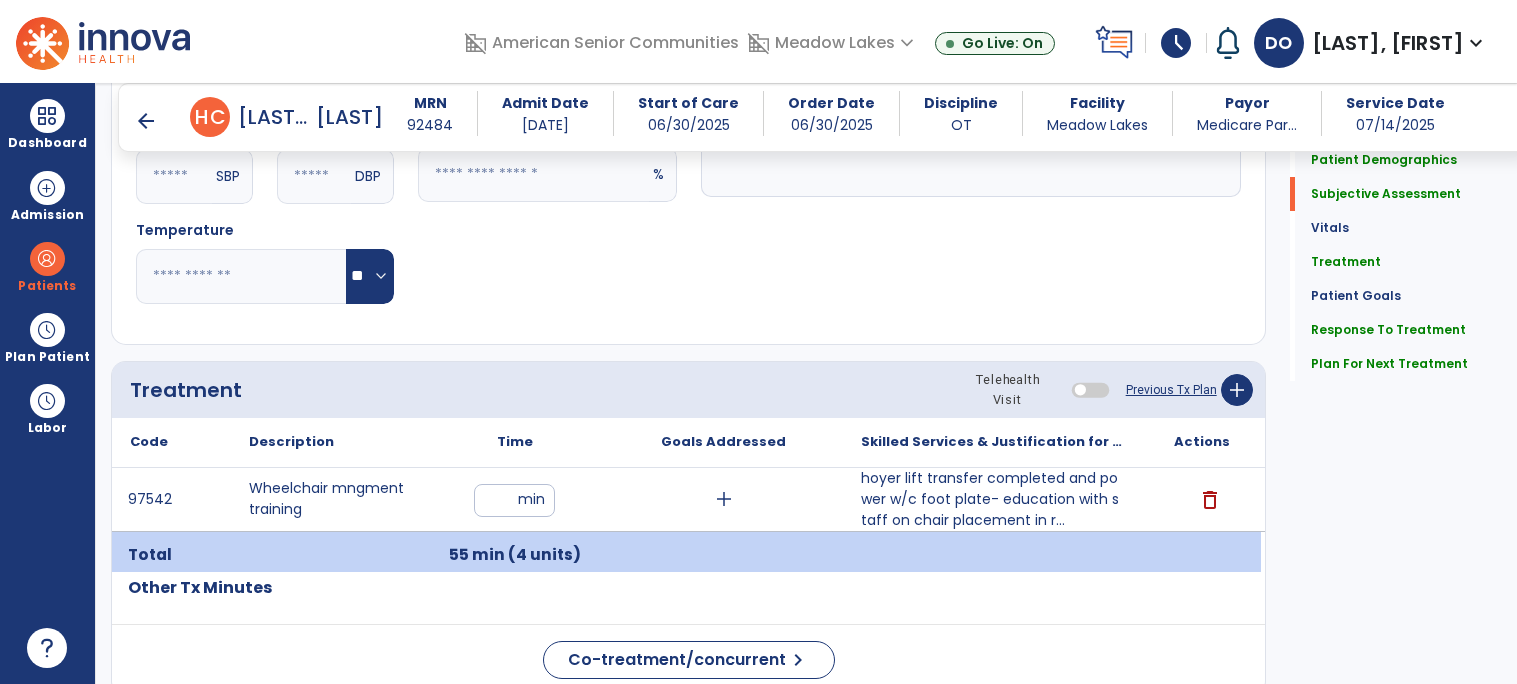 click on "**" at bounding box center (514, 500) 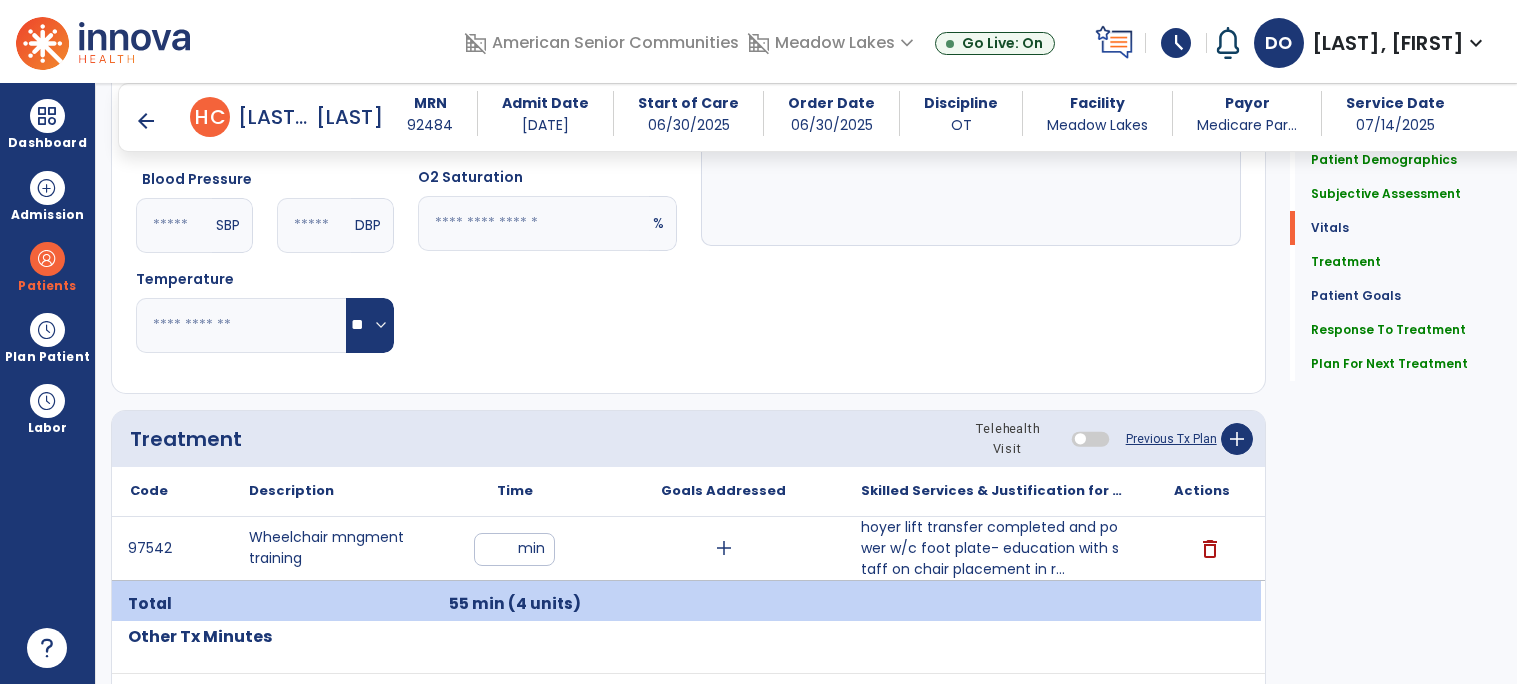 scroll, scrollTop: 925, scrollLeft: 0, axis: vertical 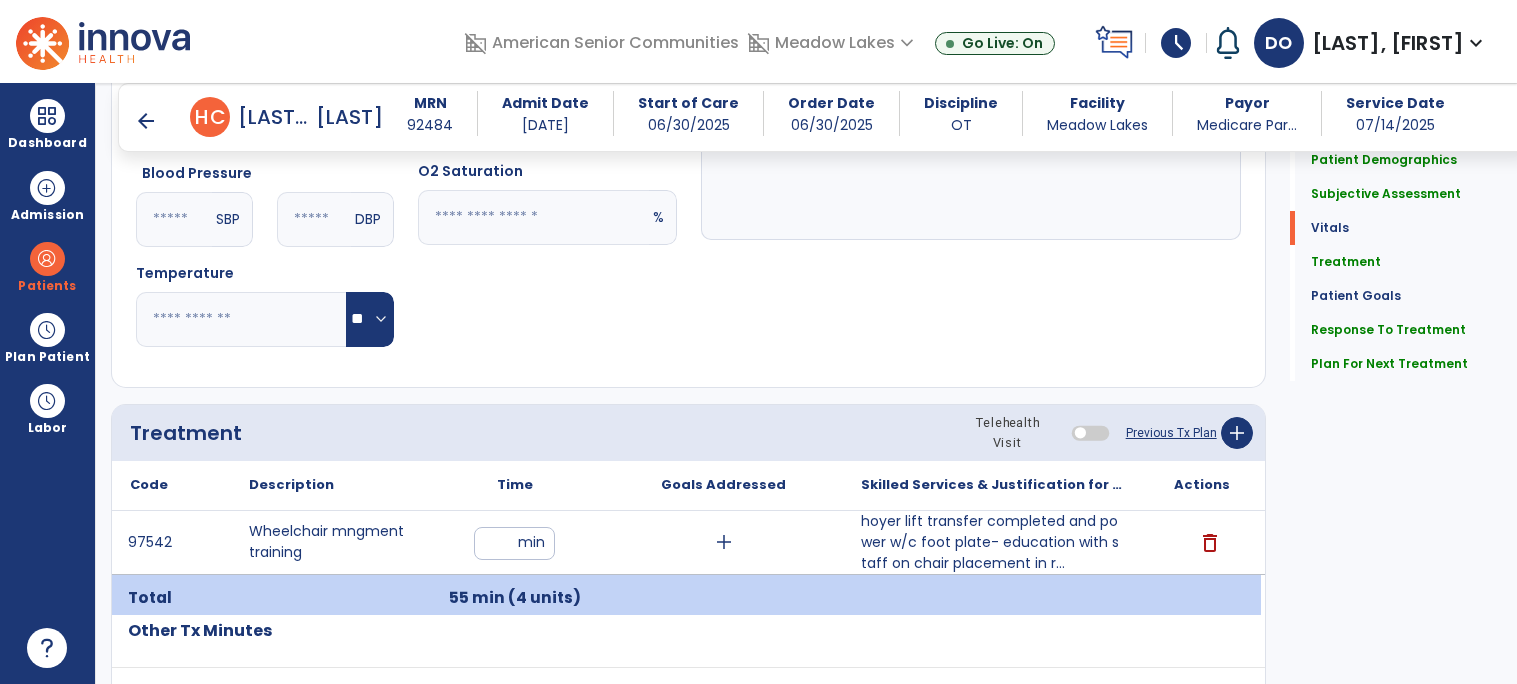 click on "**" at bounding box center (514, 543) 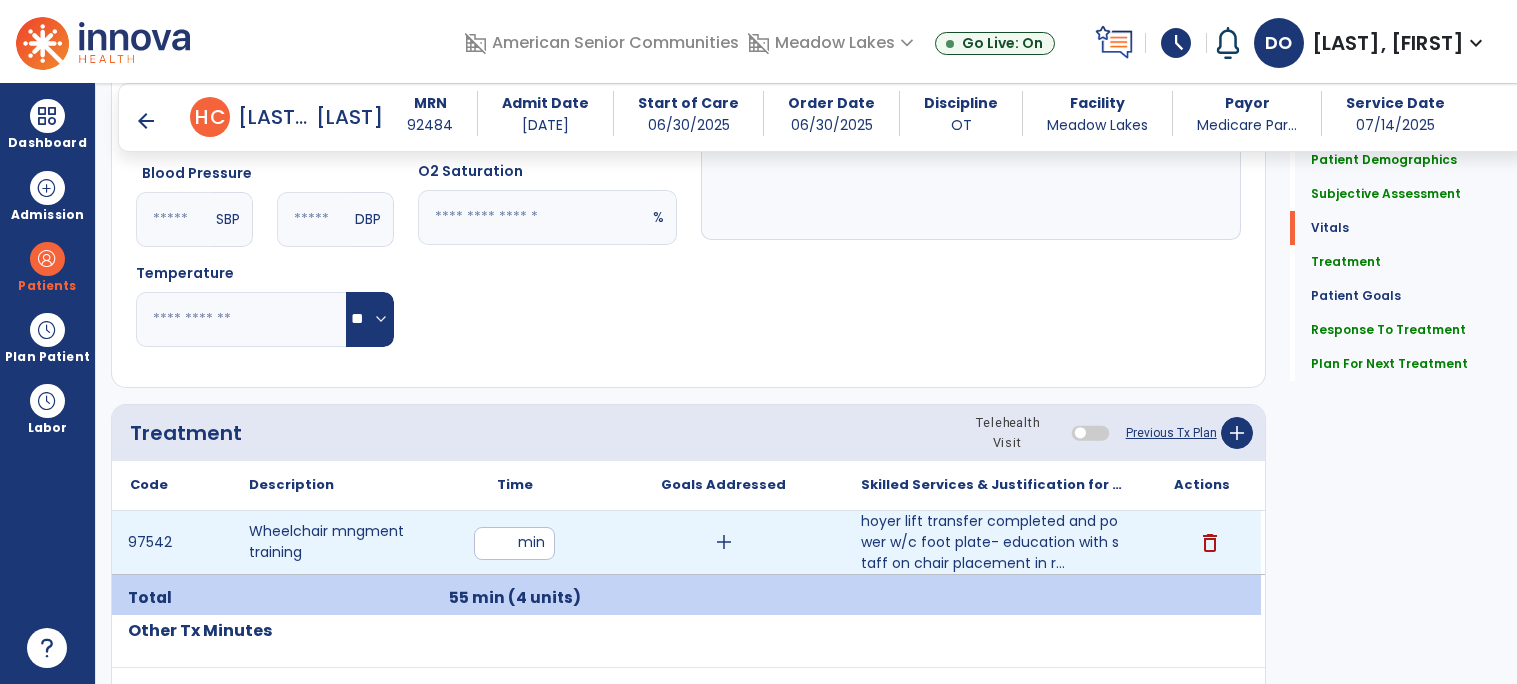 type on "*" 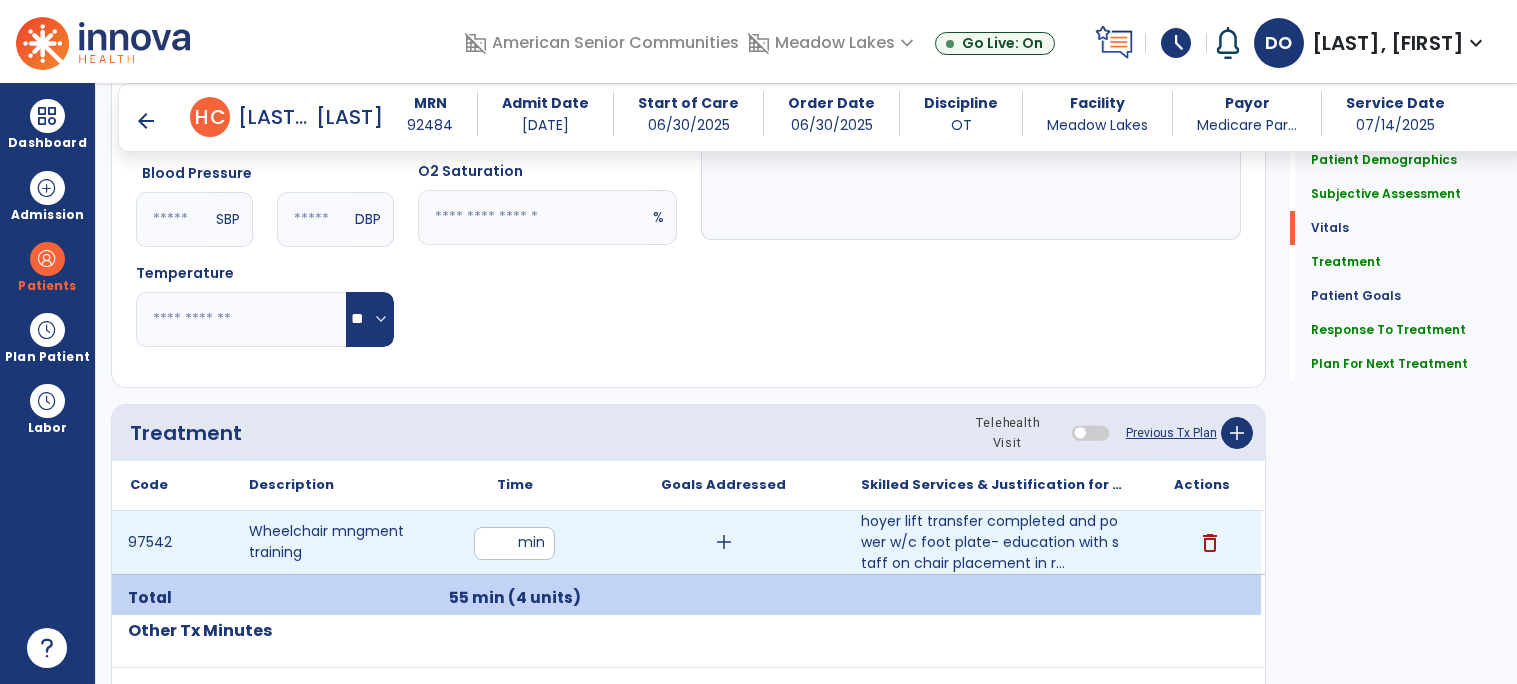 type on "**" 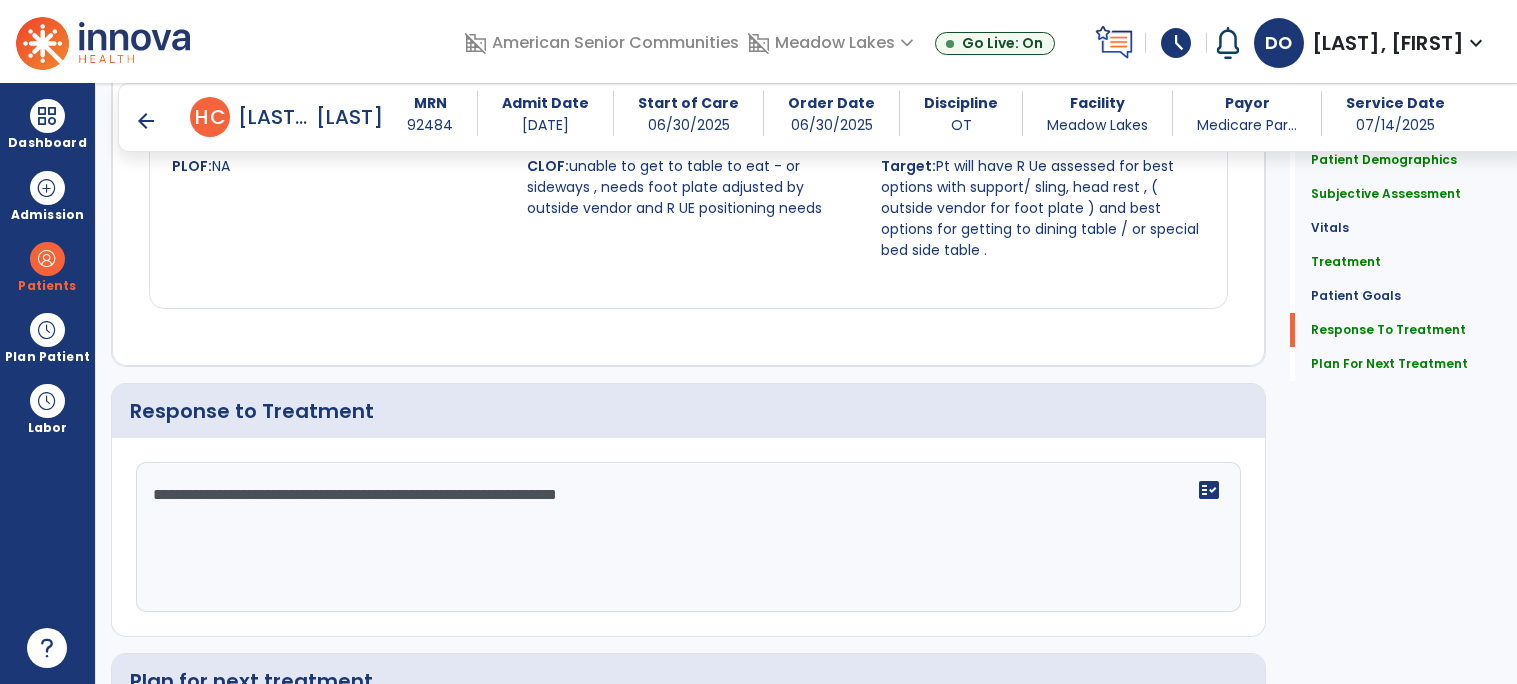 scroll, scrollTop: 2869, scrollLeft: 0, axis: vertical 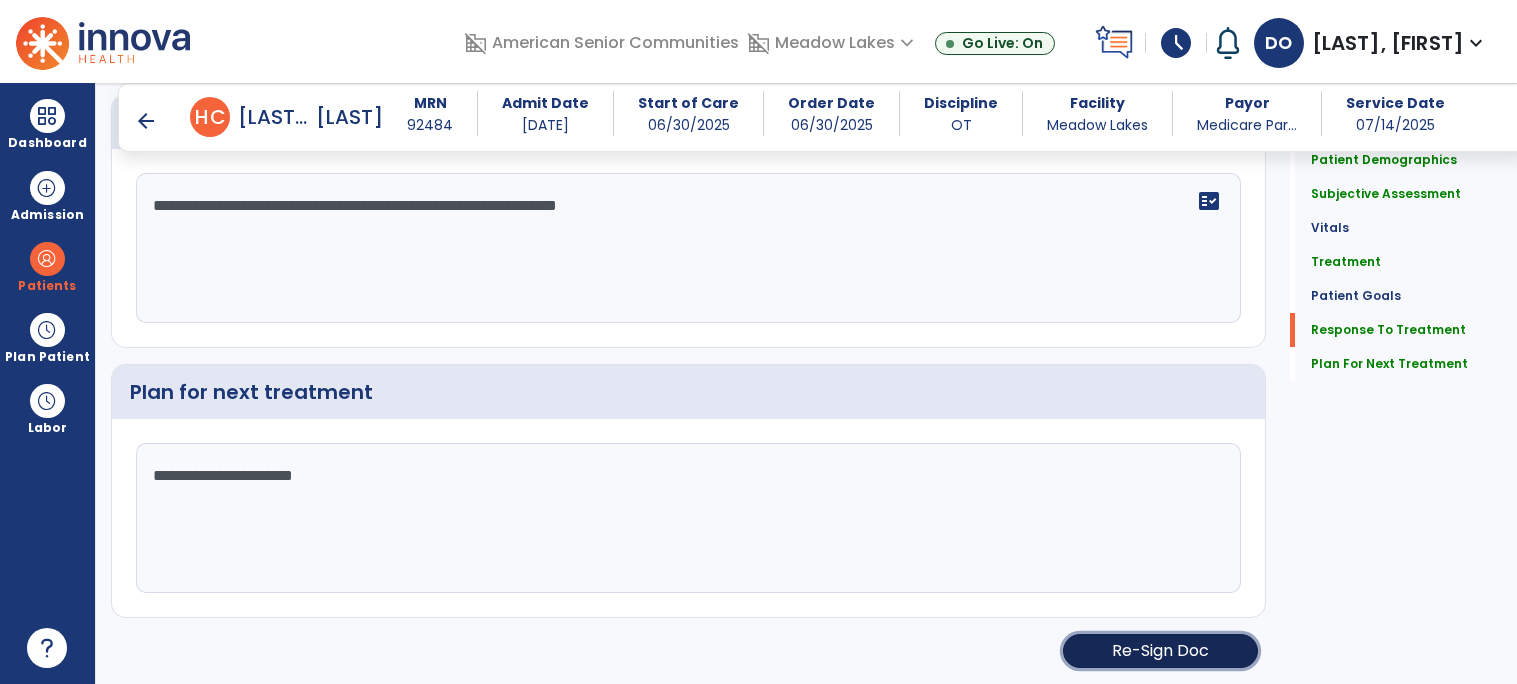 click on "Re-Sign Doc" 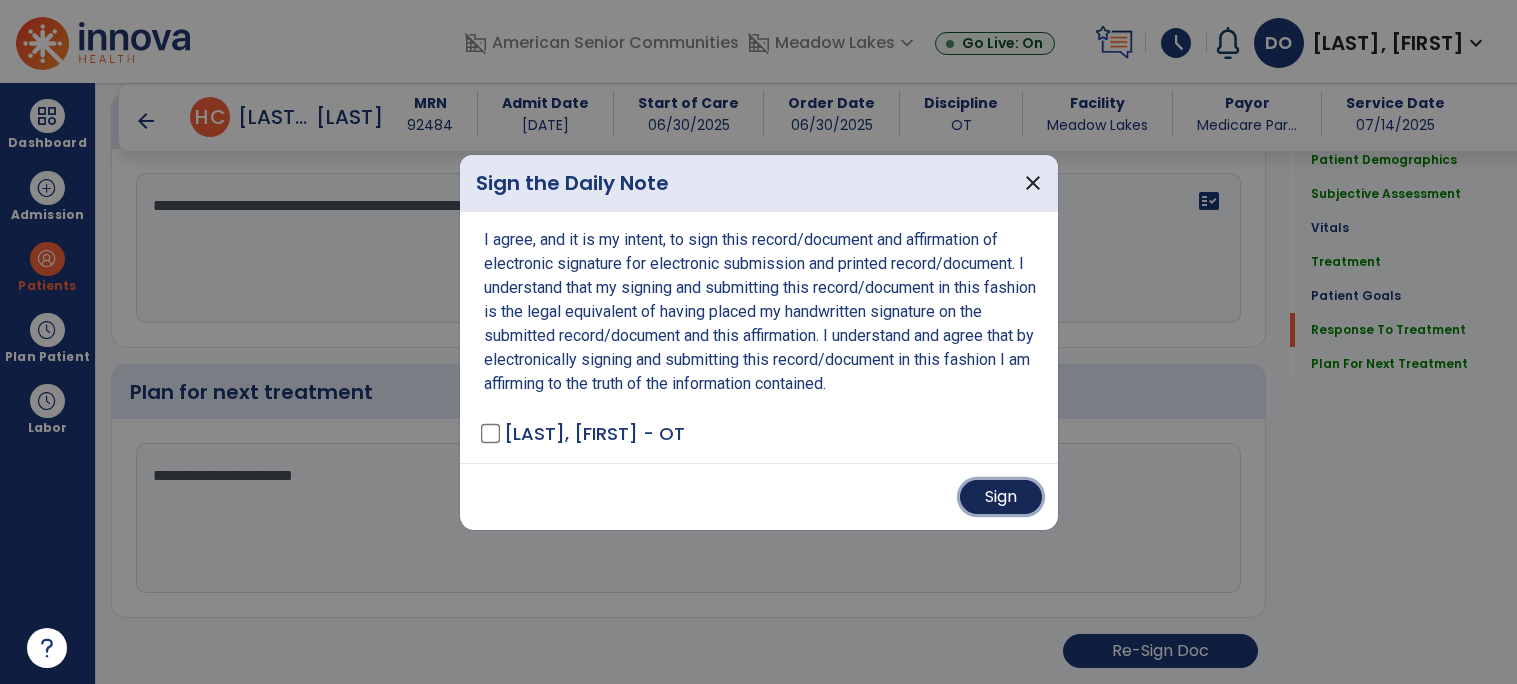 click on "Sign" at bounding box center (1001, 497) 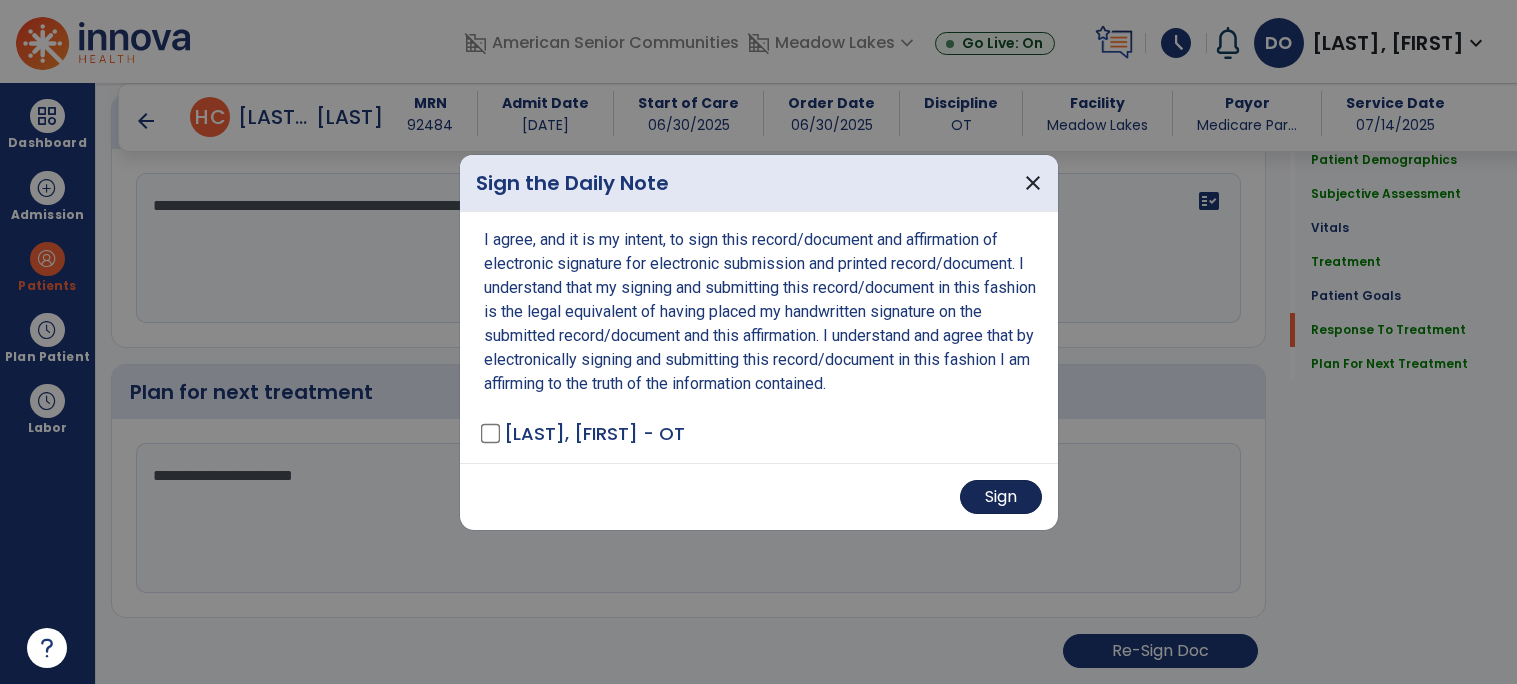 scroll, scrollTop: 2868, scrollLeft: 0, axis: vertical 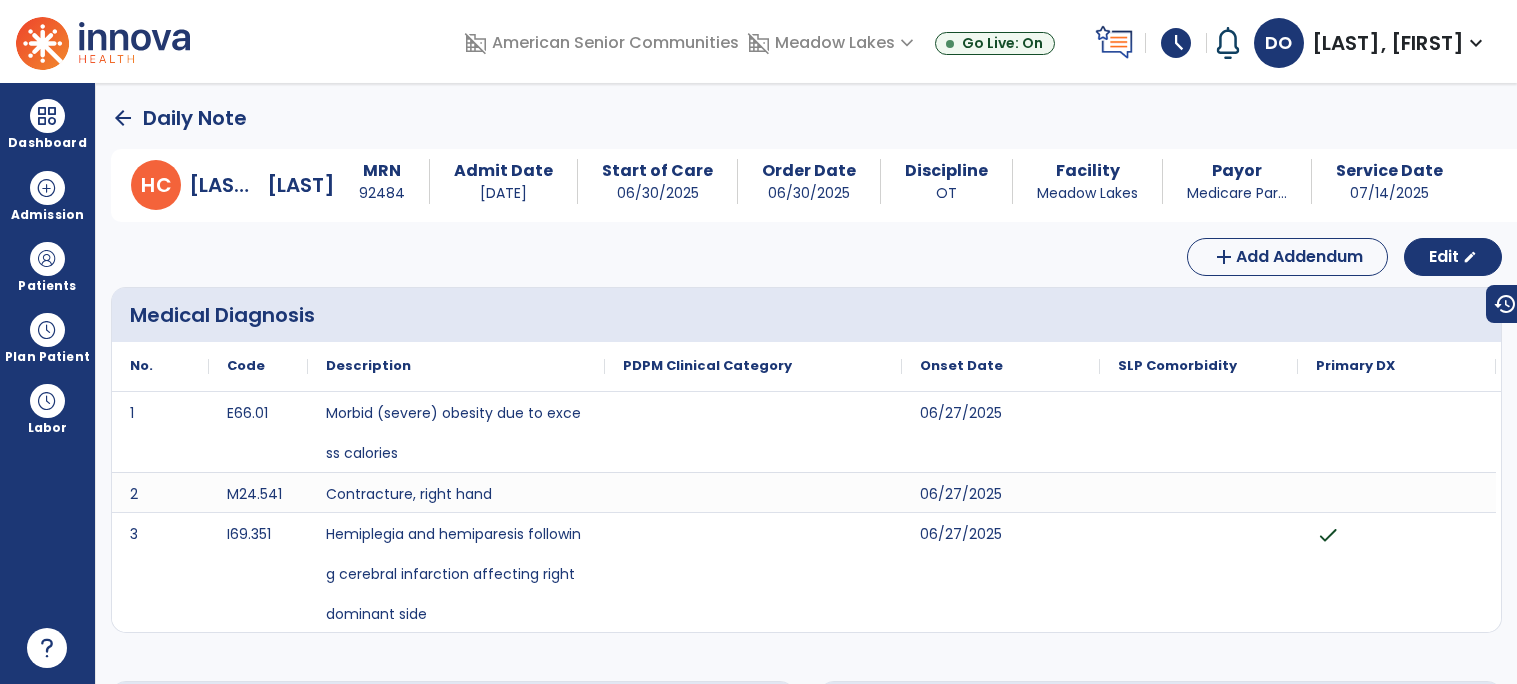 click on "arrow_back" 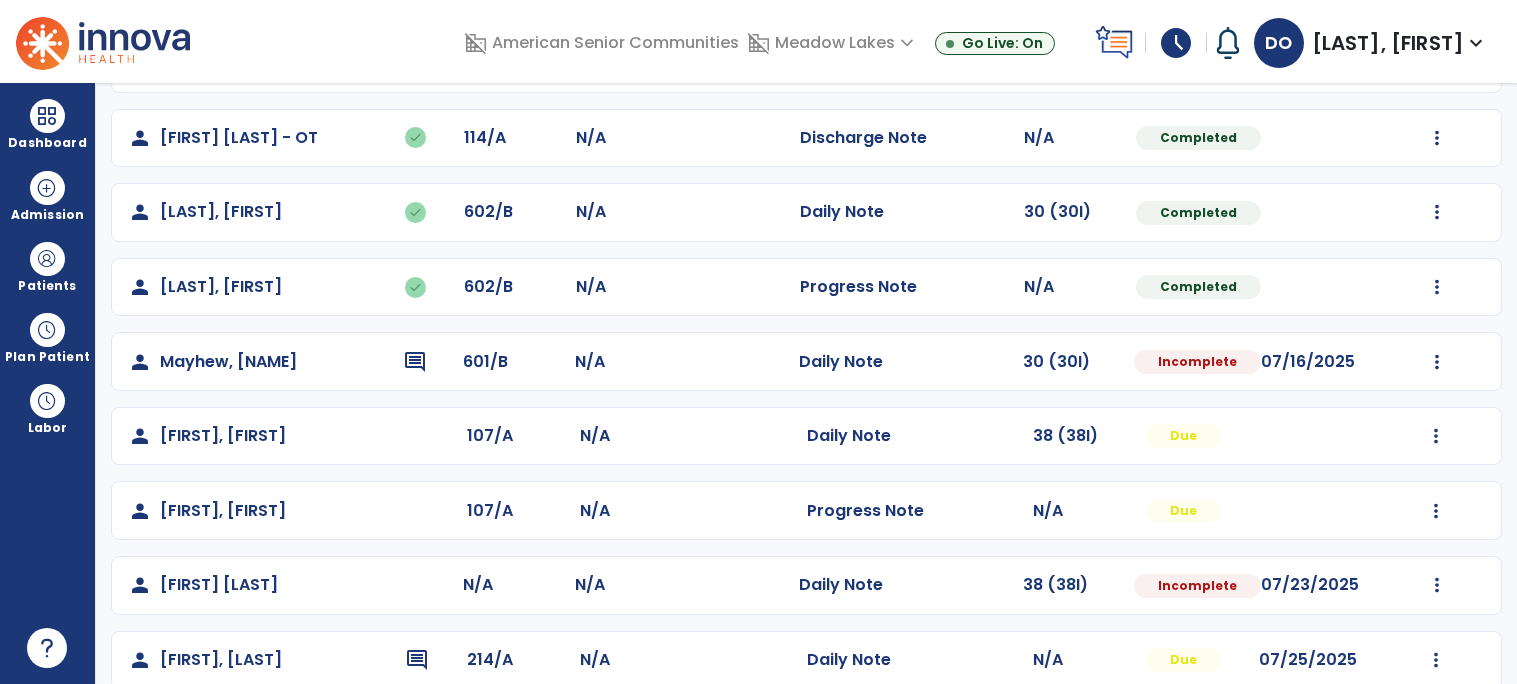 scroll, scrollTop: 737, scrollLeft: 0, axis: vertical 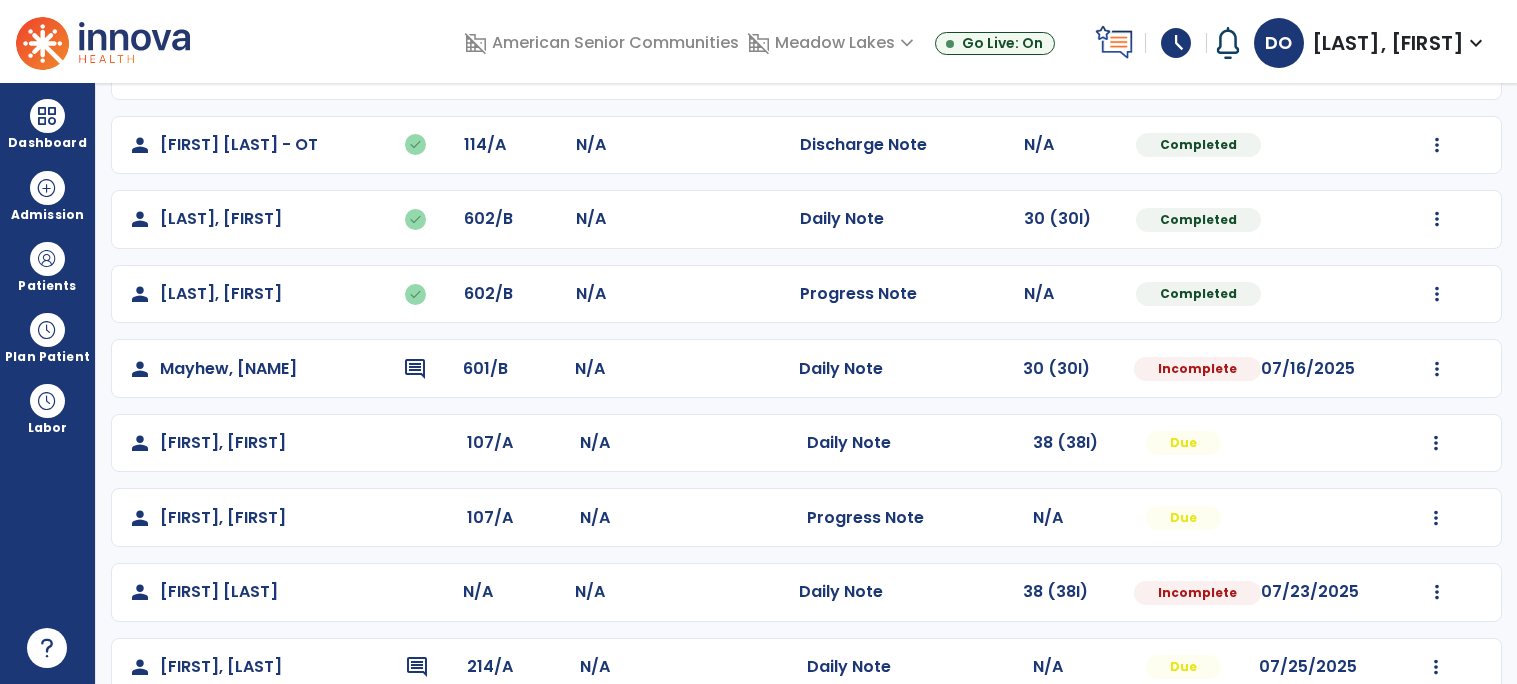 click on "Mark Visit As Complete   Reset Note   Open Document   G + C Mins" 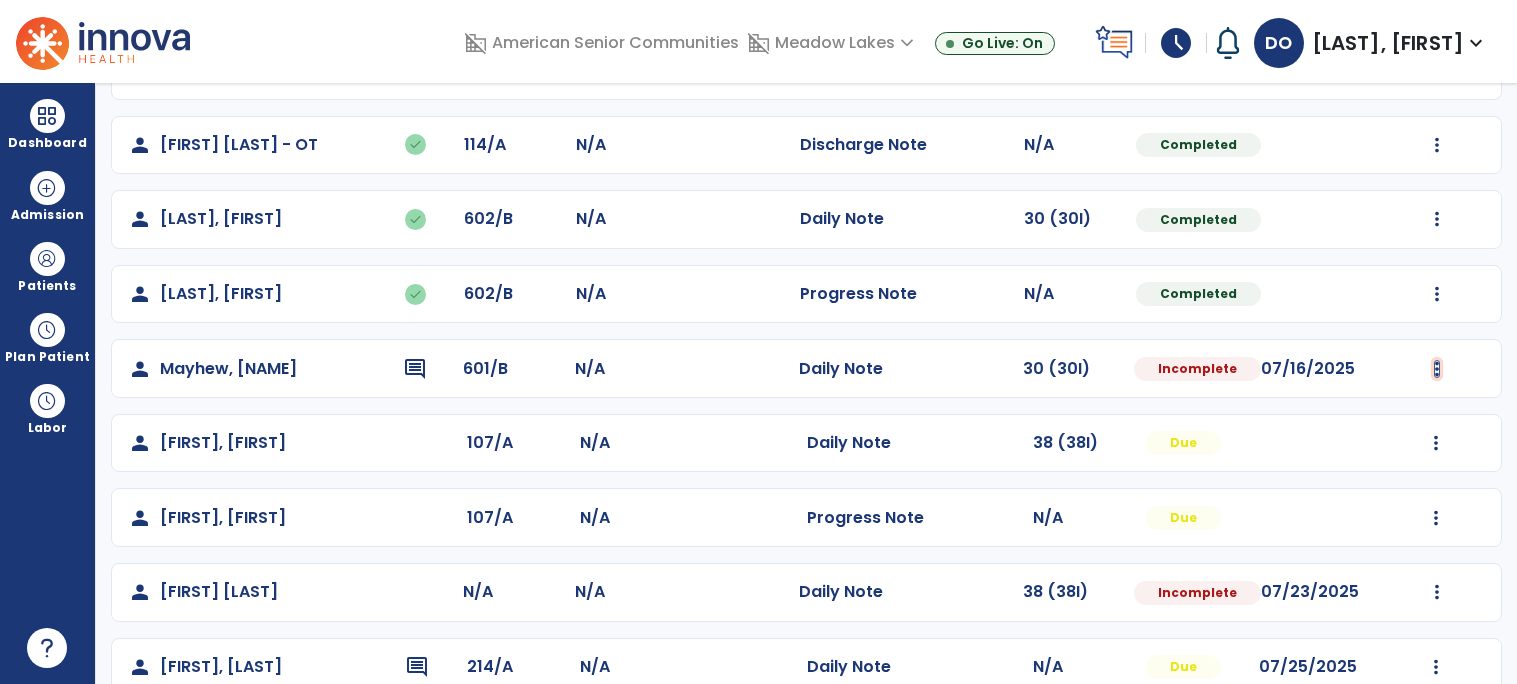 click at bounding box center [1436, -304] 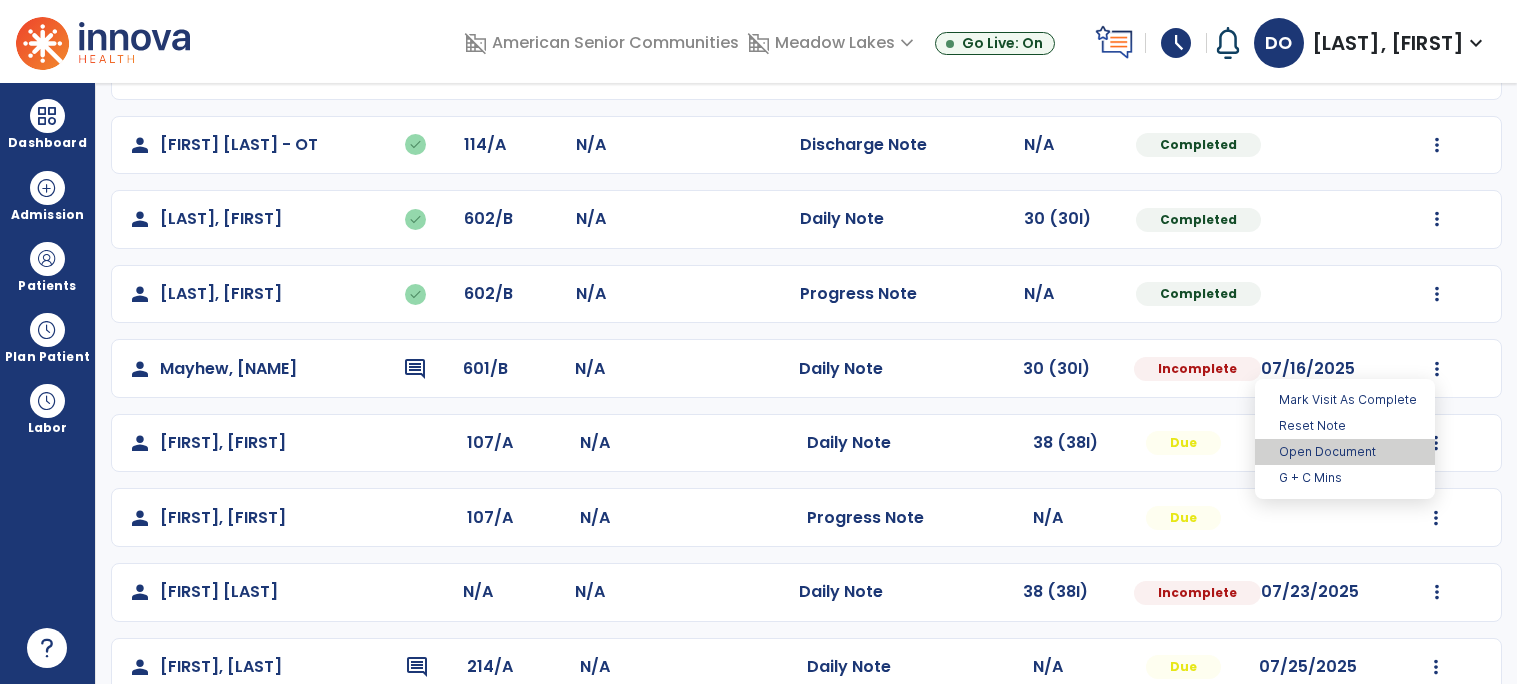 click on "Open Document" at bounding box center (1345, 452) 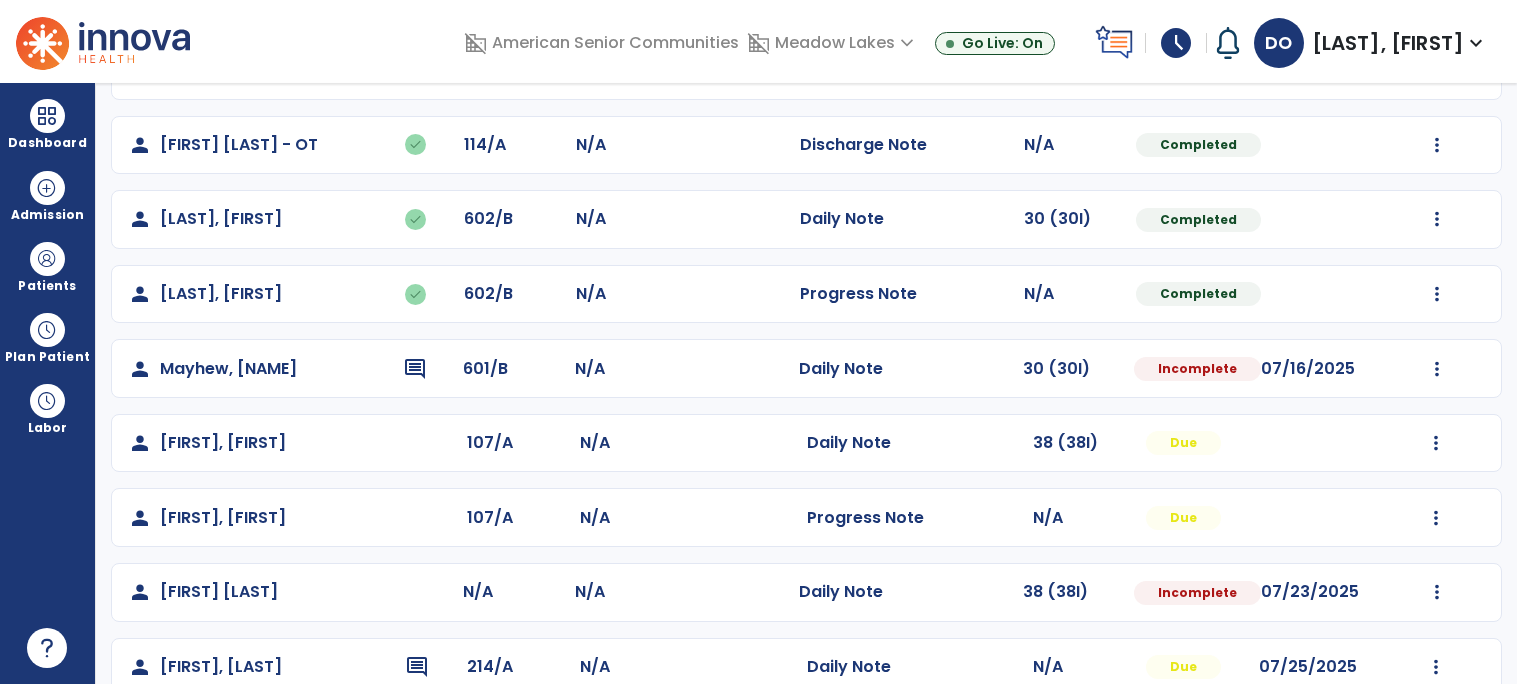 select on "*" 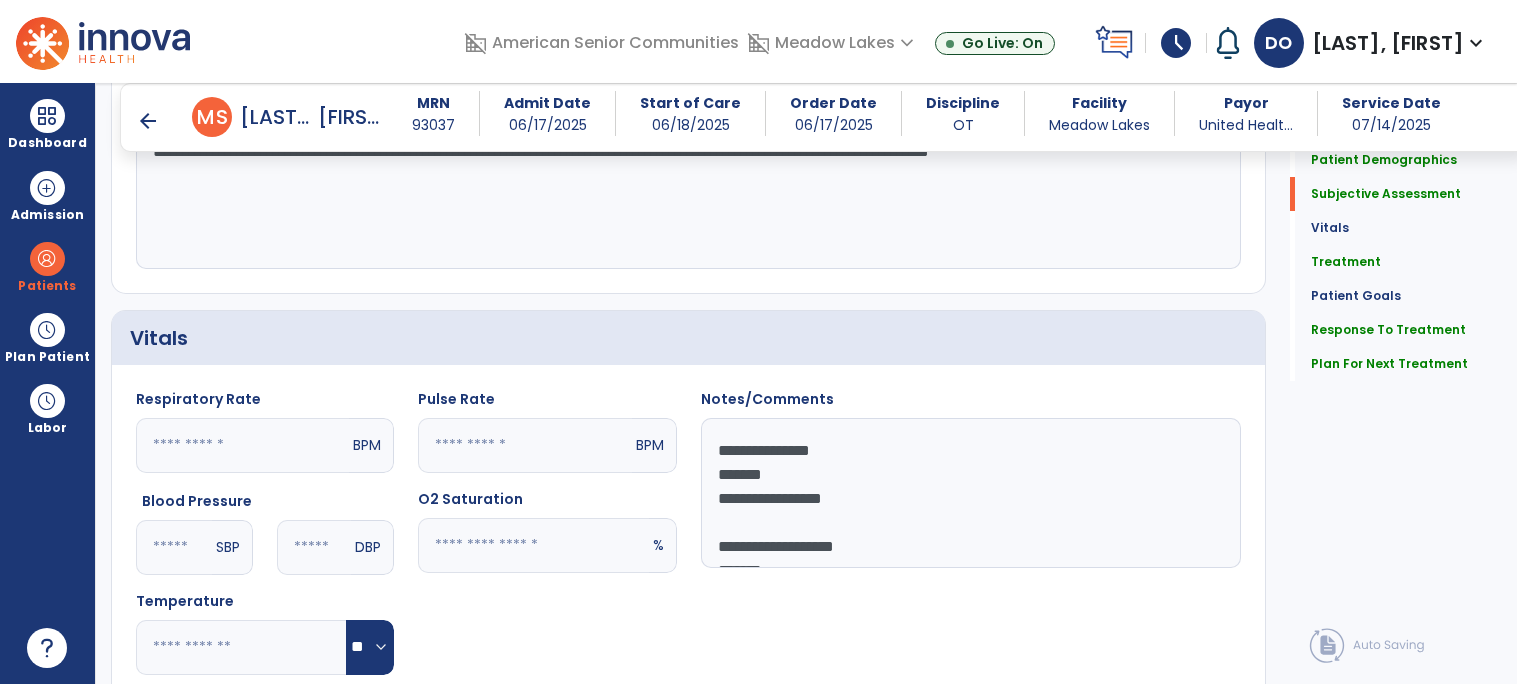scroll, scrollTop: 568, scrollLeft: 0, axis: vertical 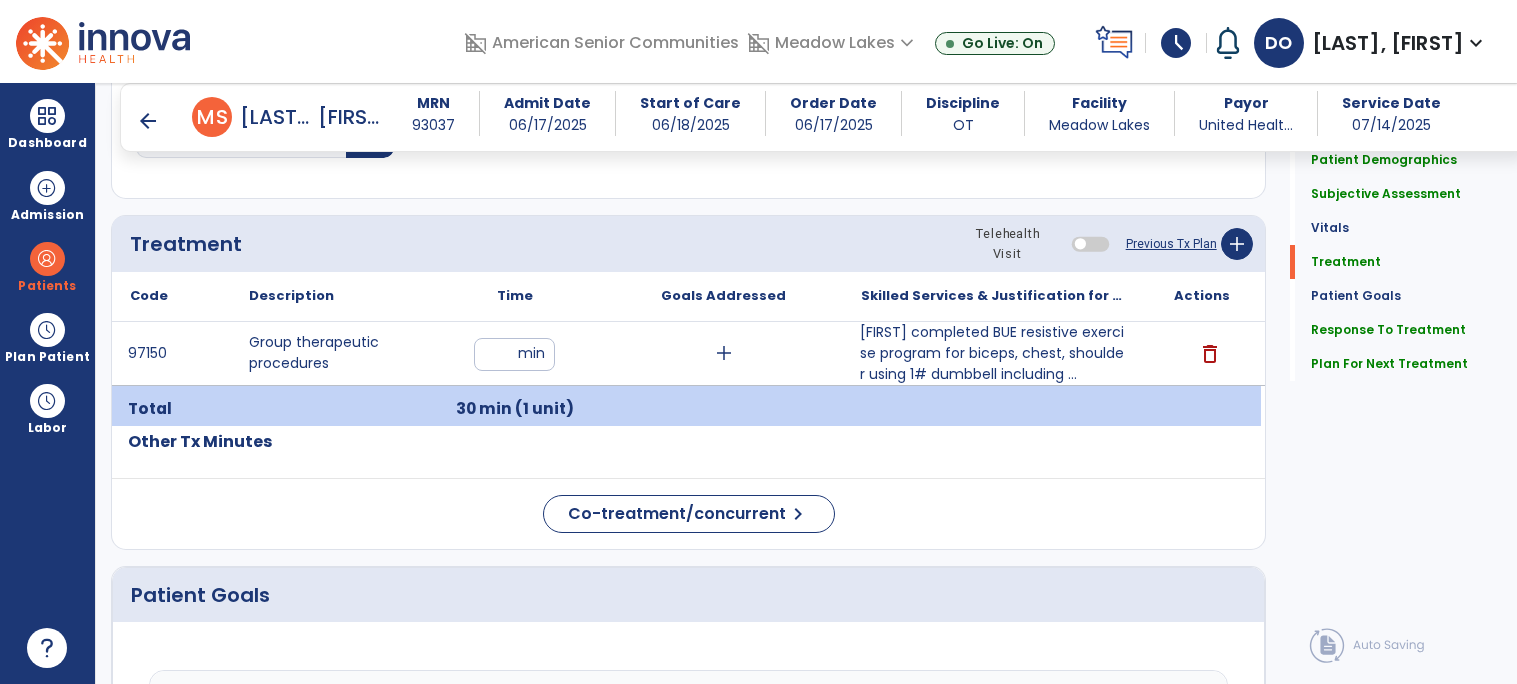 click on "[FIRST] completed BUE resistive exercise program for biceps, chest, shoulder using 1# dumbbell including ..." at bounding box center [992, 353] 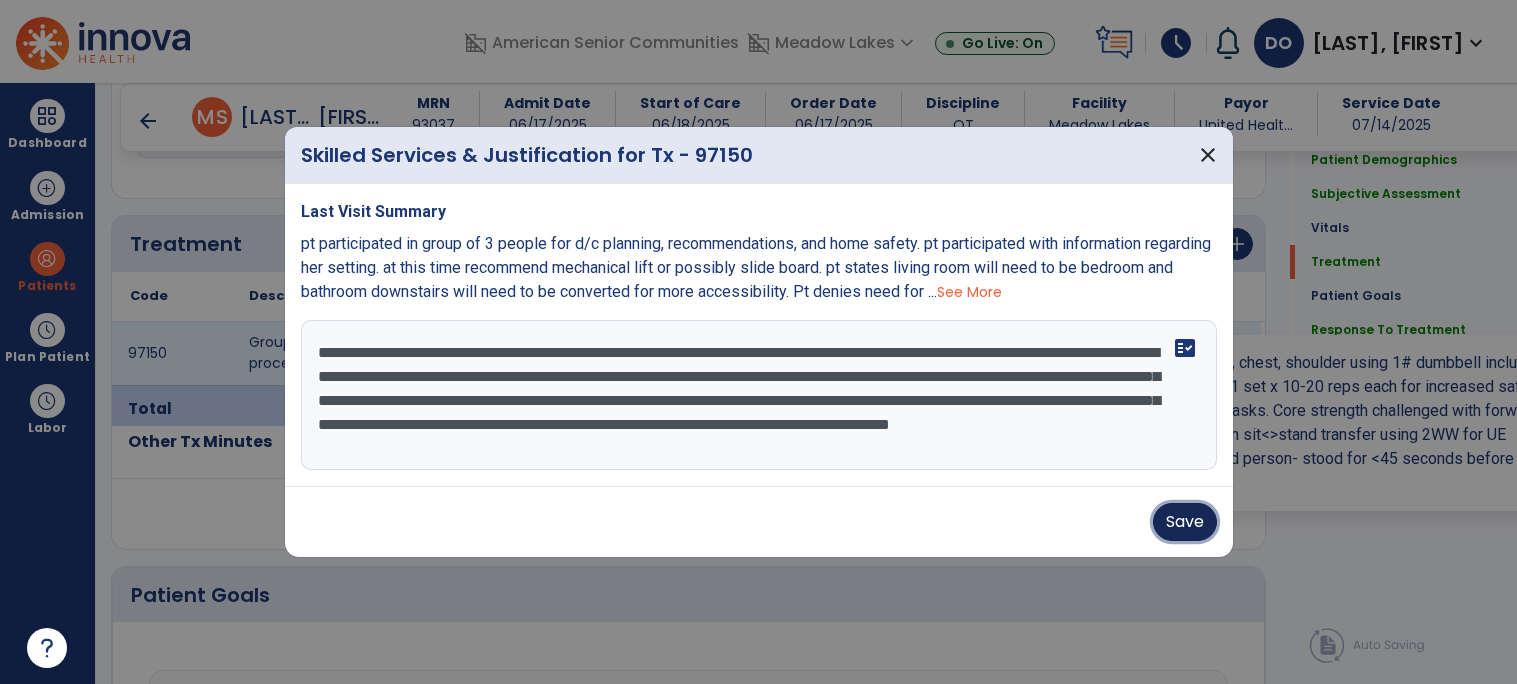 click on "Save" at bounding box center (1185, 522) 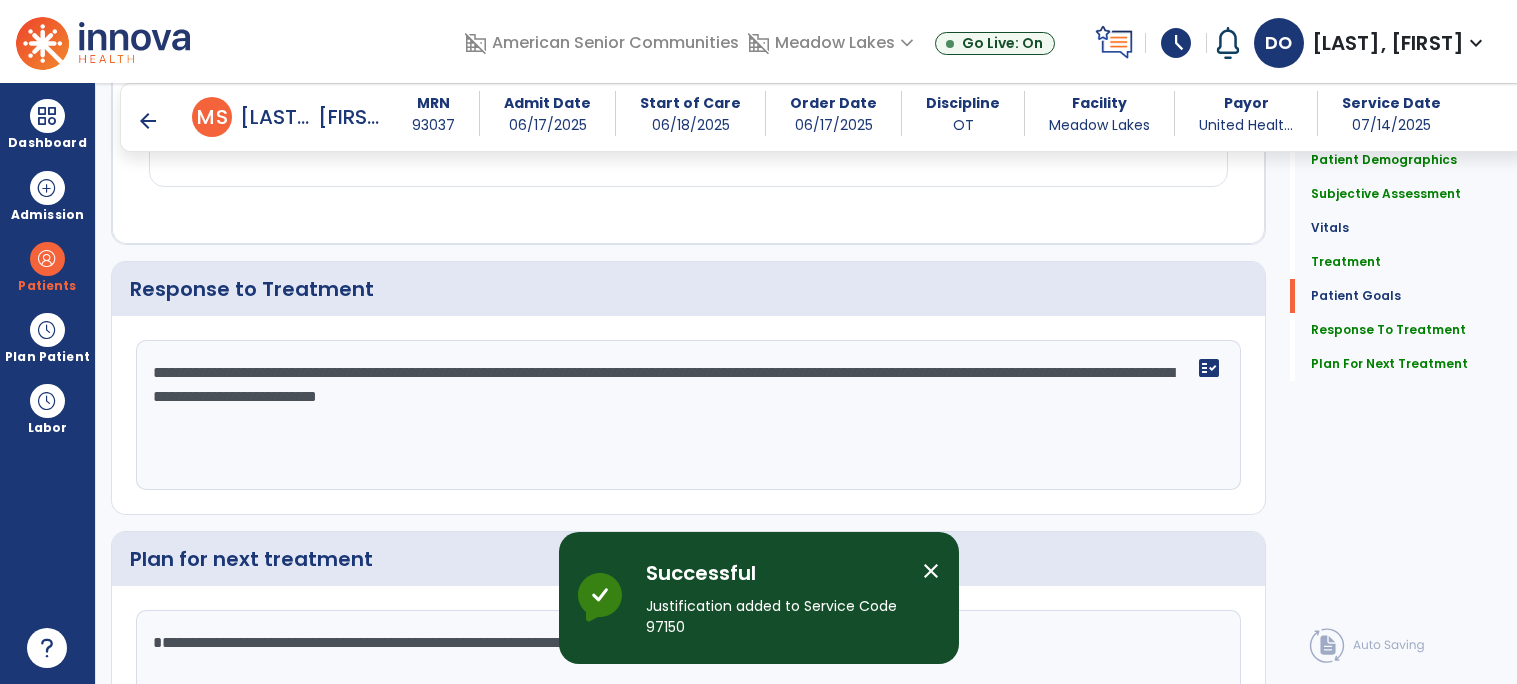 scroll, scrollTop: 3005, scrollLeft: 0, axis: vertical 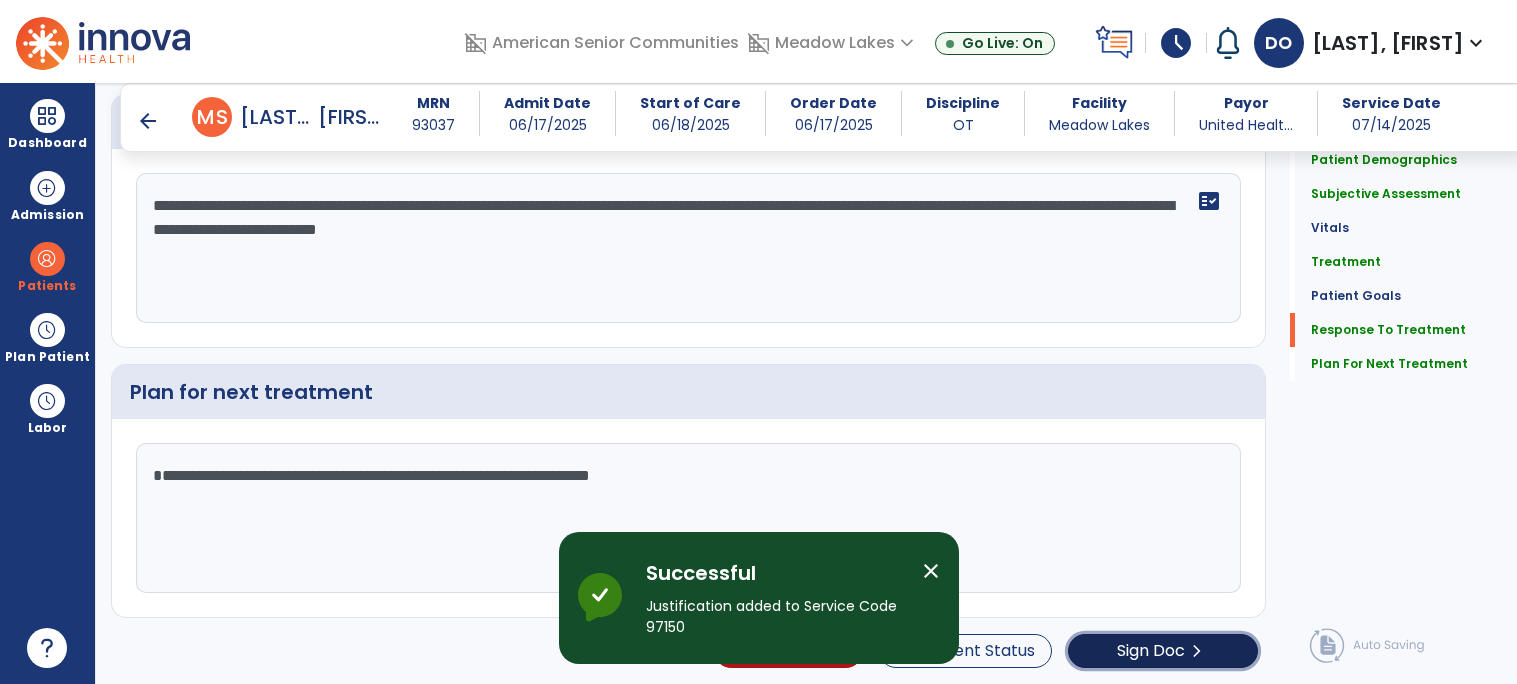 click on "Sign Doc" 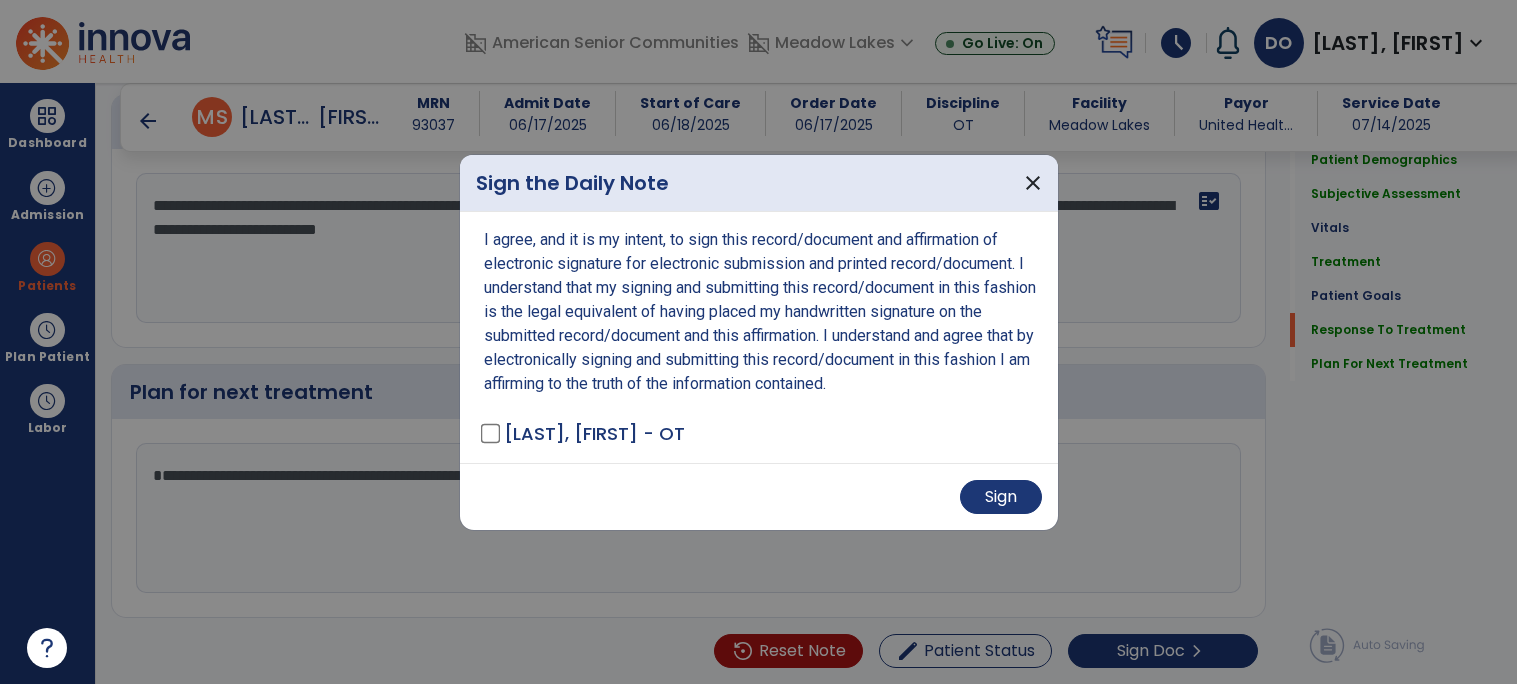 click on "Sign" at bounding box center [759, 496] 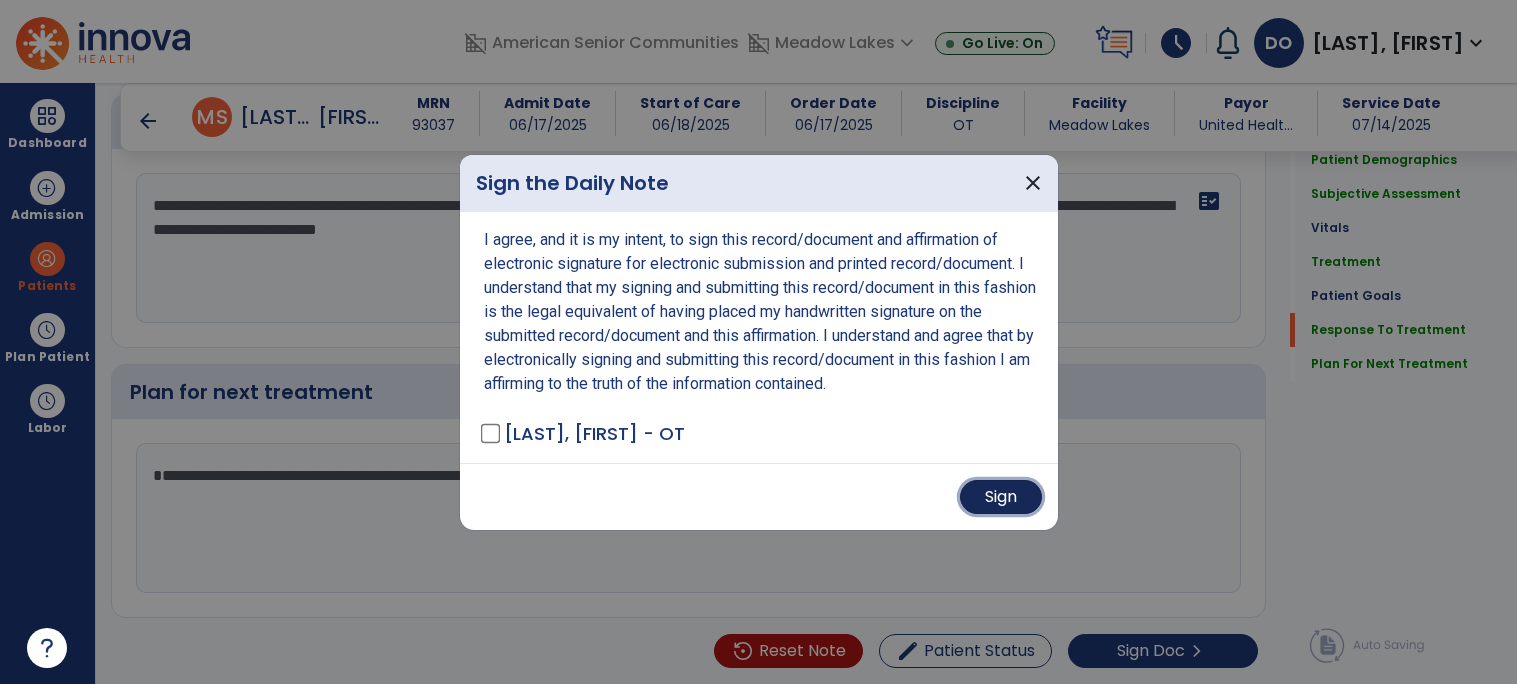 click on "Sign" at bounding box center (1001, 497) 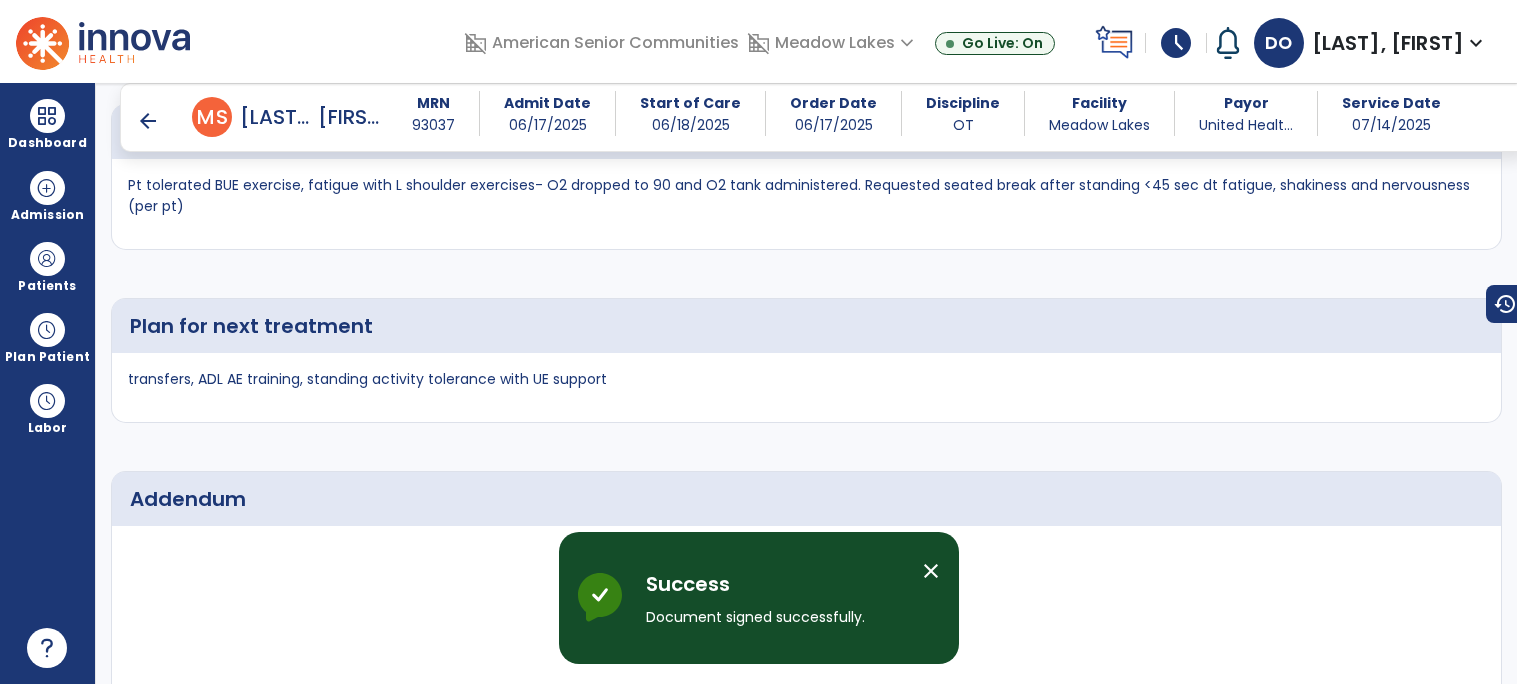 scroll, scrollTop: 4491, scrollLeft: 0, axis: vertical 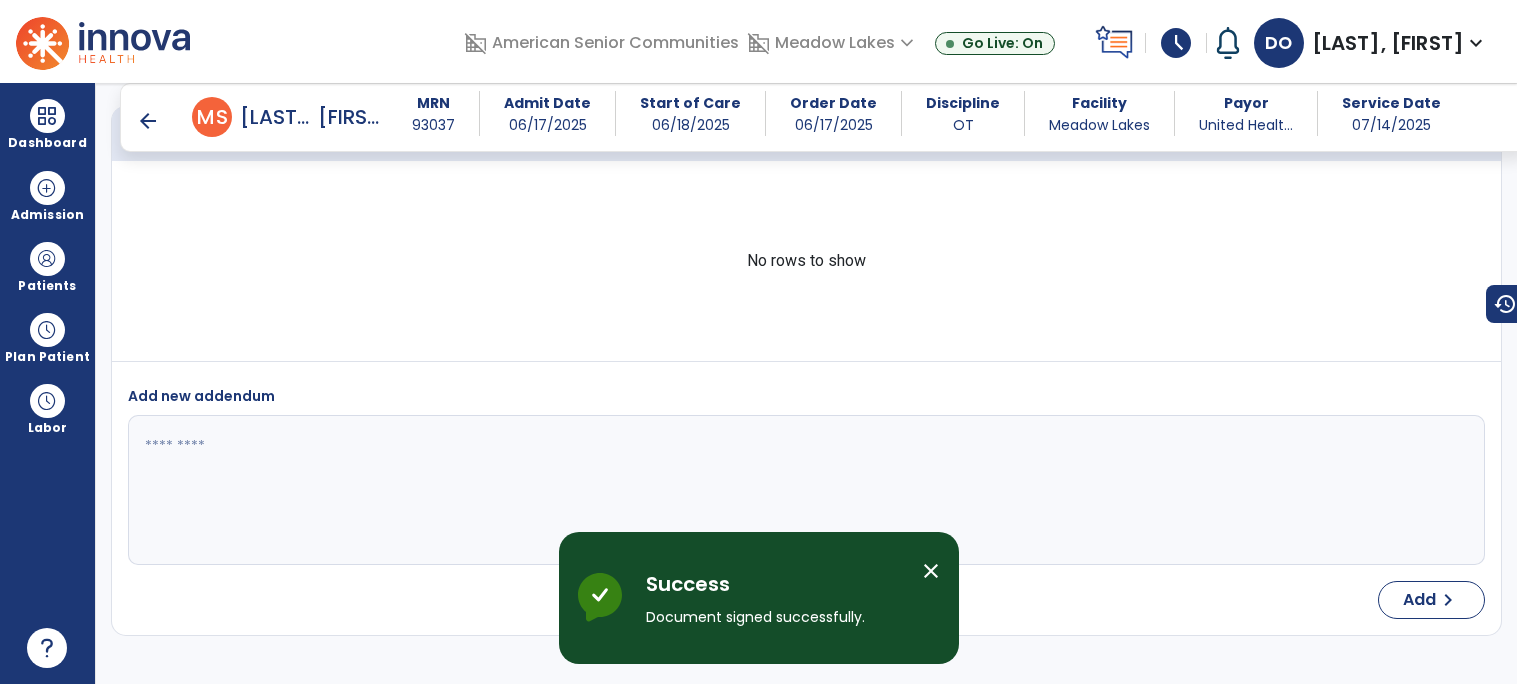 click on "arrow_back" at bounding box center [148, 121] 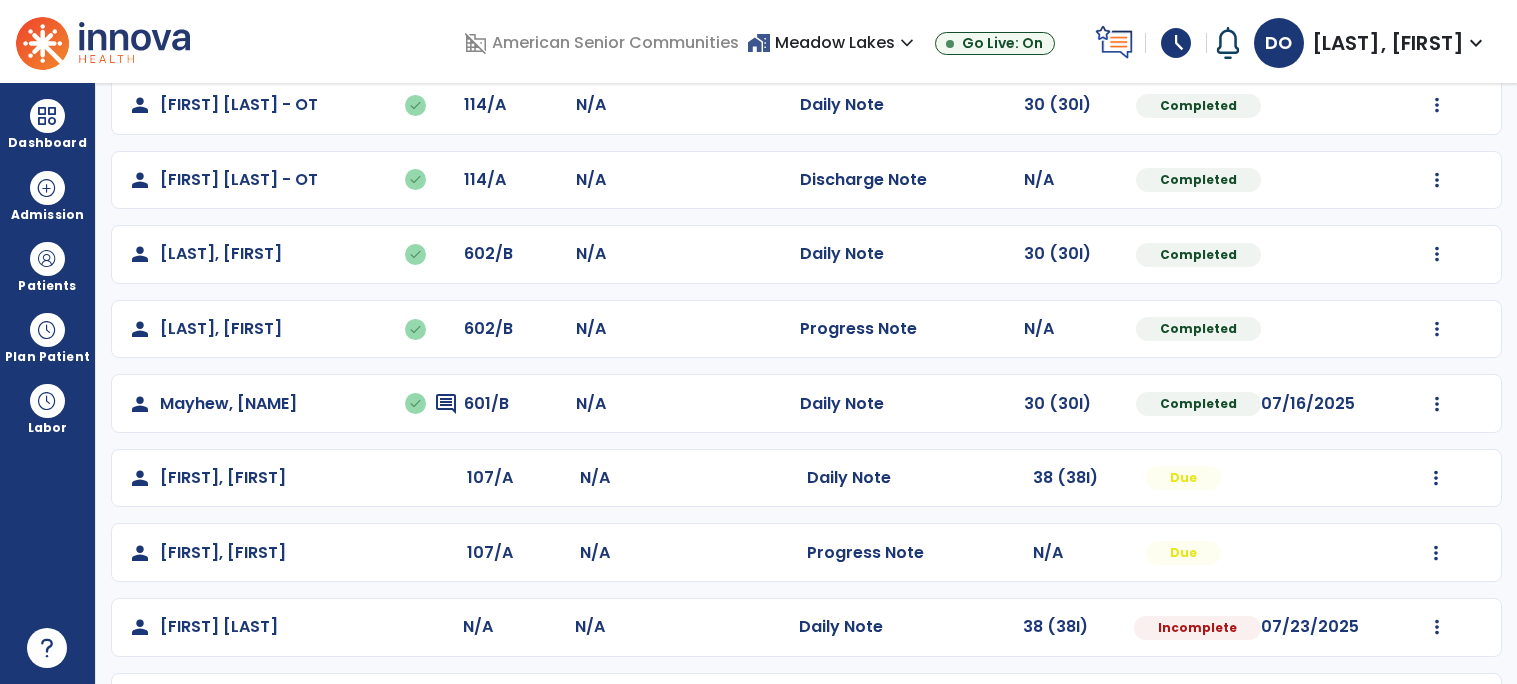 scroll, scrollTop: 846, scrollLeft: 0, axis: vertical 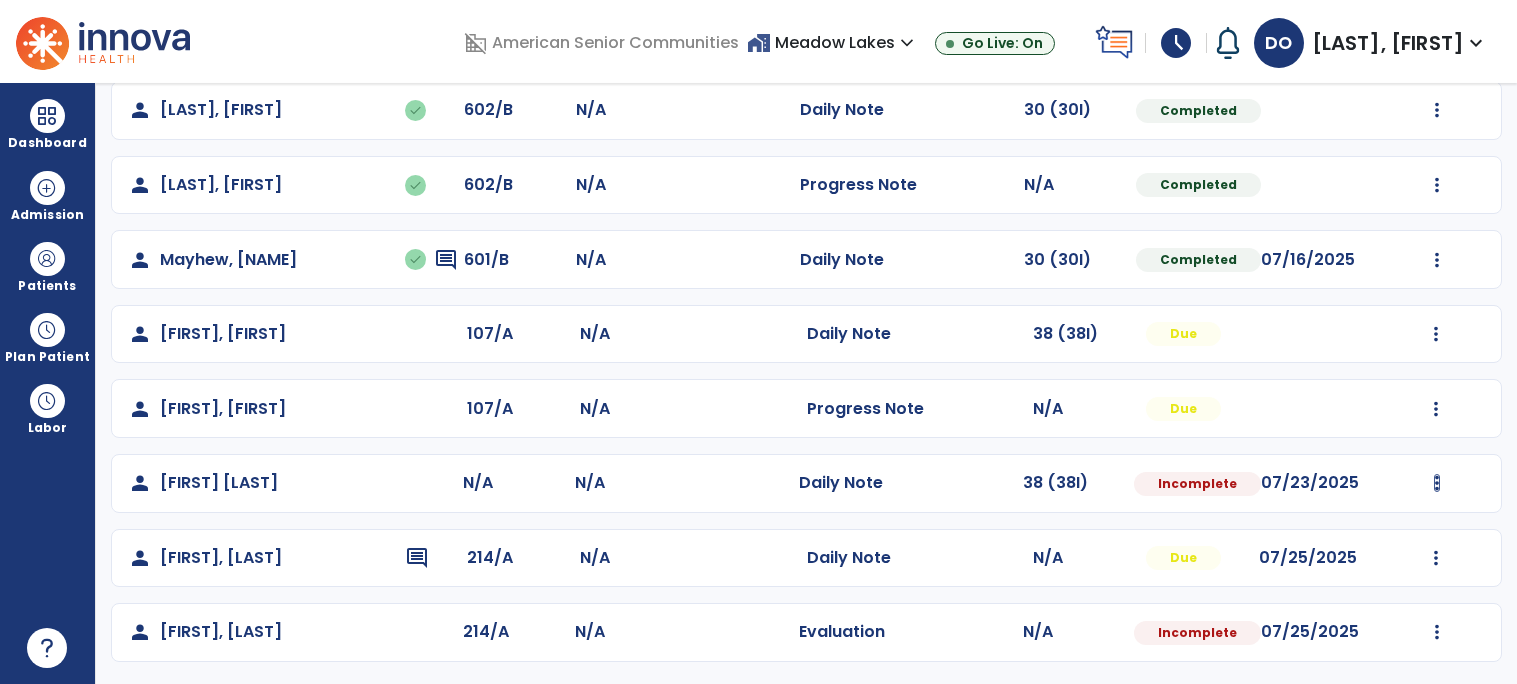 click at bounding box center (1436, -413) 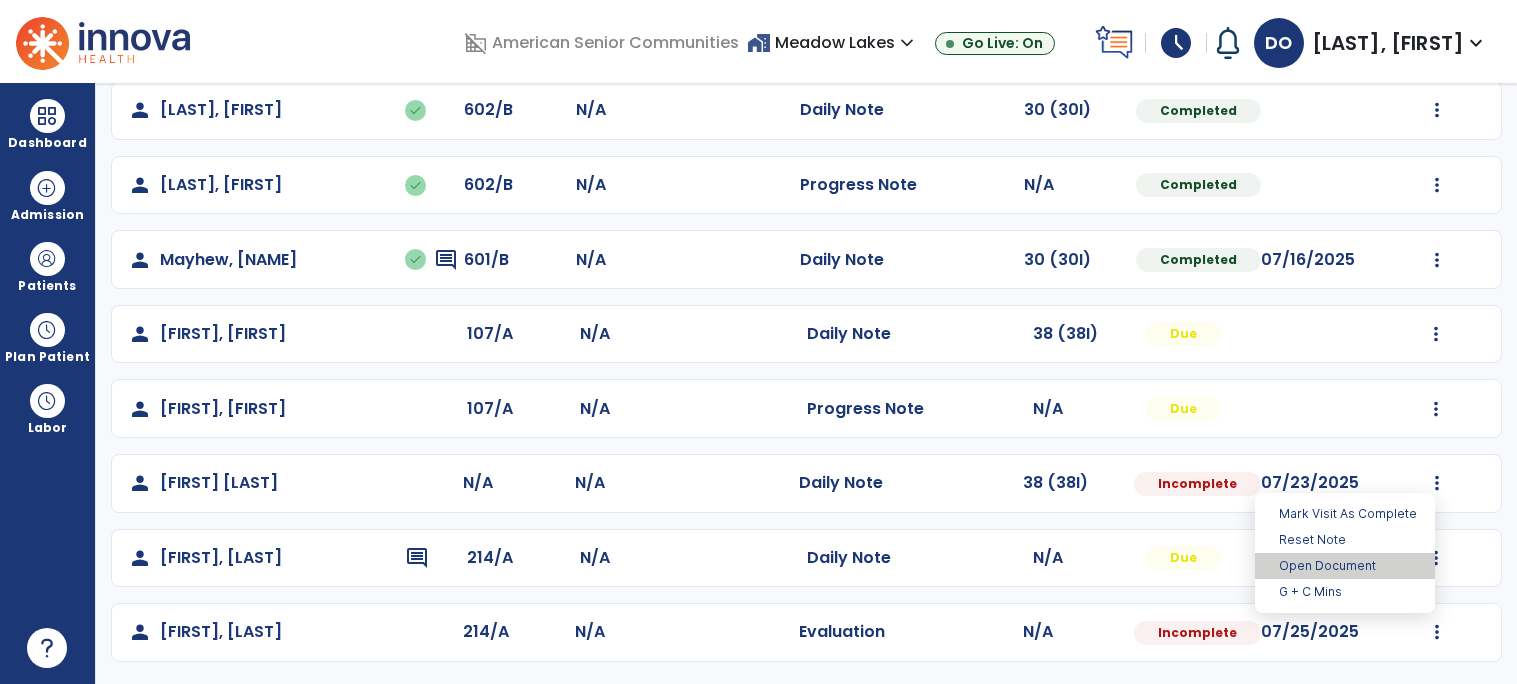 click on "Open Document" at bounding box center [1345, 566] 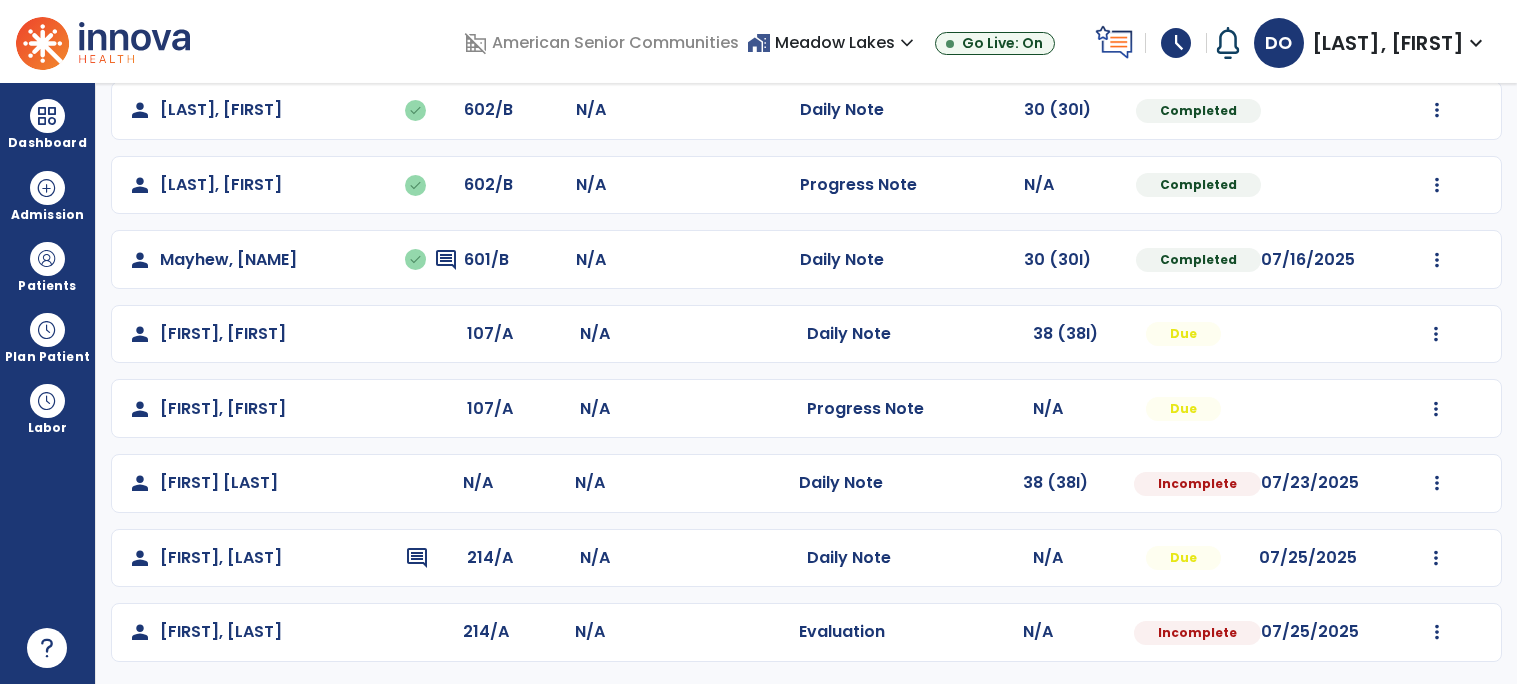 select on "*" 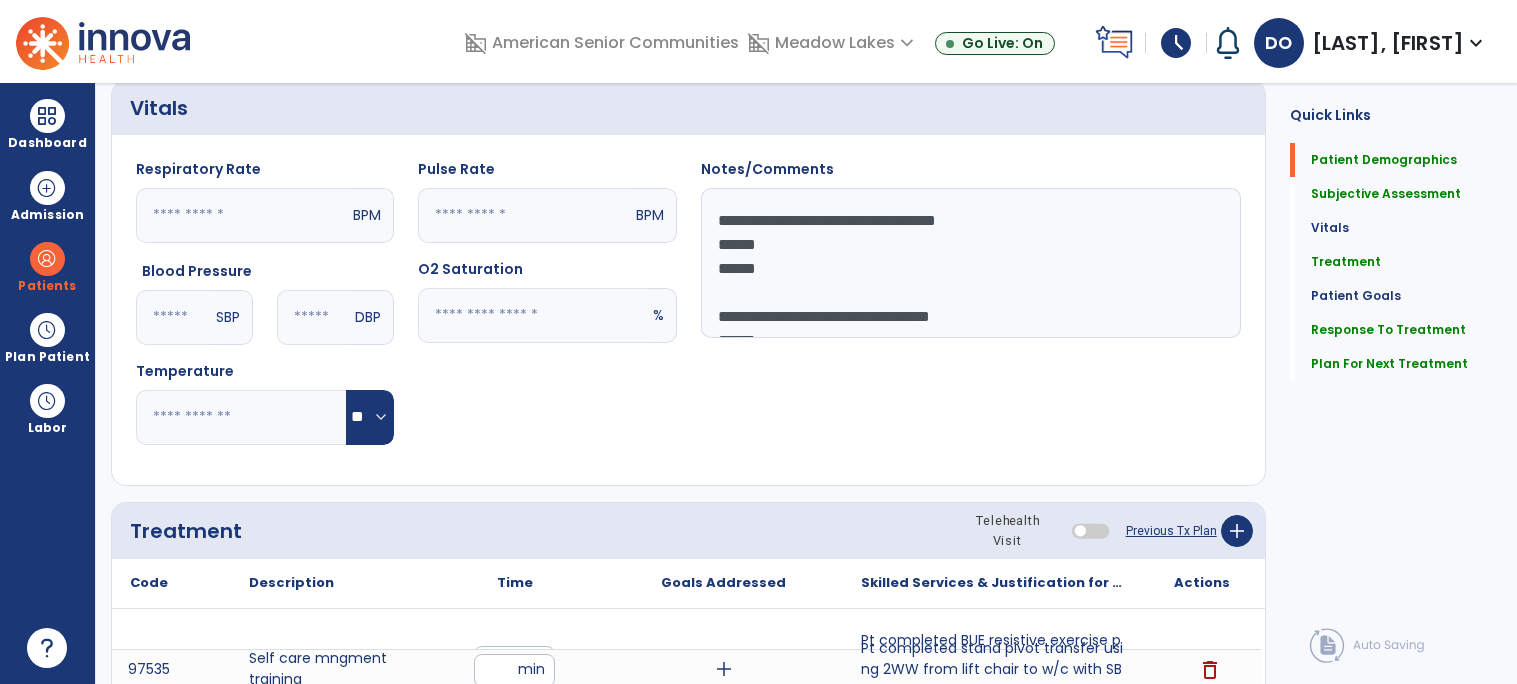 scroll, scrollTop: 0, scrollLeft: 0, axis: both 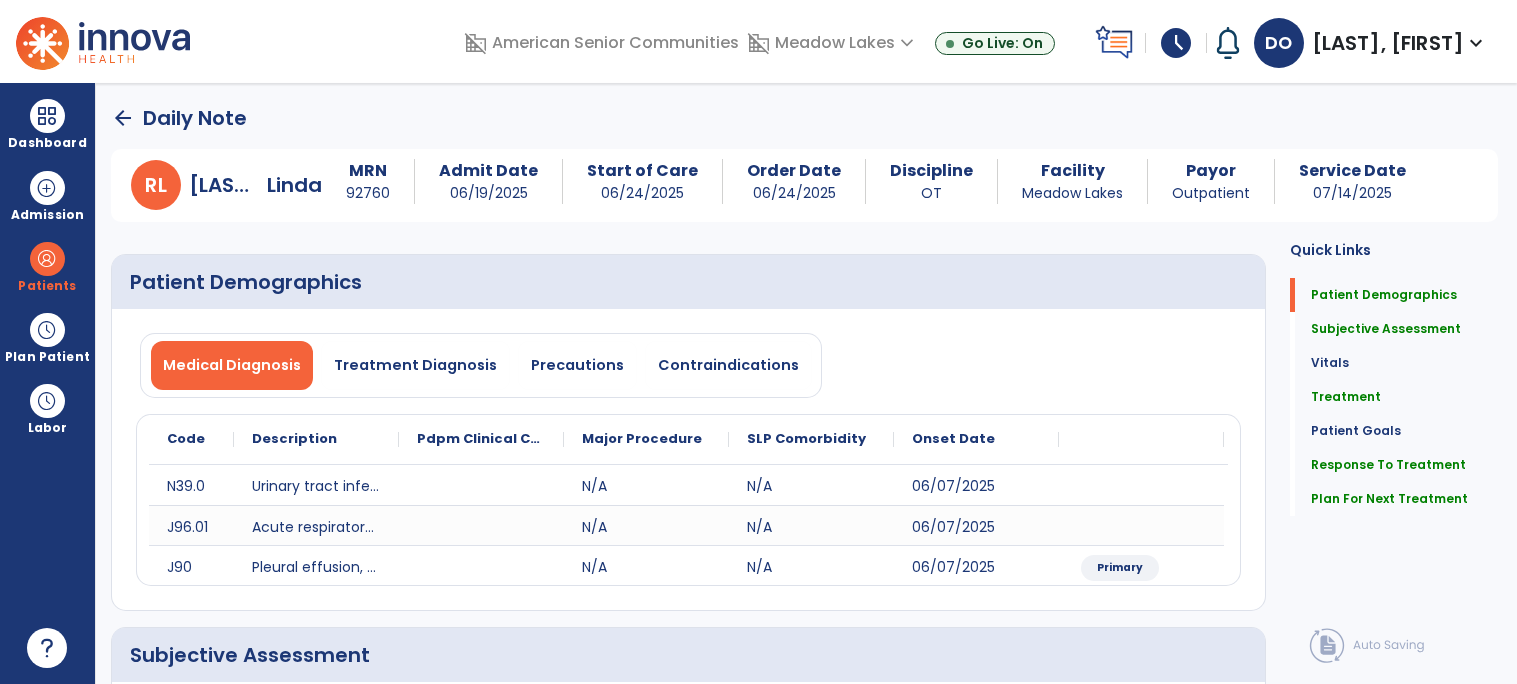 click on "arrow_back" 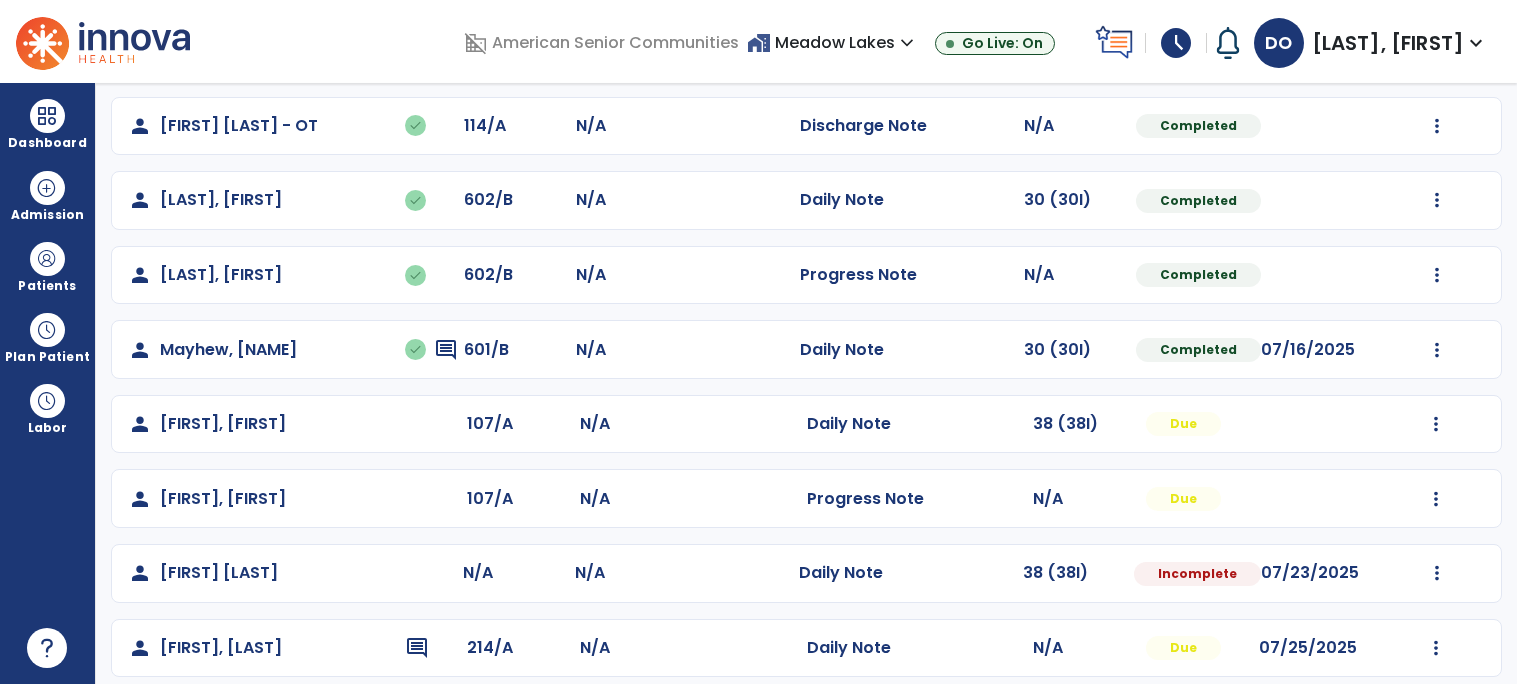 scroll, scrollTop: 748, scrollLeft: 0, axis: vertical 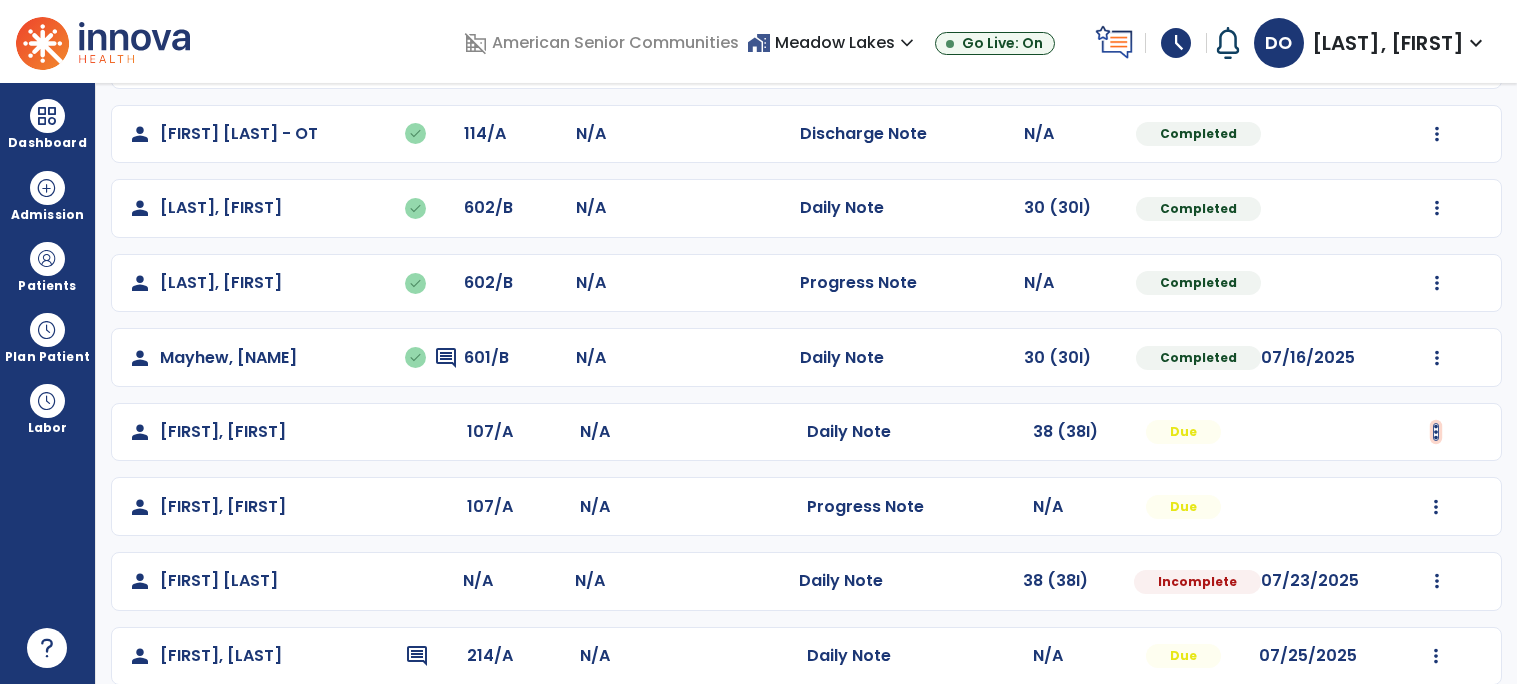 click at bounding box center [1436, -315] 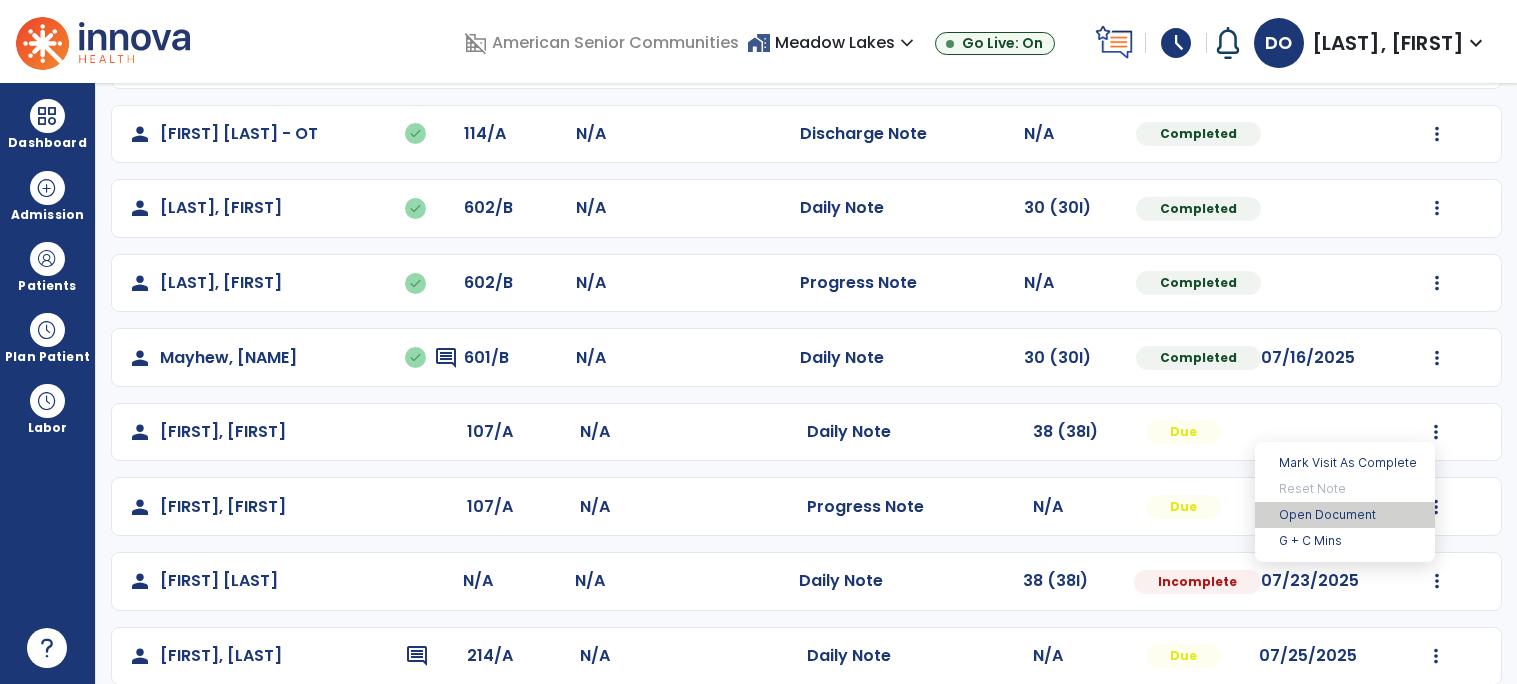 click on "Open Document" at bounding box center (1345, 515) 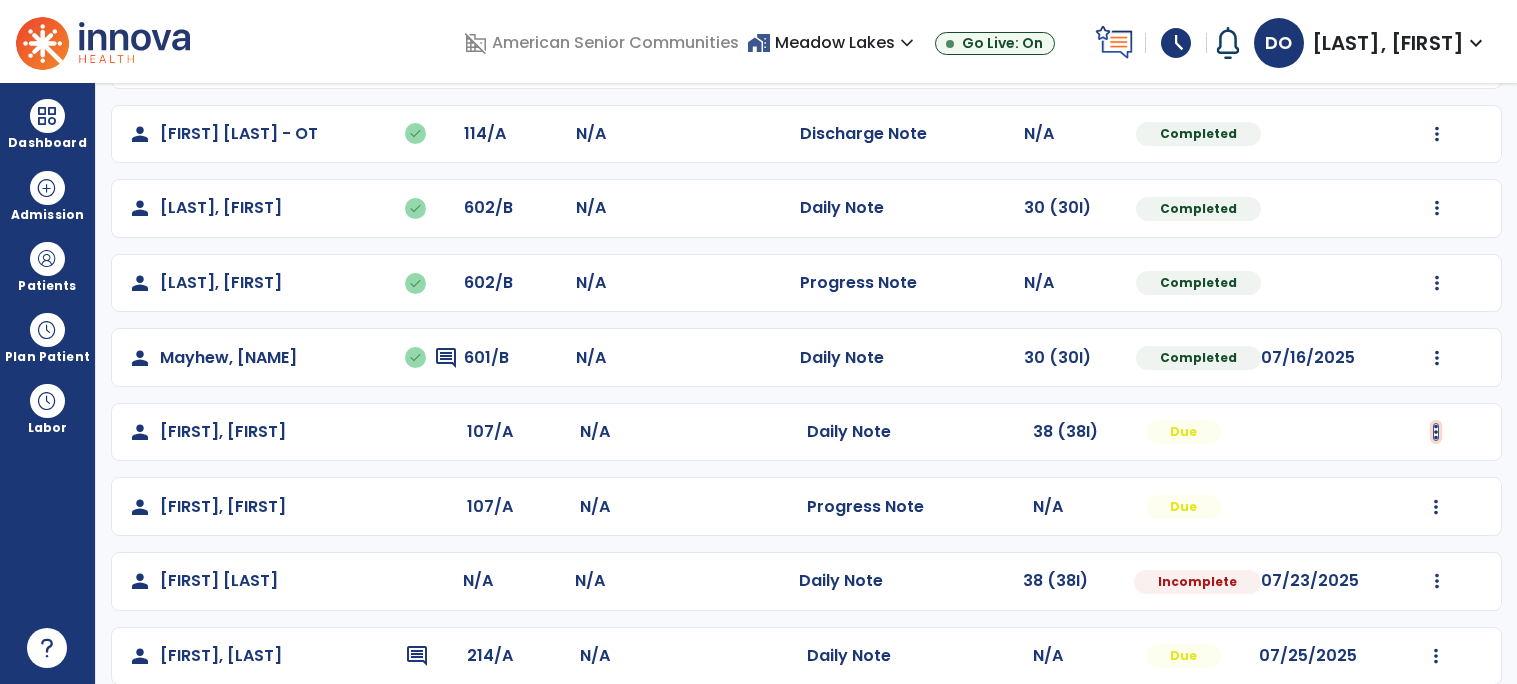 click at bounding box center (1436, -315) 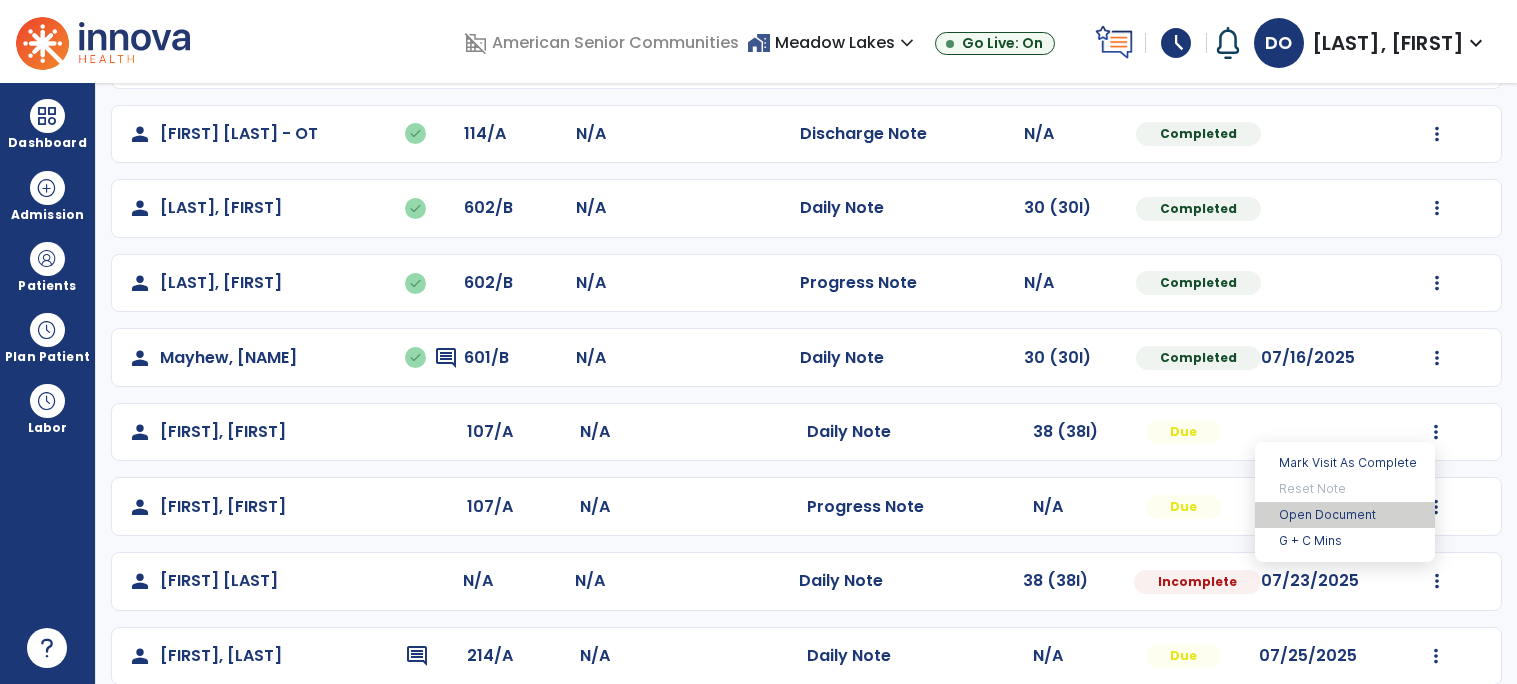 click on "Open Document" at bounding box center [1345, 515] 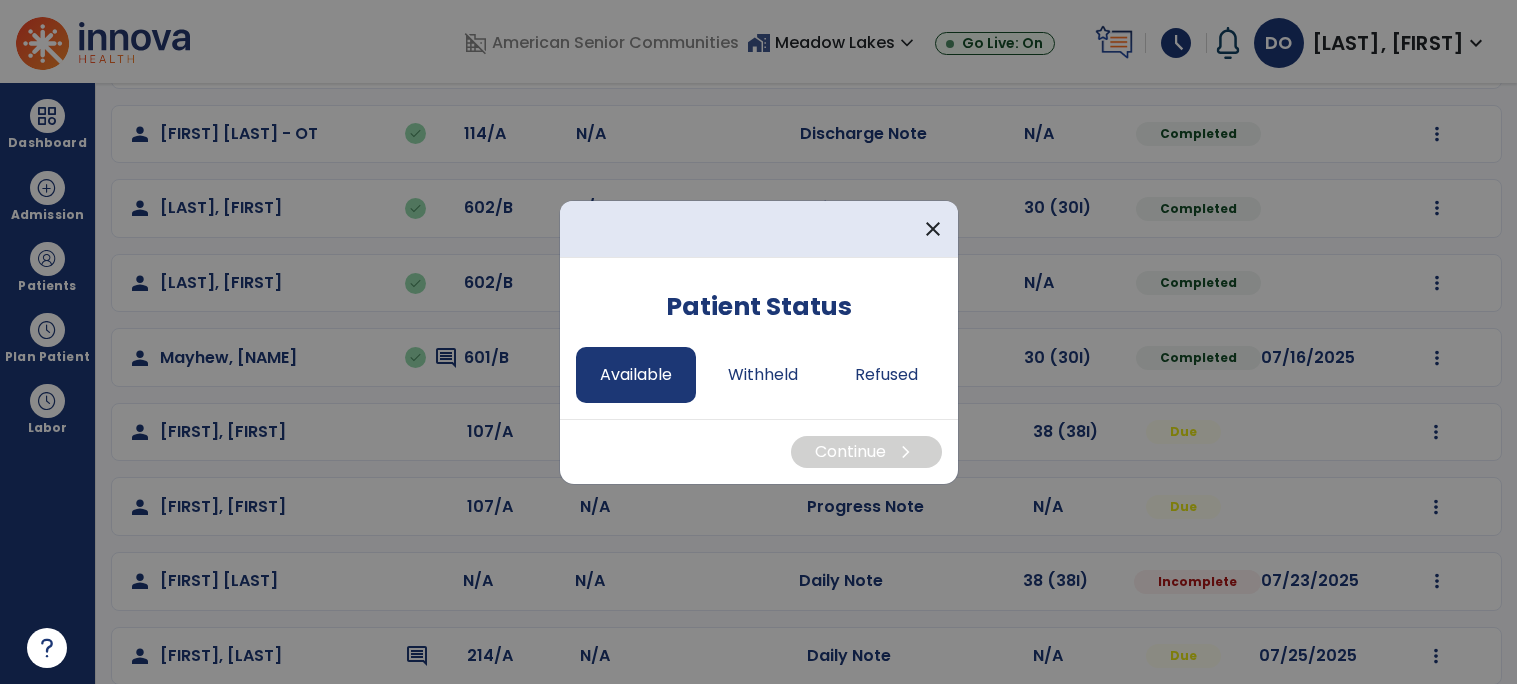 click on "Available" at bounding box center [636, 375] 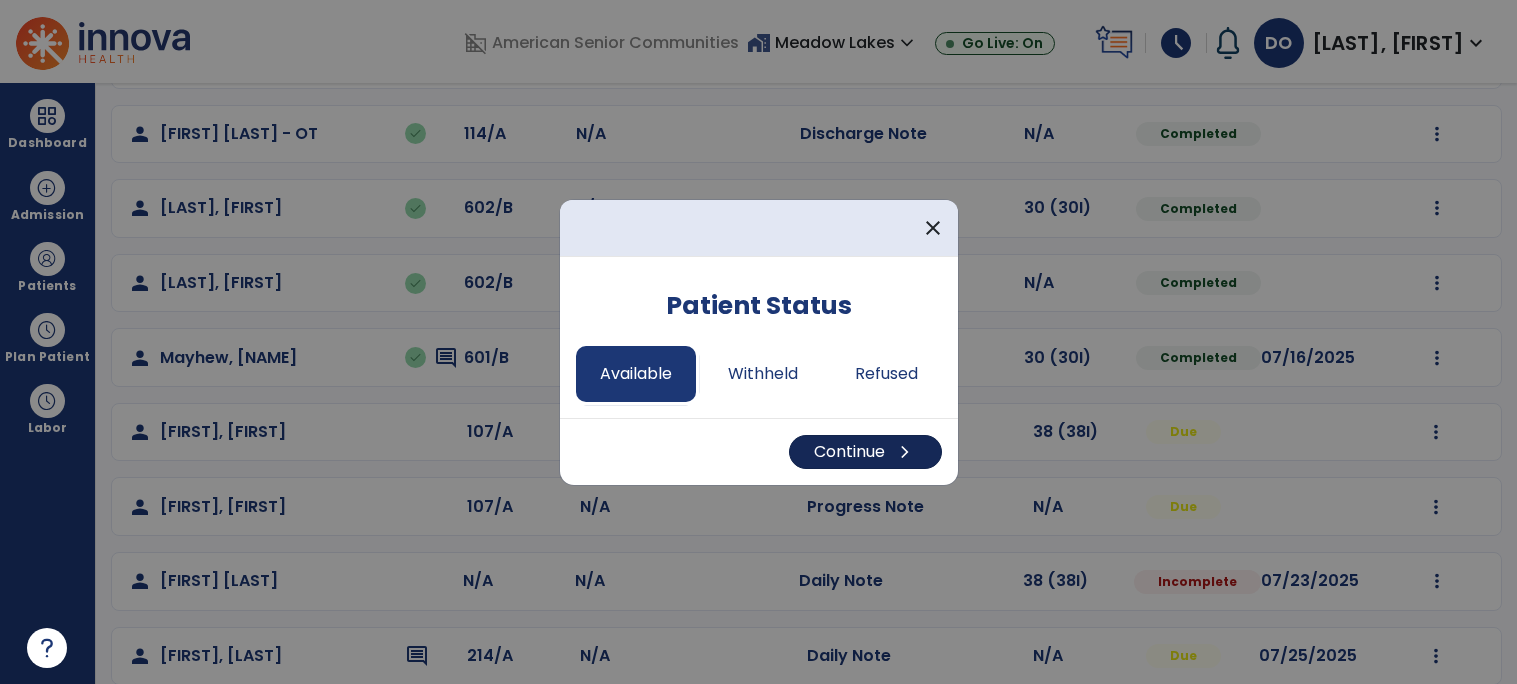 click on "Continue   chevron_right" at bounding box center [865, 452] 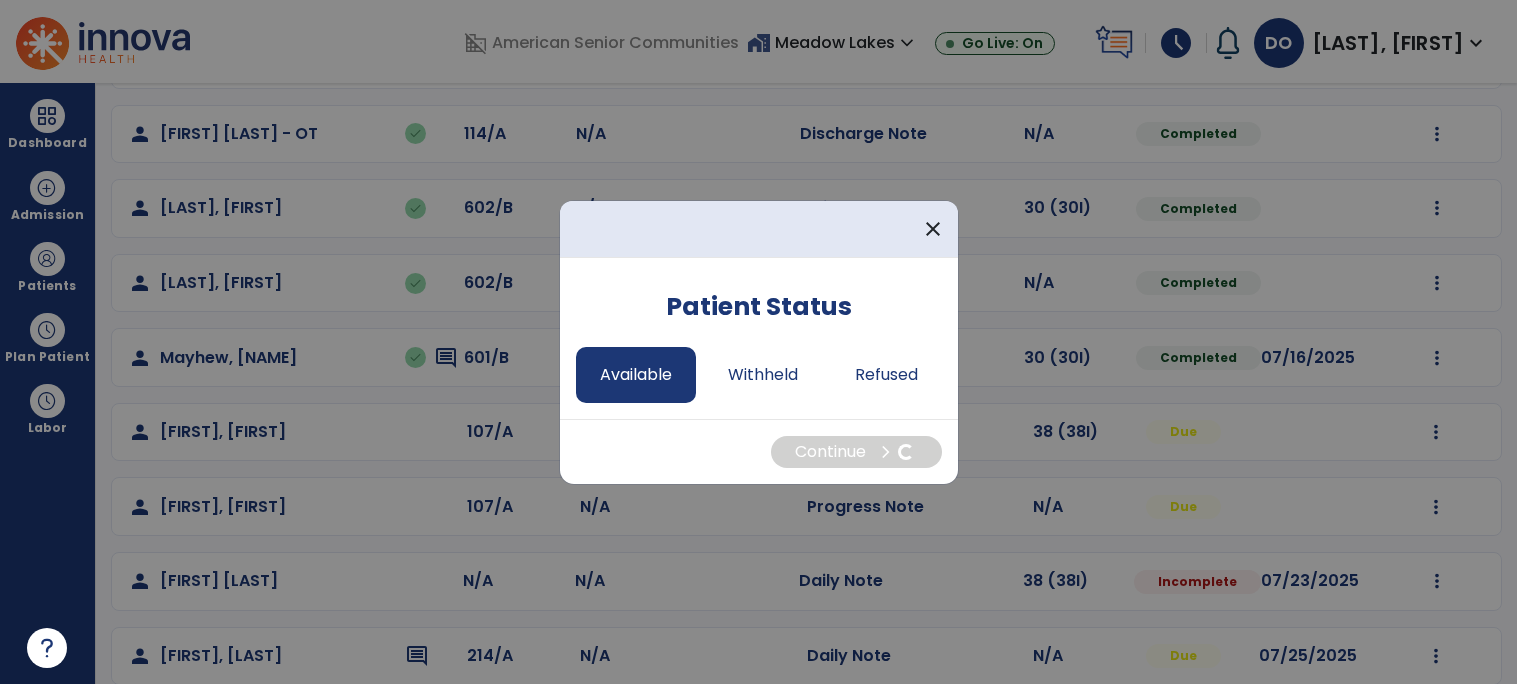 select on "*" 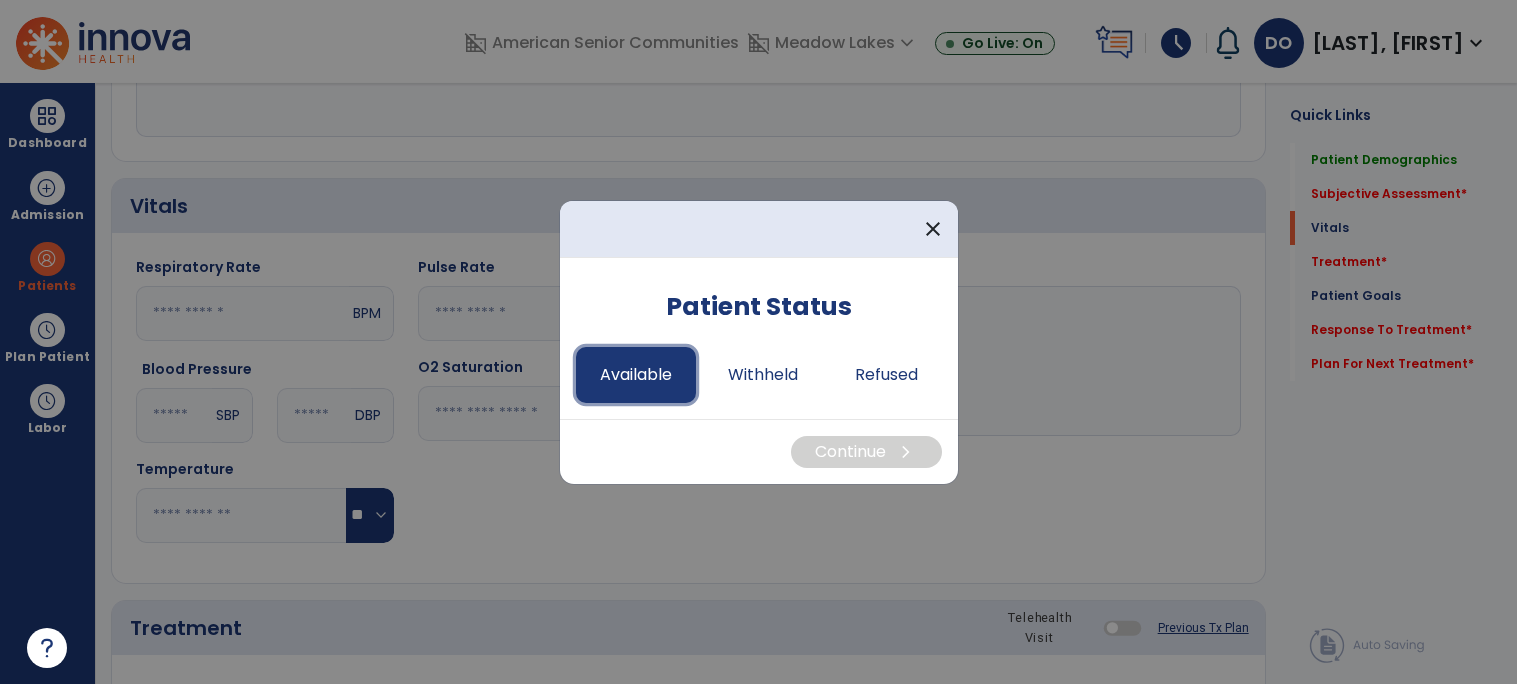 click on "Available" at bounding box center (636, 375) 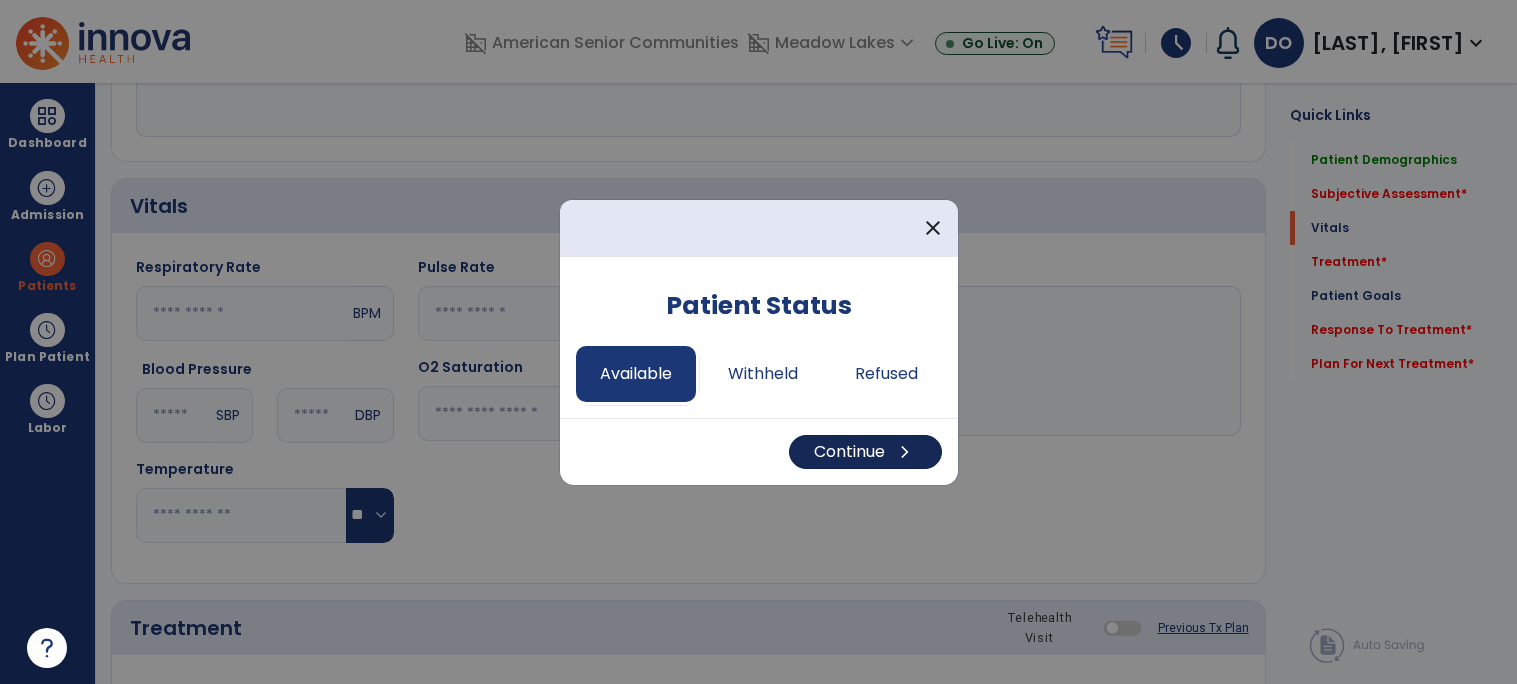 click on "Continue   chevron_right" at bounding box center [865, 452] 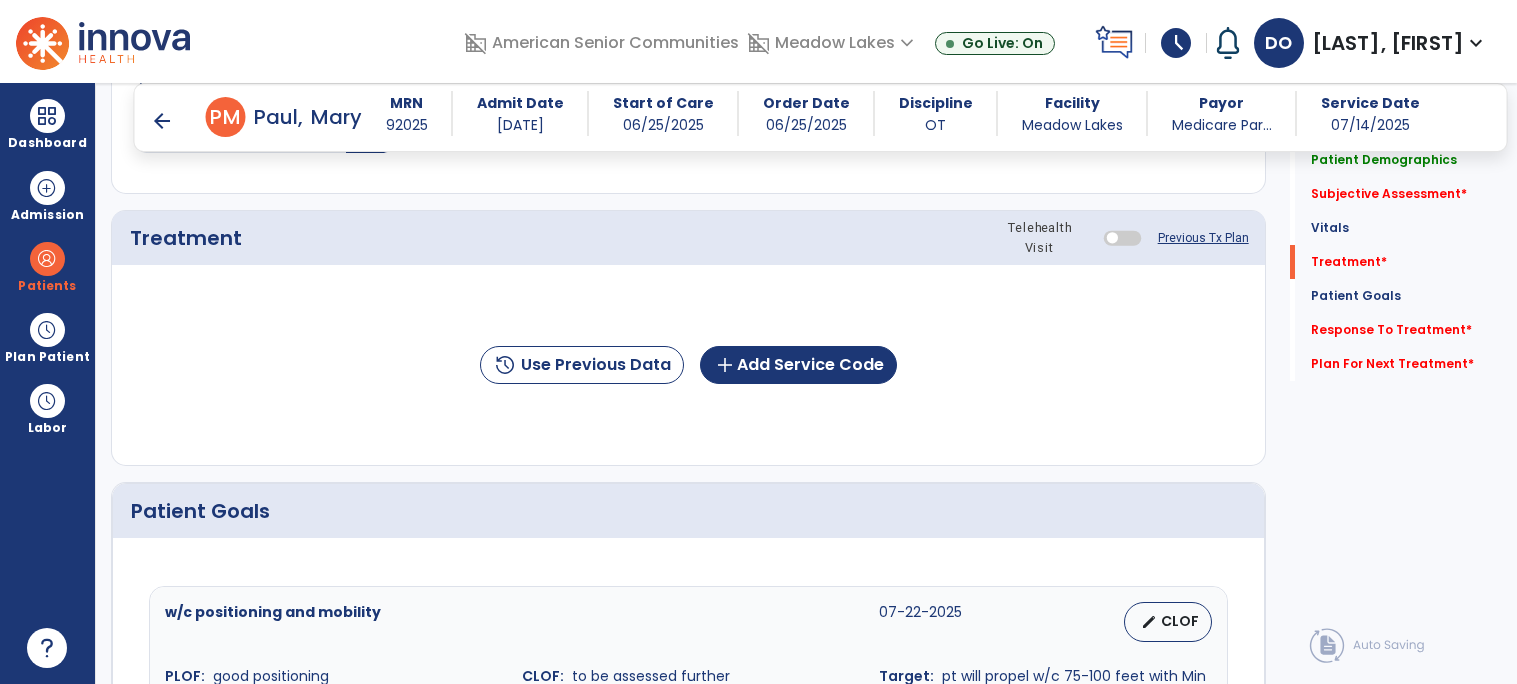 scroll, scrollTop: 1118, scrollLeft: 0, axis: vertical 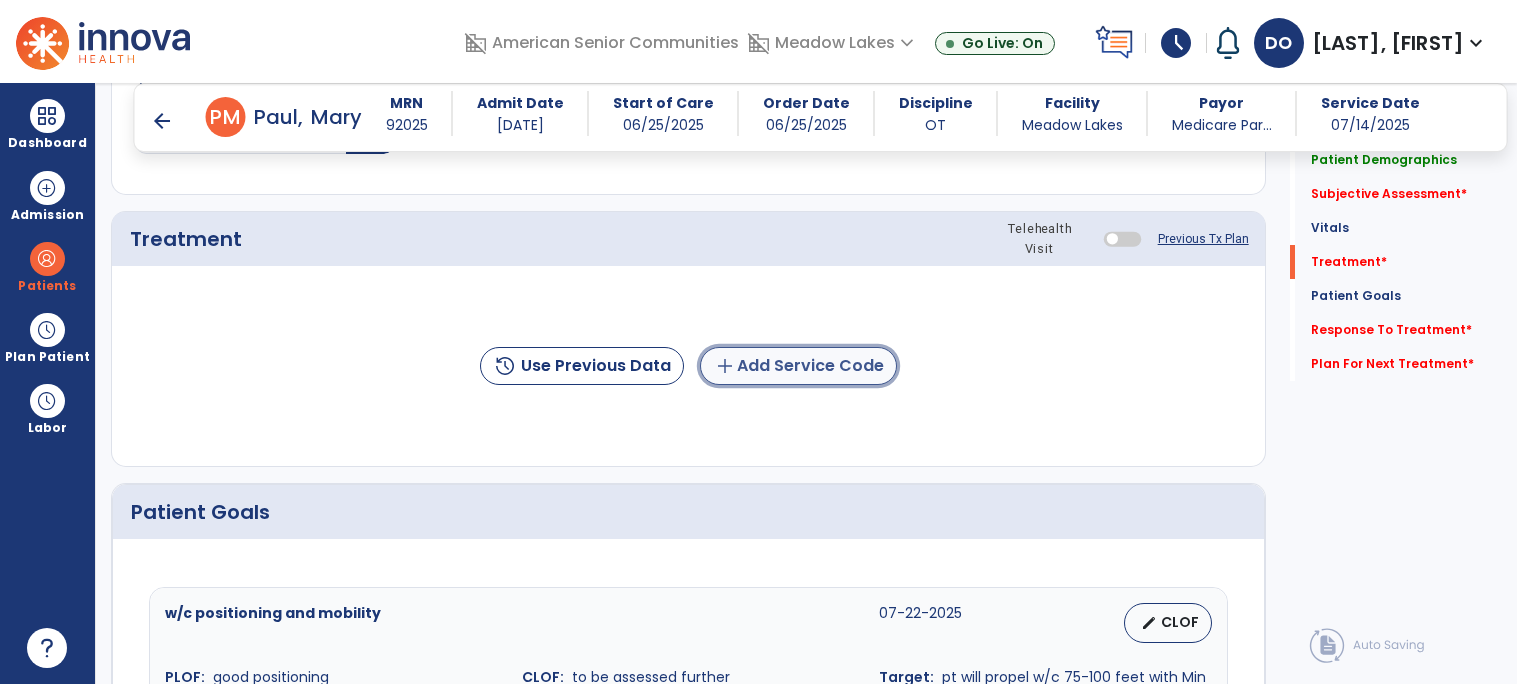 click on "add  Add Service Code" 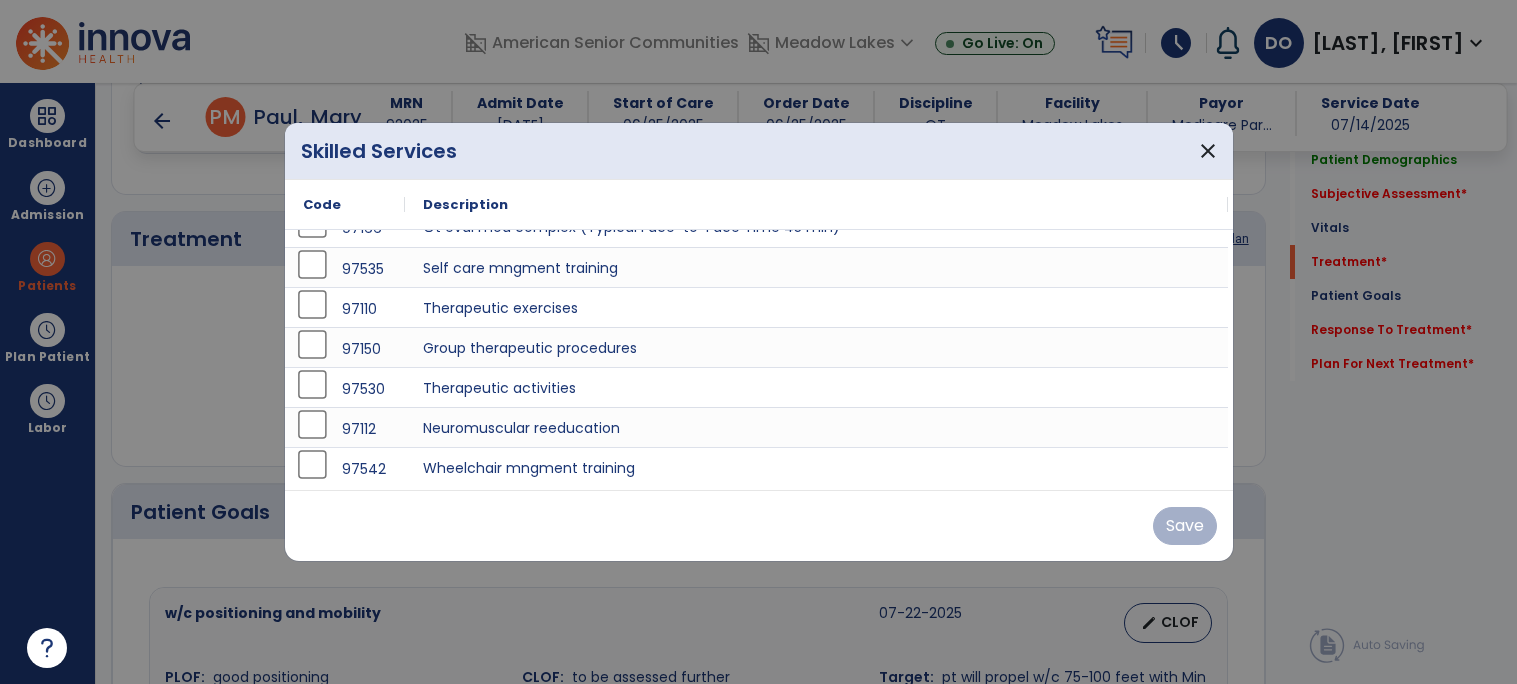 scroll, scrollTop: 22, scrollLeft: 0, axis: vertical 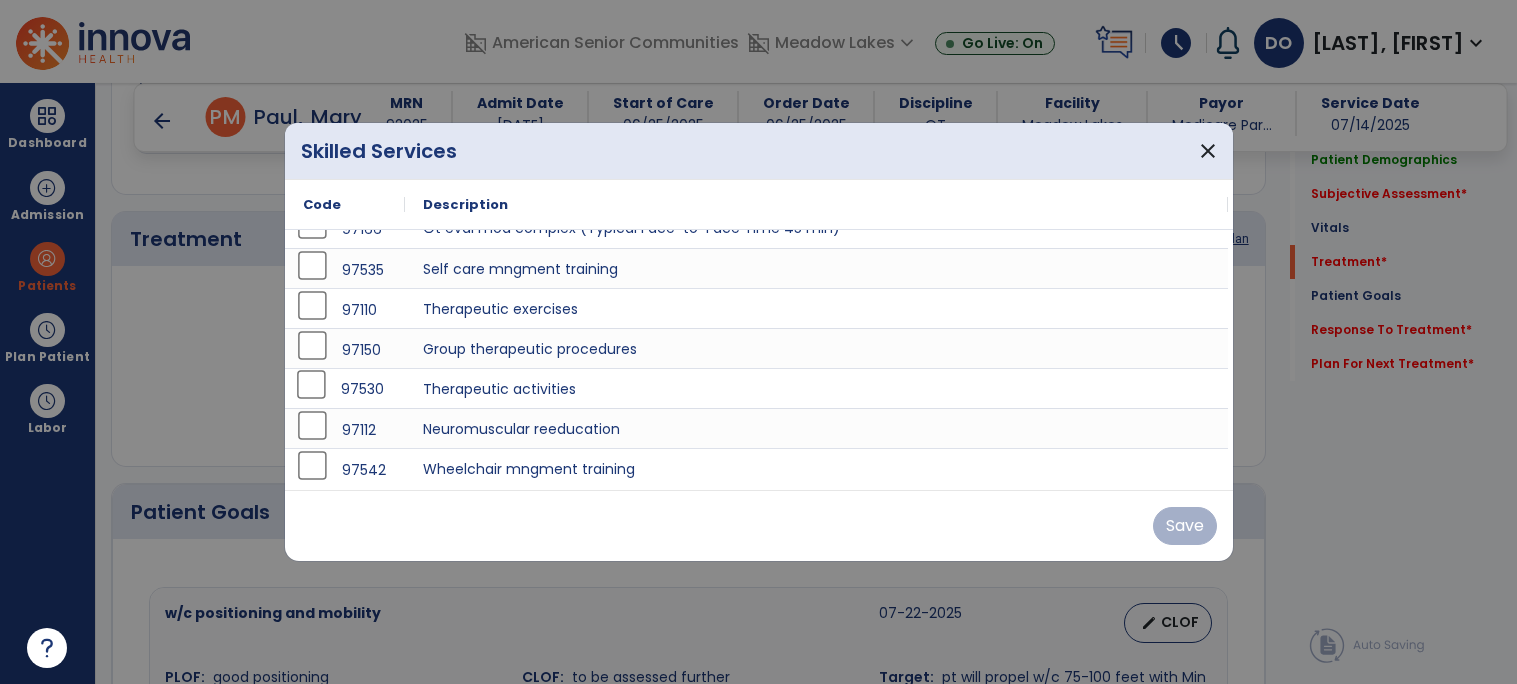 click on "97530" at bounding box center [362, 389] 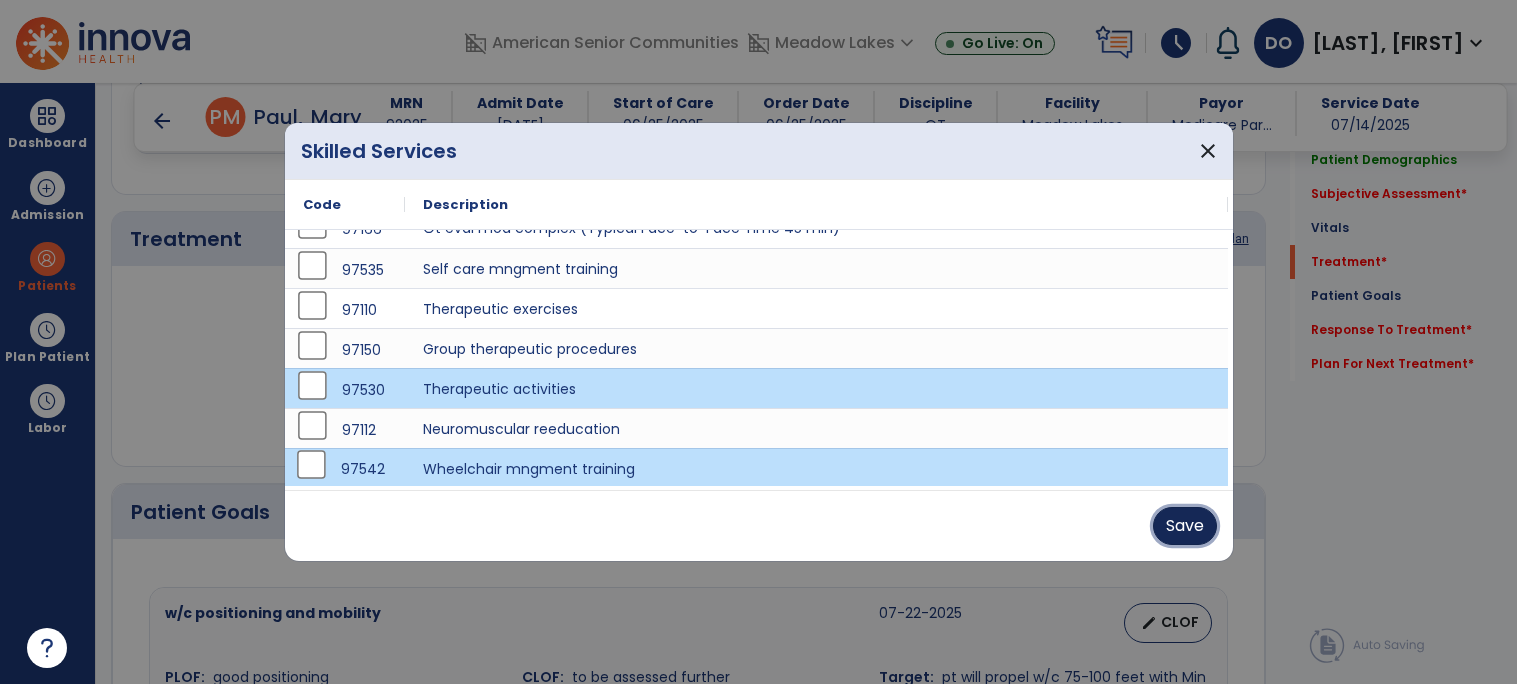 click on "Save" at bounding box center (1185, 526) 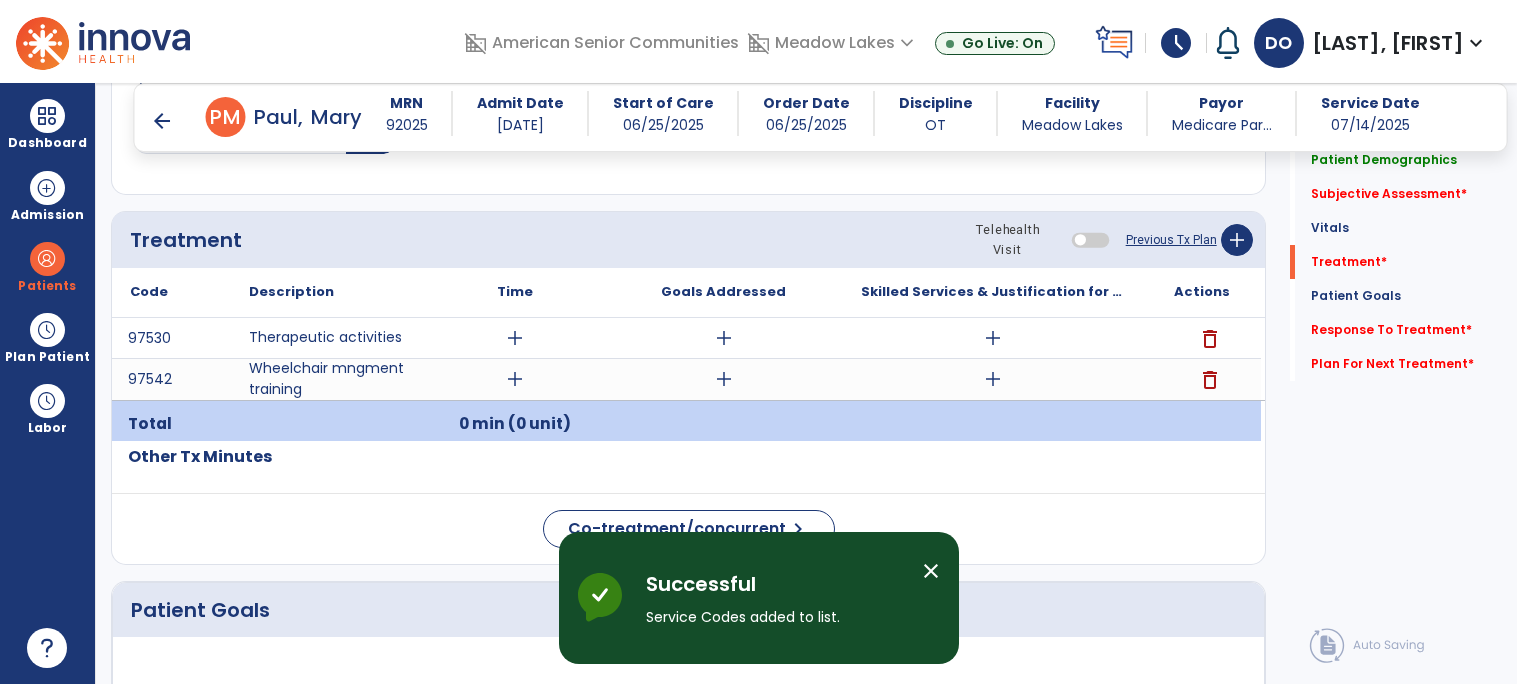 click on "add" at bounding box center (515, 338) 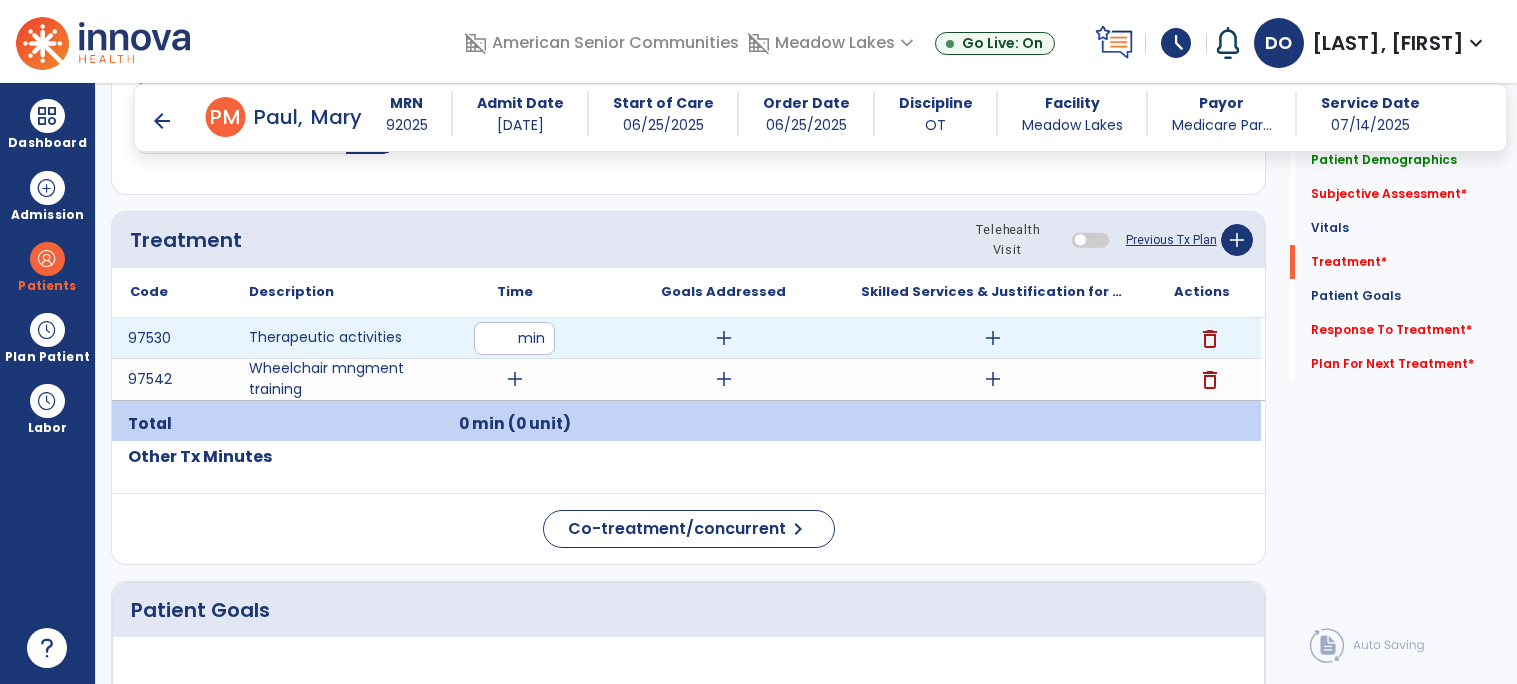 type on "**" 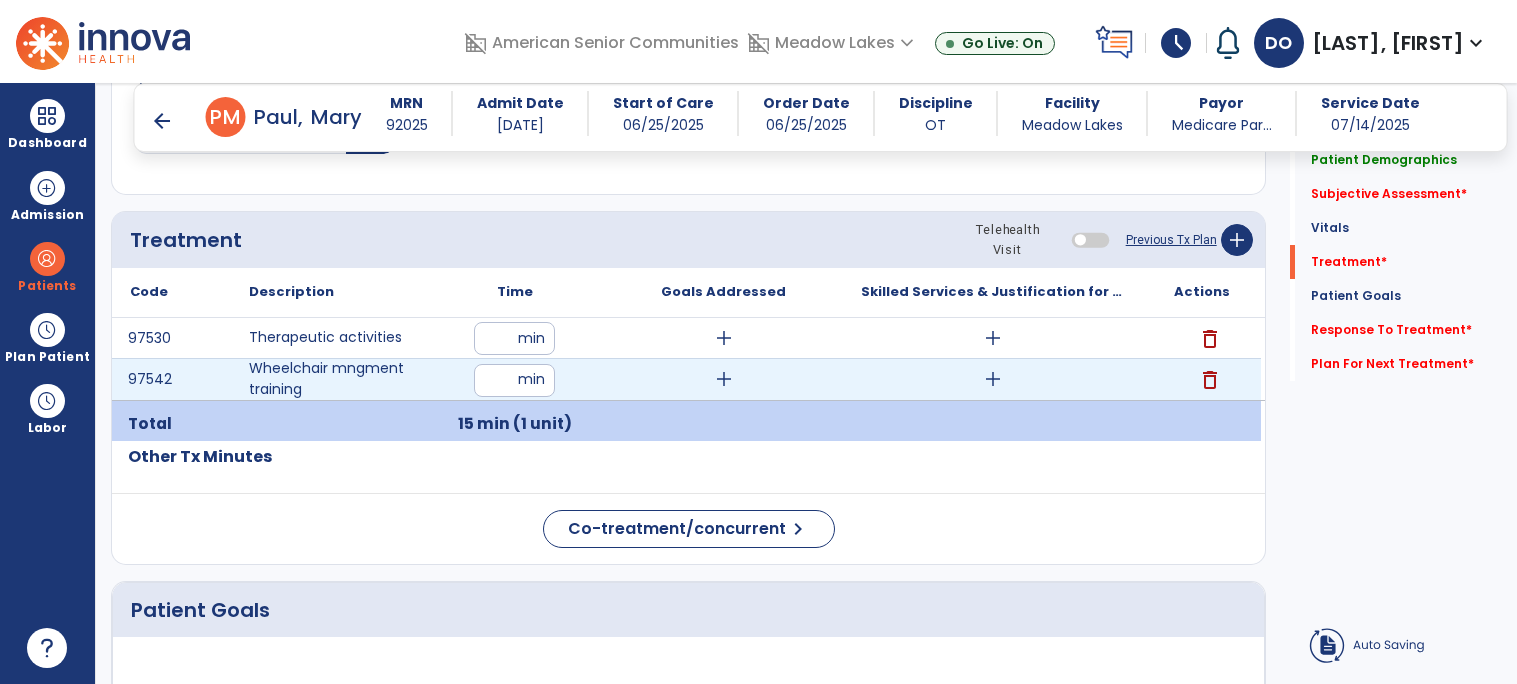 type on "**" 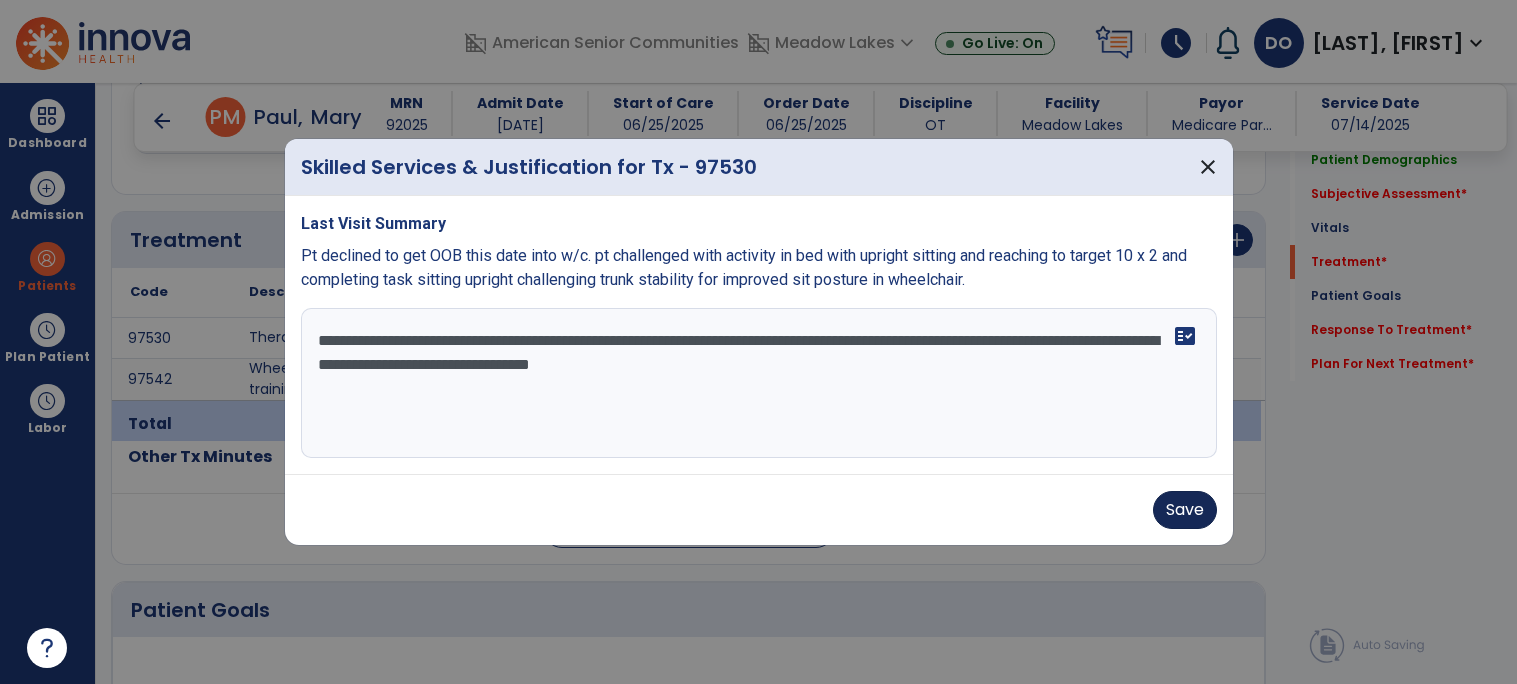 type on "**********" 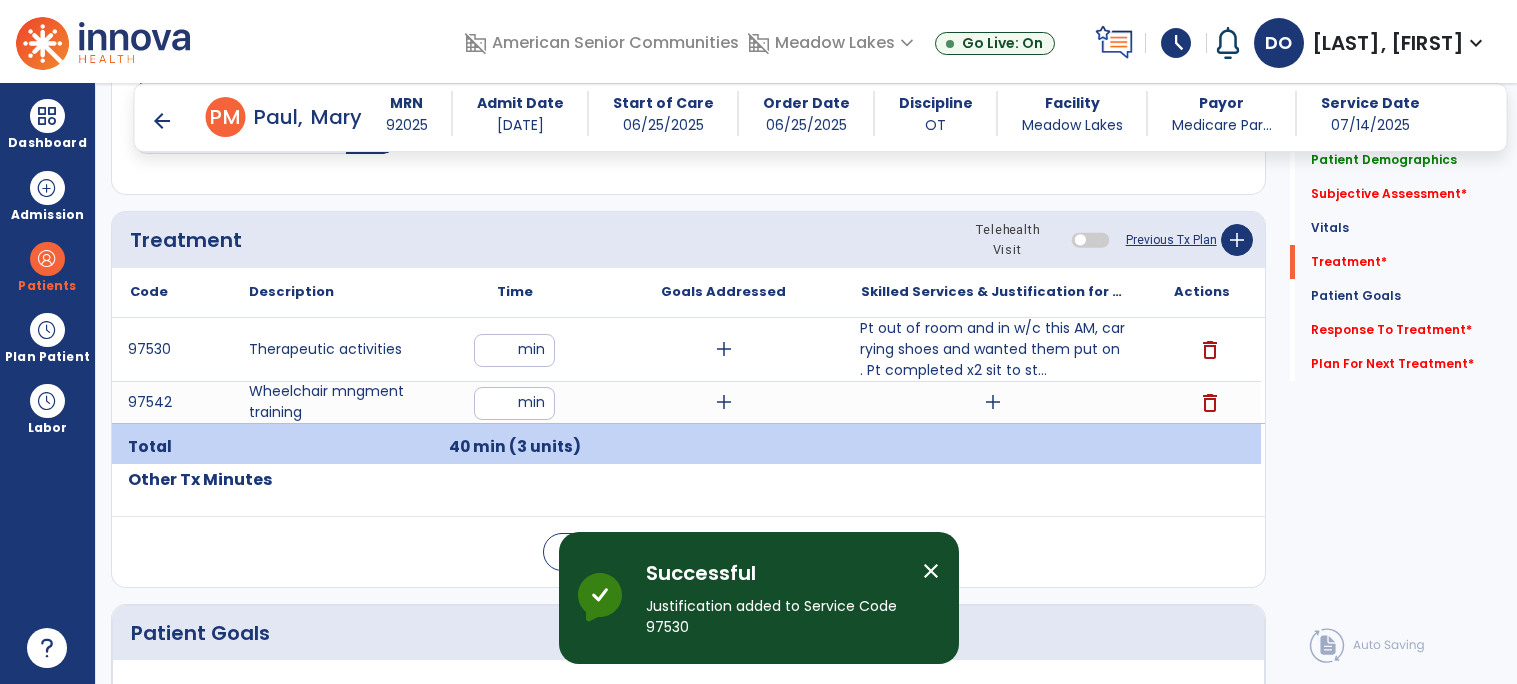 click on "add" at bounding box center [993, 402] 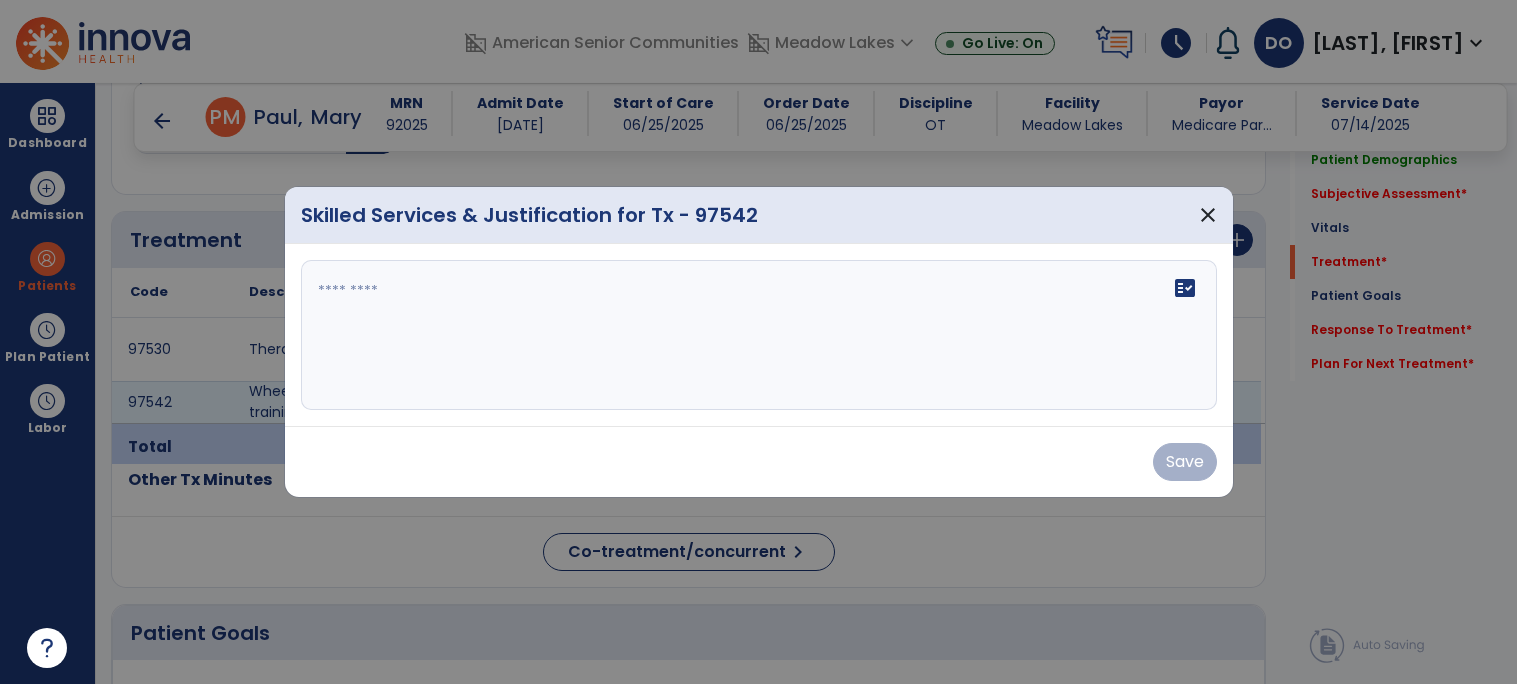 click on "fact_check" at bounding box center [759, 335] 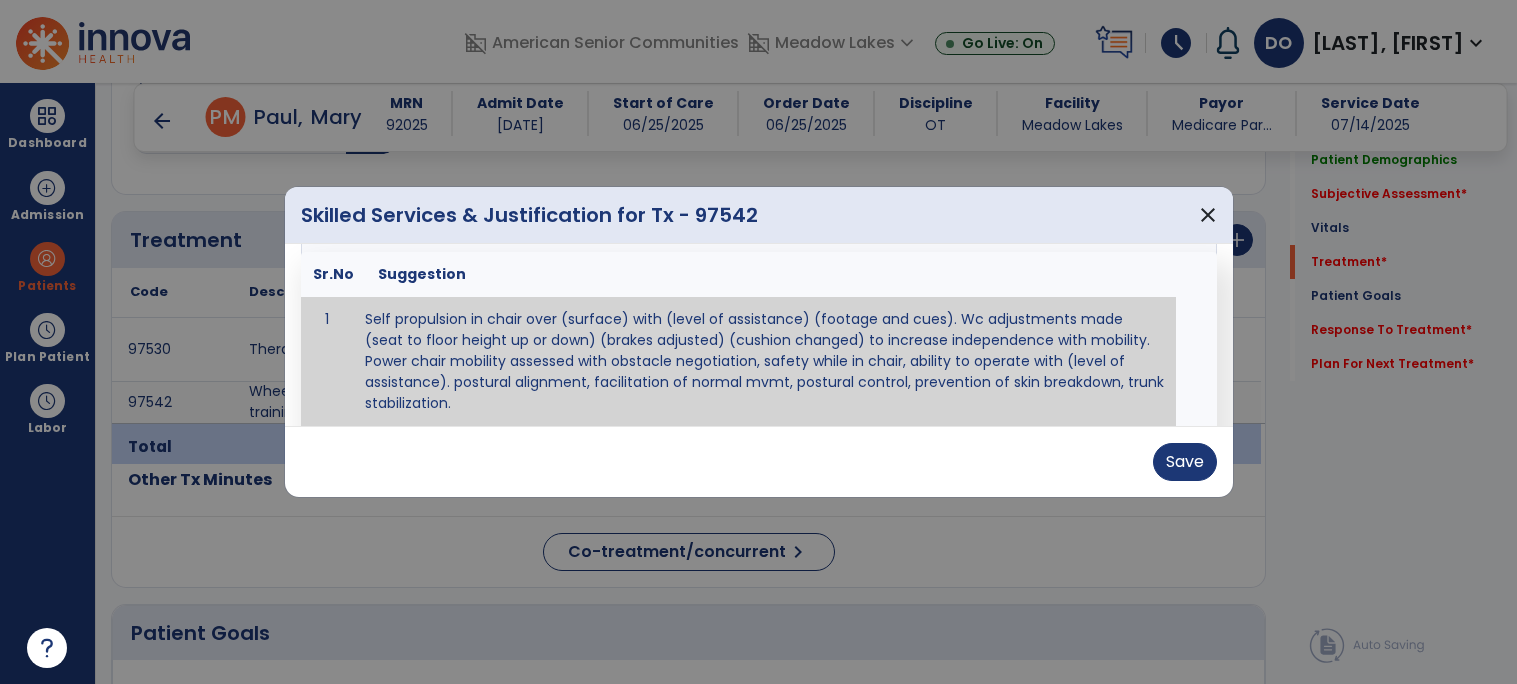 scroll, scrollTop: 0, scrollLeft: 0, axis: both 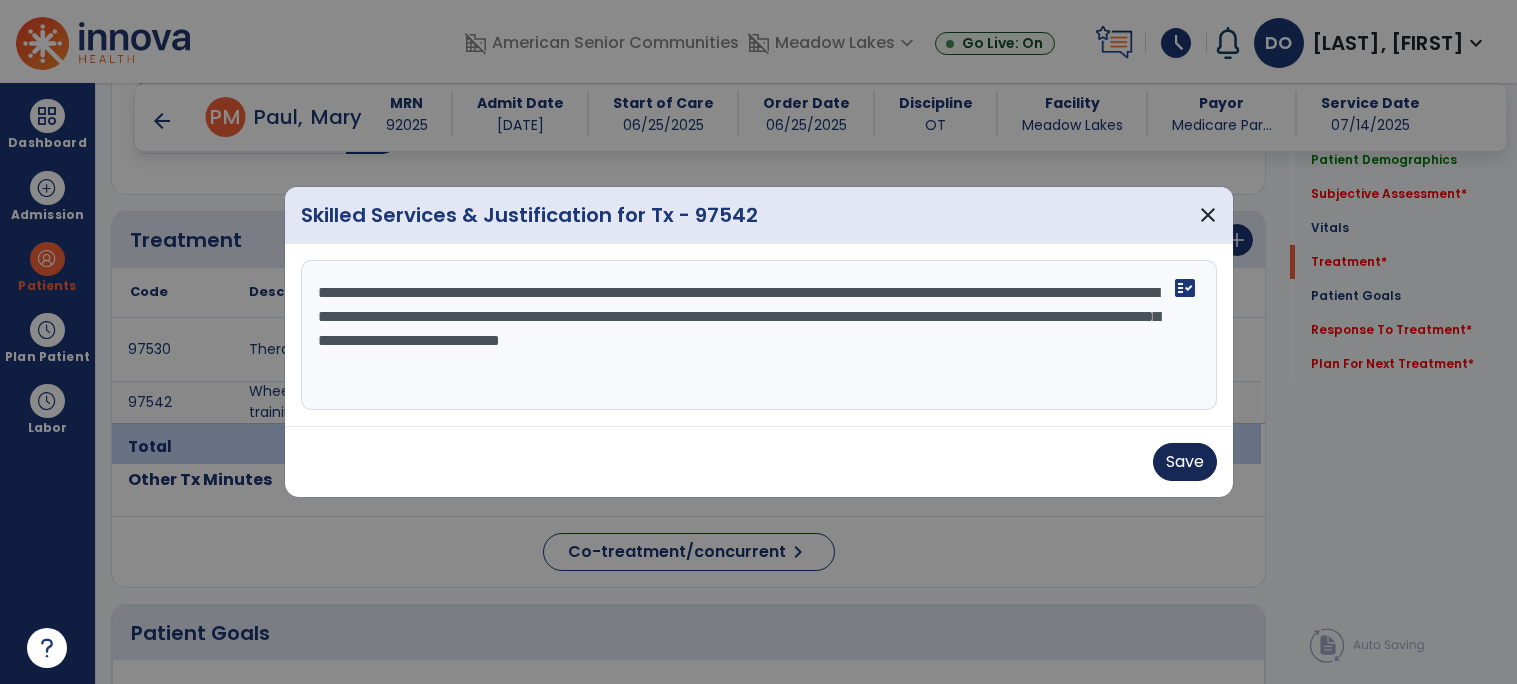 type on "**********" 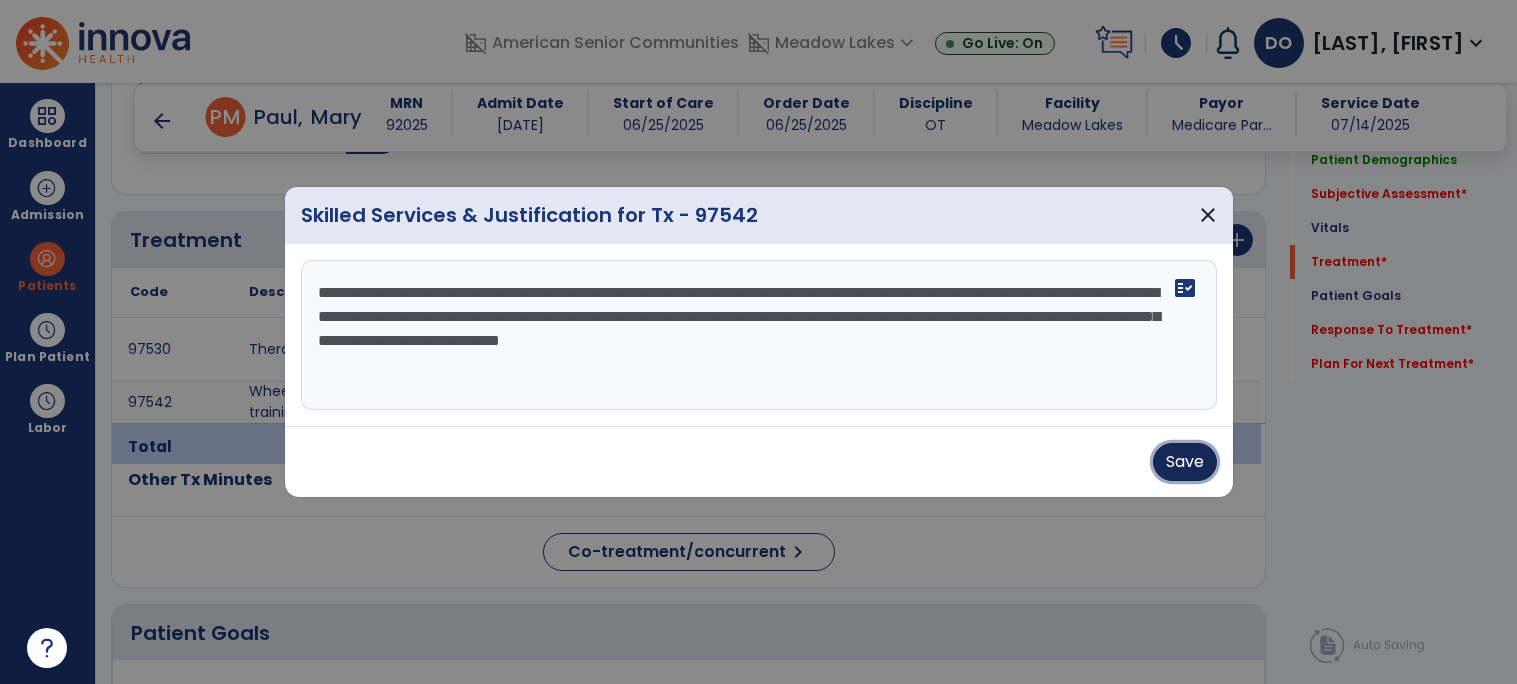 click on "Save" at bounding box center [1185, 462] 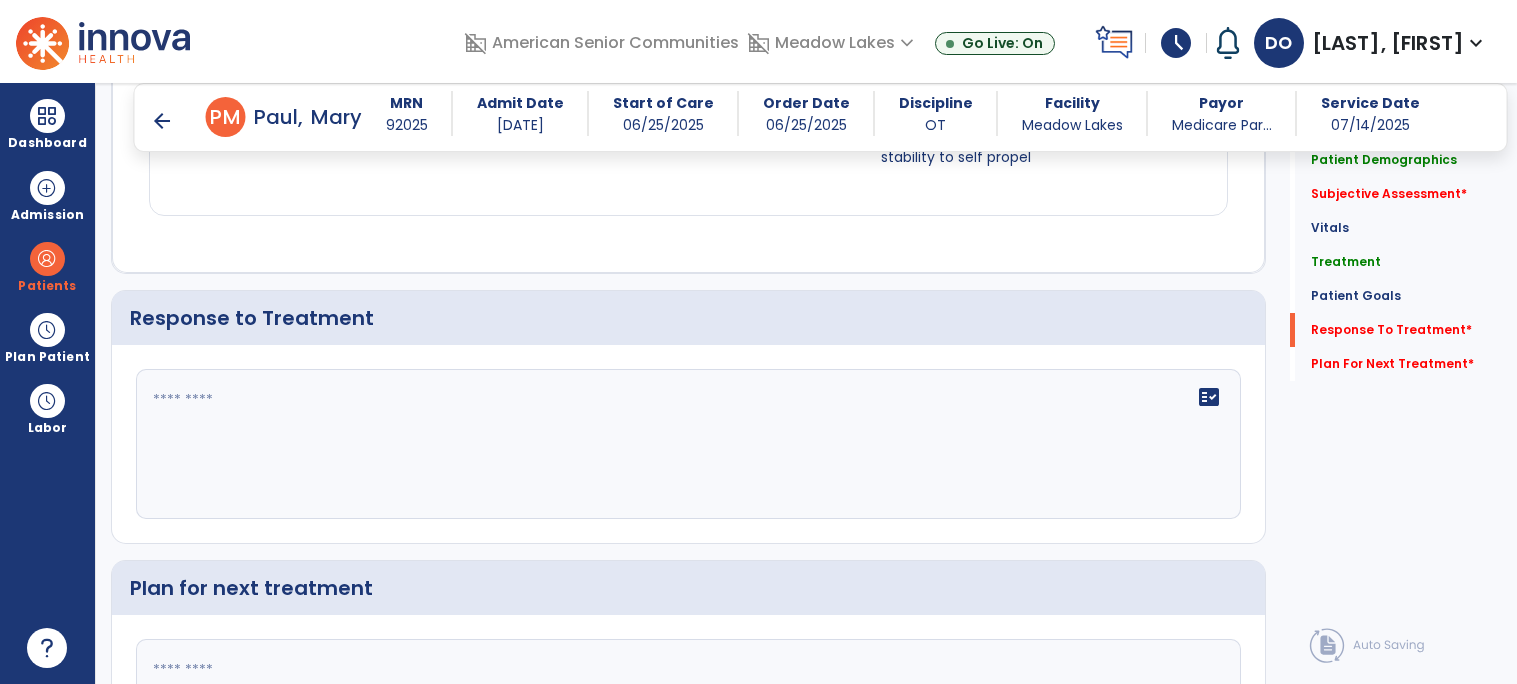 scroll, scrollTop: 2453, scrollLeft: 0, axis: vertical 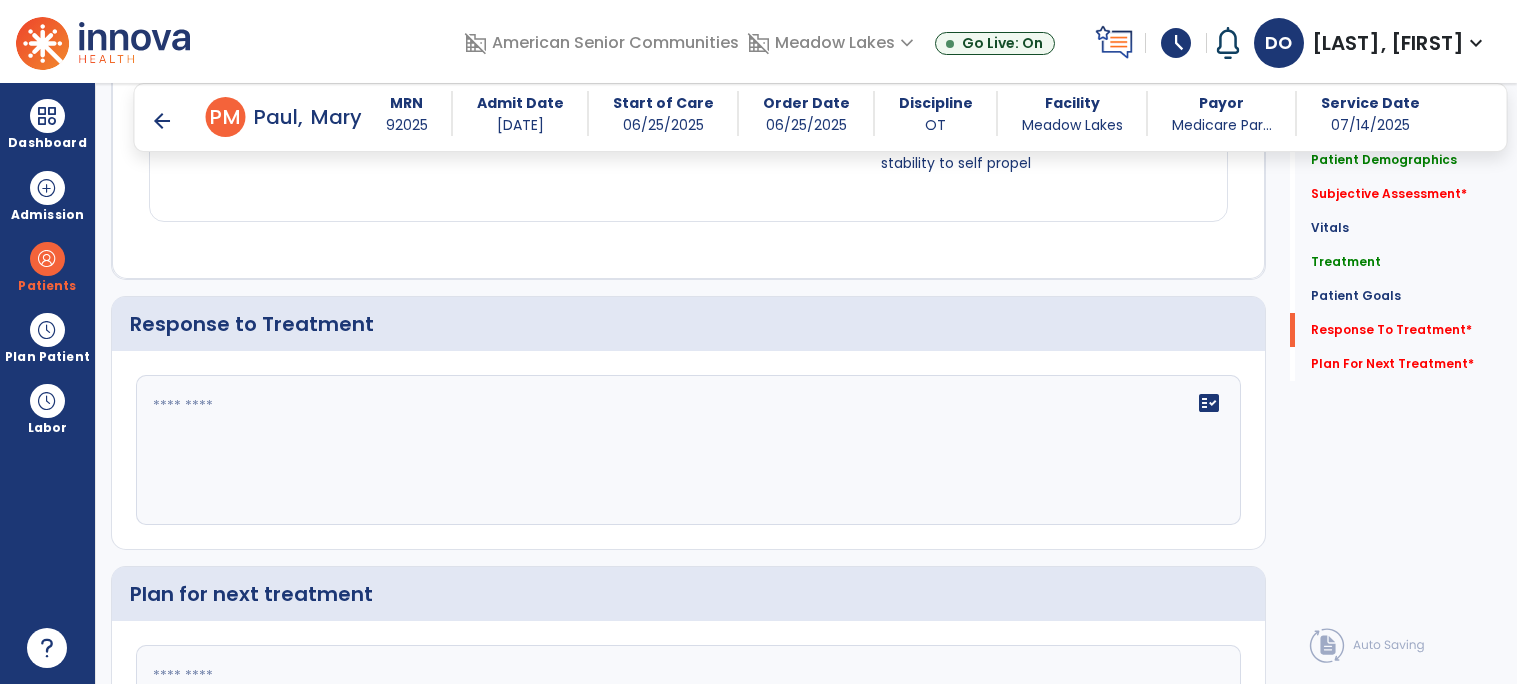 click 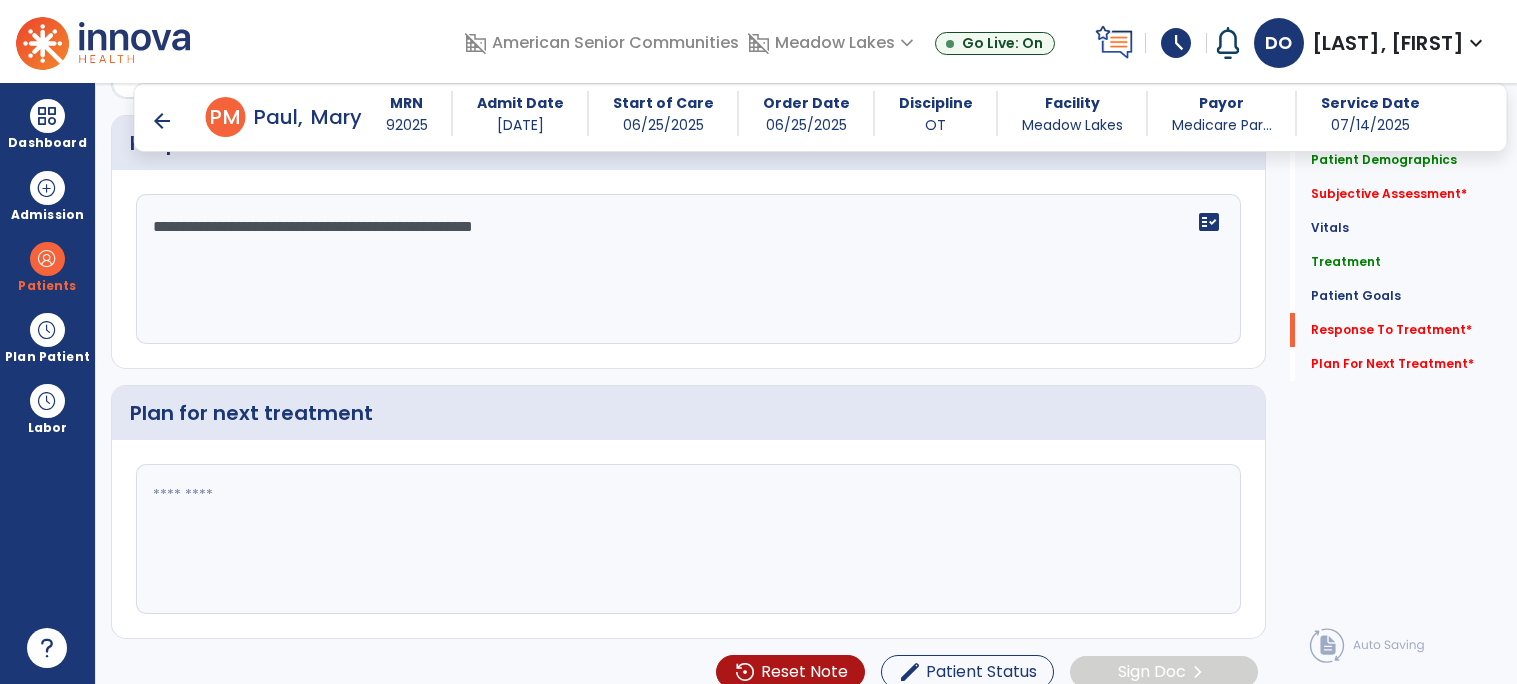 scroll, scrollTop: 2658, scrollLeft: 0, axis: vertical 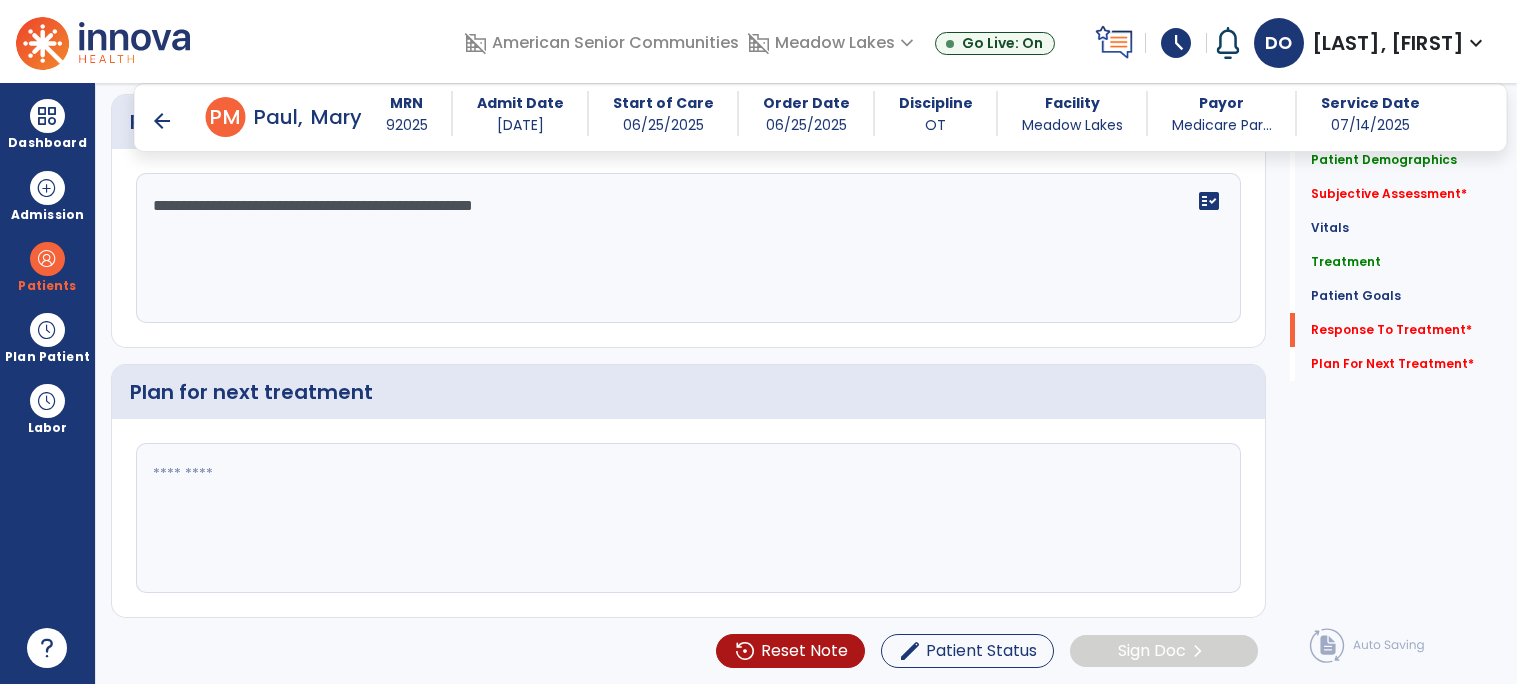 type on "**********" 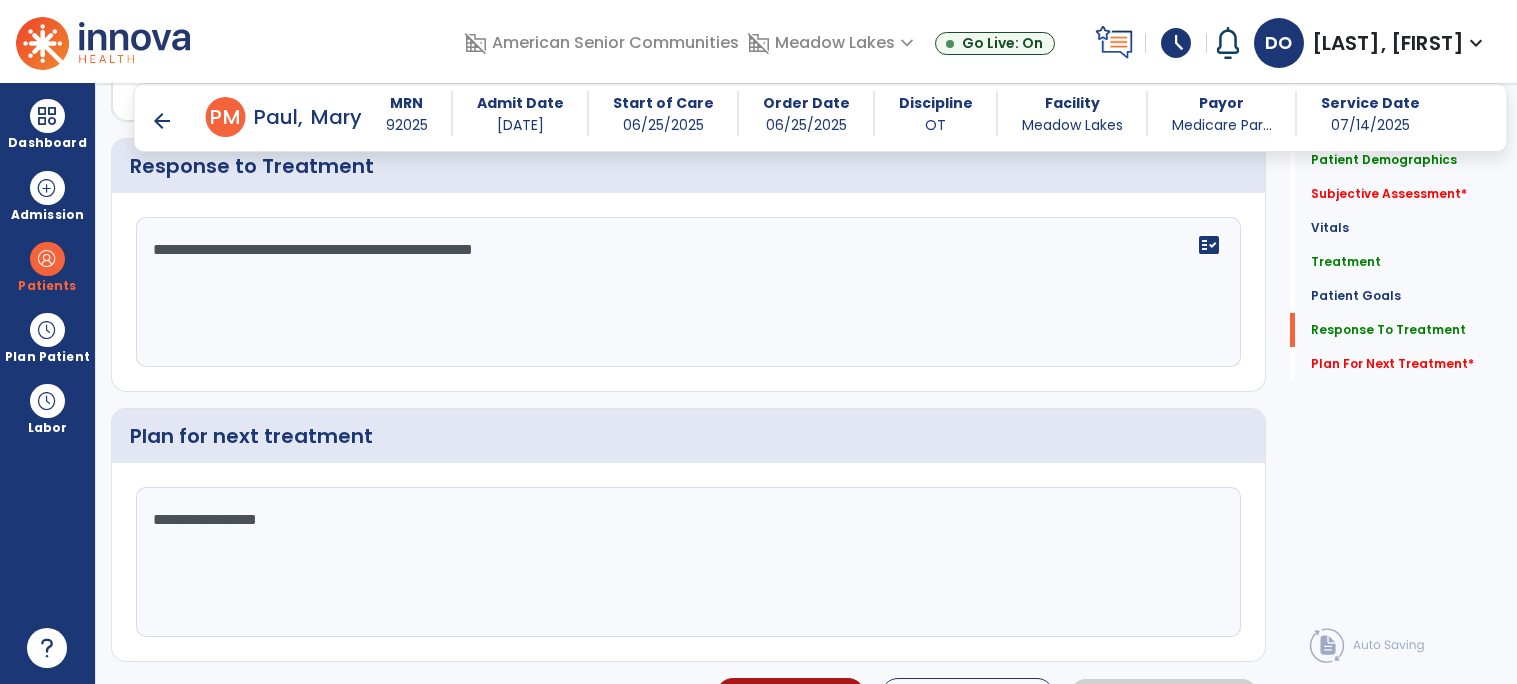 scroll, scrollTop: 2658, scrollLeft: 0, axis: vertical 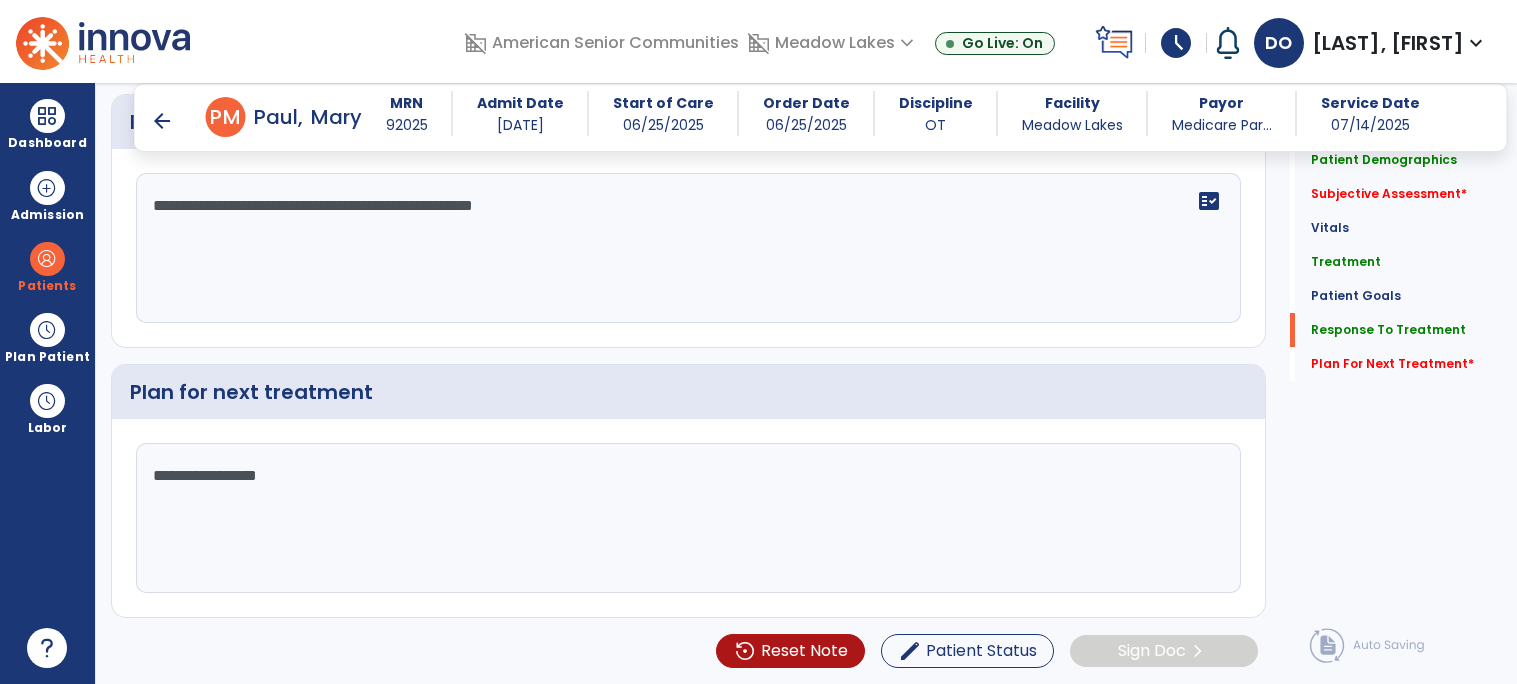 click on "**********" 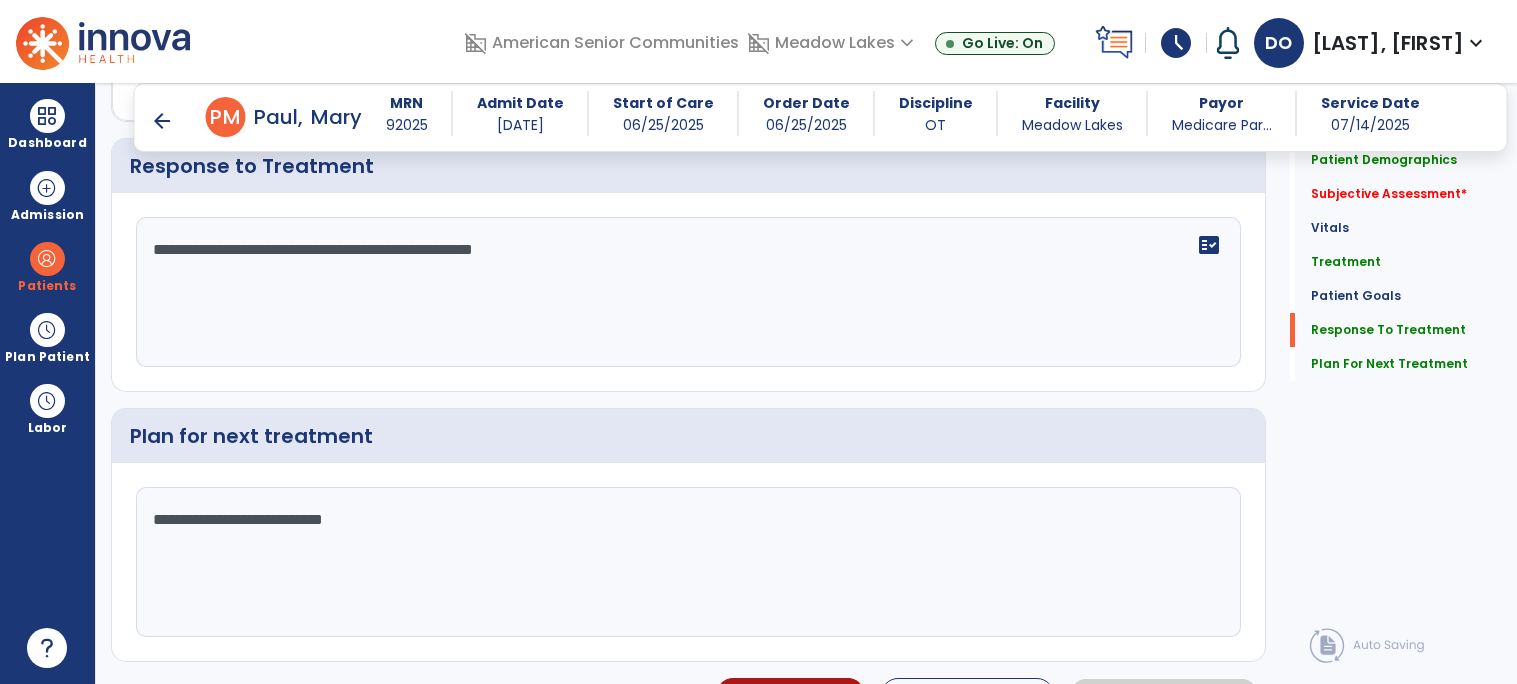 scroll, scrollTop: 2658, scrollLeft: 0, axis: vertical 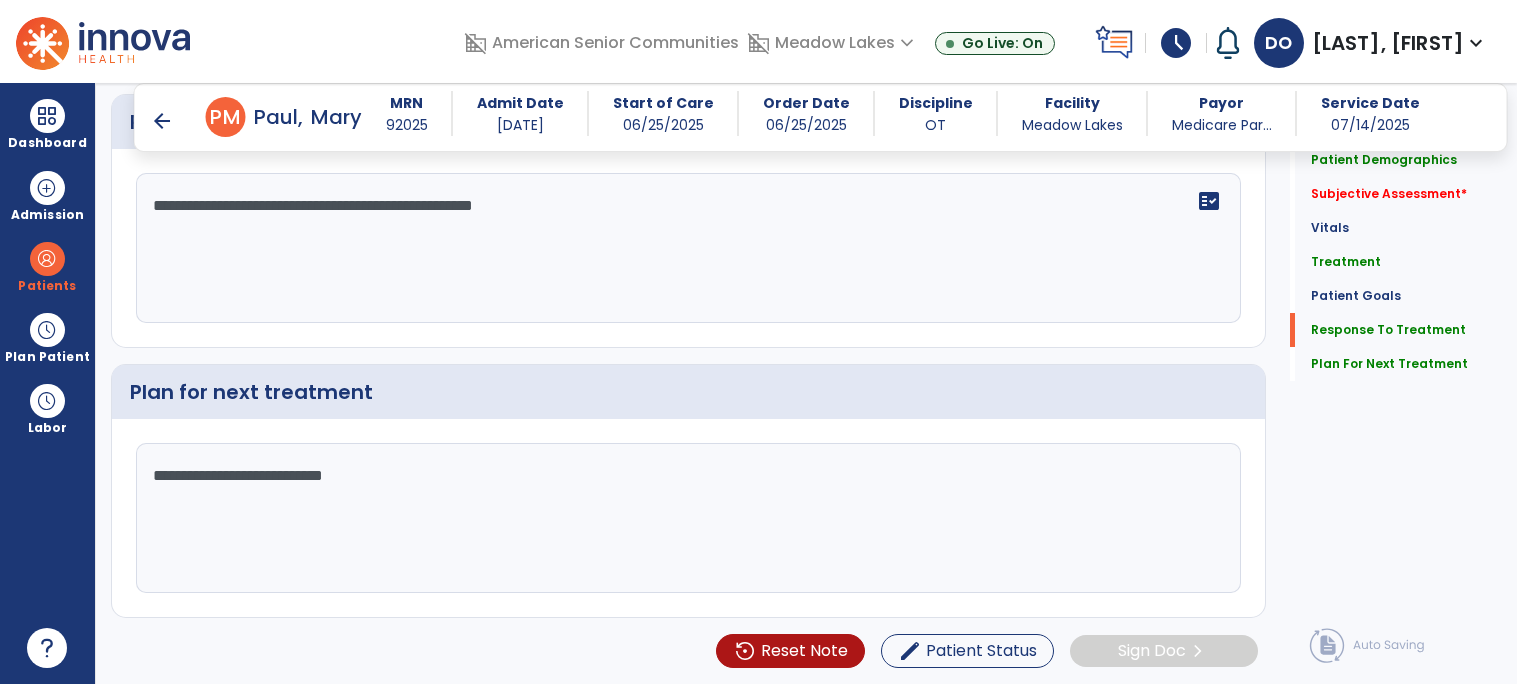 type on "**********" 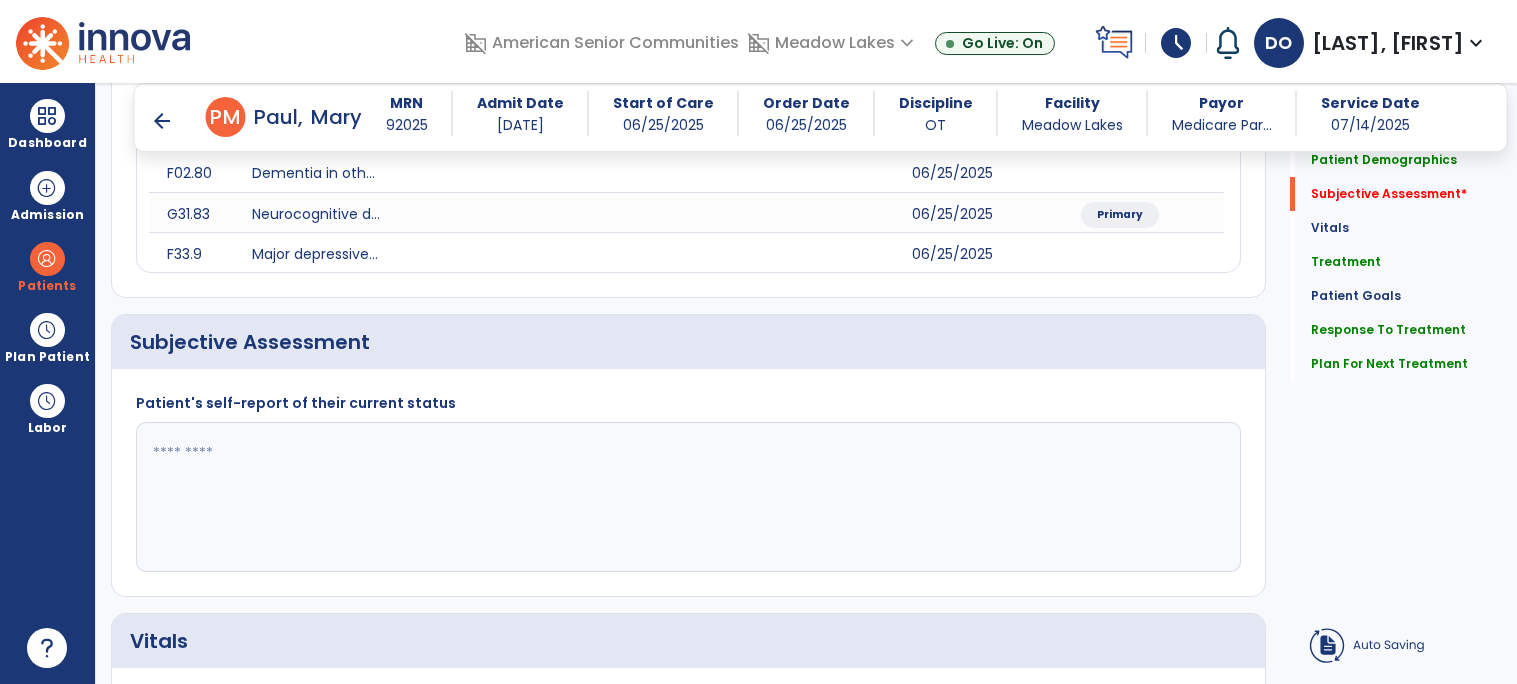 scroll, scrollTop: 298, scrollLeft: 0, axis: vertical 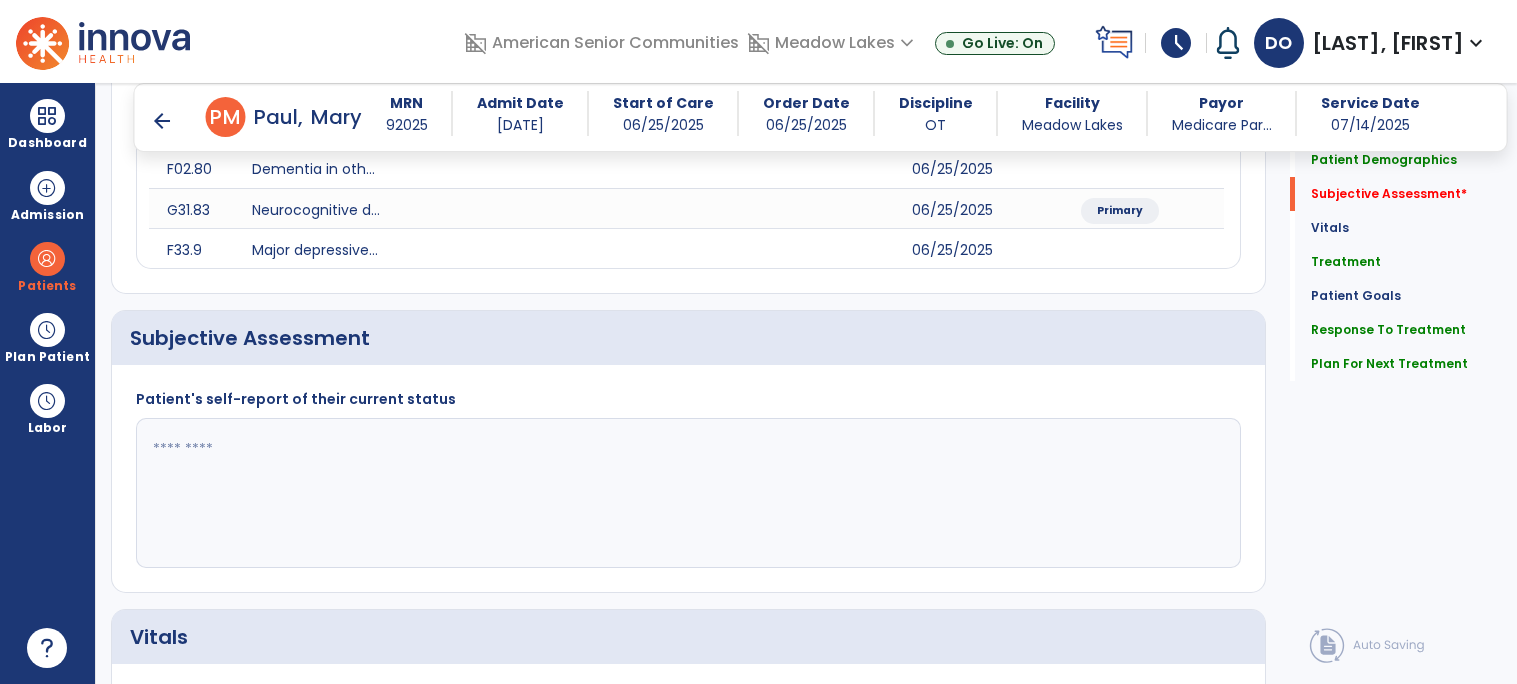 click 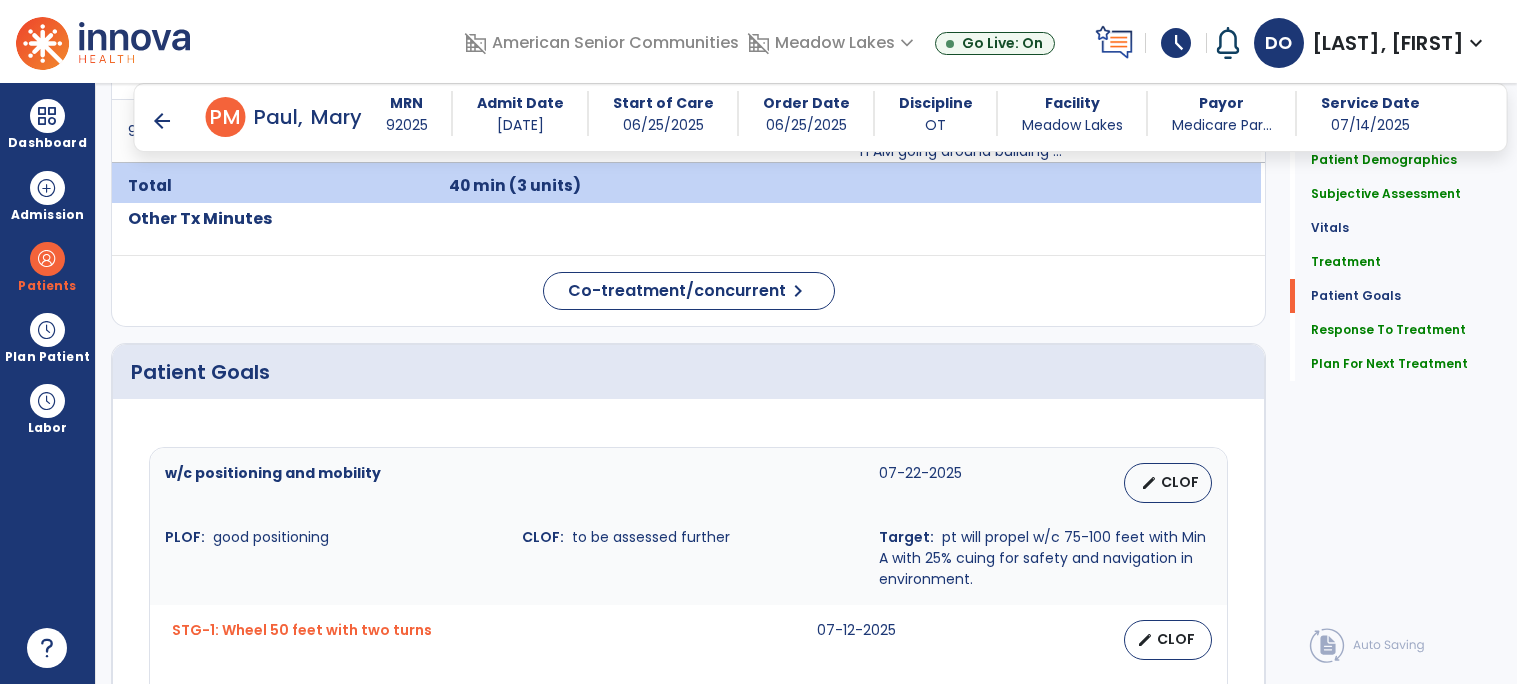 scroll, scrollTop: 2658, scrollLeft: 0, axis: vertical 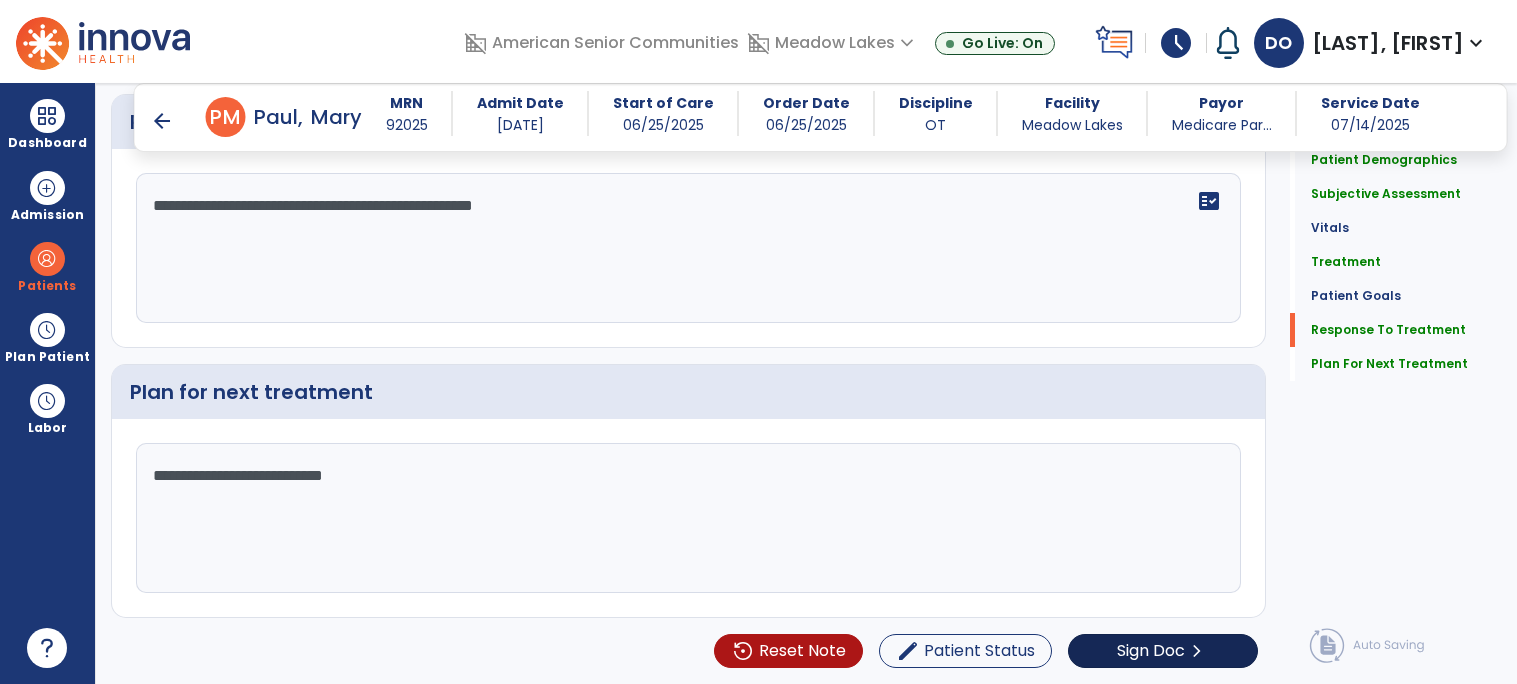 type on "**********" 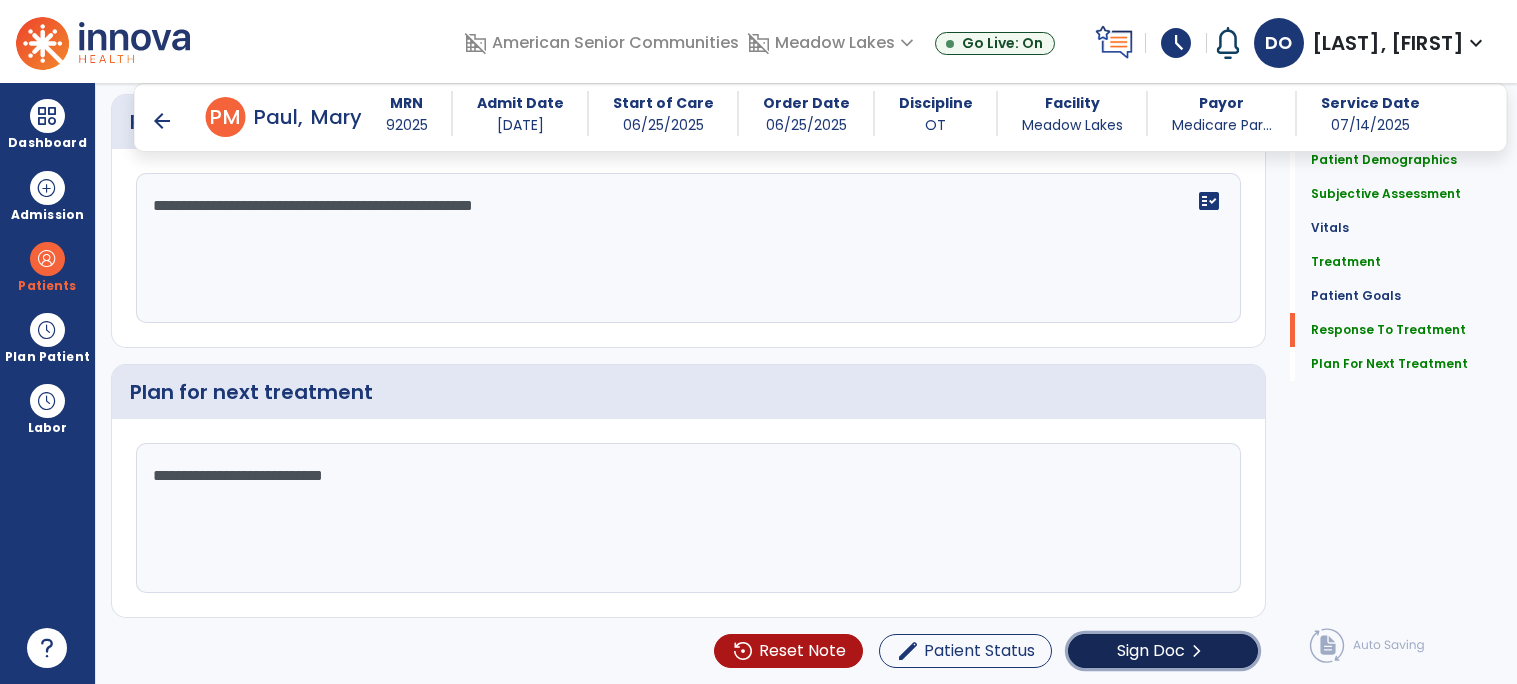 click on "Sign Doc  chevron_right" 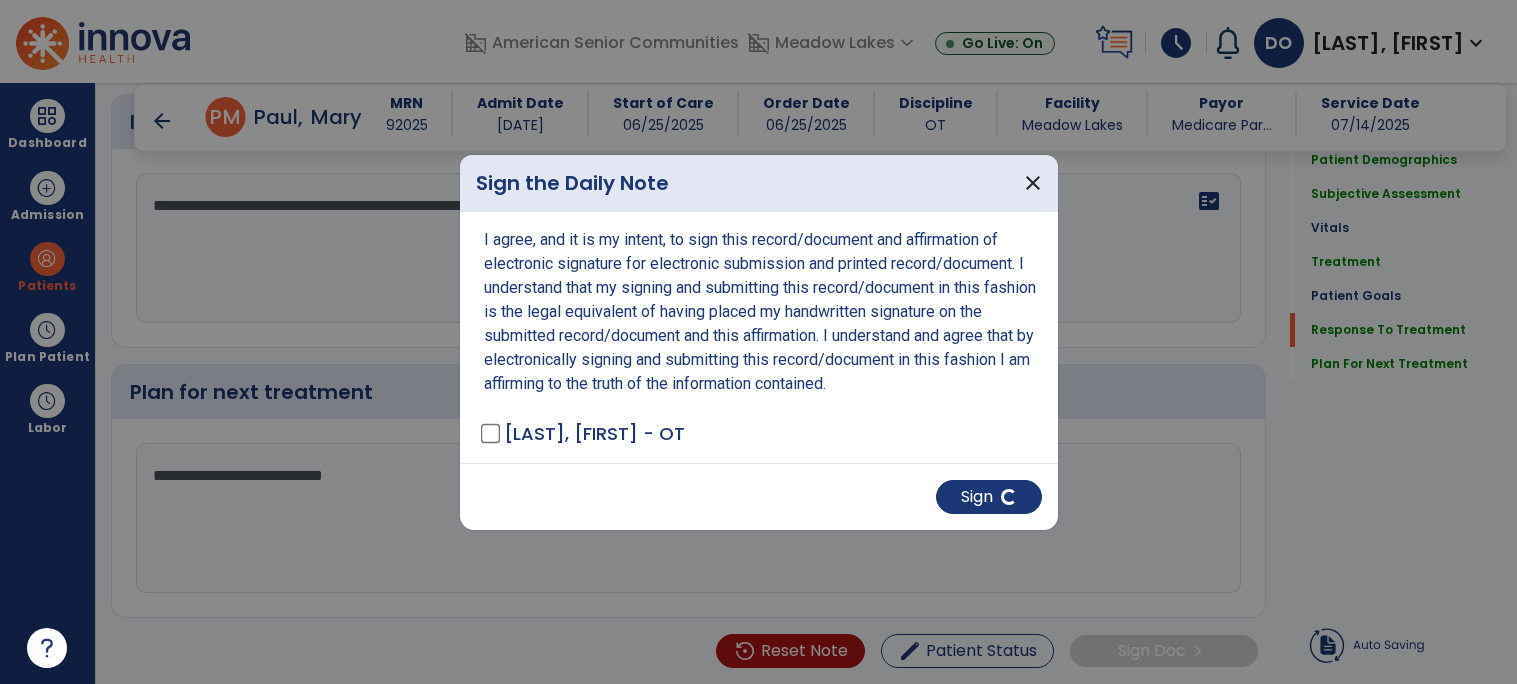 scroll, scrollTop: 2611, scrollLeft: 0, axis: vertical 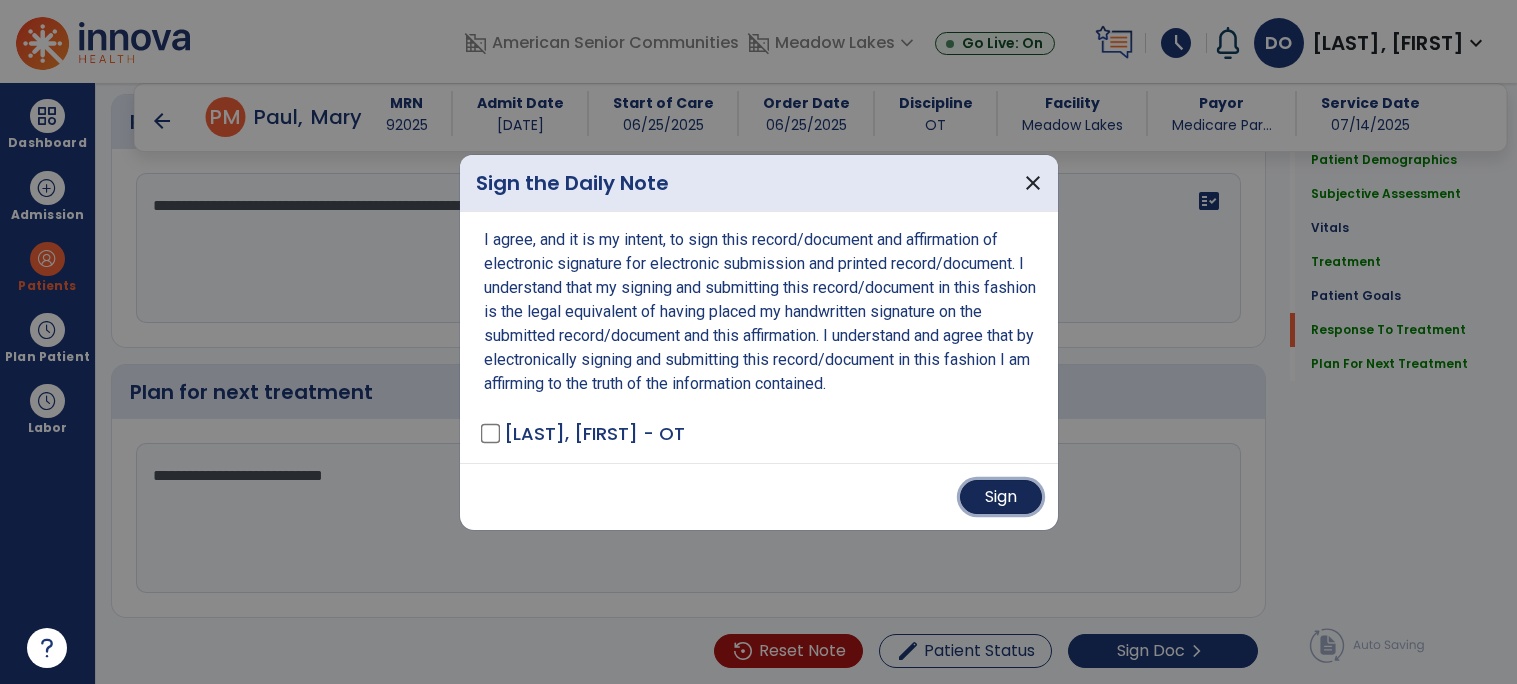 click on "Sign" at bounding box center (1001, 497) 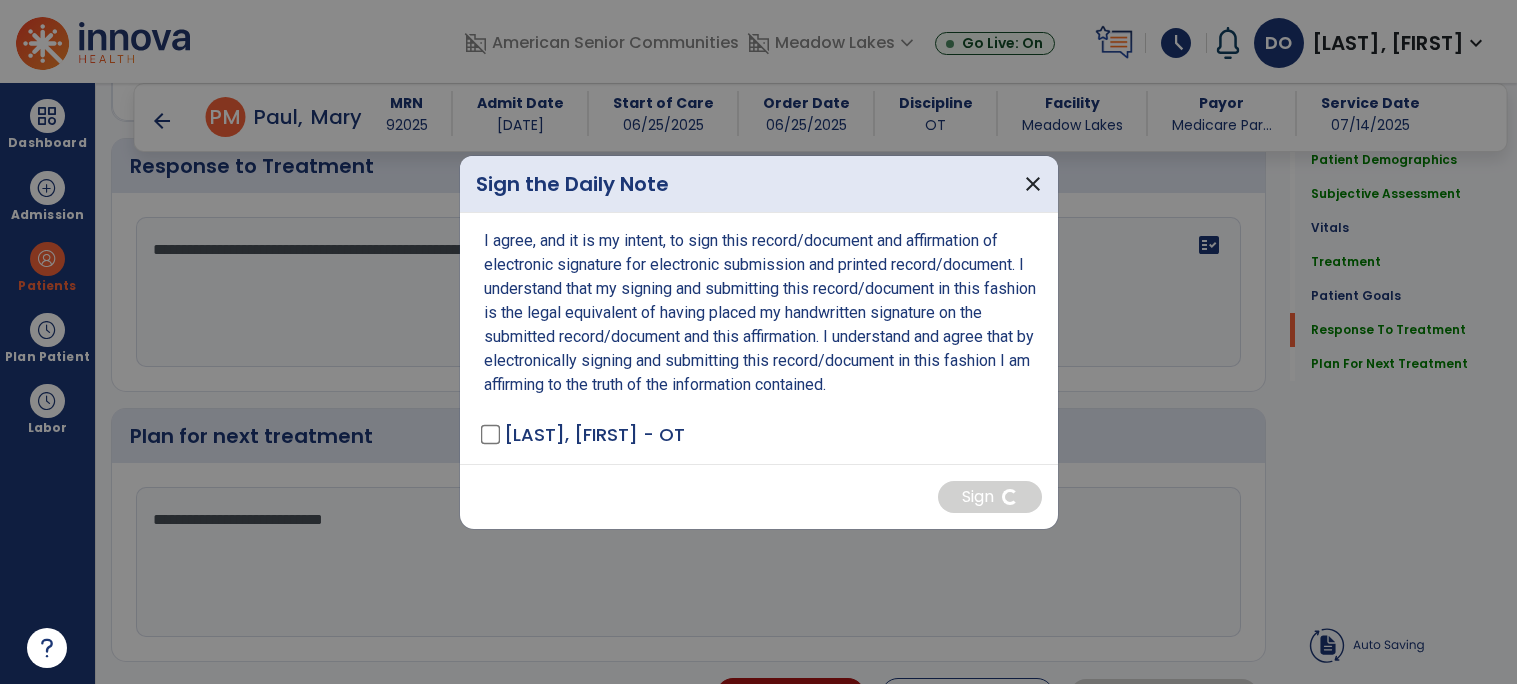 scroll, scrollTop: 2658, scrollLeft: 0, axis: vertical 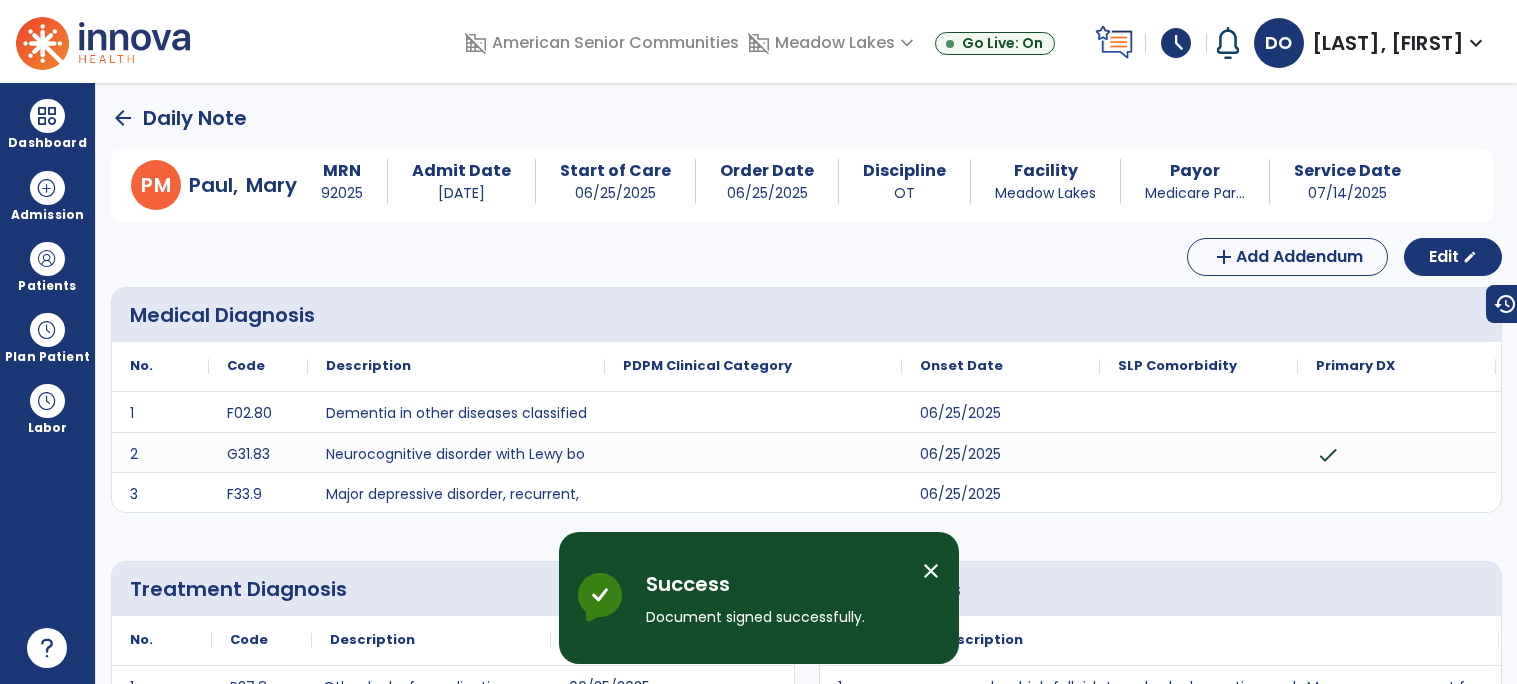 click on "arrow_back" 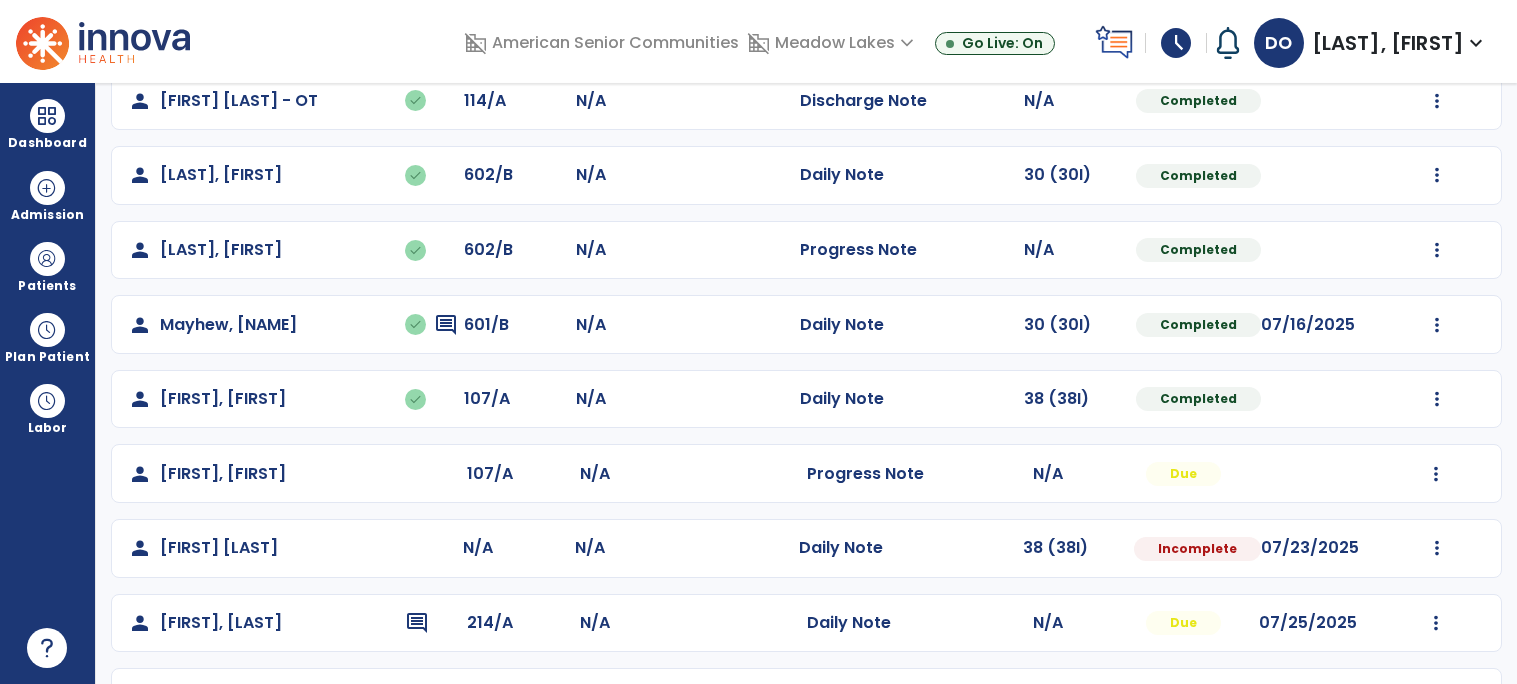 scroll, scrollTop: 846, scrollLeft: 0, axis: vertical 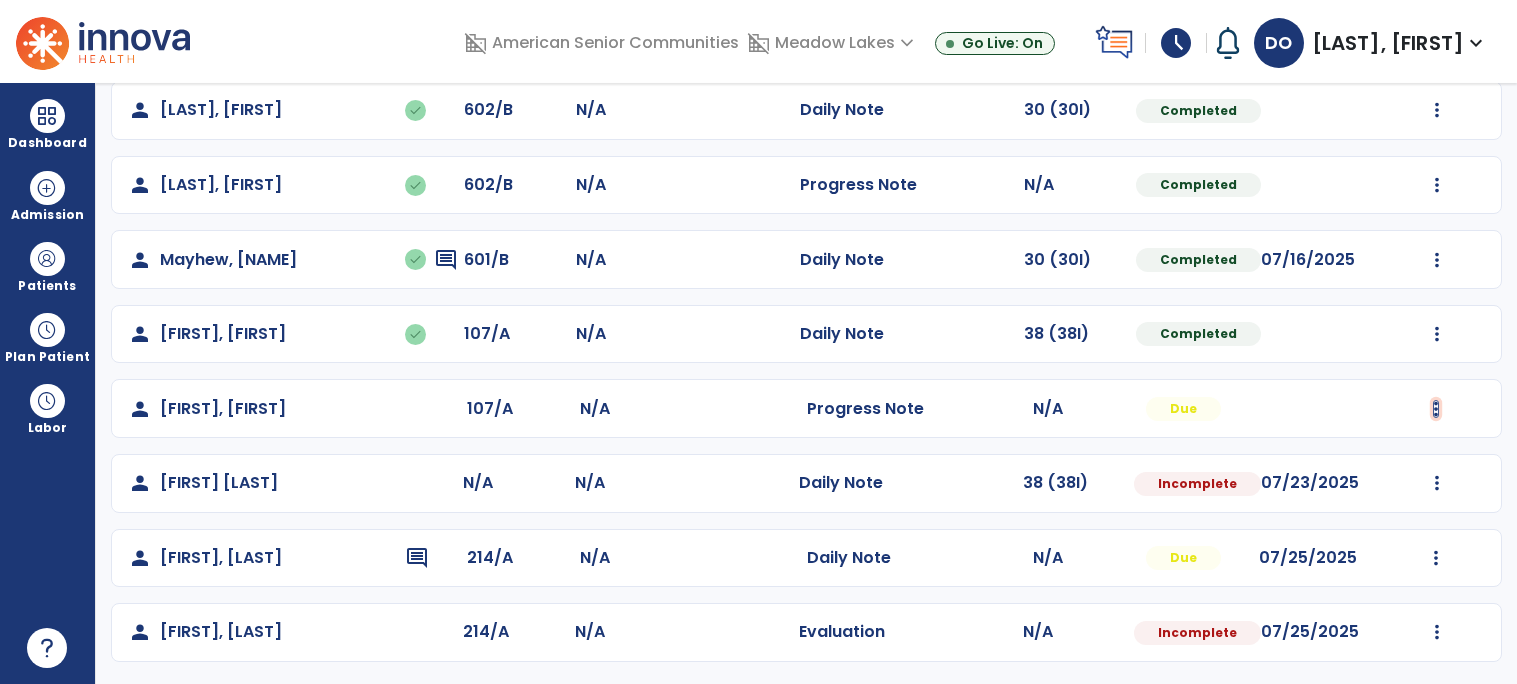 click at bounding box center (1436, -413) 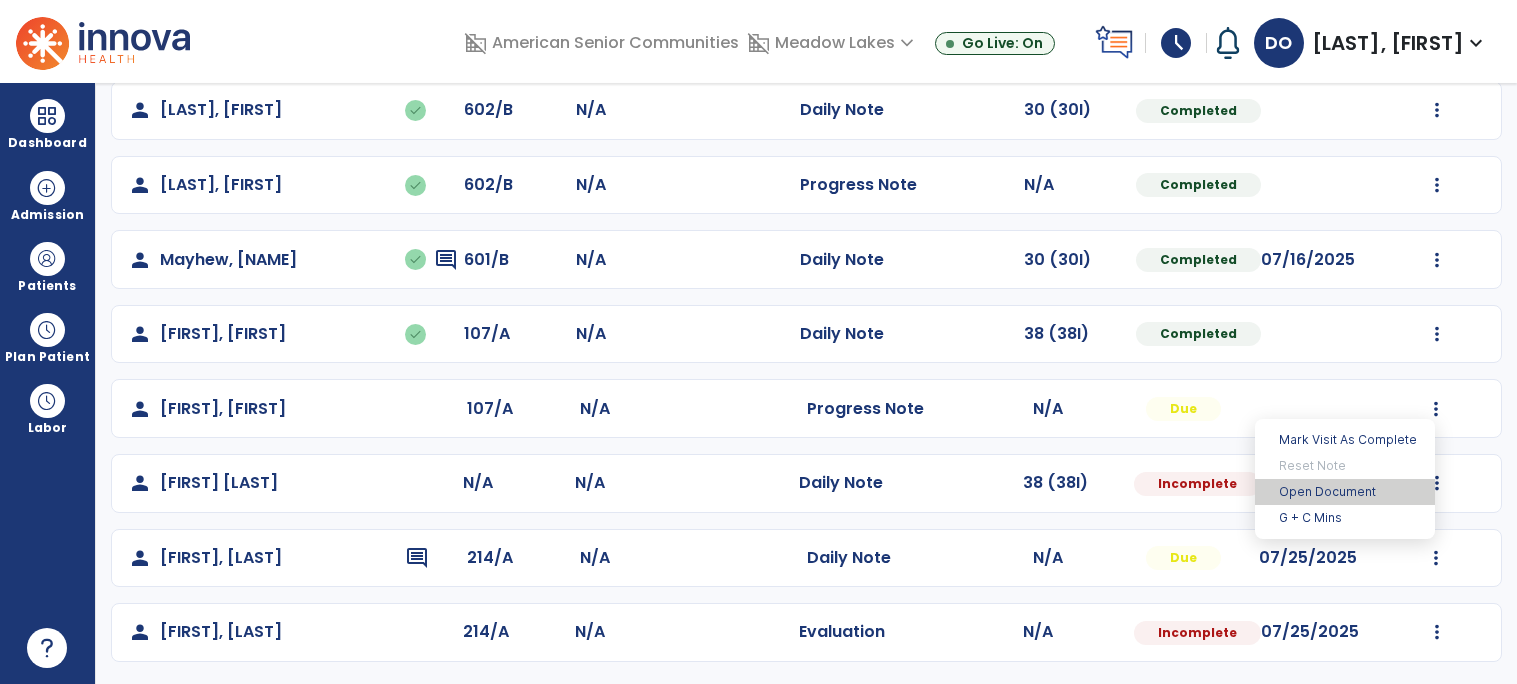 click on "Open Document" at bounding box center (1345, 492) 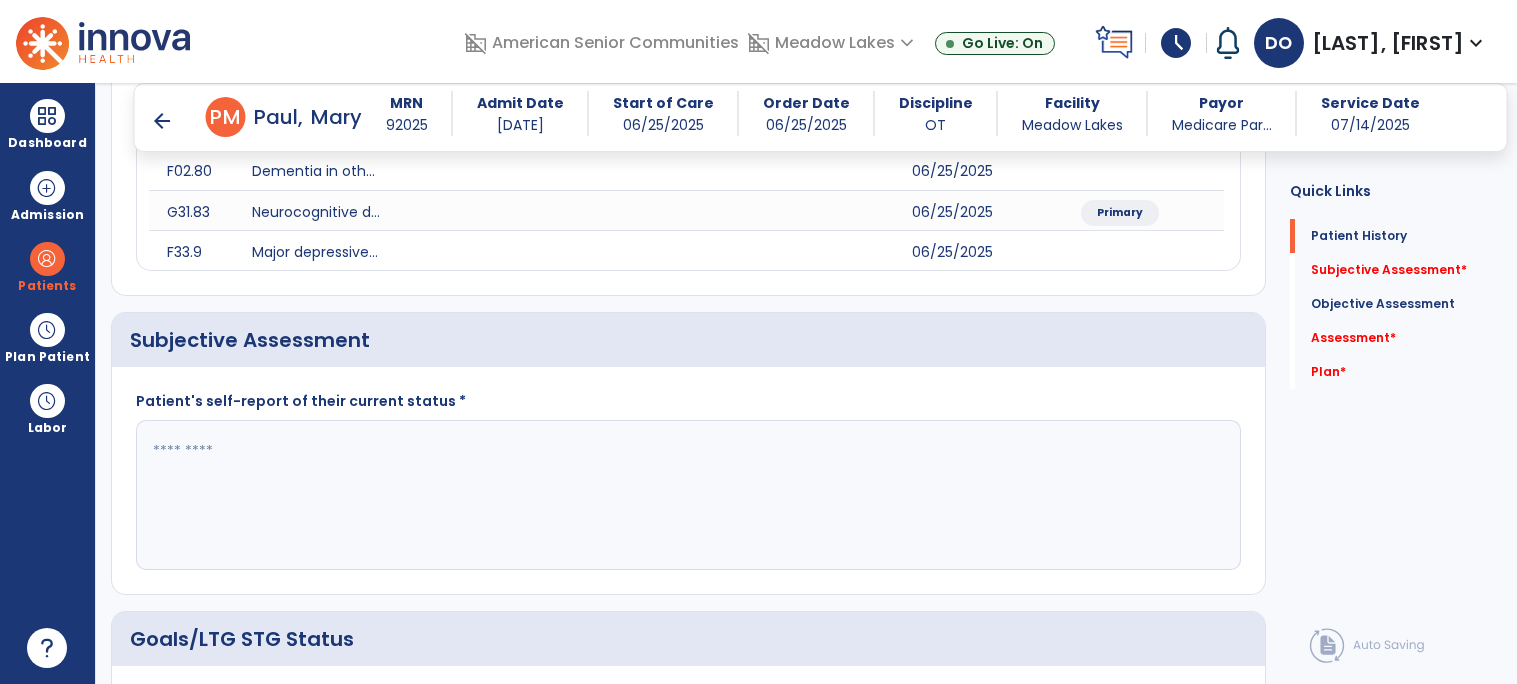 scroll, scrollTop: 344, scrollLeft: 0, axis: vertical 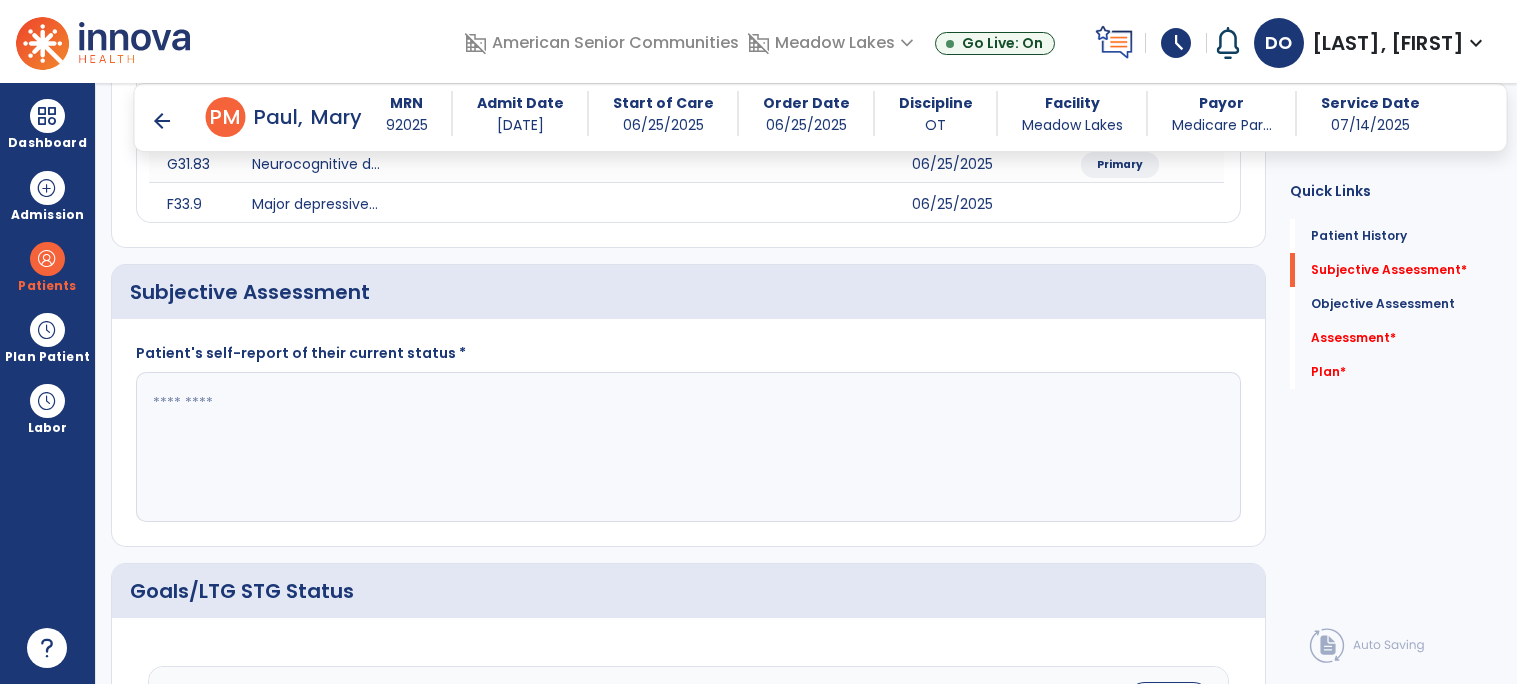 click 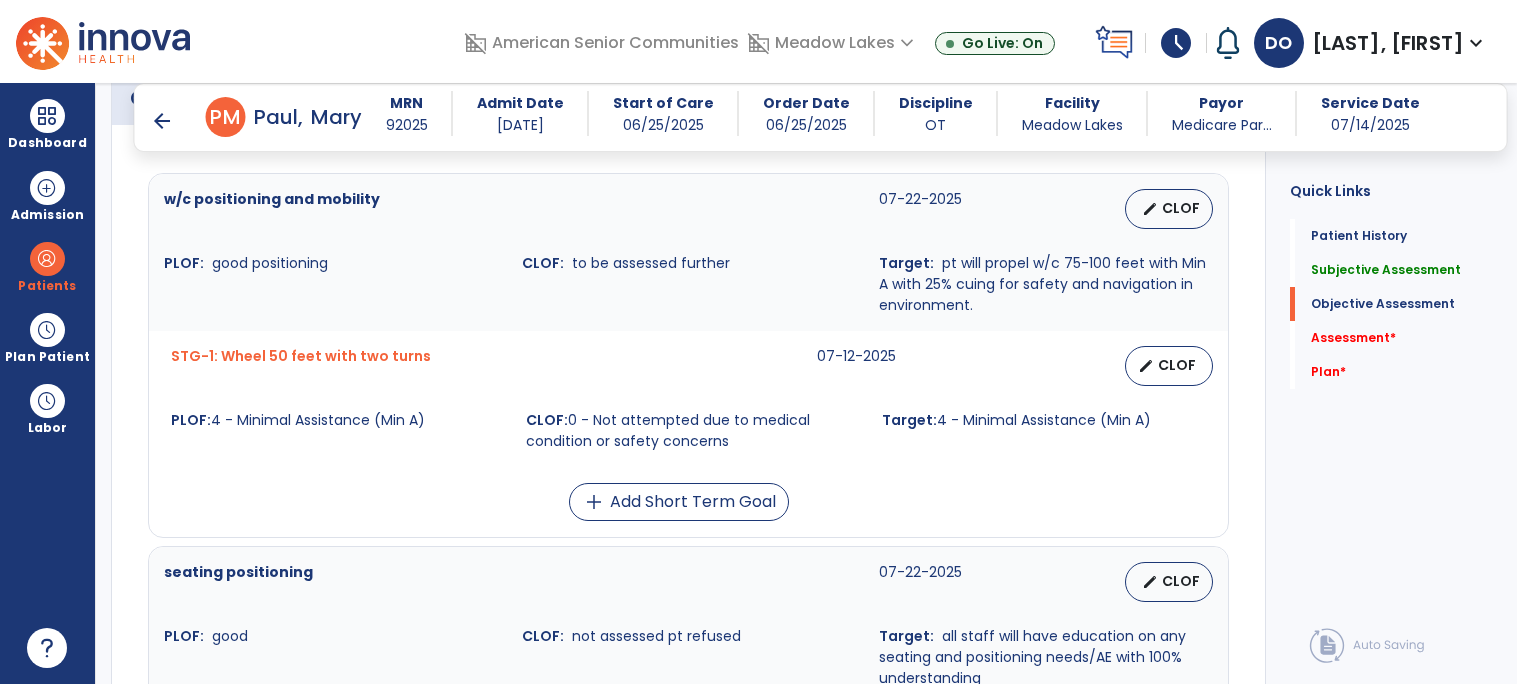 scroll, scrollTop: 851, scrollLeft: 0, axis: vertical 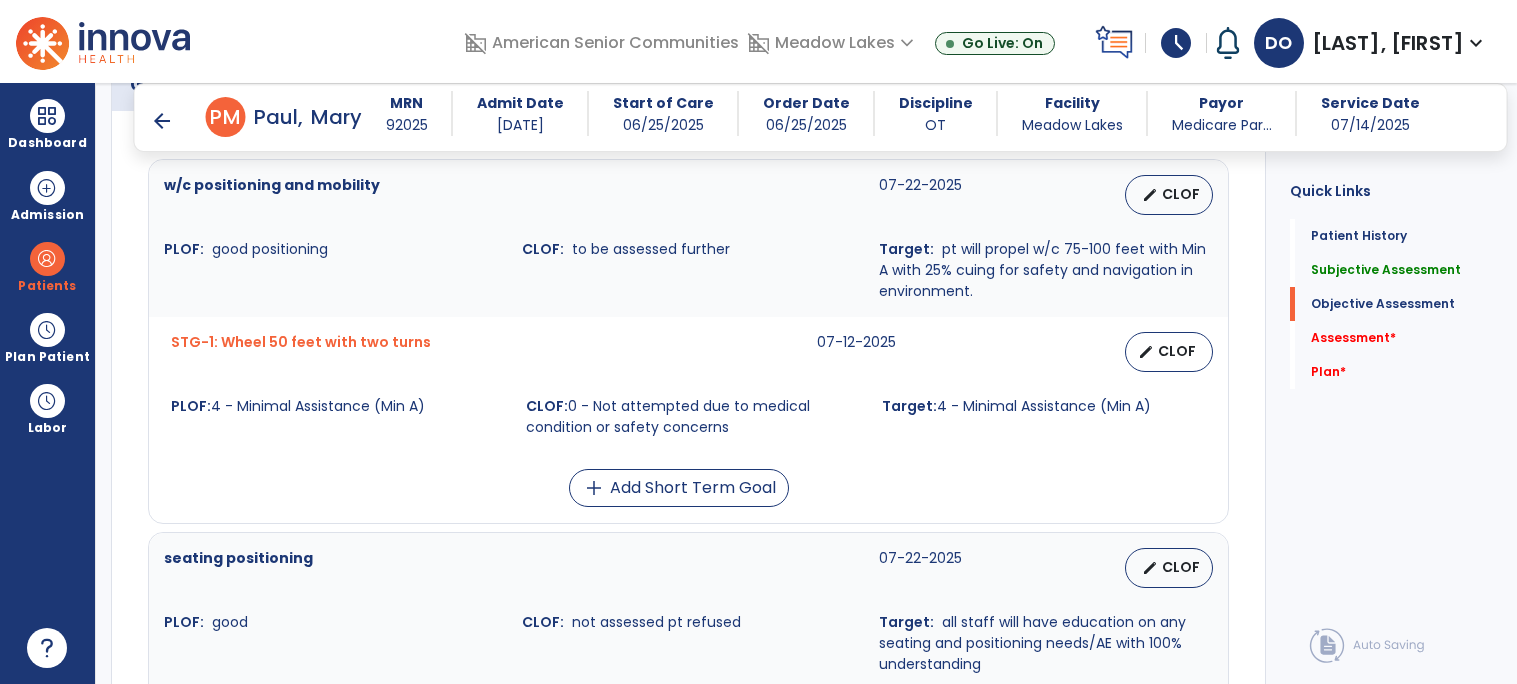 type on "**********" 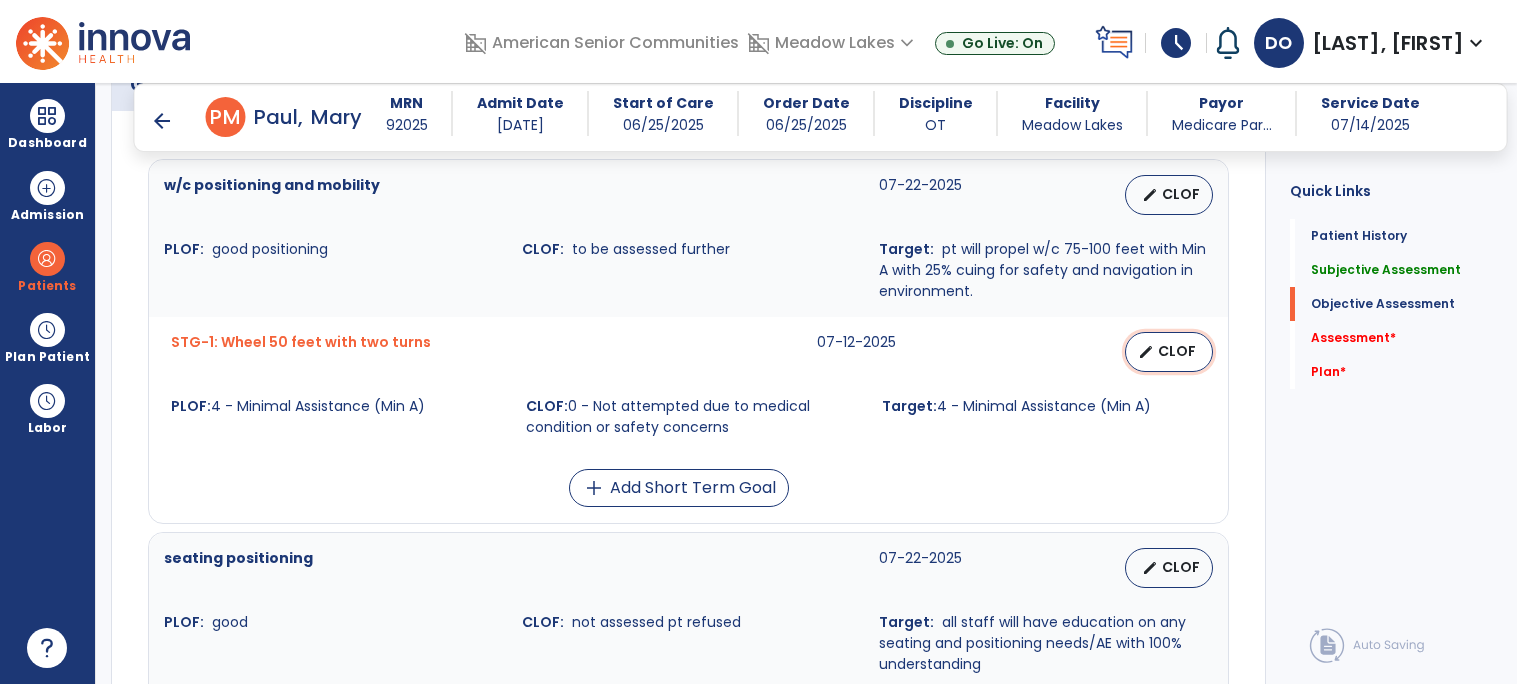 click on "edit   CLOF" at bounding box center (1169, 352) 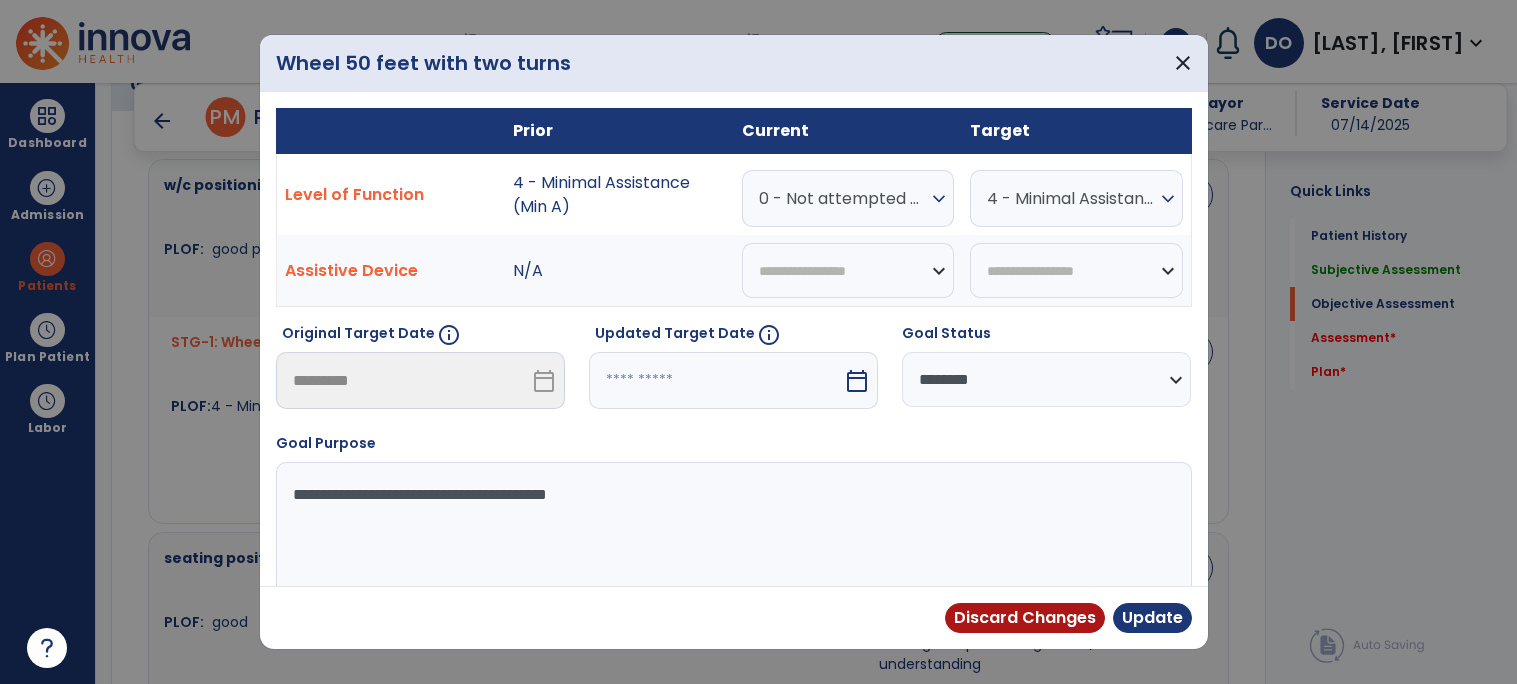 click on "0 - Not attempted due to medical condition or safety concerns   expand_more" at bounding box center [848, 198] 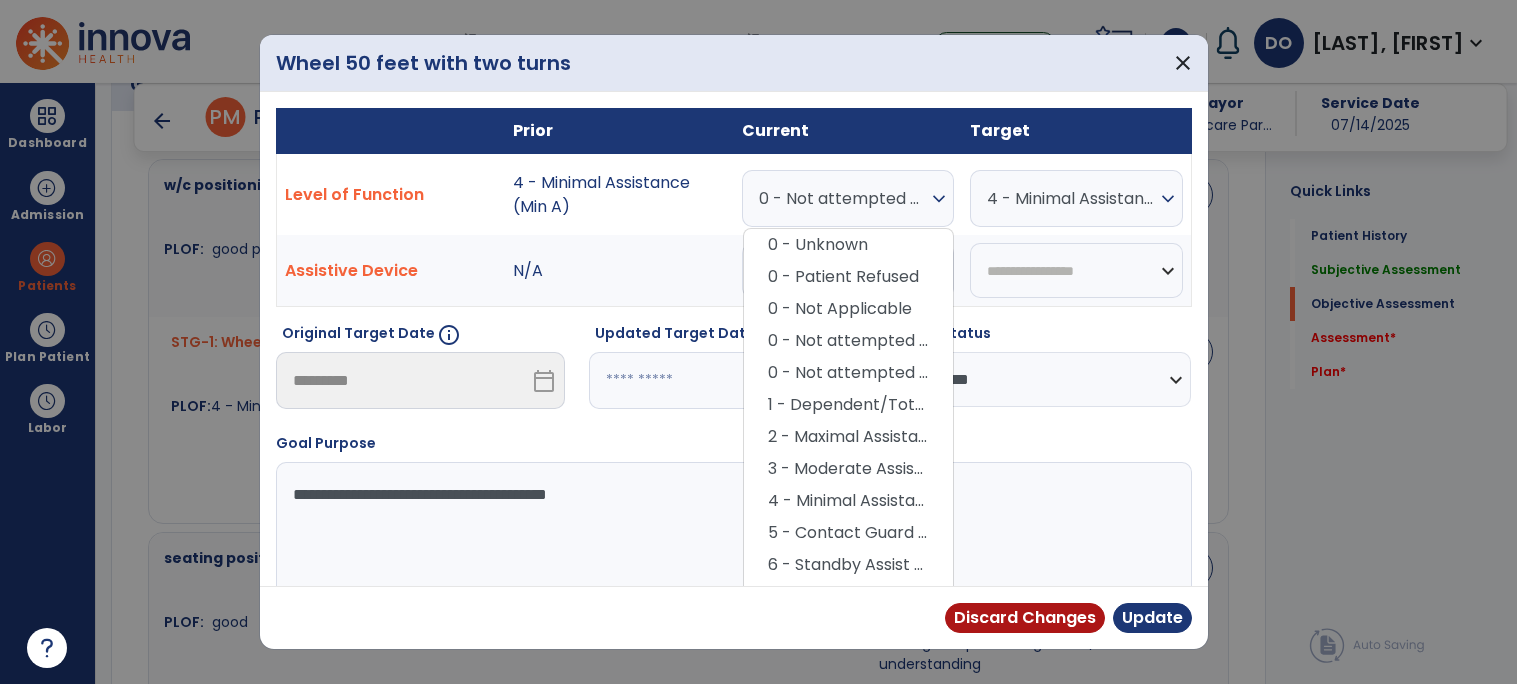 scroll, scrollTop: 125, scrollLeft: 0, axis: vertical 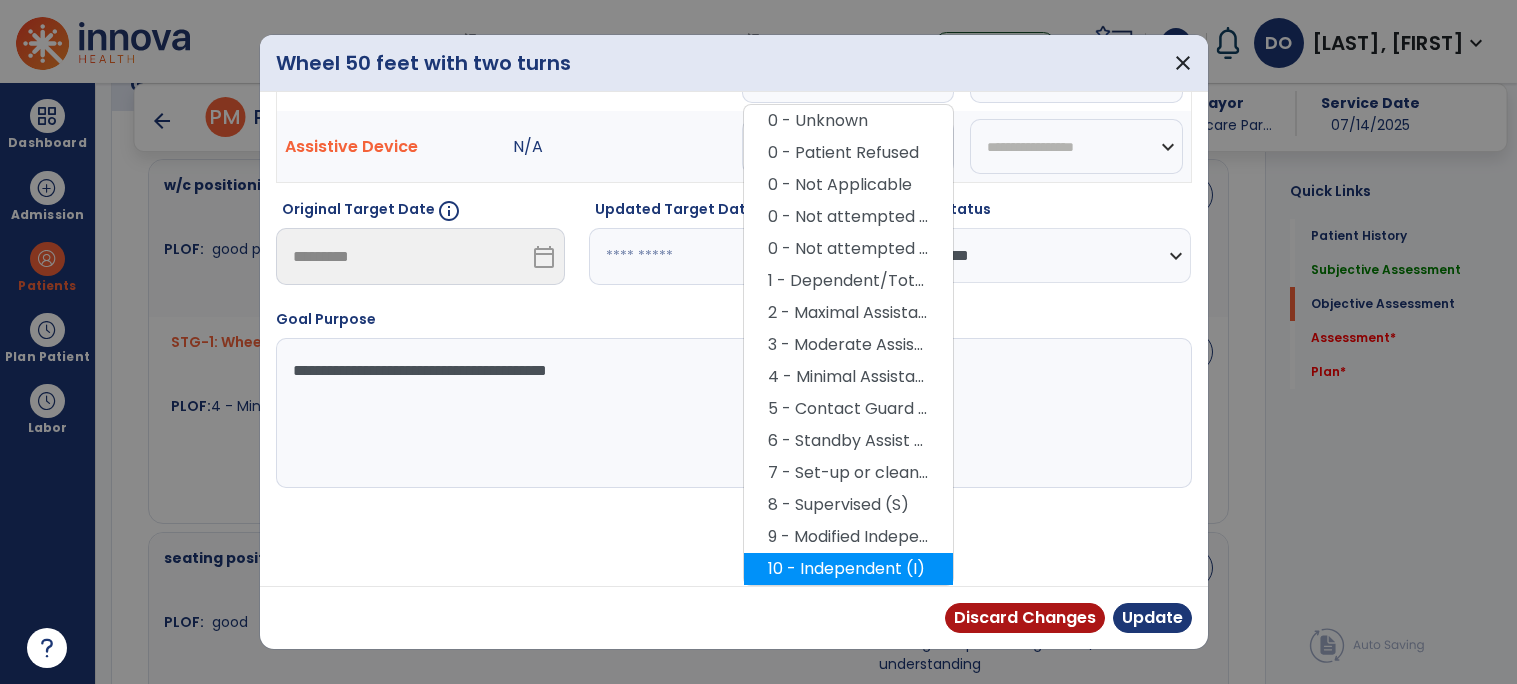 click on "10 - Independent (I)" at bounding box center [848, 569] 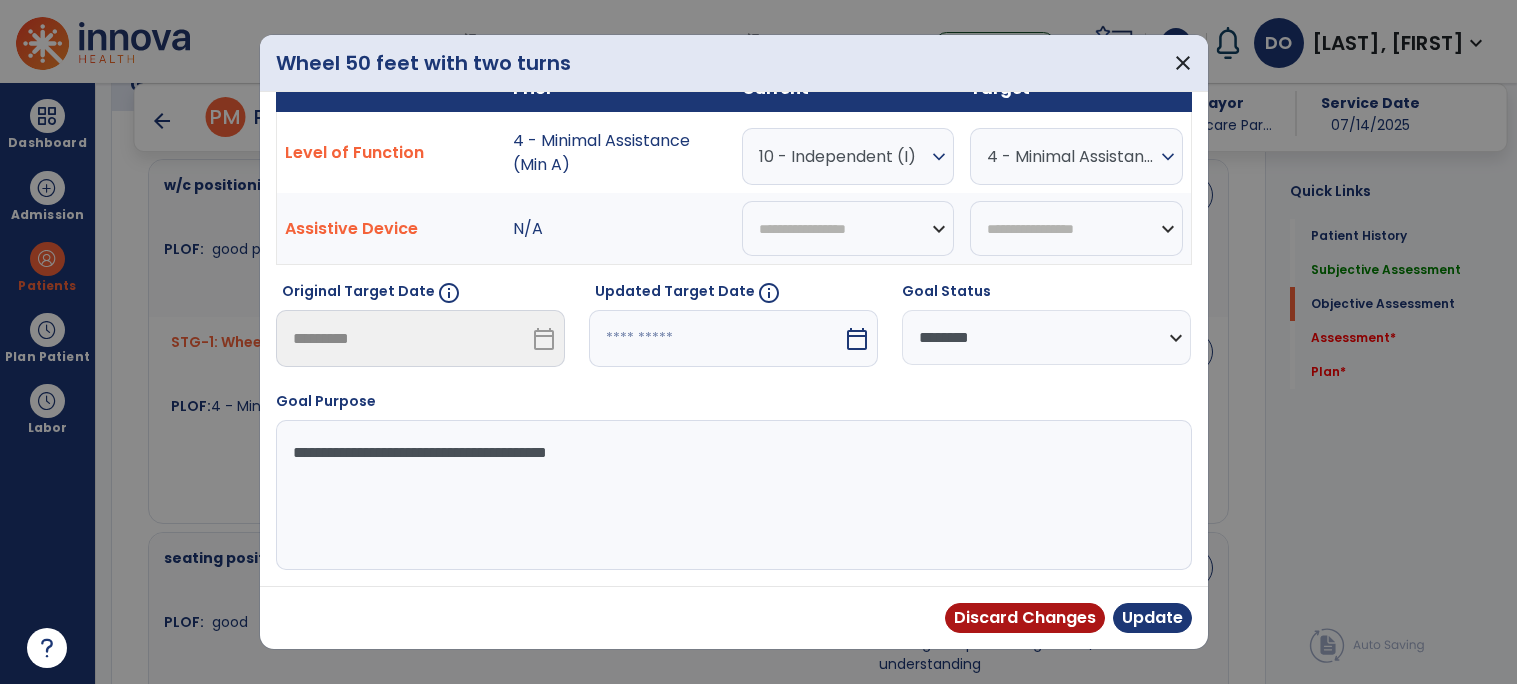 scroll, scrollTop: 43, scrollLeft: 0, axis: vertical 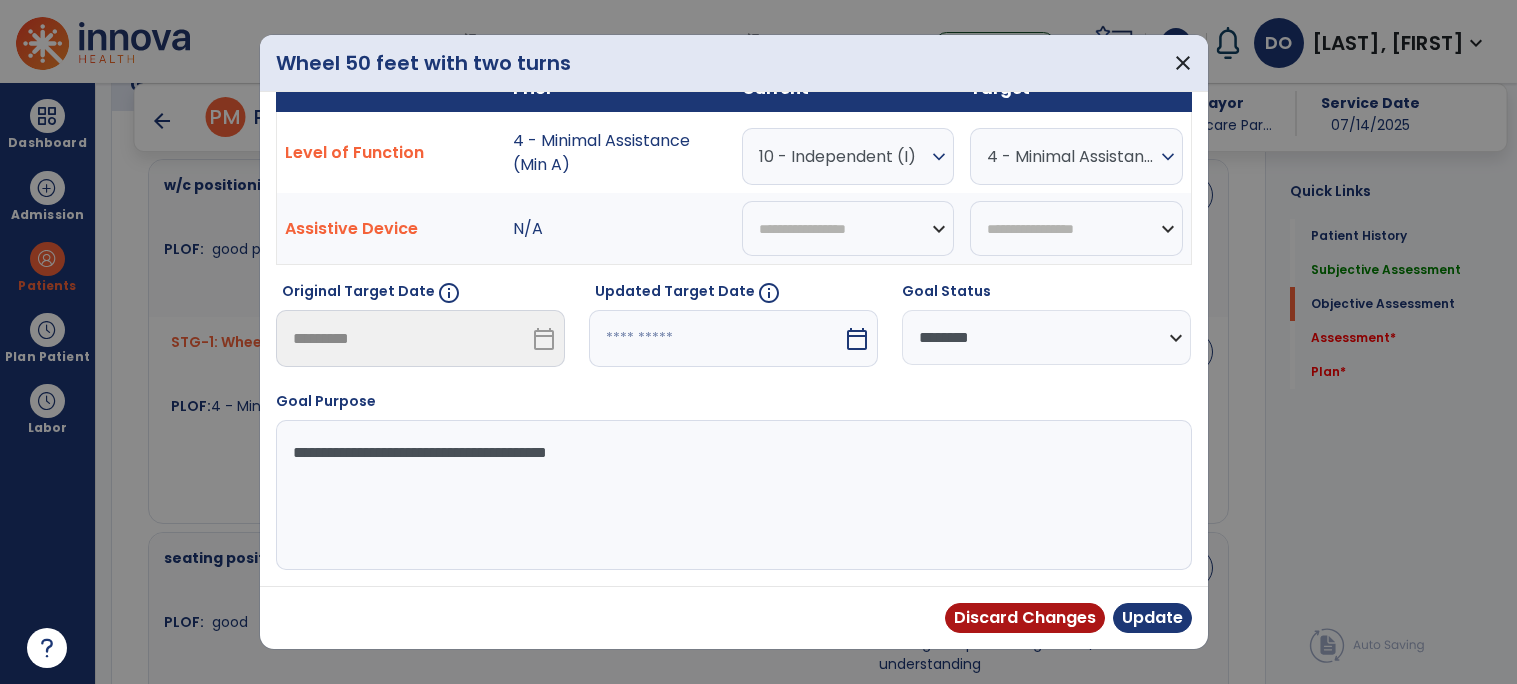 select on "********" 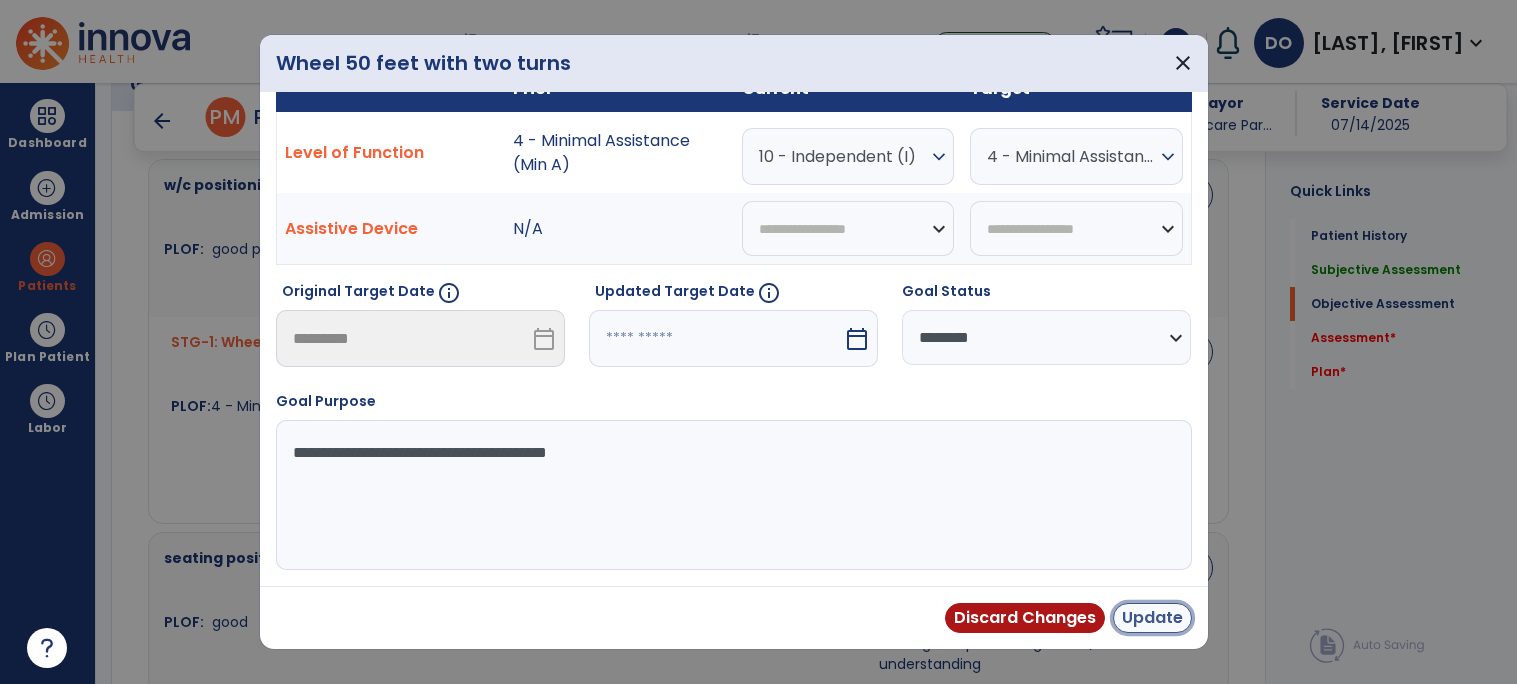 click on "Update" at bounding box center [1152, 618] 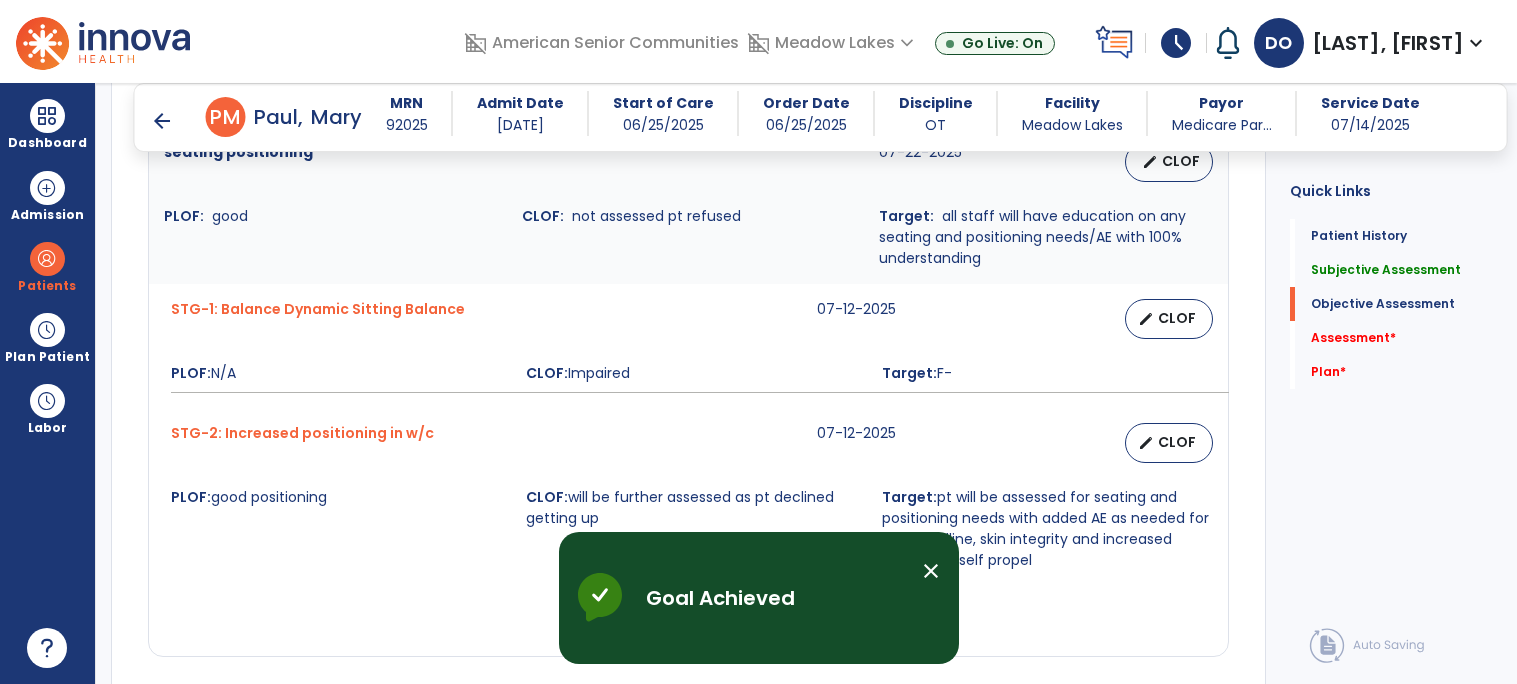 scroll, scrollTop: 1240, scrollLeft: 0, axis: vertical 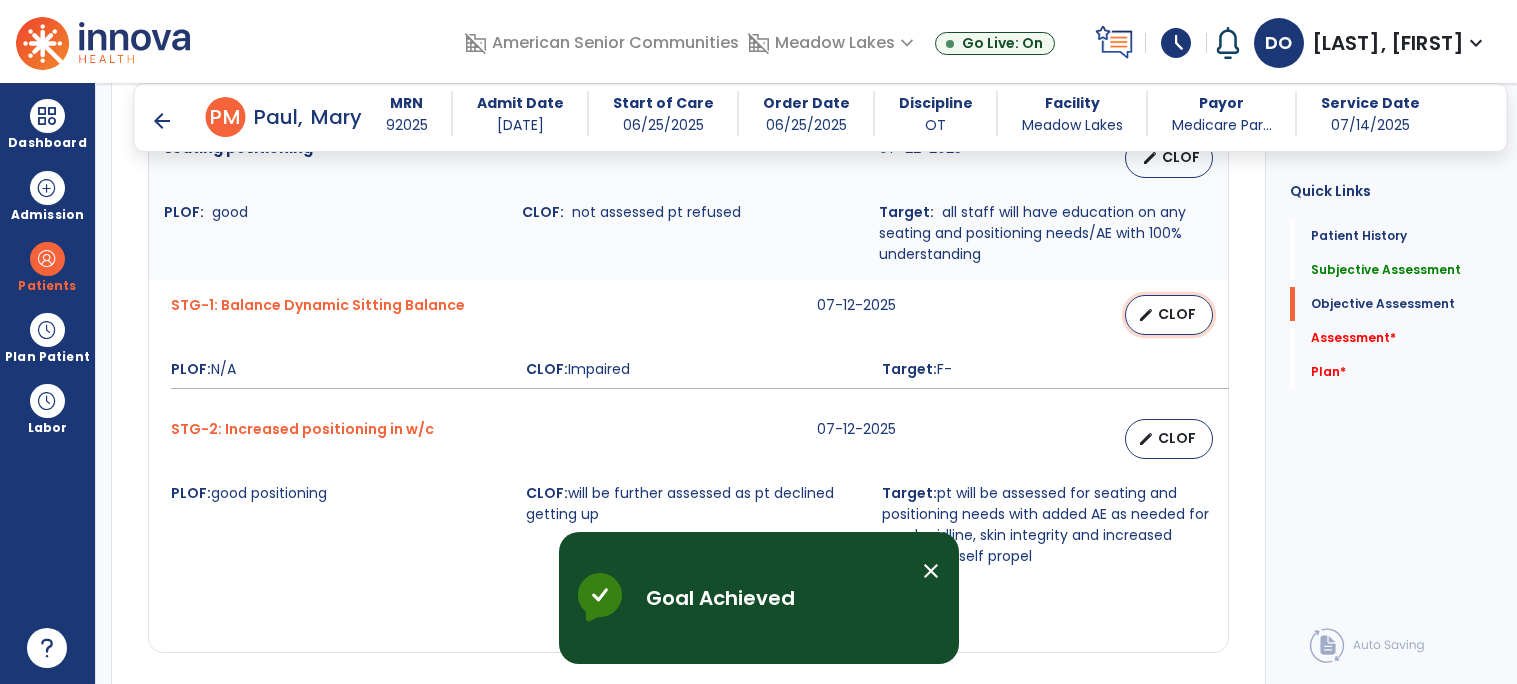 click on "CLOF" at bounding box center (1177, 314) 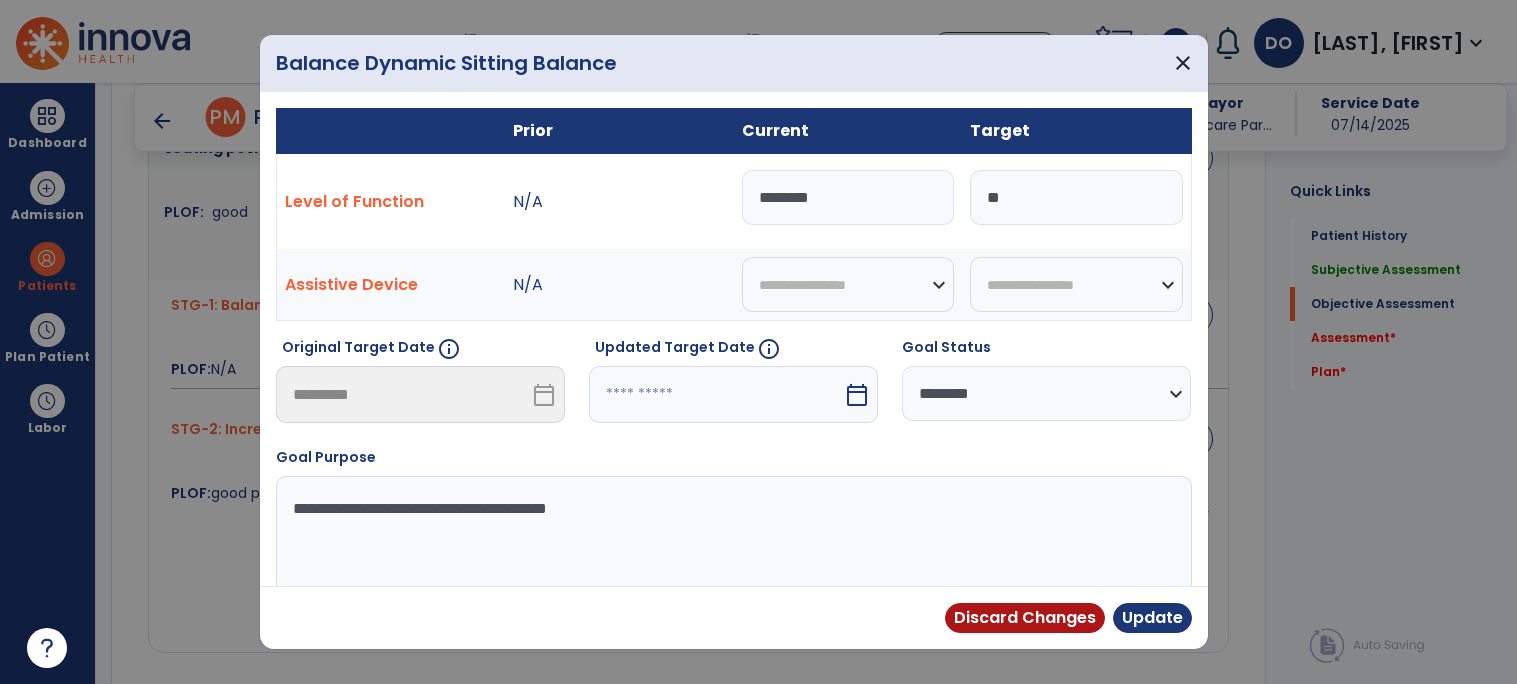click on "********" at bounding box center (848, 197) 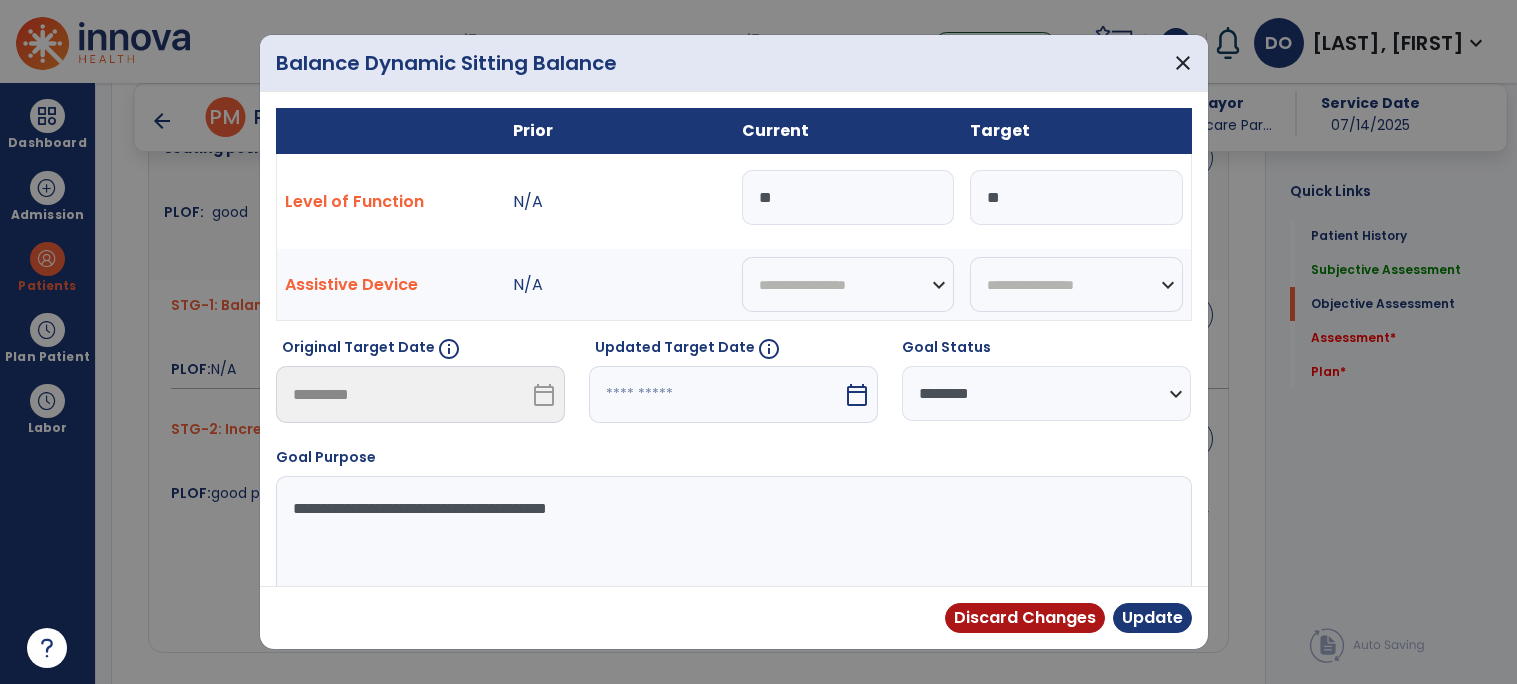 type on "*" 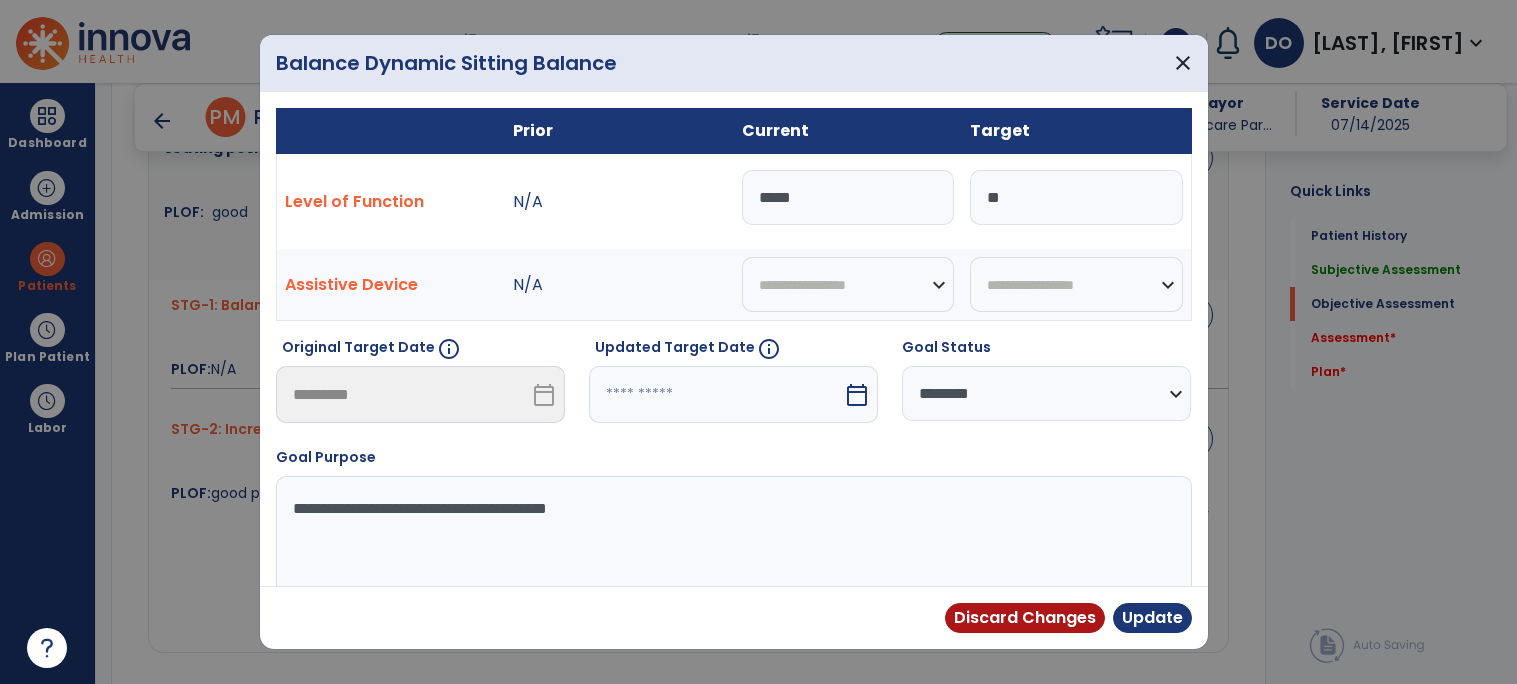 type on "****" 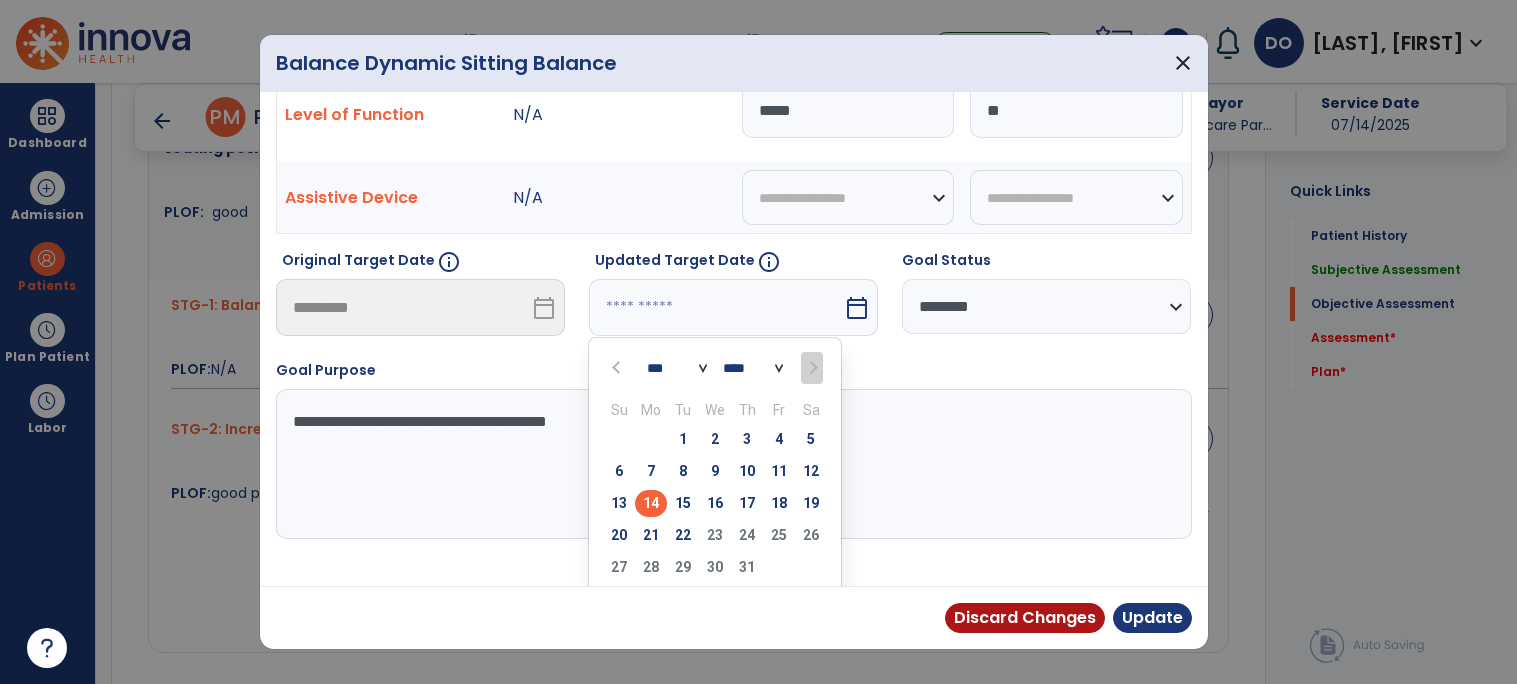scroll, scrollTop: 95, scrollLeft: 0, axis: vertical 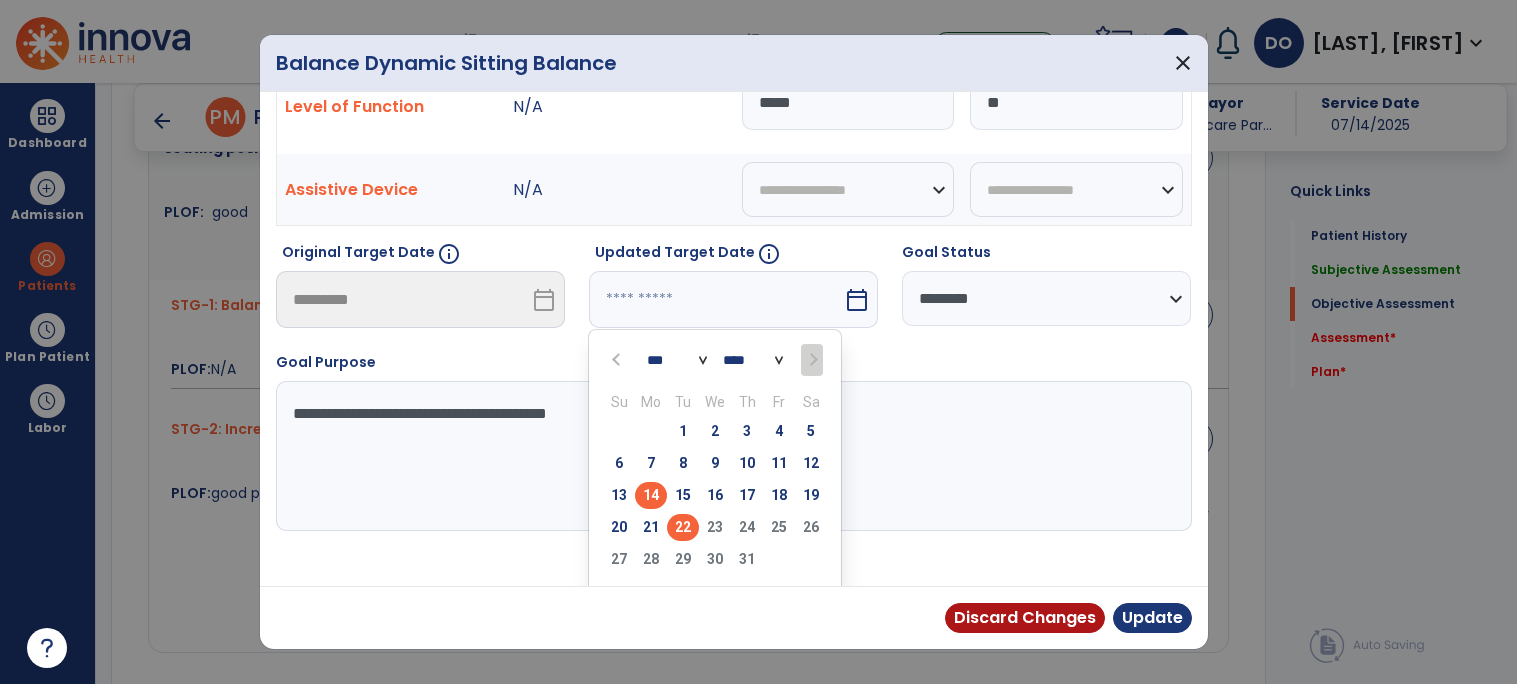 click on "22" at bounding box center (683, 527) 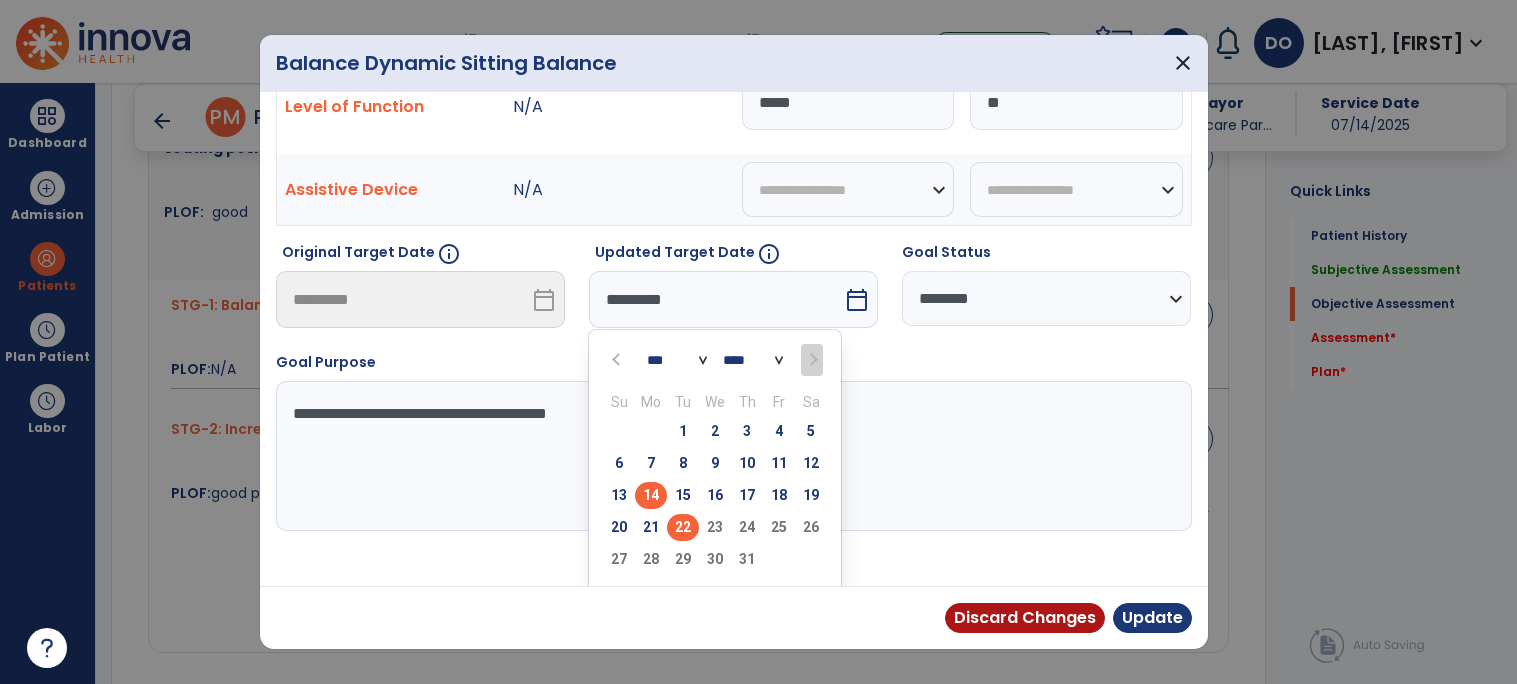 scroll, scrollTop: 57, scrollLeft: 0, axis: vertical 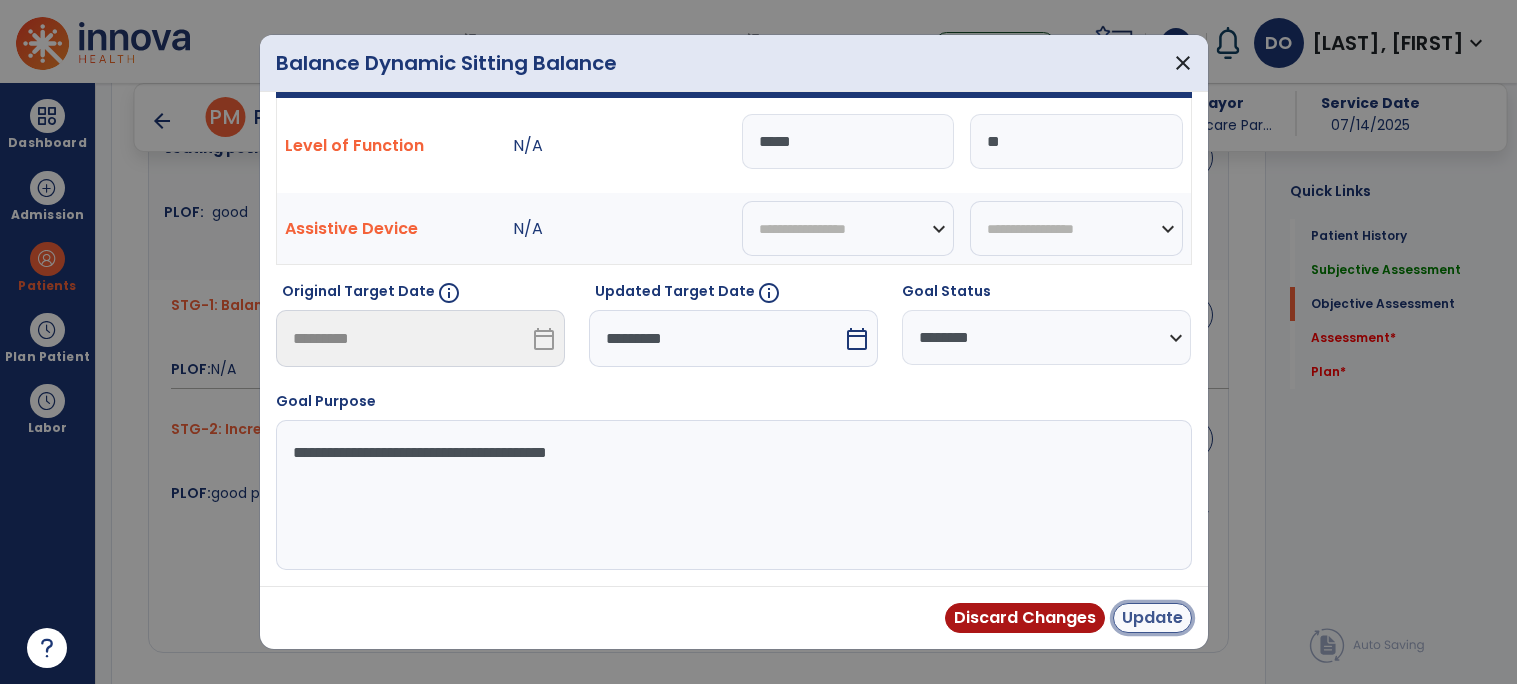 click on "Update" at bounding box center [1152, 618] 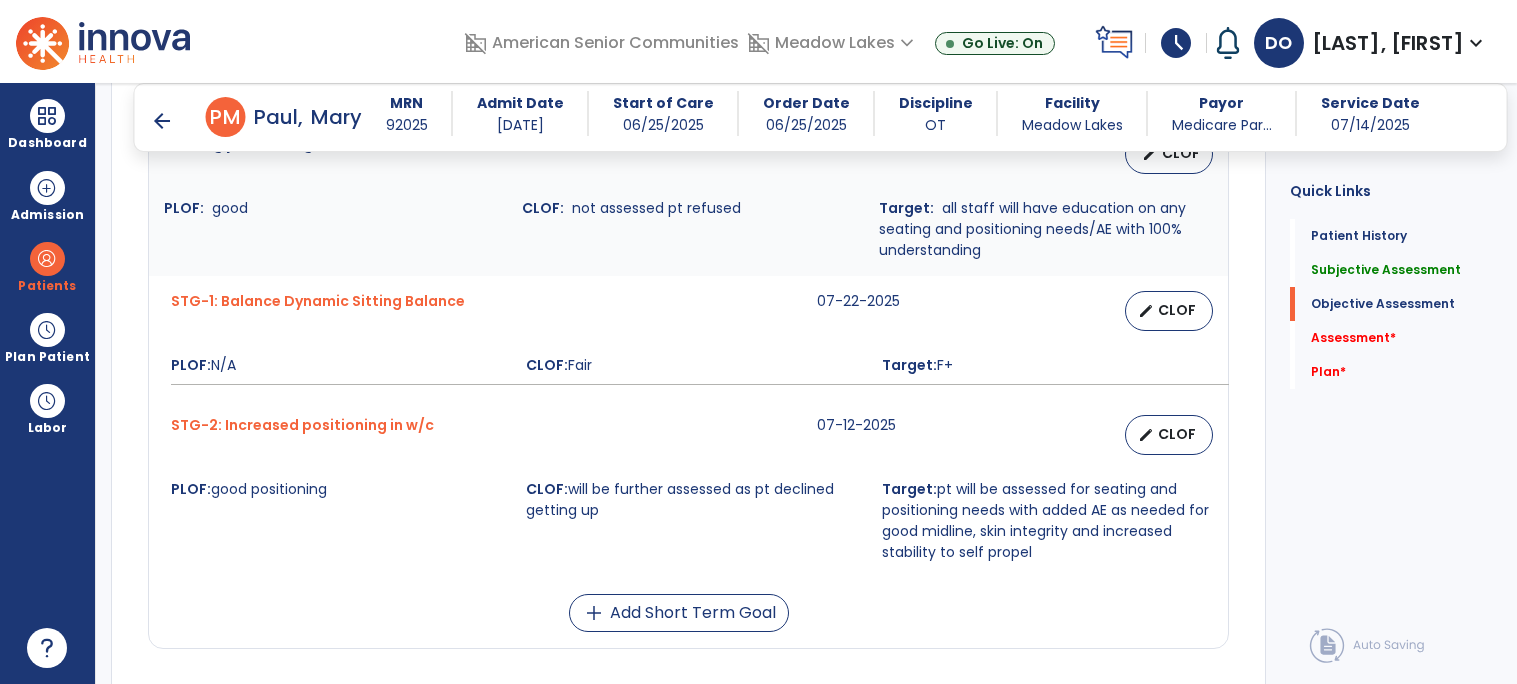 scroll, scrollTop: 1251, scrollLeft: 0, axis: vertical 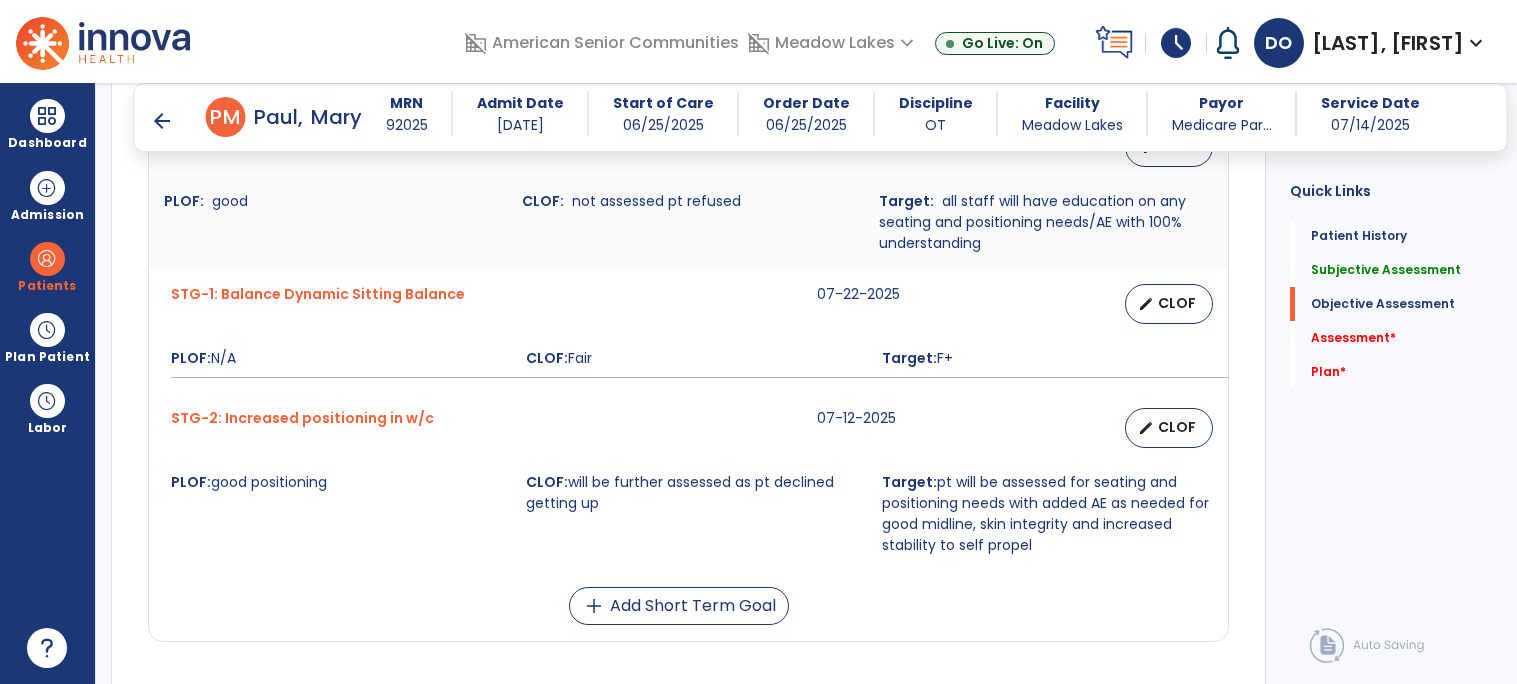 click on "edit   CLOF" at bounding box center [1169, 428] 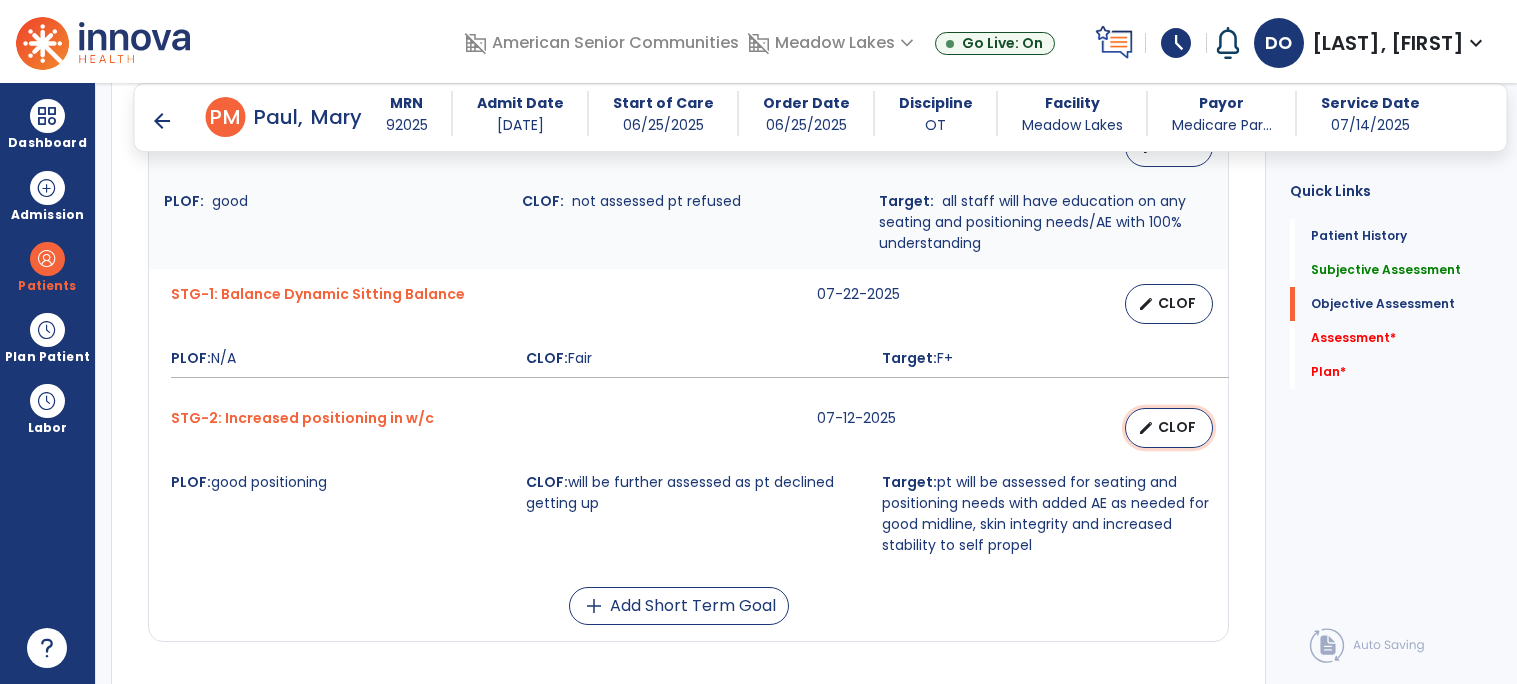 select on "********" 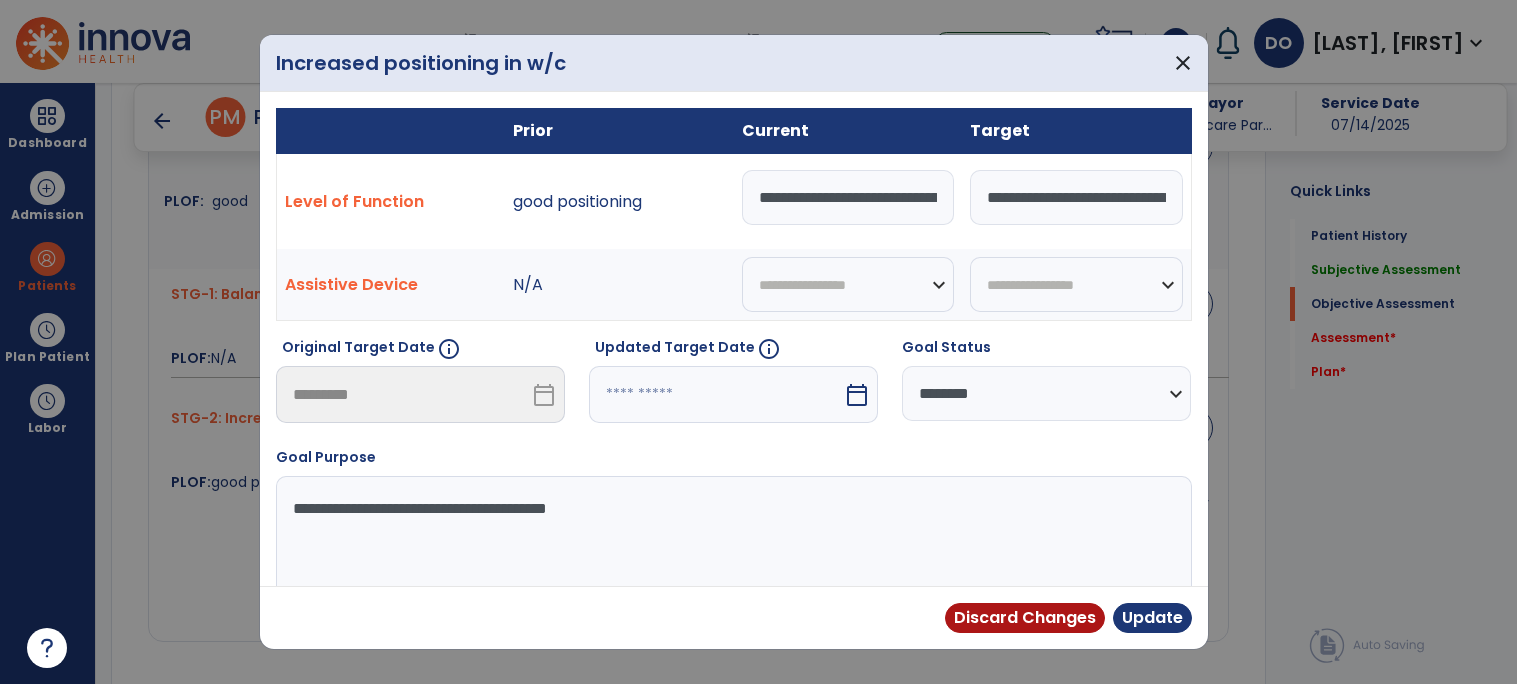click on "calendar_today" at bounding box center [857, 395] 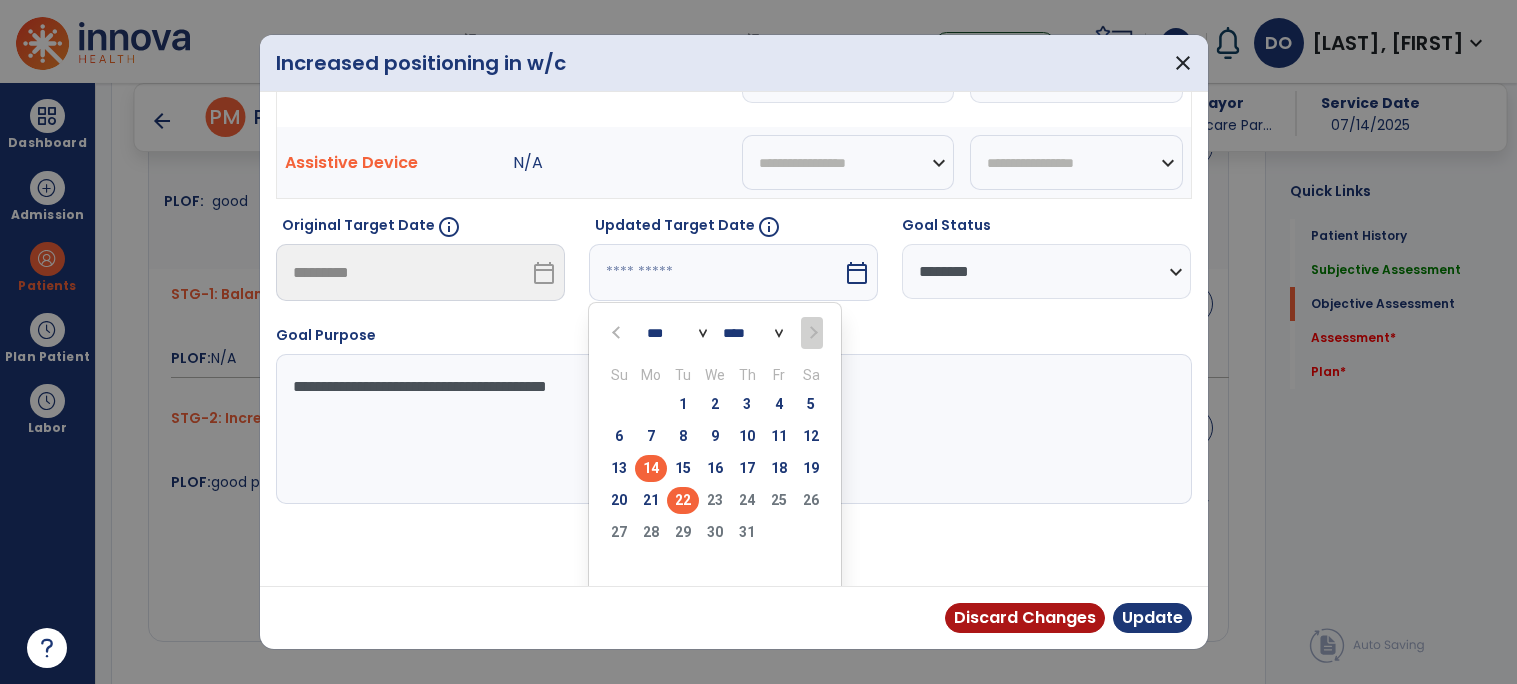 click on "22" at bounding box center (683, 500) 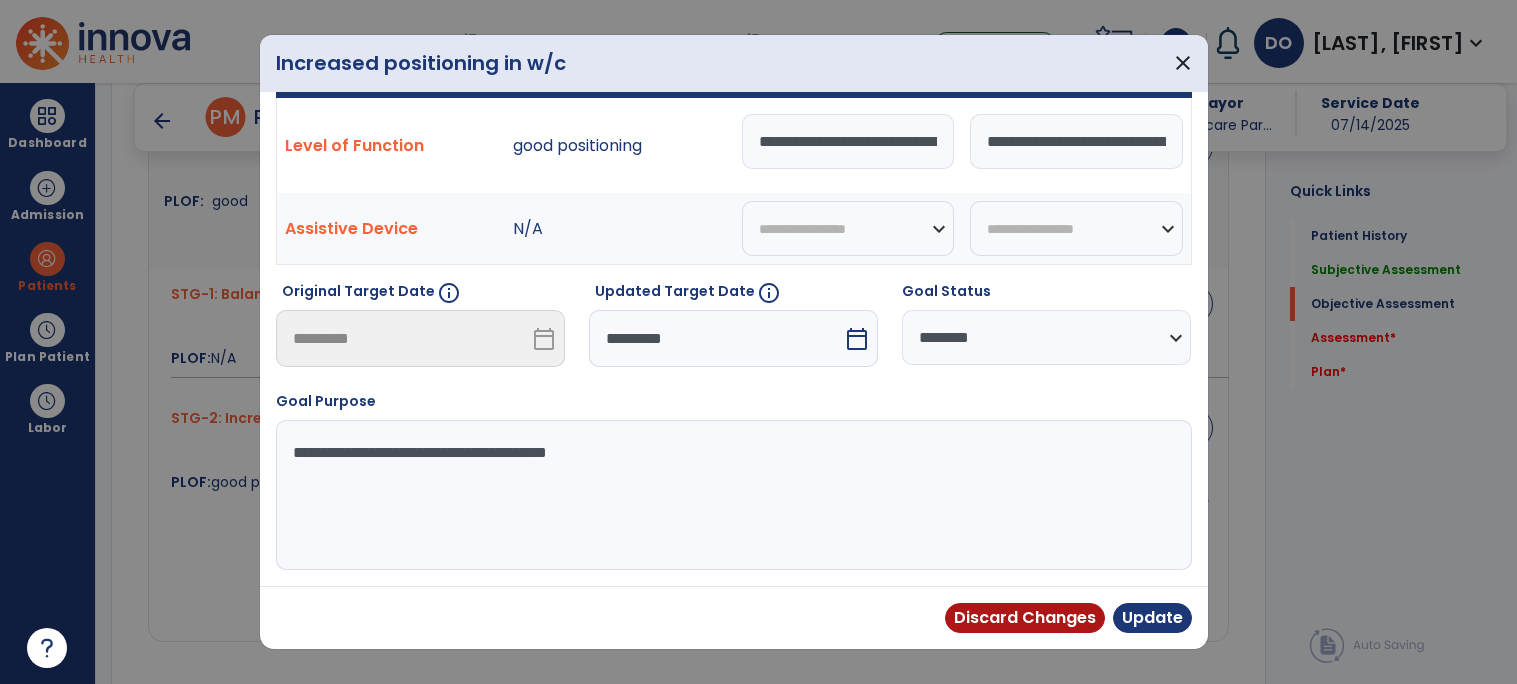 scroll, scrollTop: 0, scrollLeft: 0, axis: both 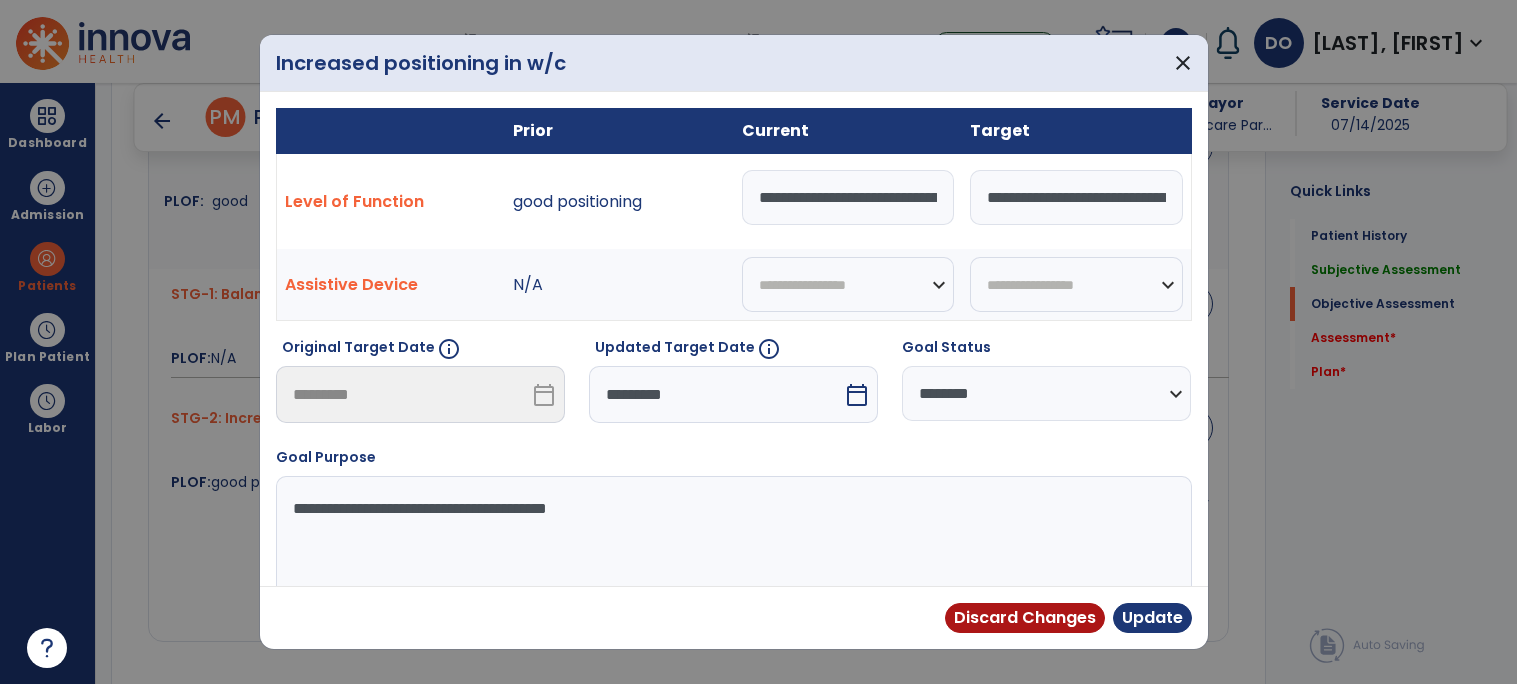 click on "**********" at bounding box center (848, 197) 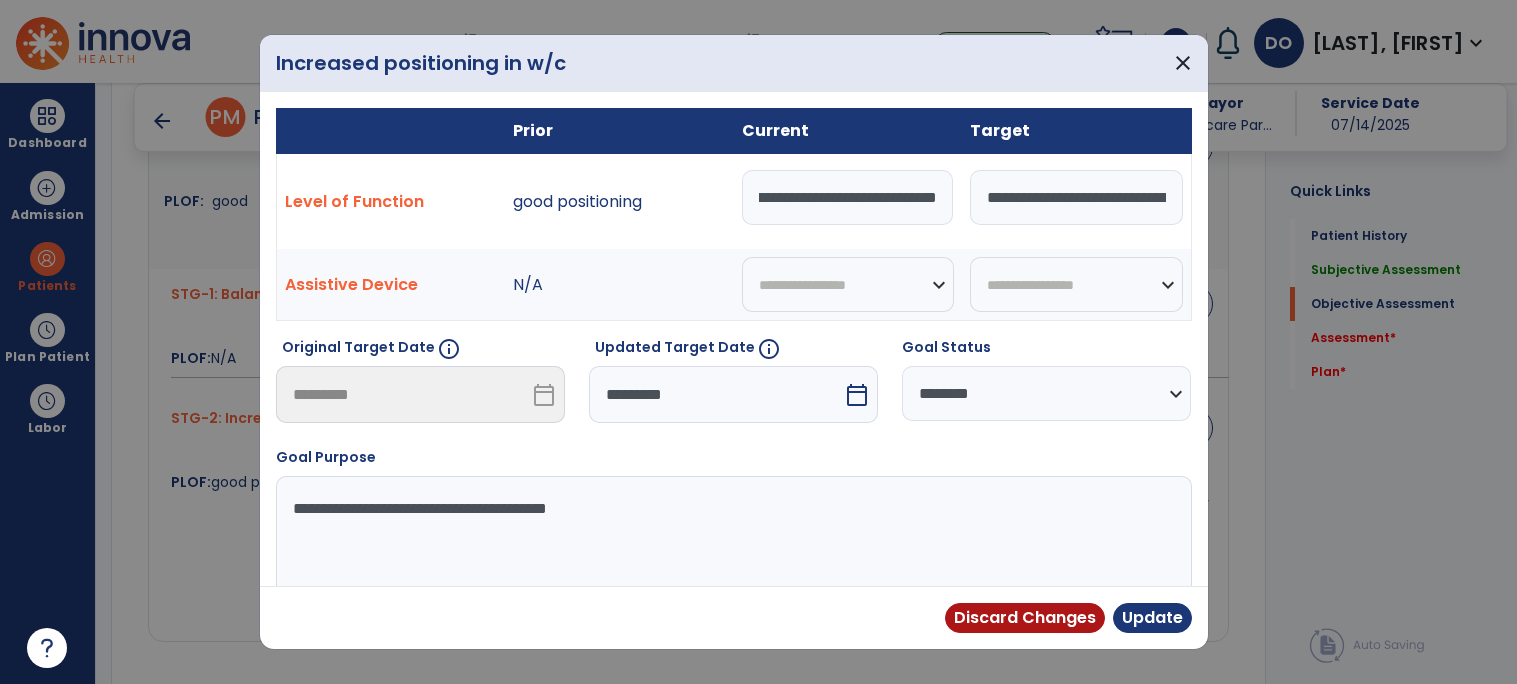 scroll, scrollTop: 0, scrollLeft: 142, axis: horizontal 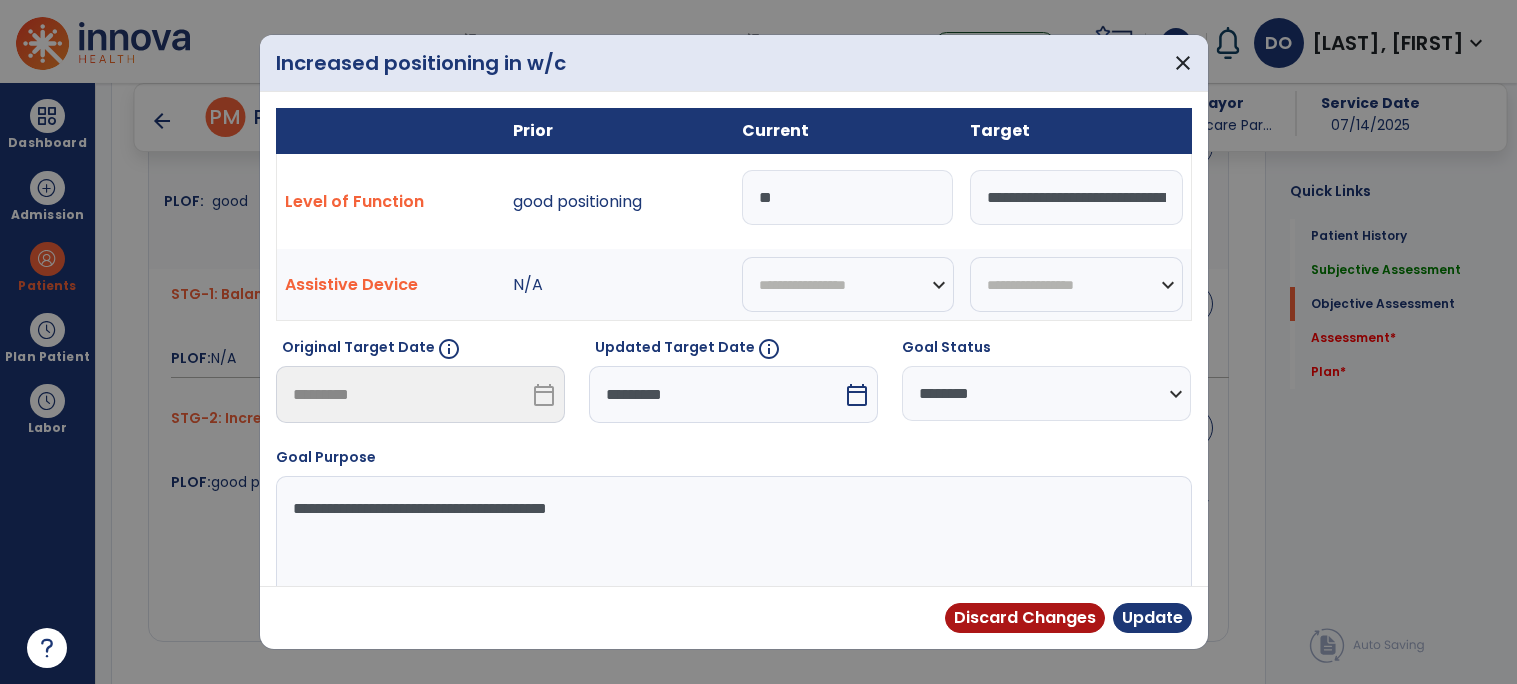 type on "*" 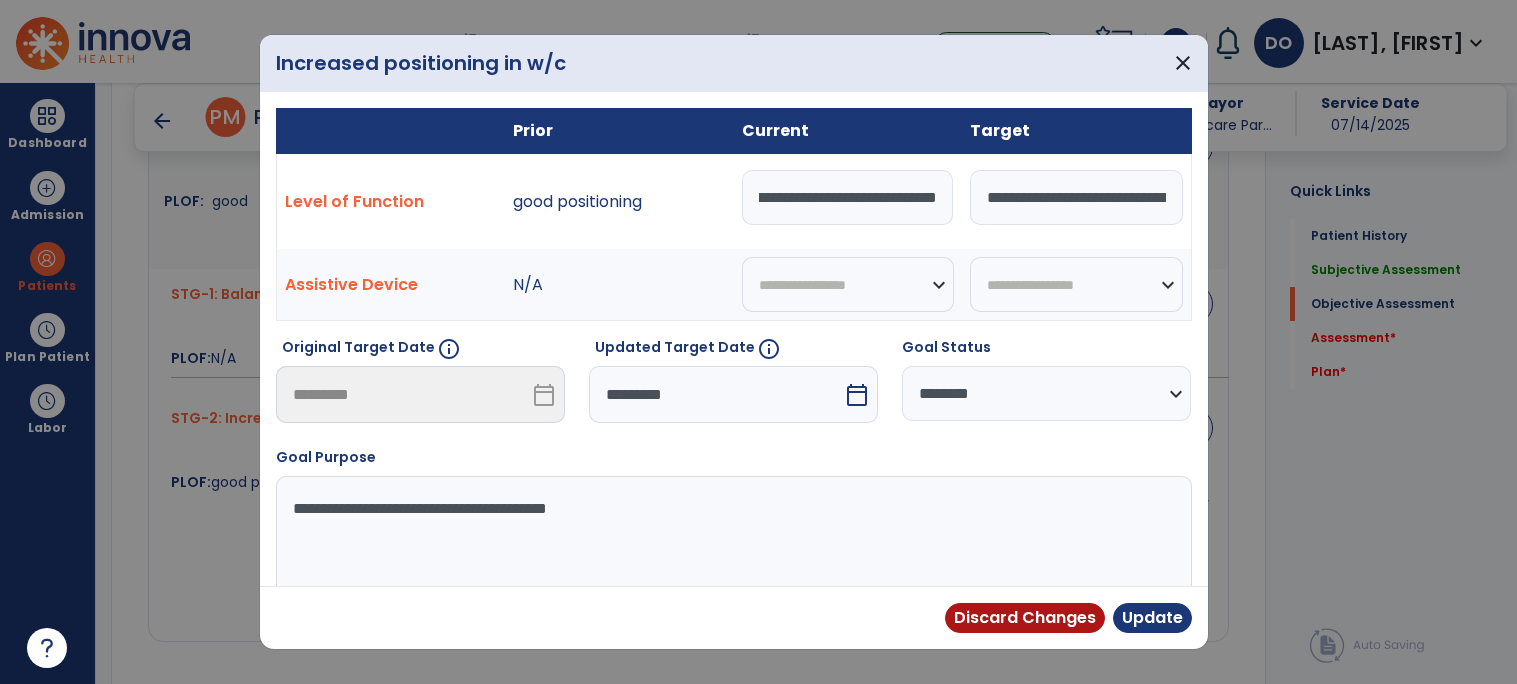 scroll, scrollTop: 0, scrollLeft: 73, axis: horizontal 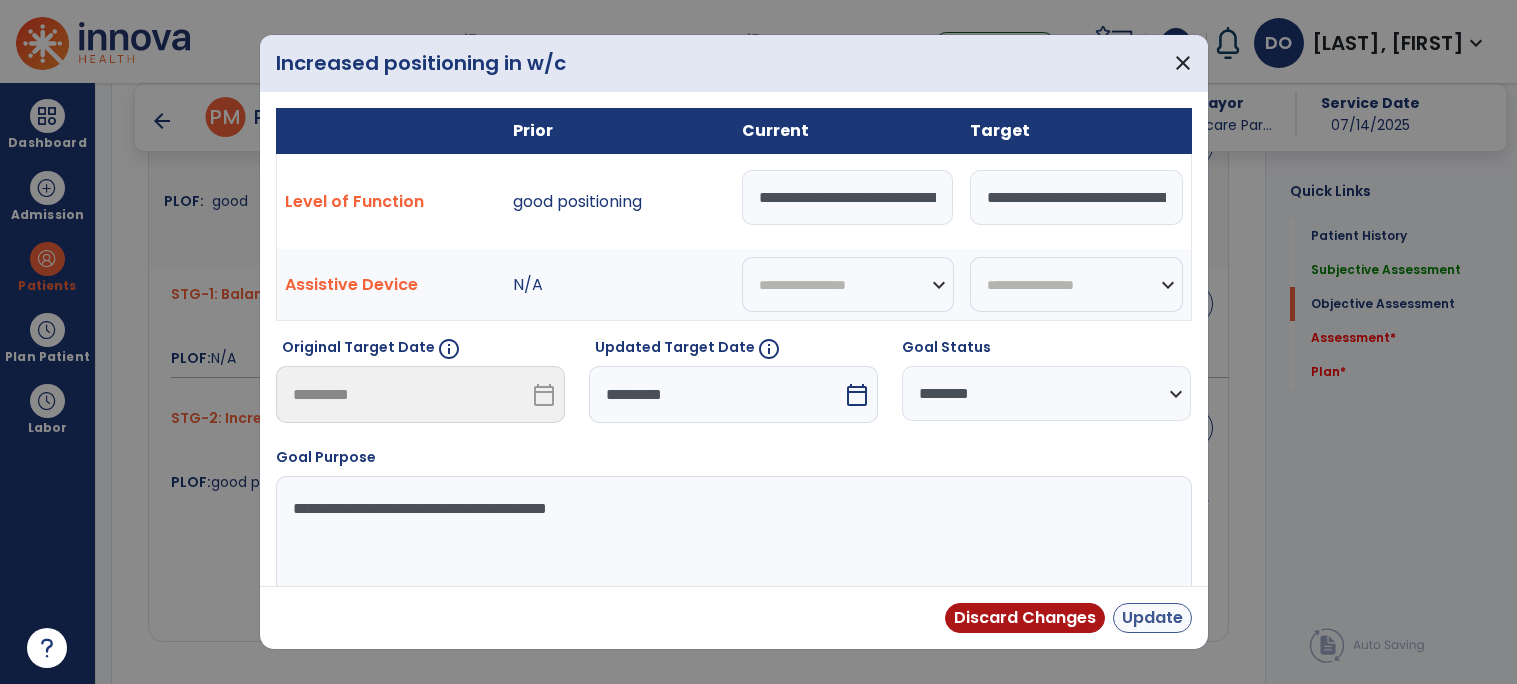 click on "Update" at bounding box center [1152, 618] 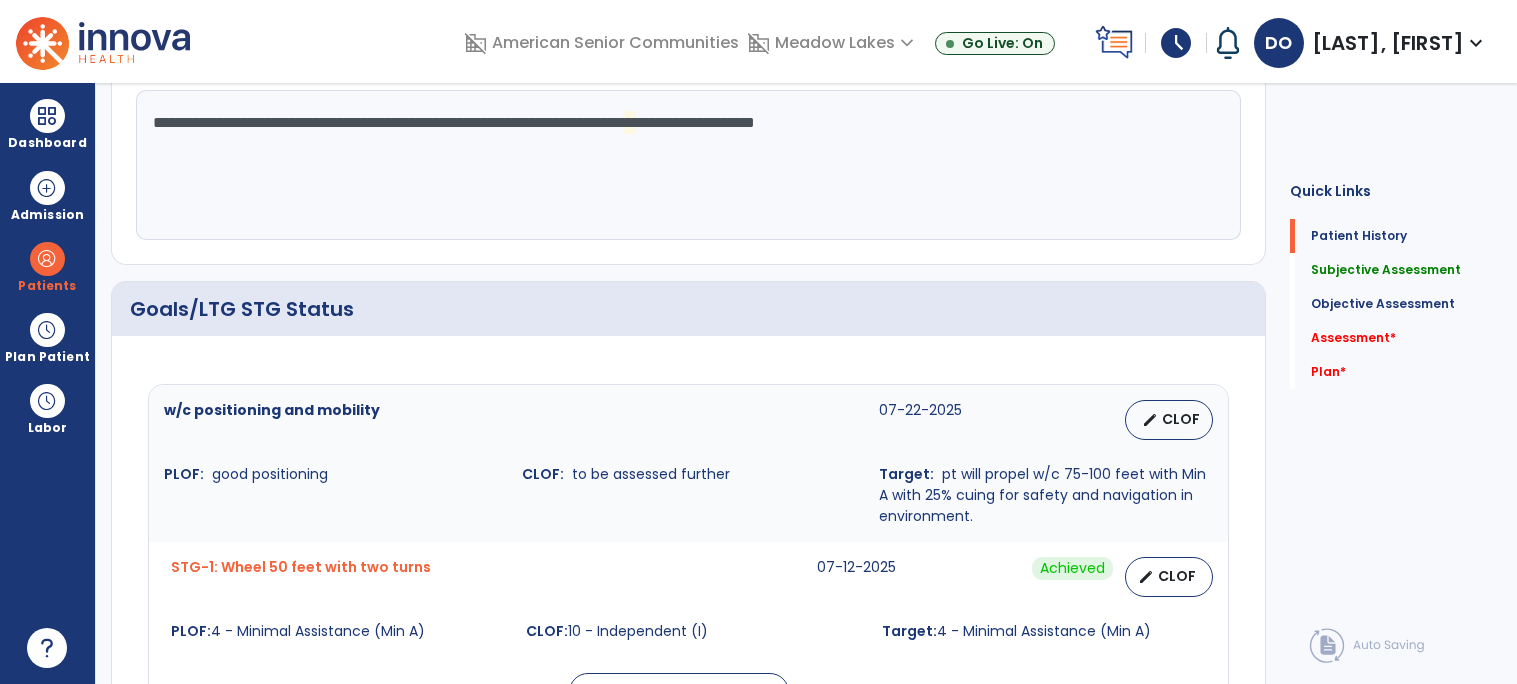 scroll, scrollTop: 0, scrollLeft: 0, axis: both 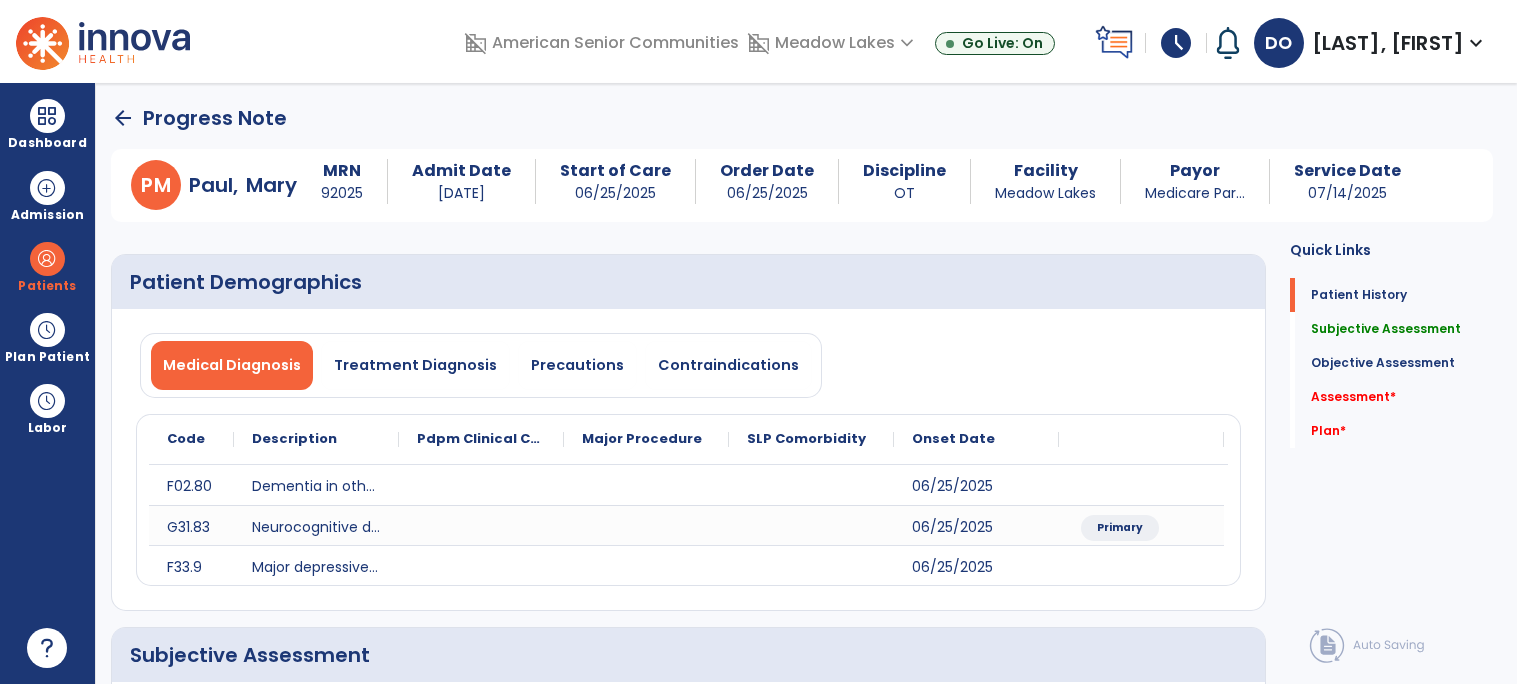 click on "arrow_back" 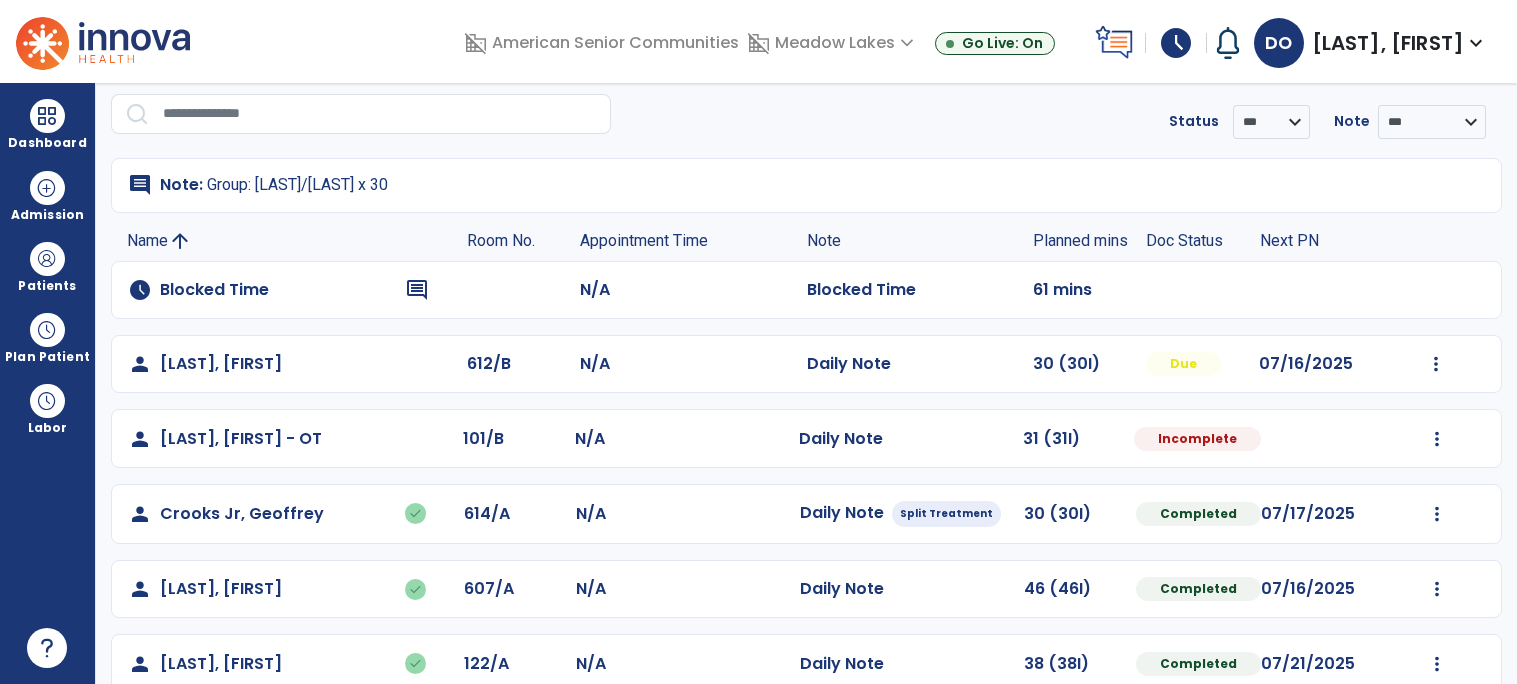 scroll, scrollTop: 68, scrollLeft: 0, axis: vertical 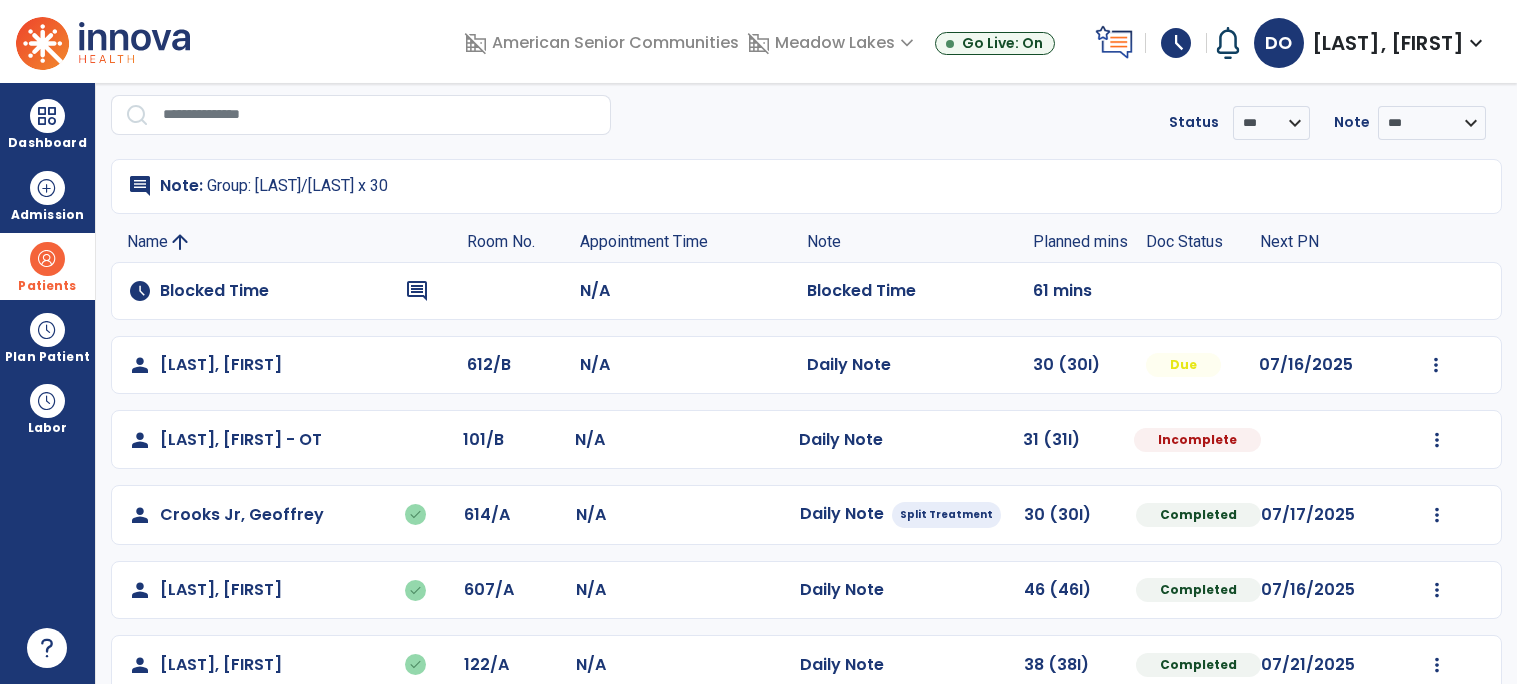 click on "Patients" at bounding box center (47, 266) 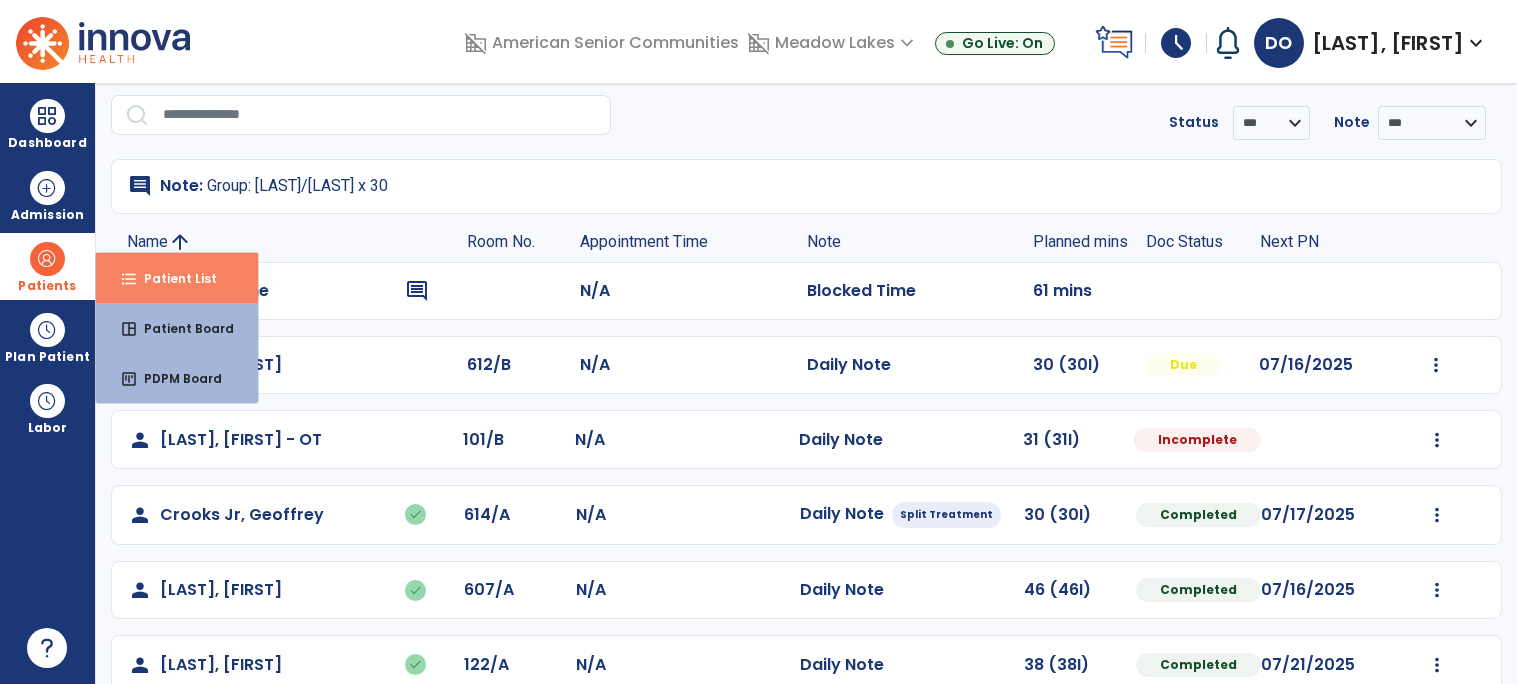 click on "Patient List" at bounding box center [172, 278] 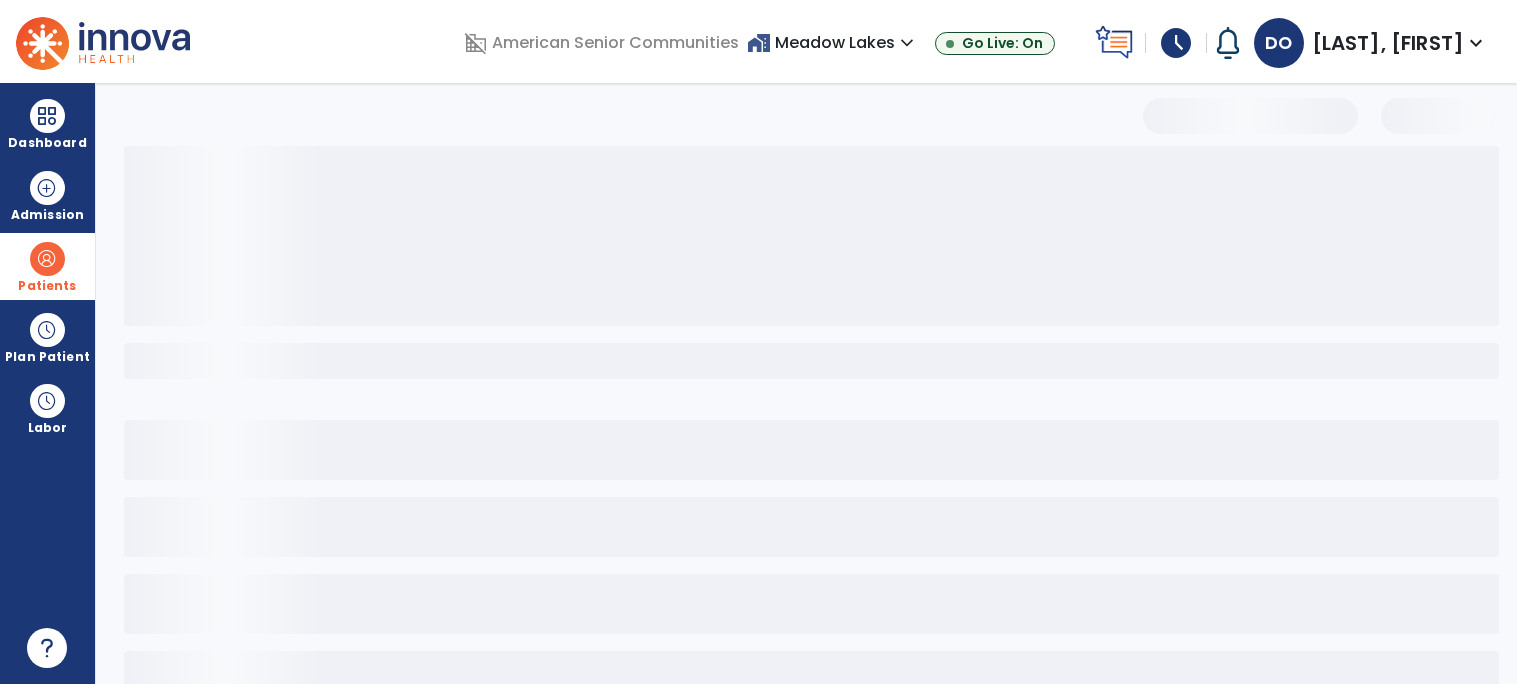 scroll, scrollTop: 59, scrollLeft: 0, axis: vertical 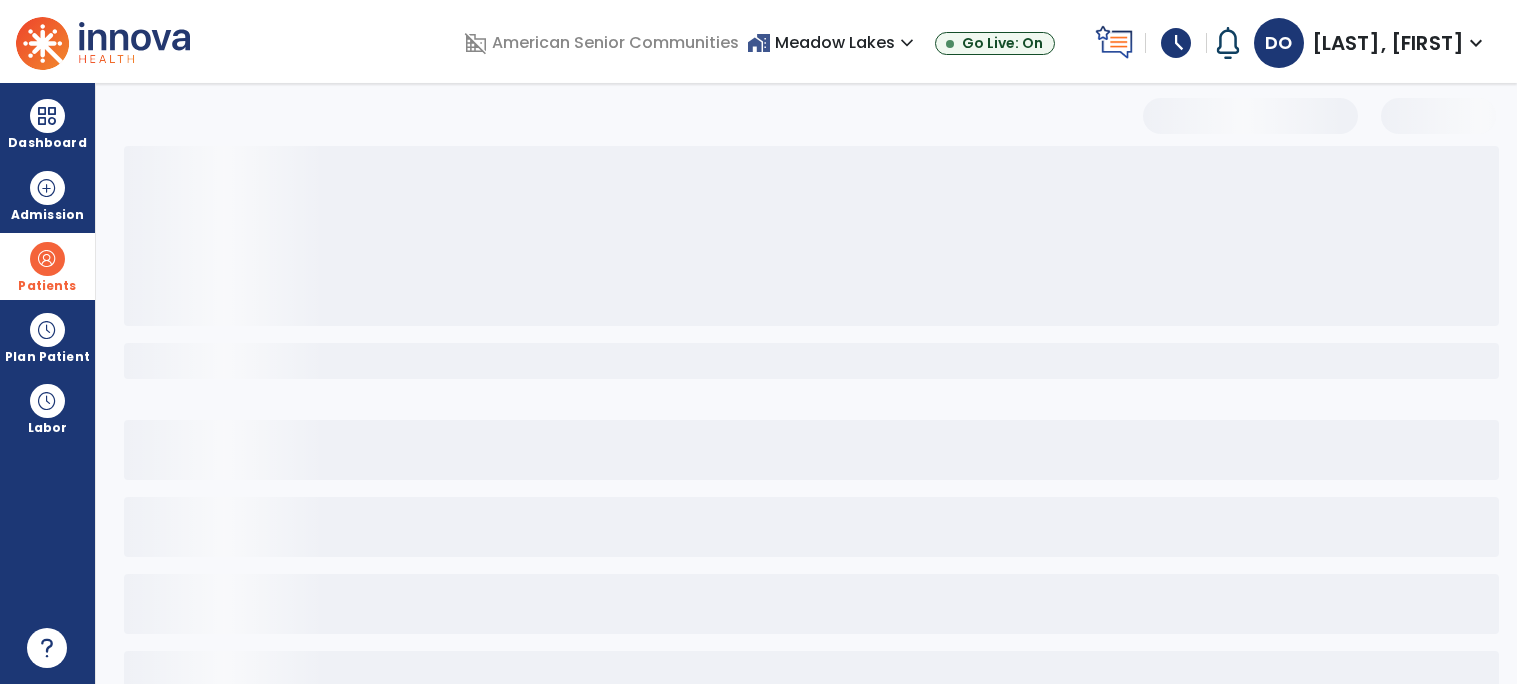 select on "***" 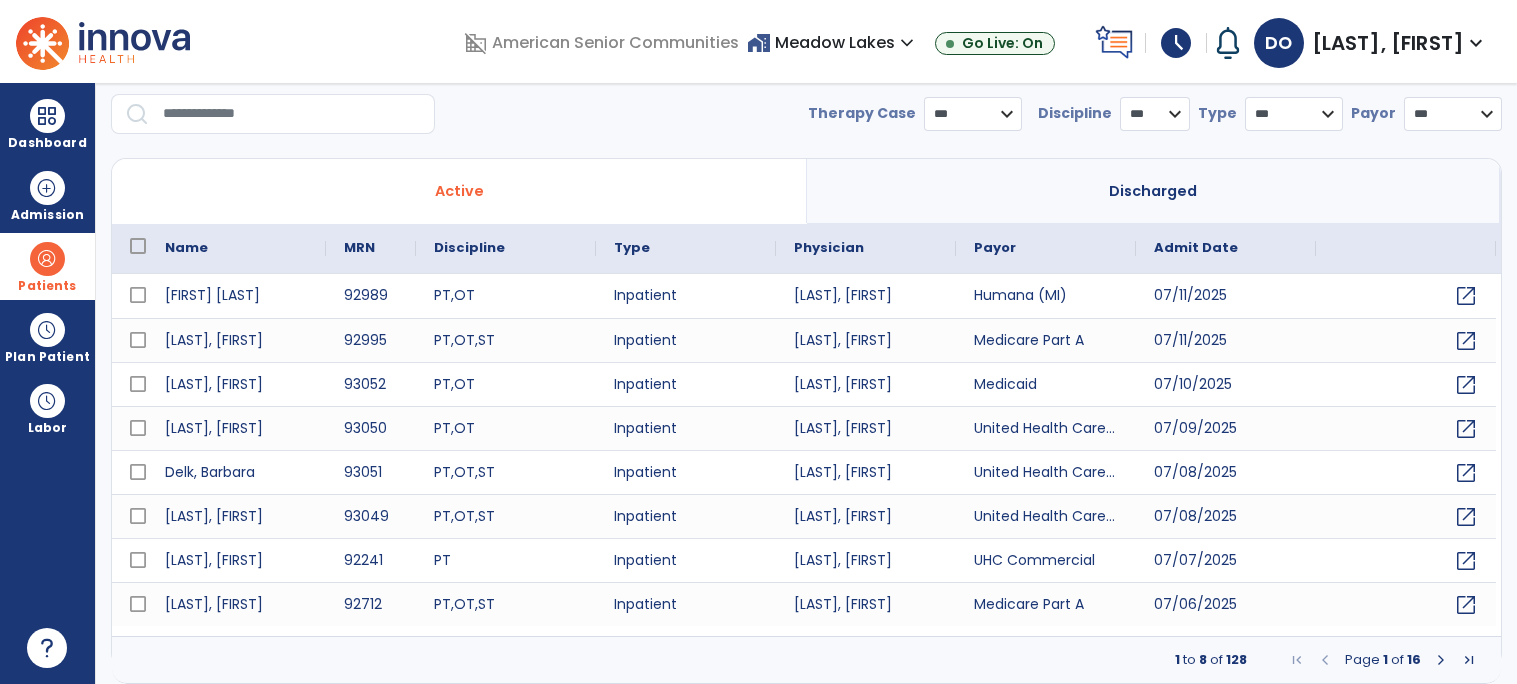 click at bounding box center [292, 114] 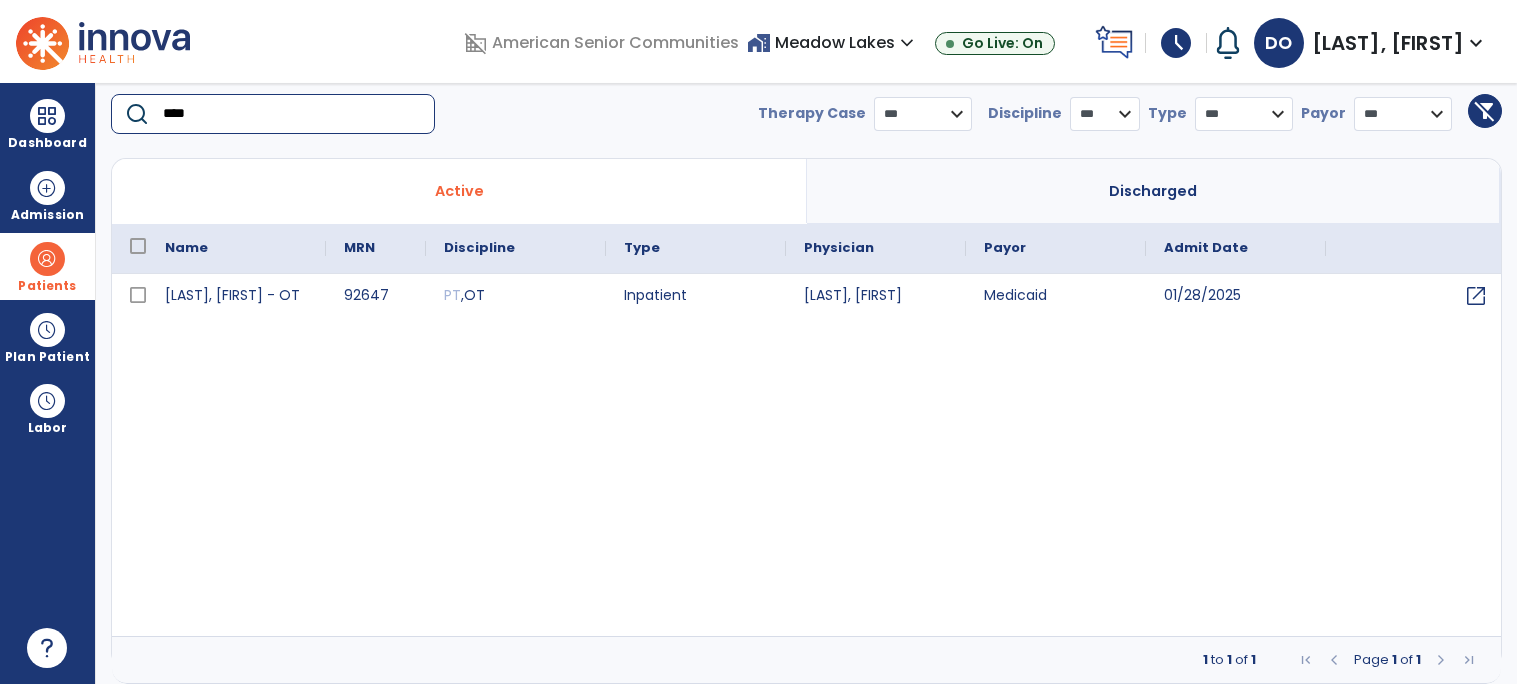 type on "****" 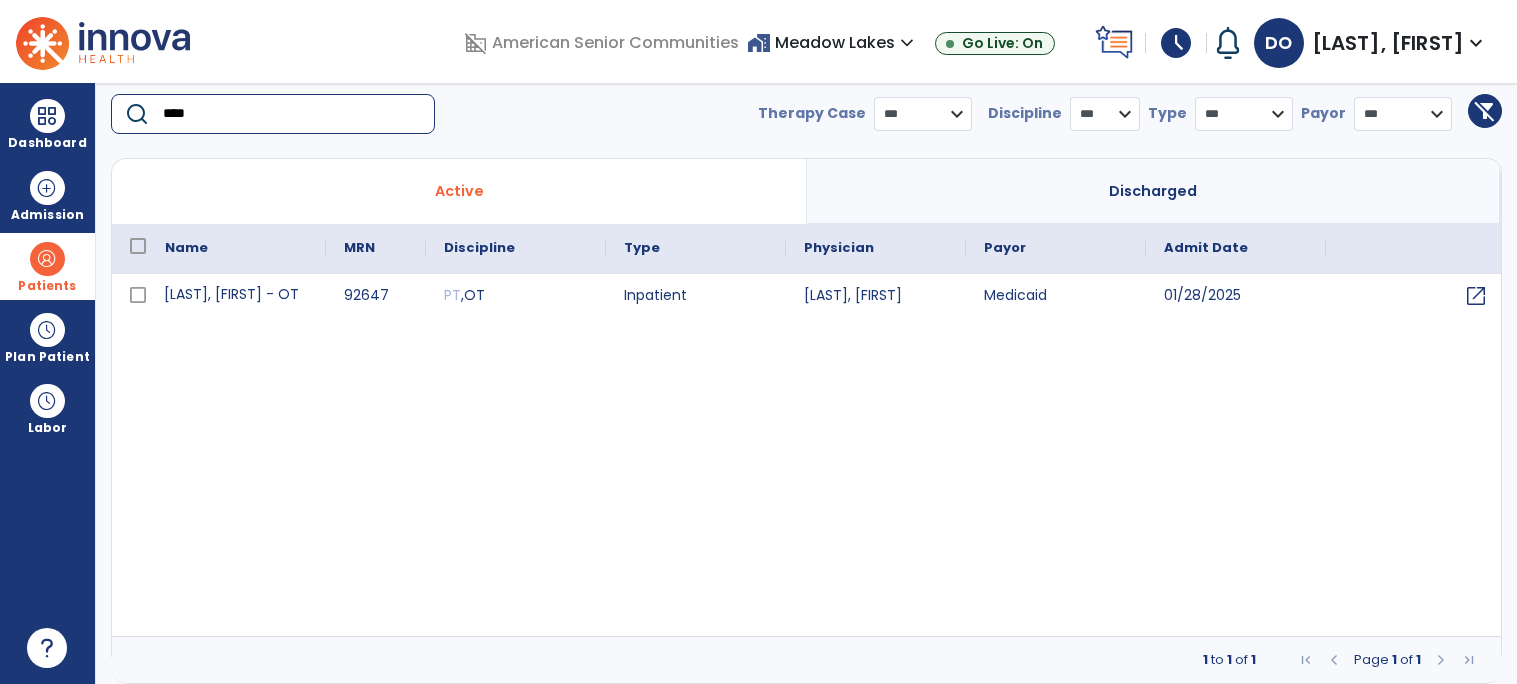 click on "[LAST], [FIRST] - OT" at bounding box center (236, 296) 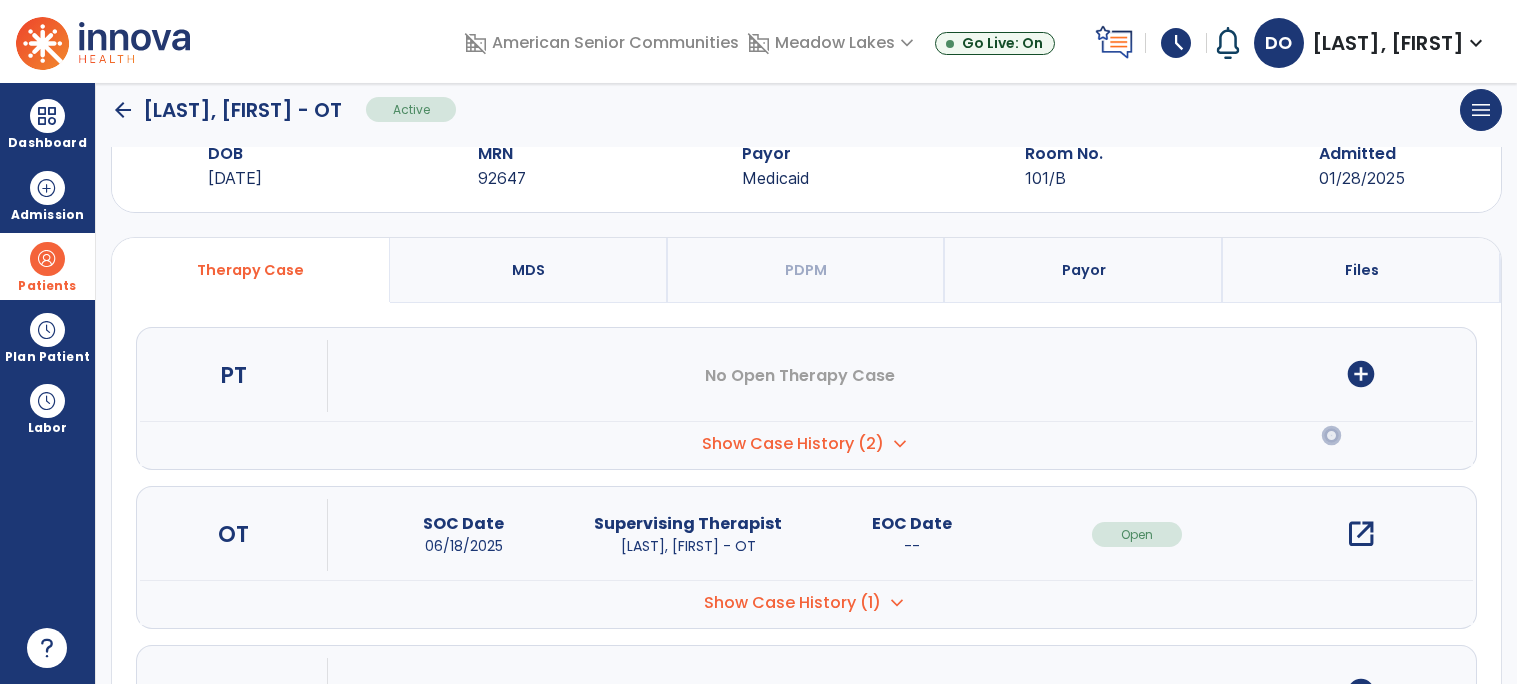 scroll, scrollTop: 0, scrollLeft: 0, axis: both 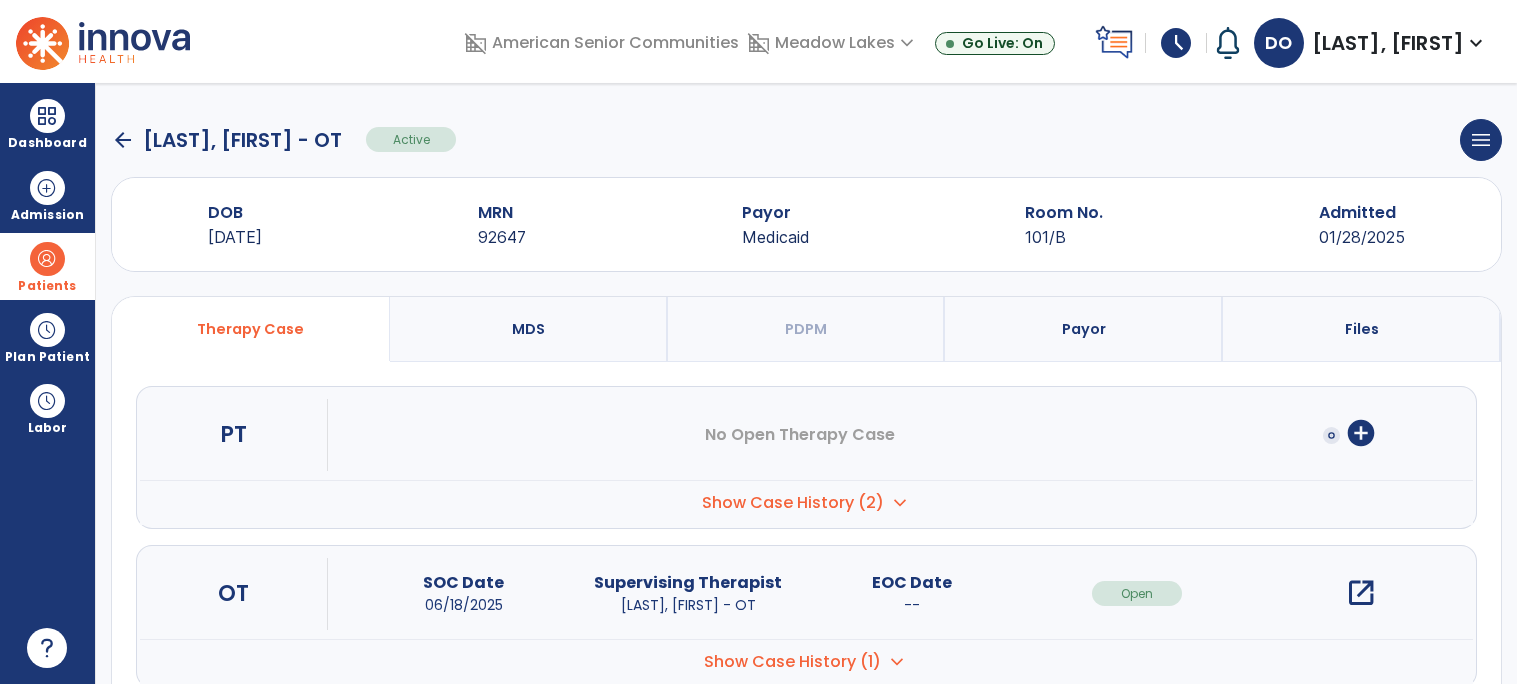 click on "open_in_new" at bounding box center (1361, 593) 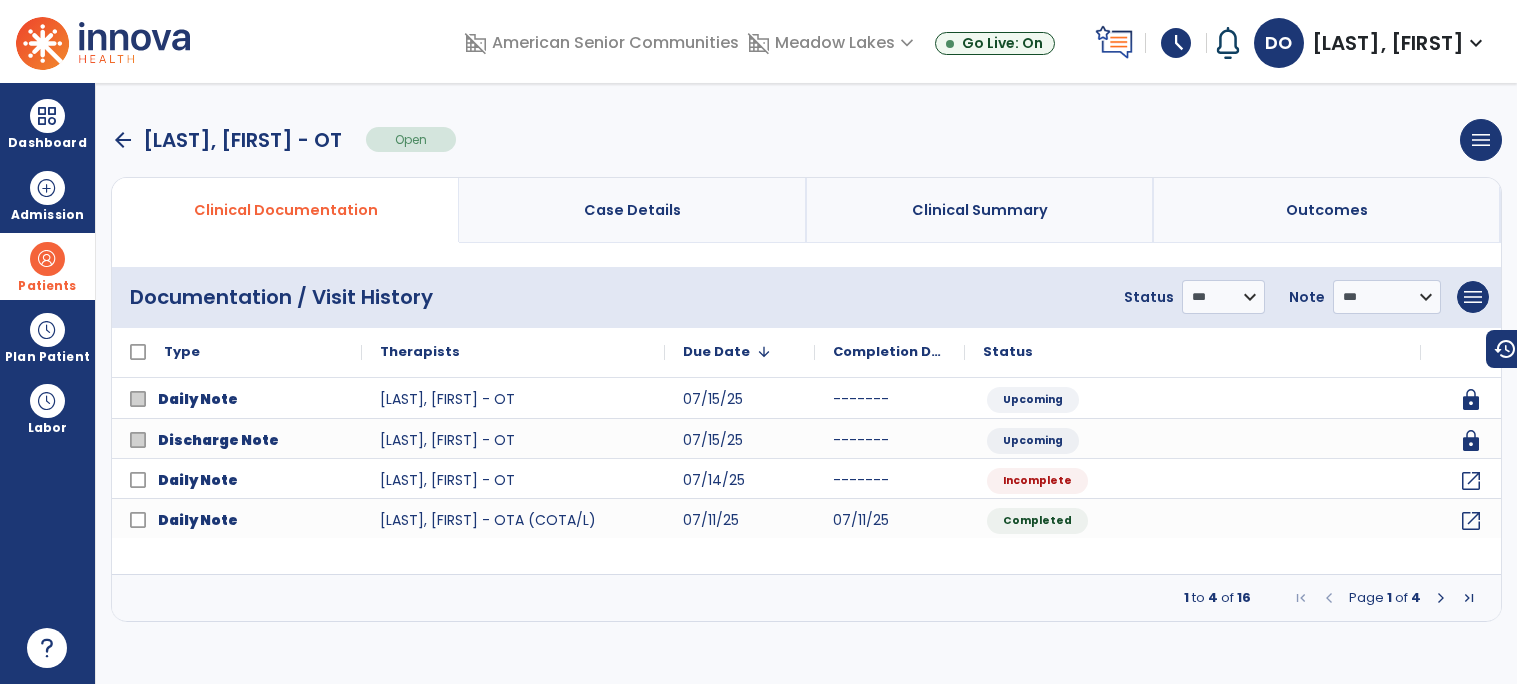 click on "arrow_back" at bounding box center [123, 140] 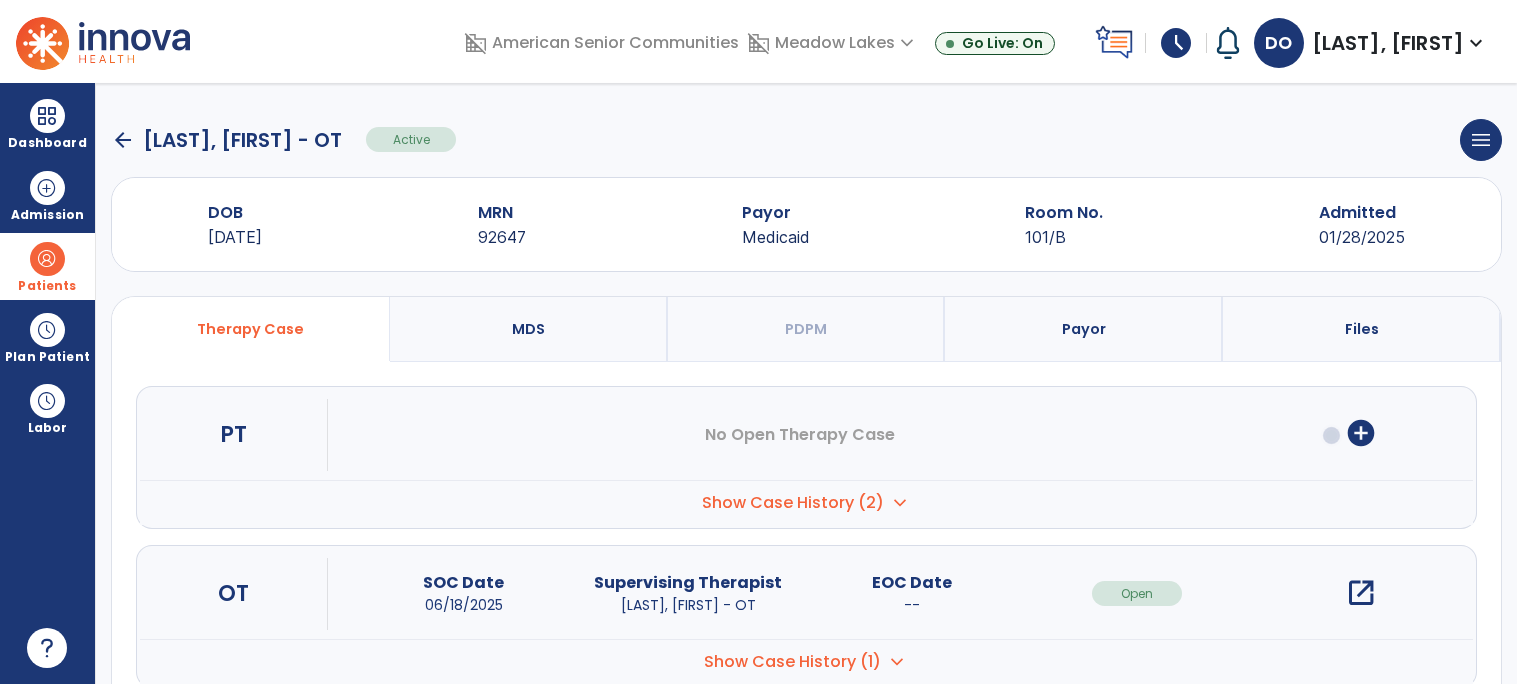 click on "open_in_new" at bounding box center [1361, 593] 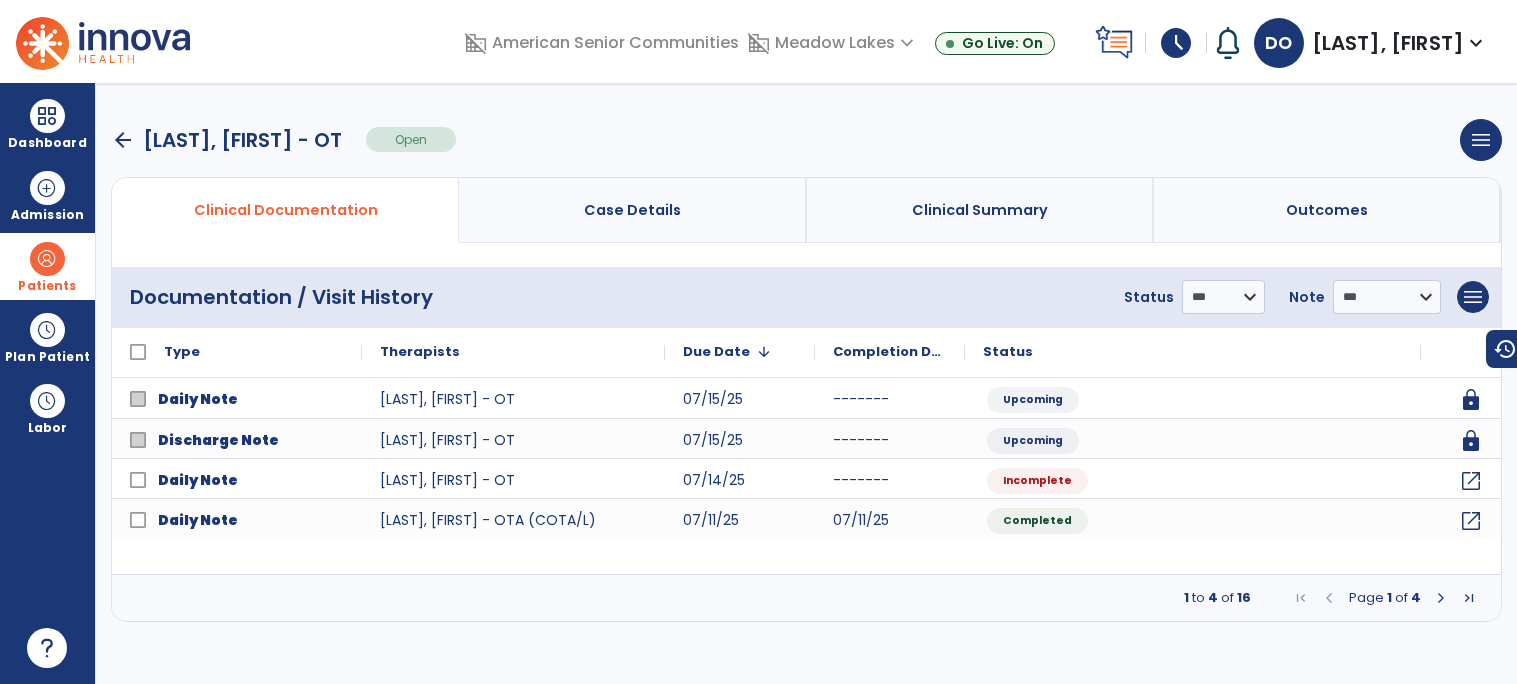 click at bounding box center (1441, 598) 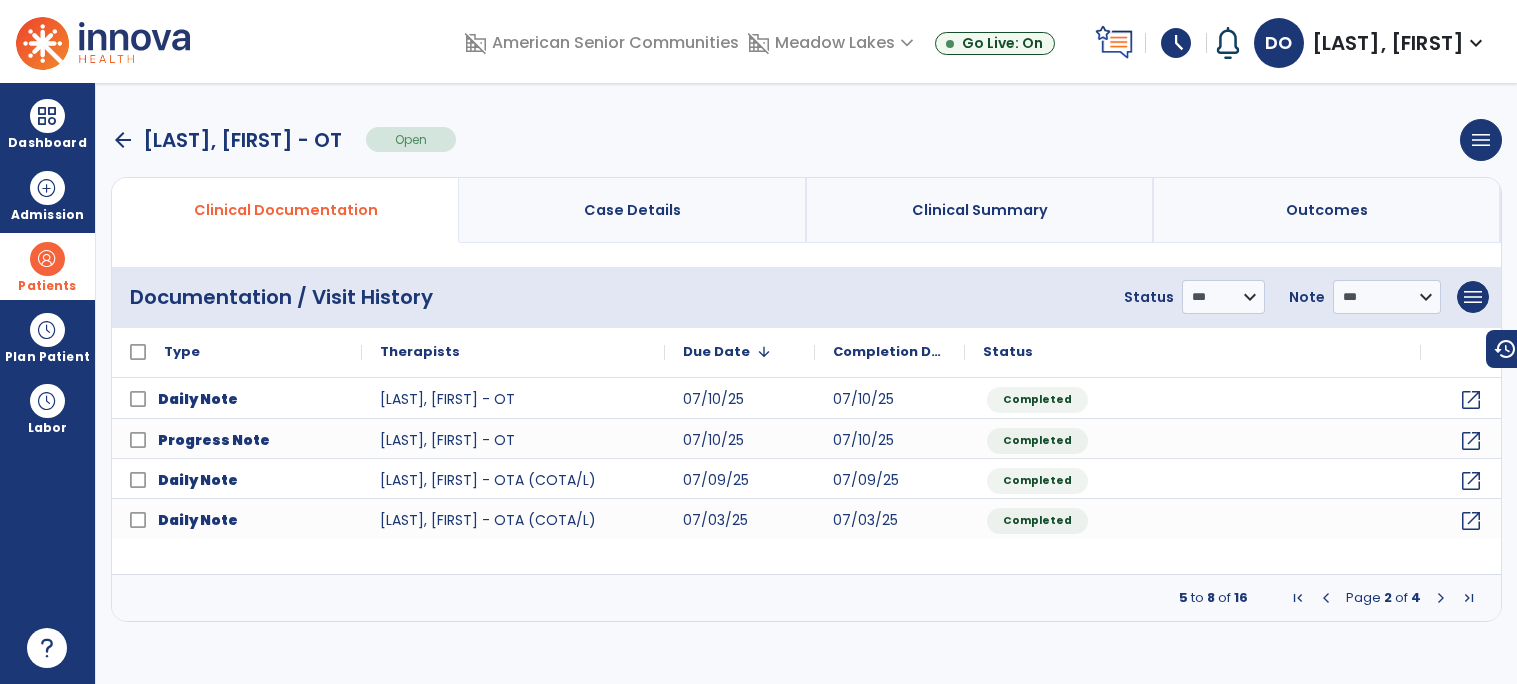 click at bounding box center [1326, 598] 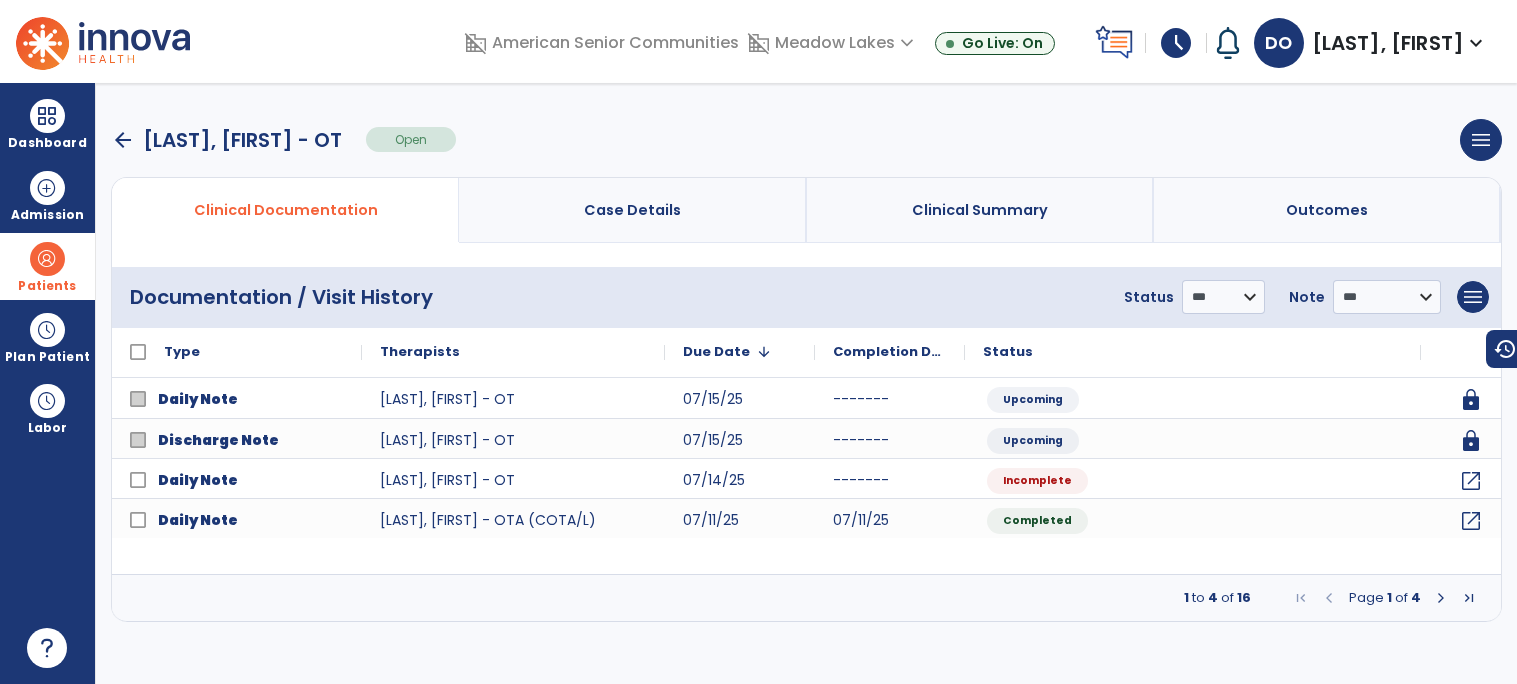 click at bounding box center [1441, 598] 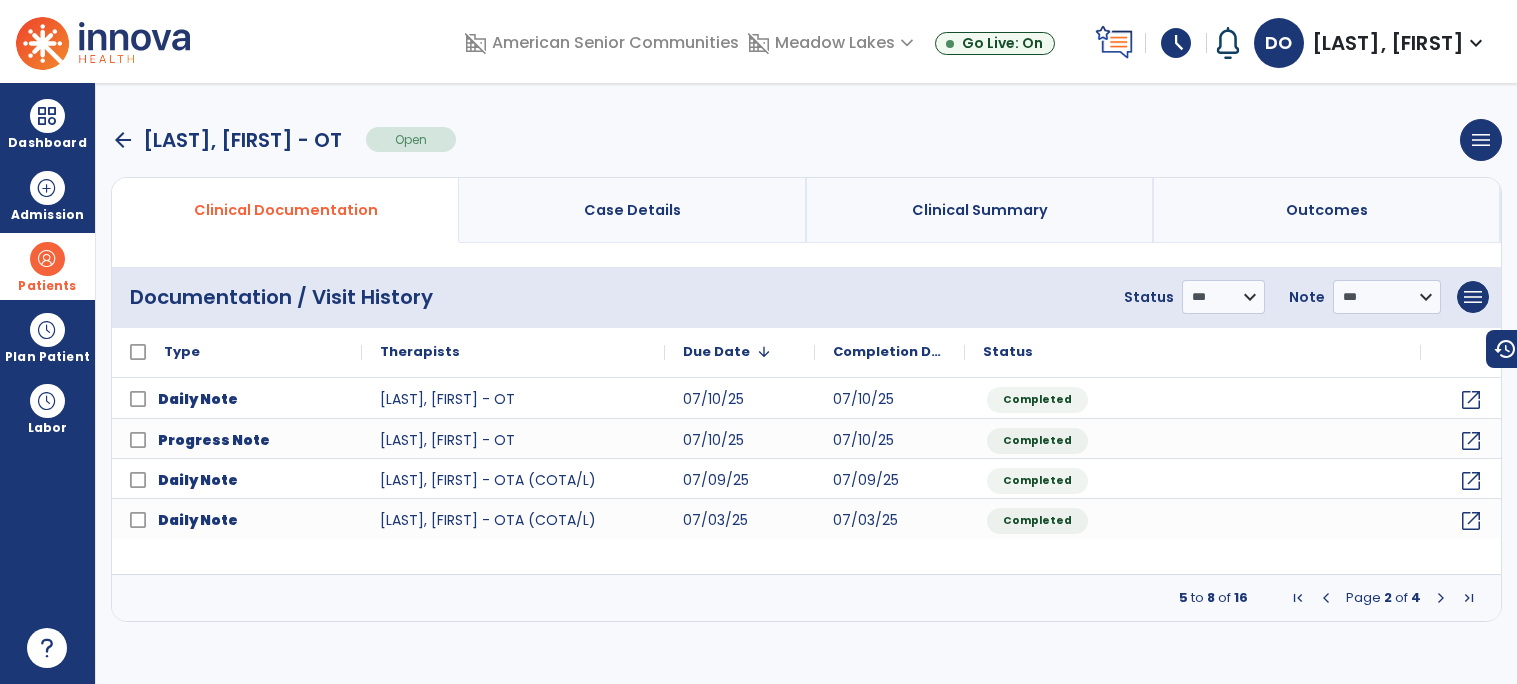 click at bounding box center [1441, 598] 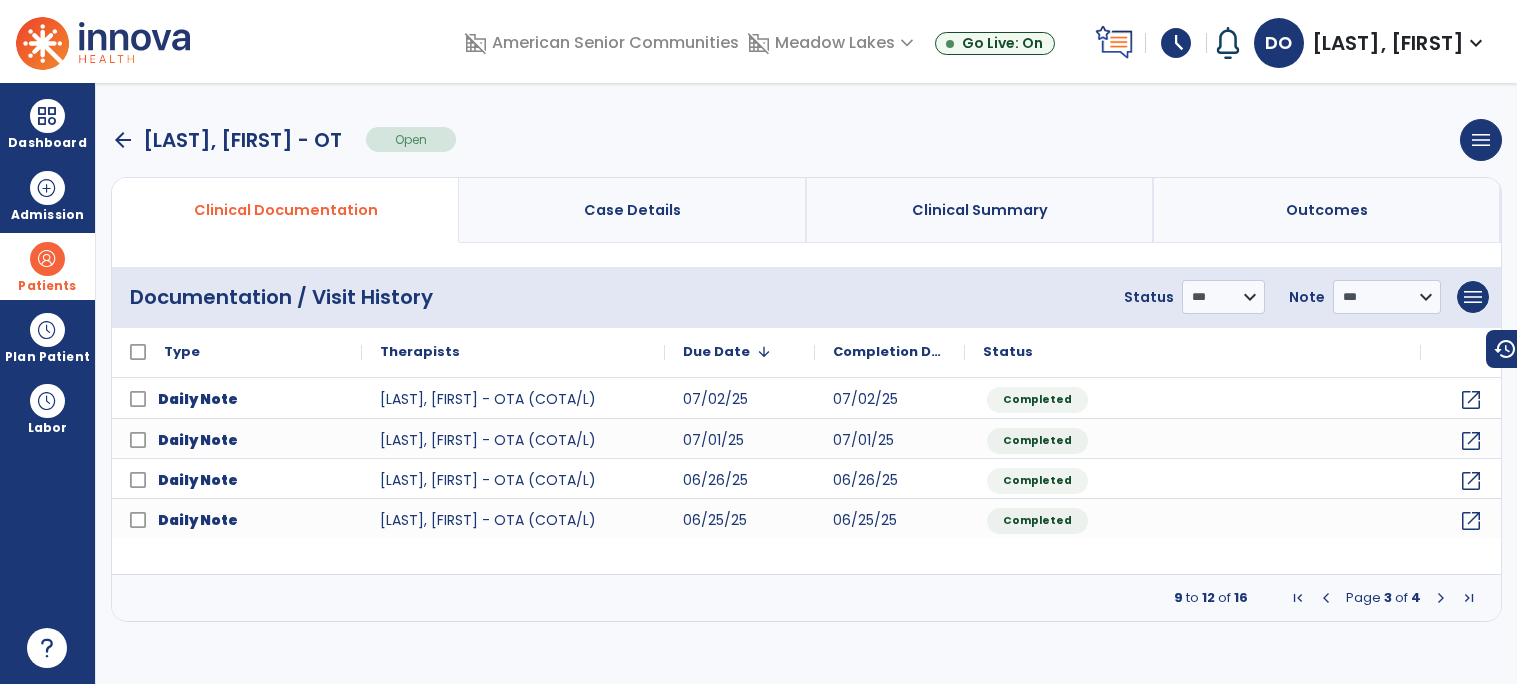 click at bounding box center [1441, 598] 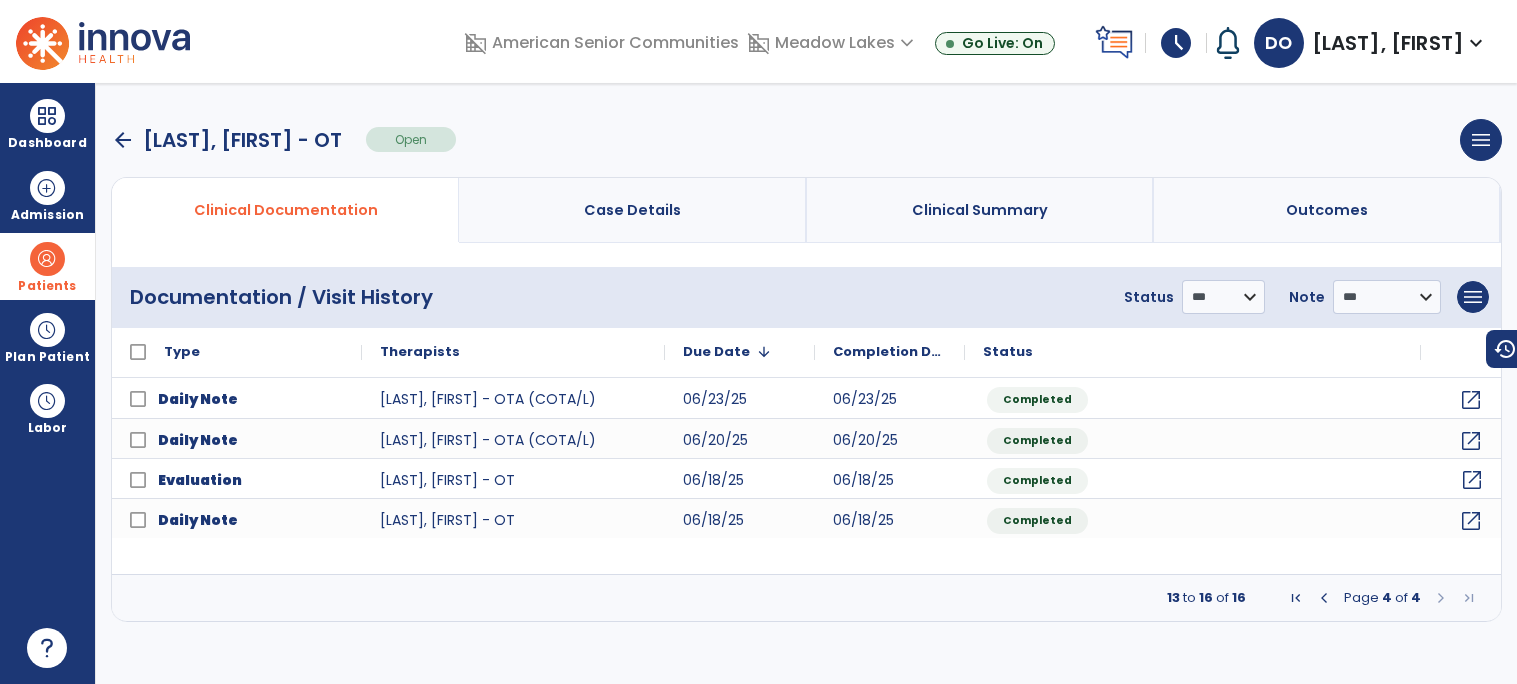 click on "open_in_new" 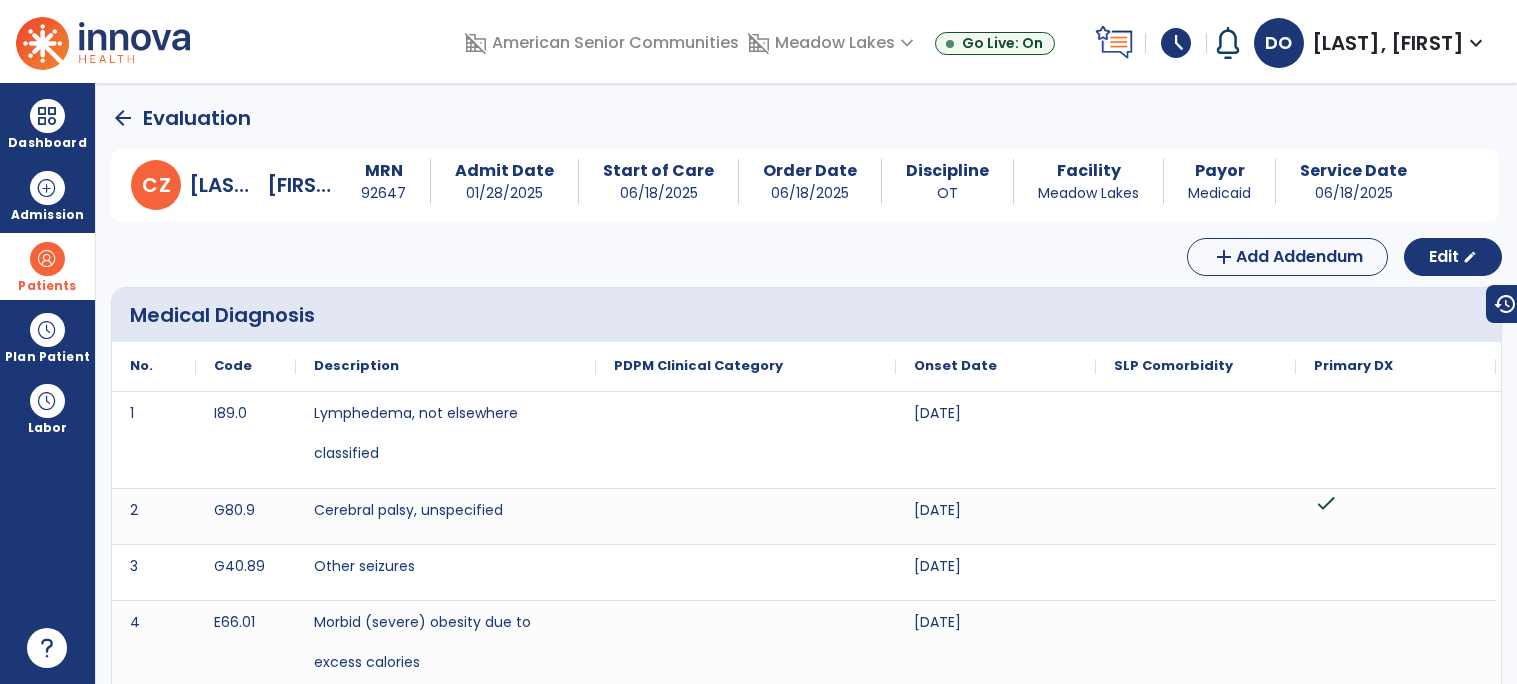 scroll, scrollTop: 4, scrollLeft: 0, axis: vertical 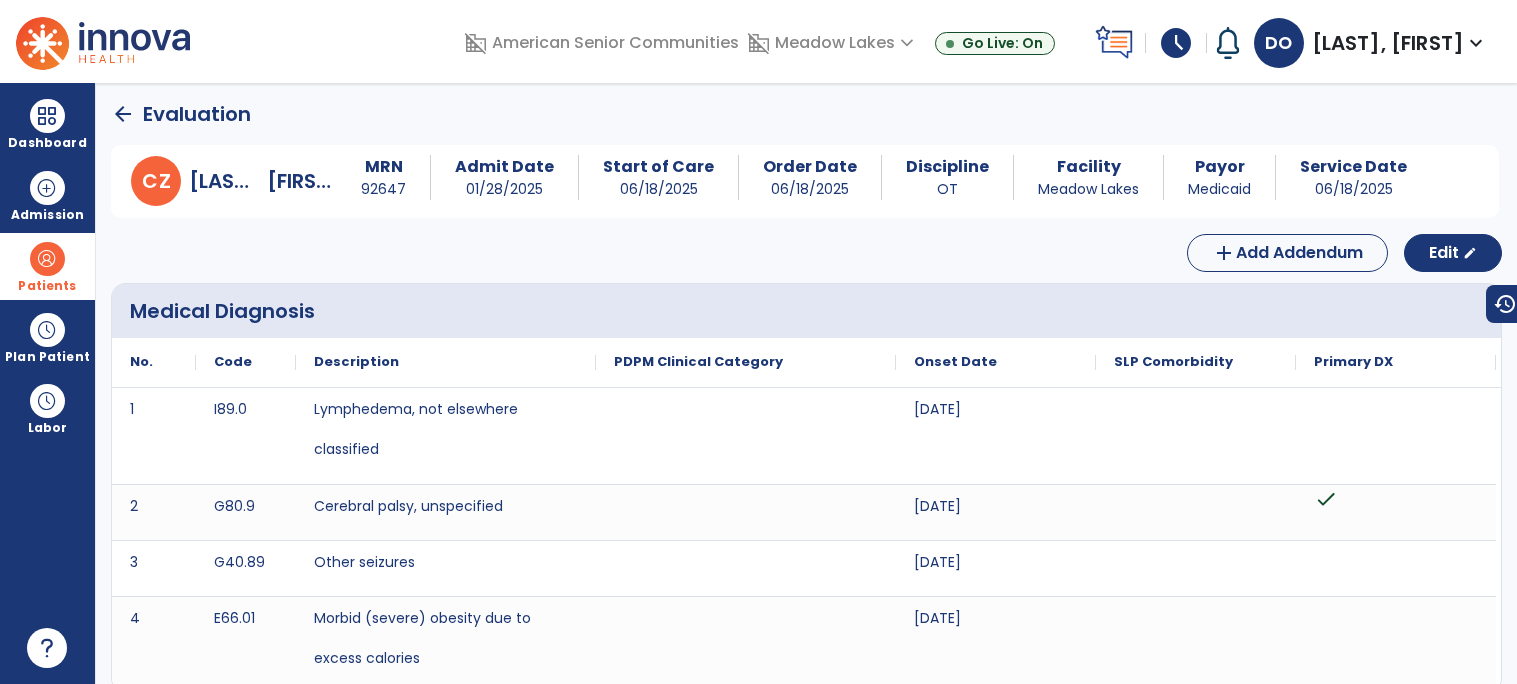 click on "arrow_back" 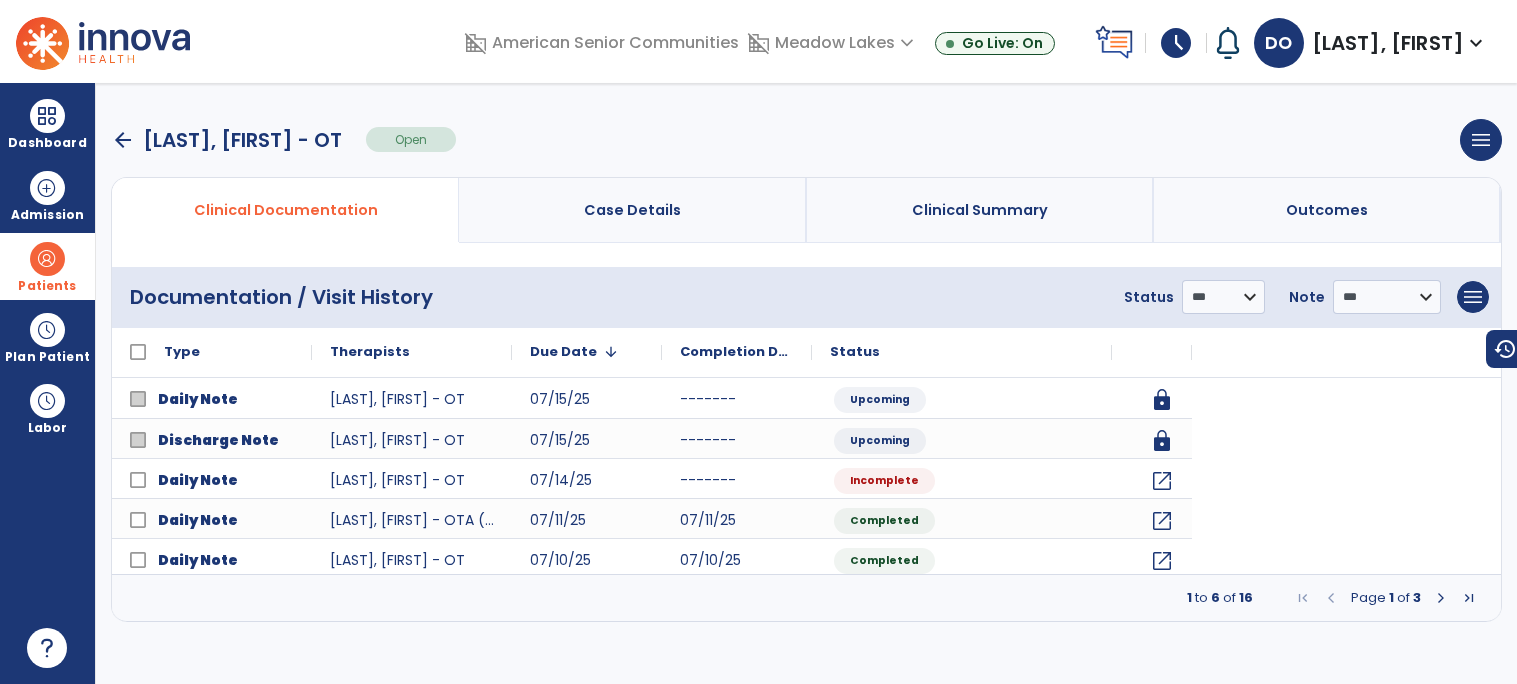 scroll, scrollTop: 0, scrollLeft: 0, axis: both 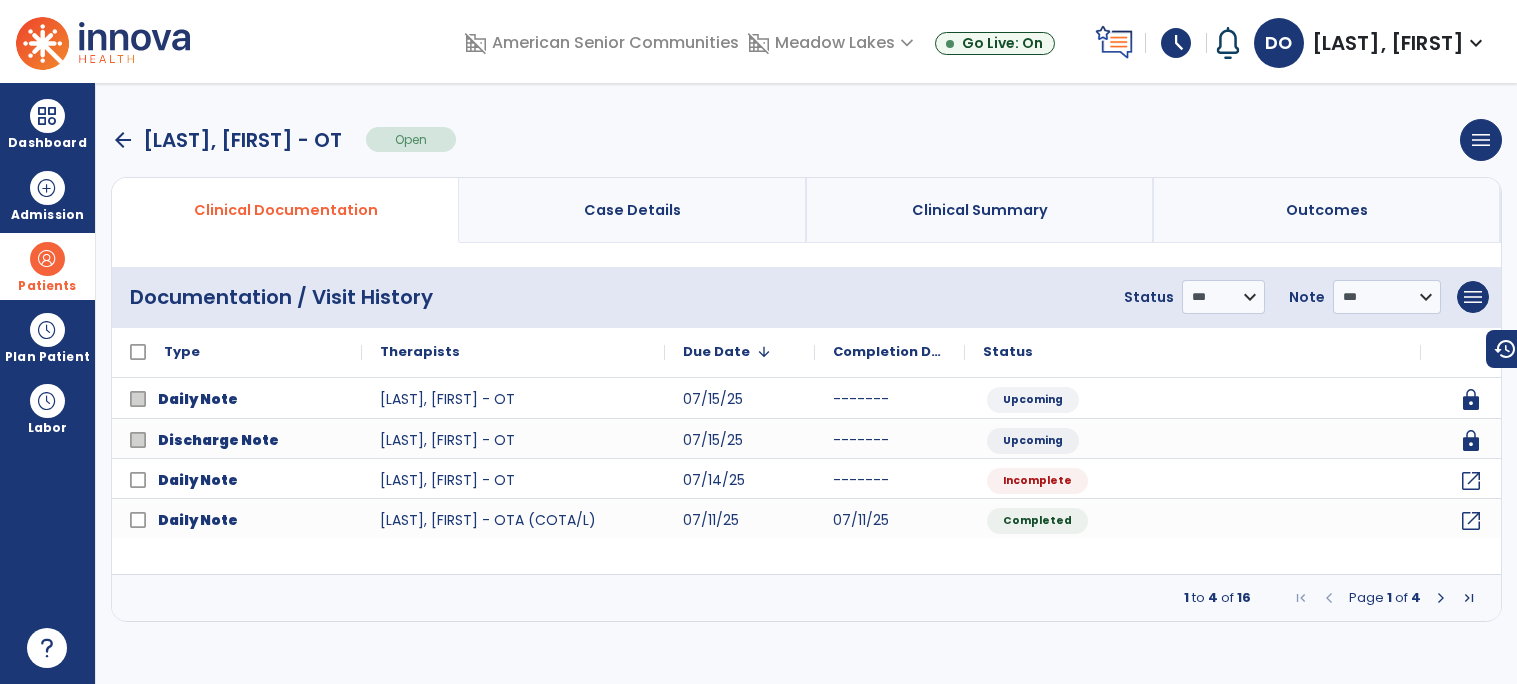 click on "arrow_back" at bounding box center [123, 140] 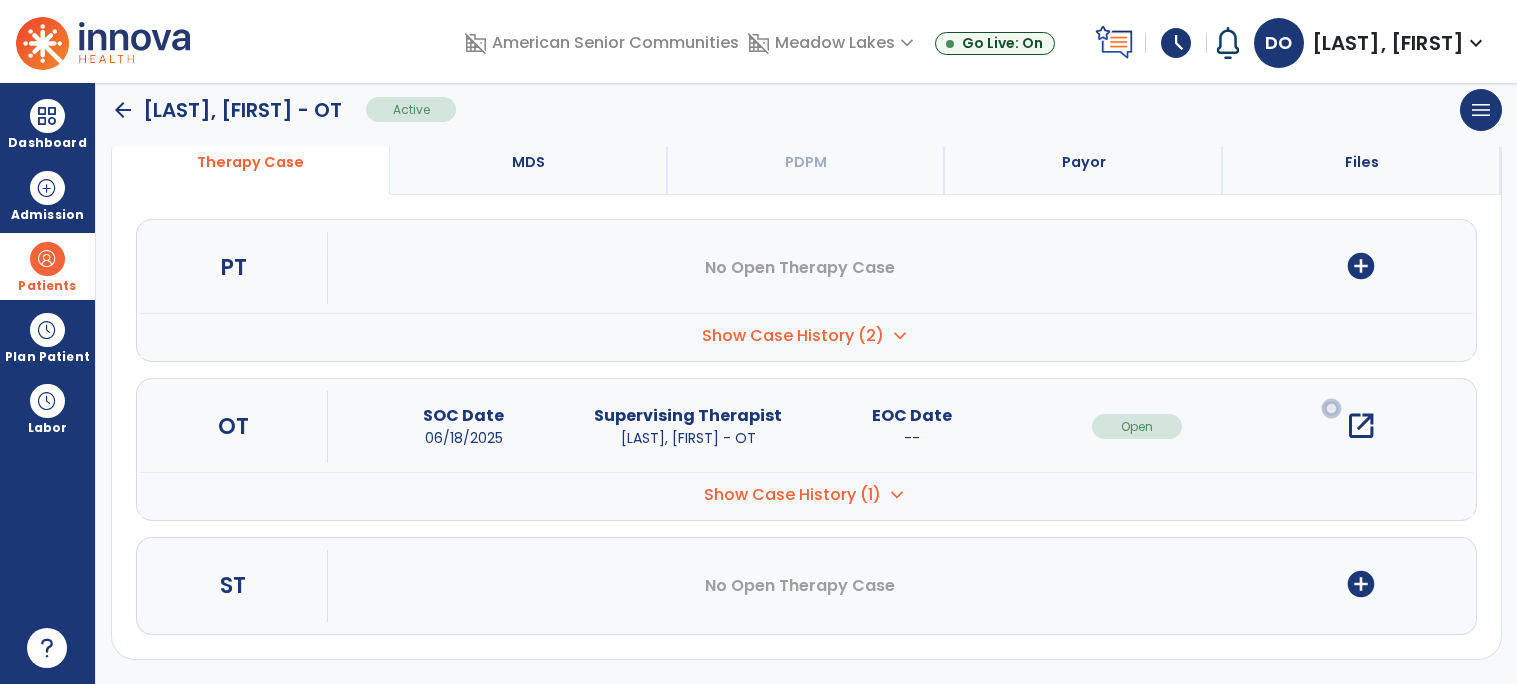 scroll, scrollTop: 0, scrollLeft: 0, axis: both 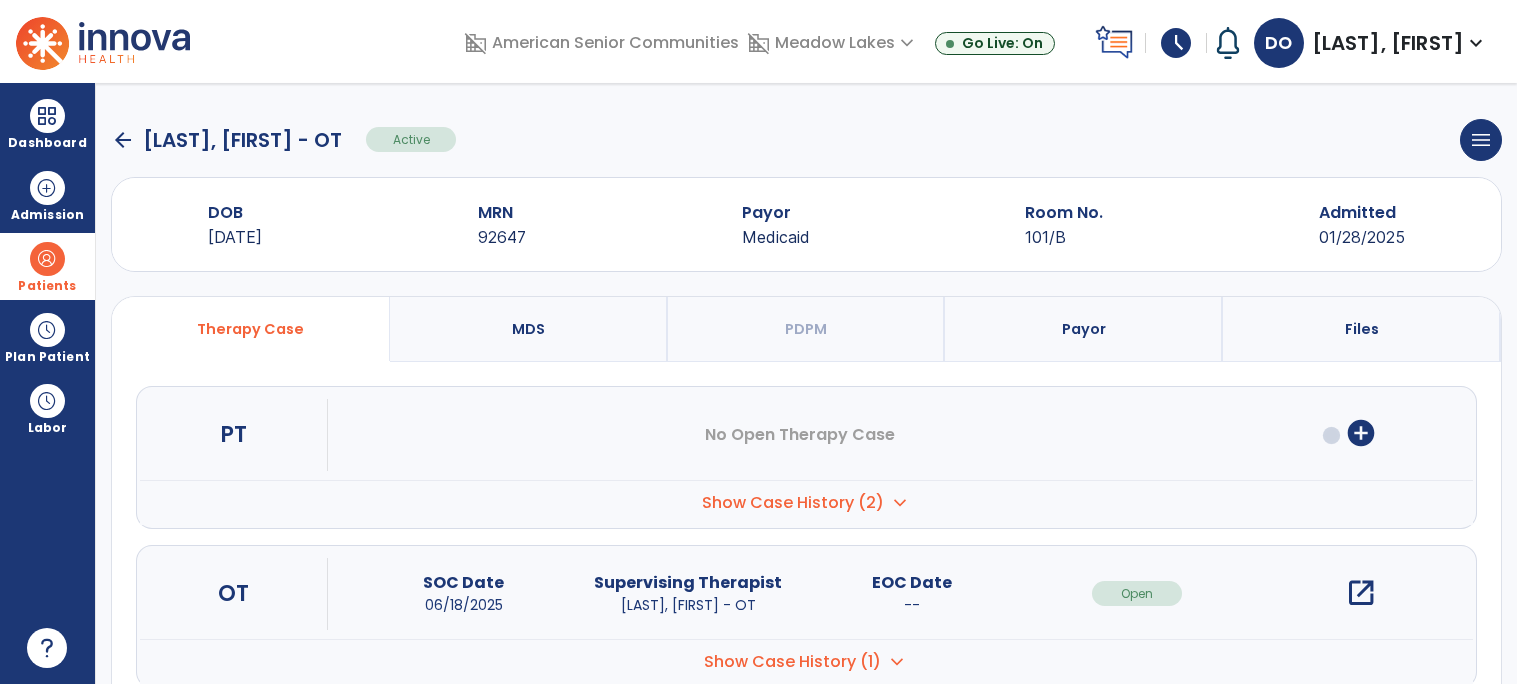 click on "arrow_back" 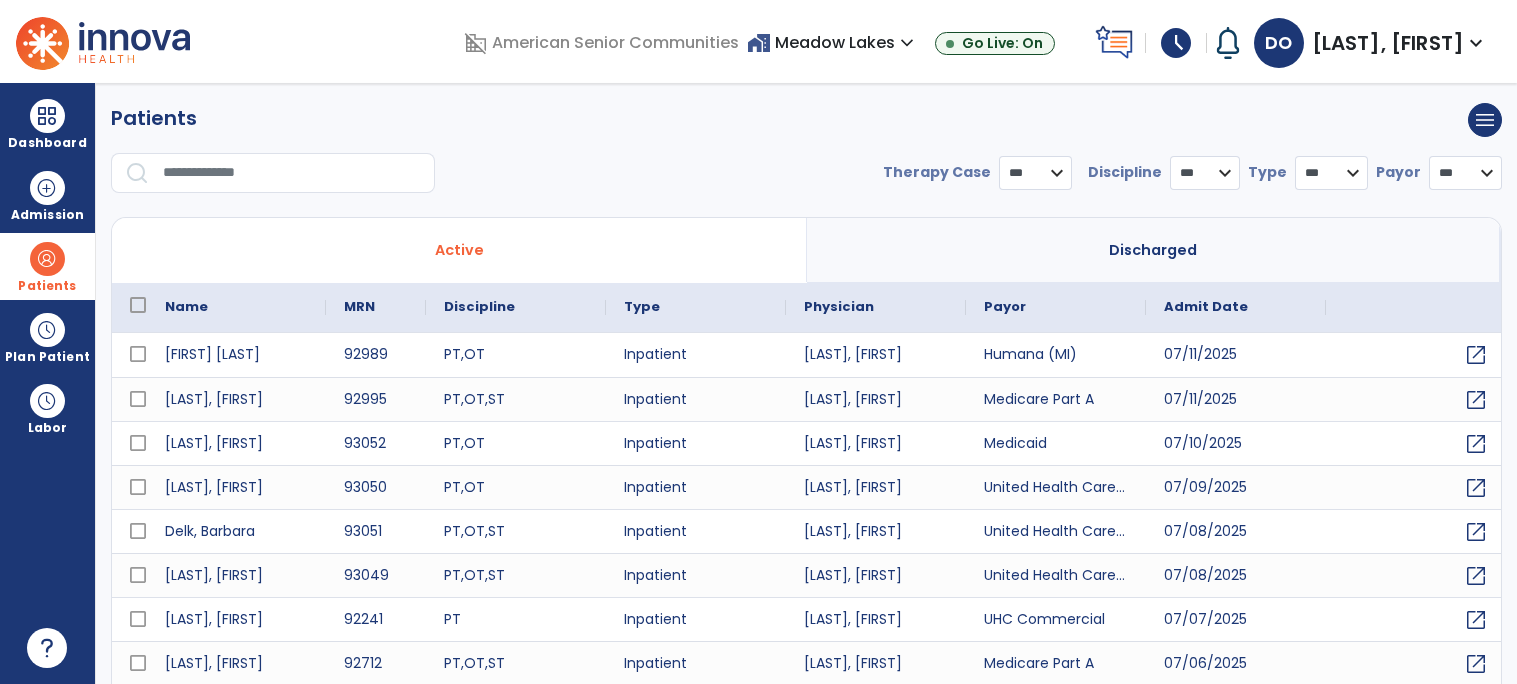 select on "***" 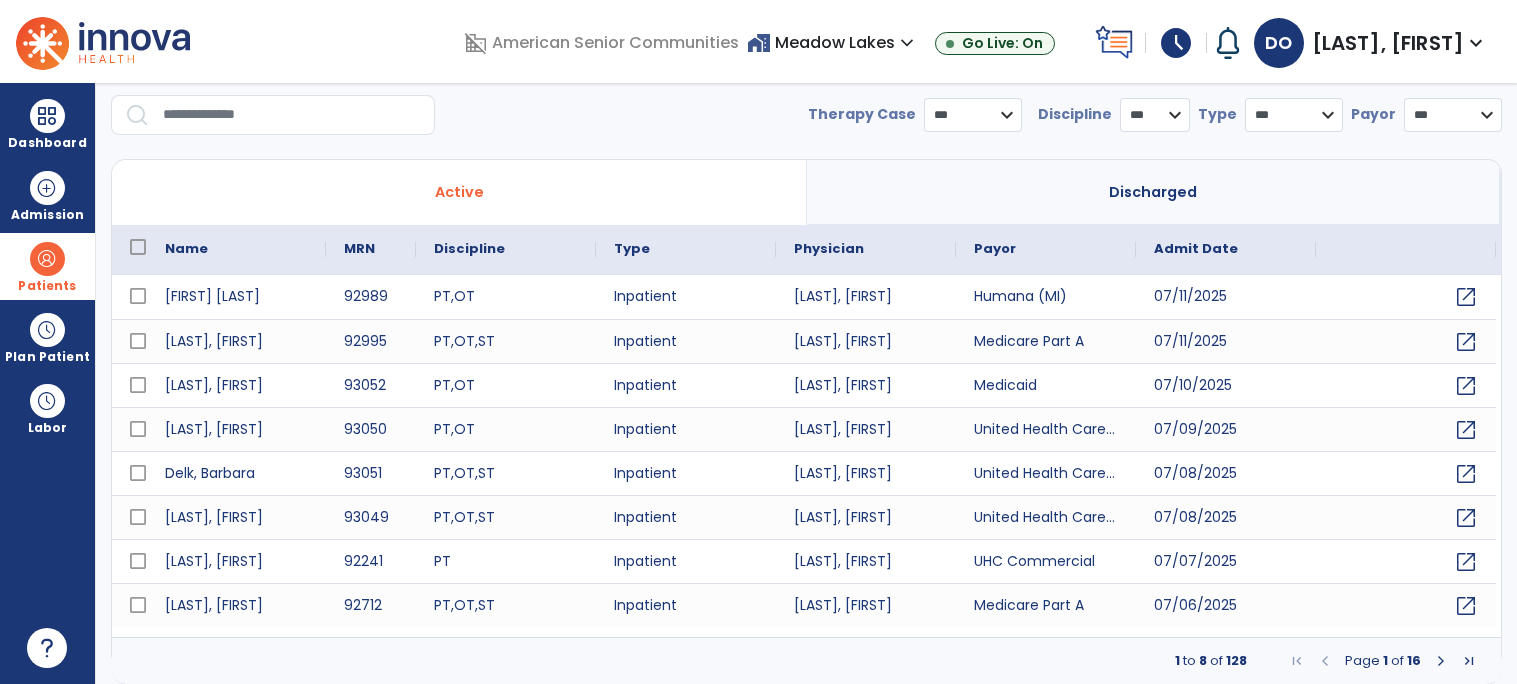 scroll, scrollTop: 0, scrollLeft: 0, axis: both 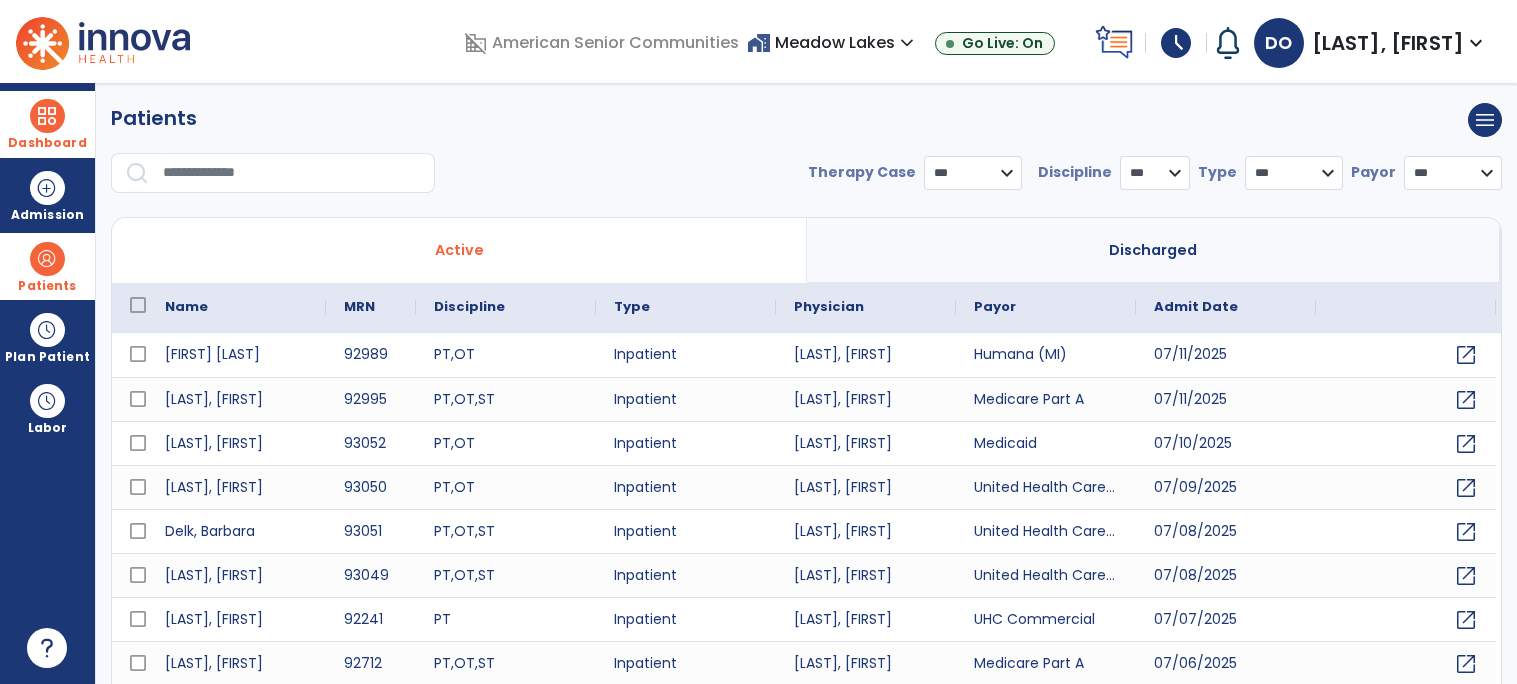 click at bounding box center (47, 116) 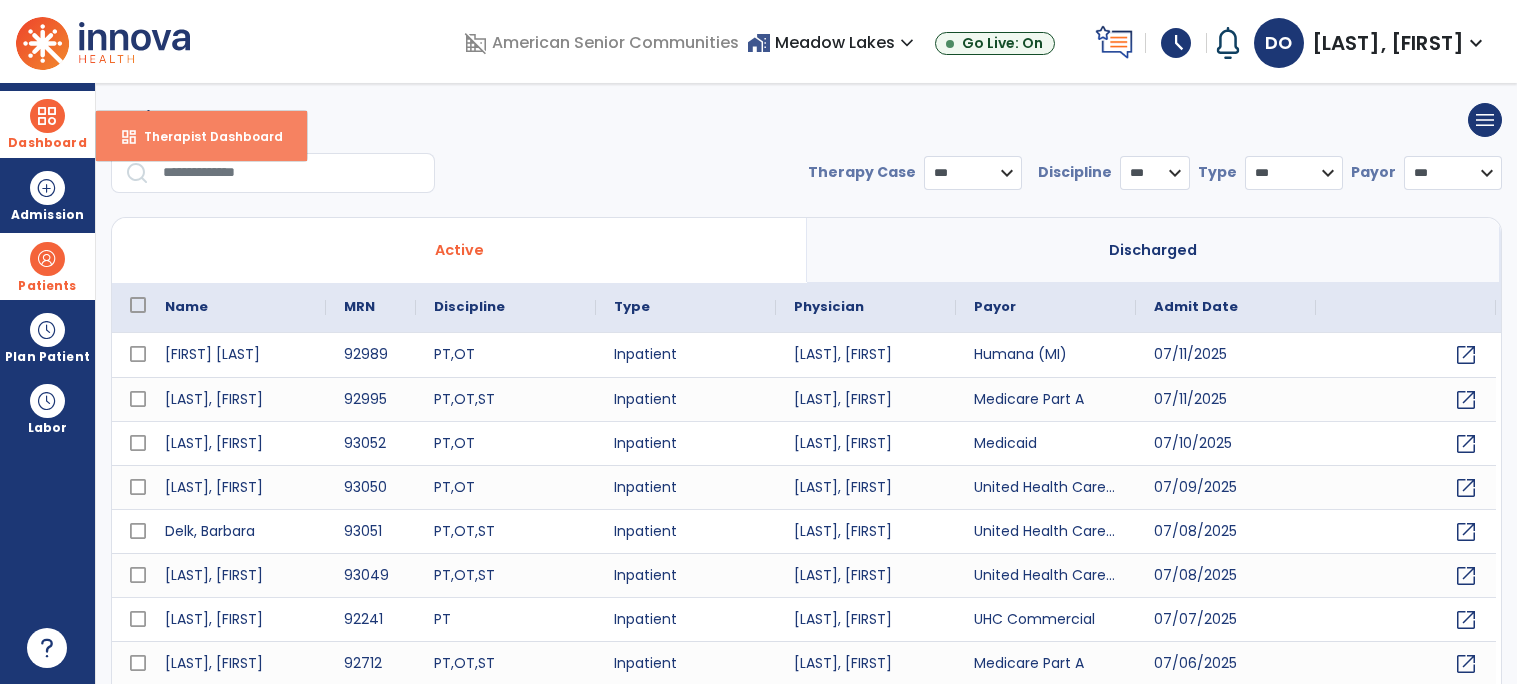 click on "dashboard  Therapist Dashboard" at bounding box center [201, 136] 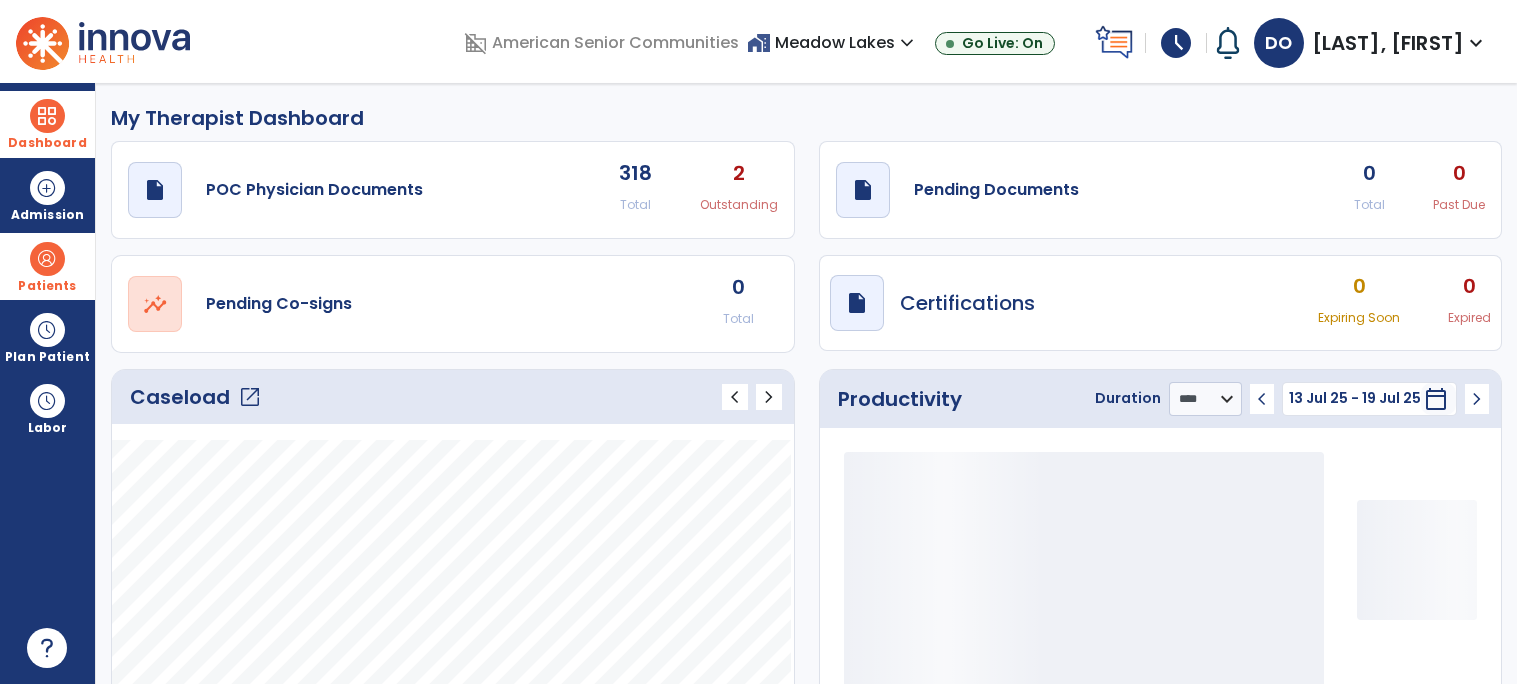 click on "Caseload   open_in_new" 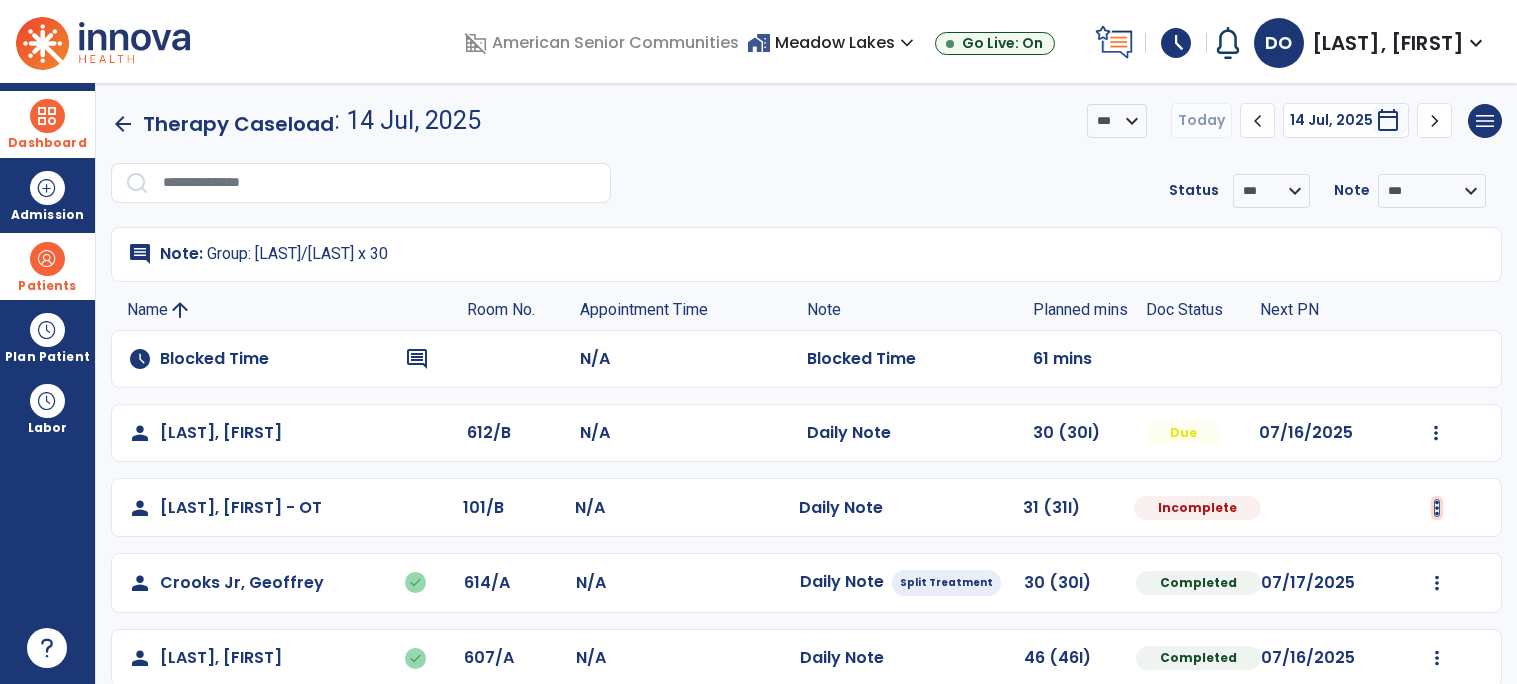 click at bounding box center [1436, 433] 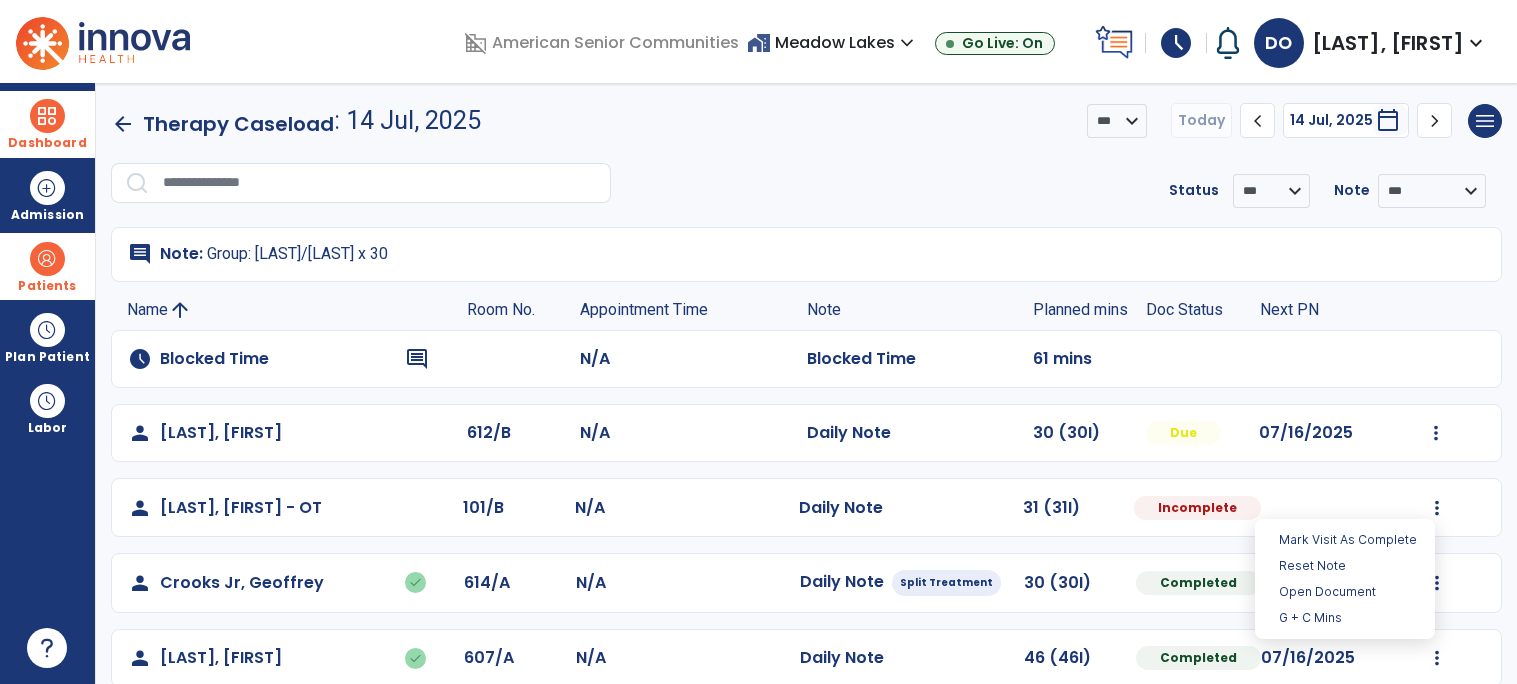 click on "schedule   Blocked Time  comment N/A  Blocked Time   61 mins" 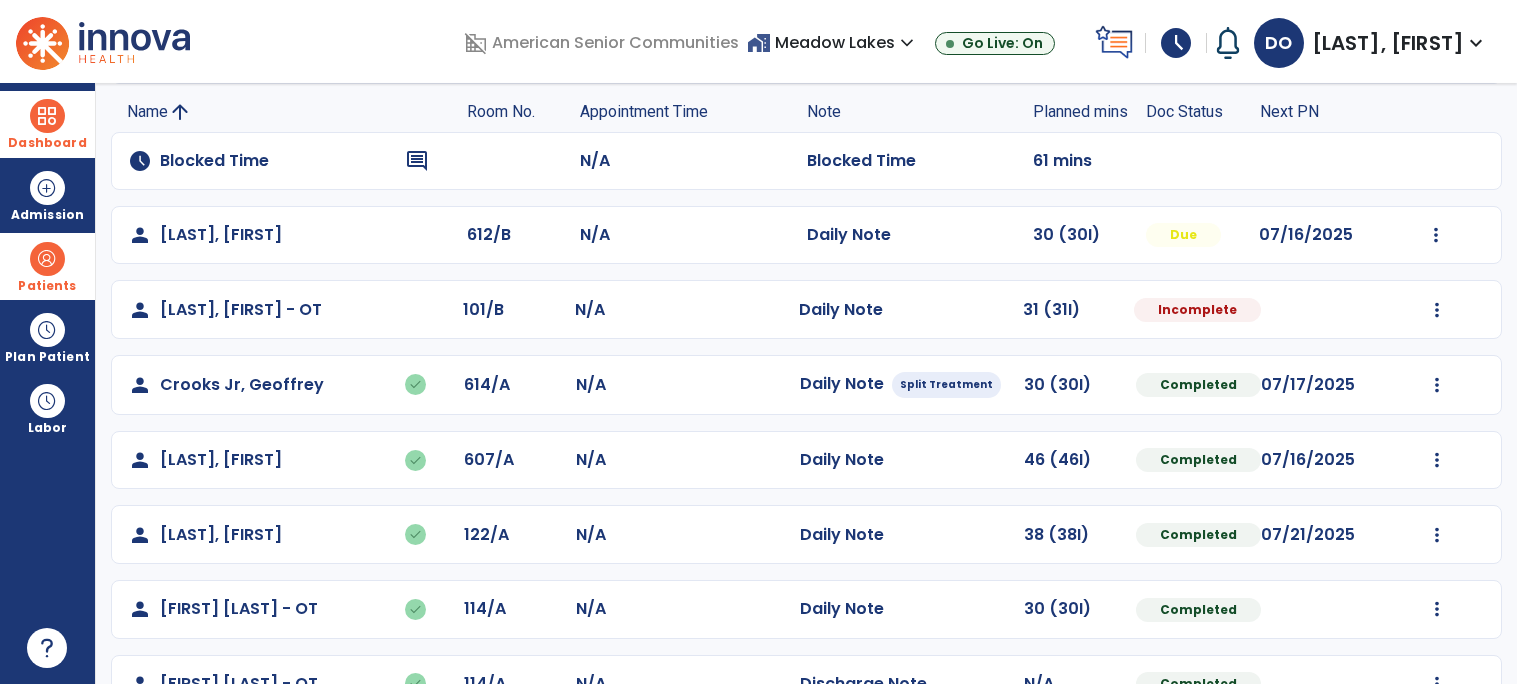 scroll, scrollTop: 846, scrollLeft: 0, axis: vertical 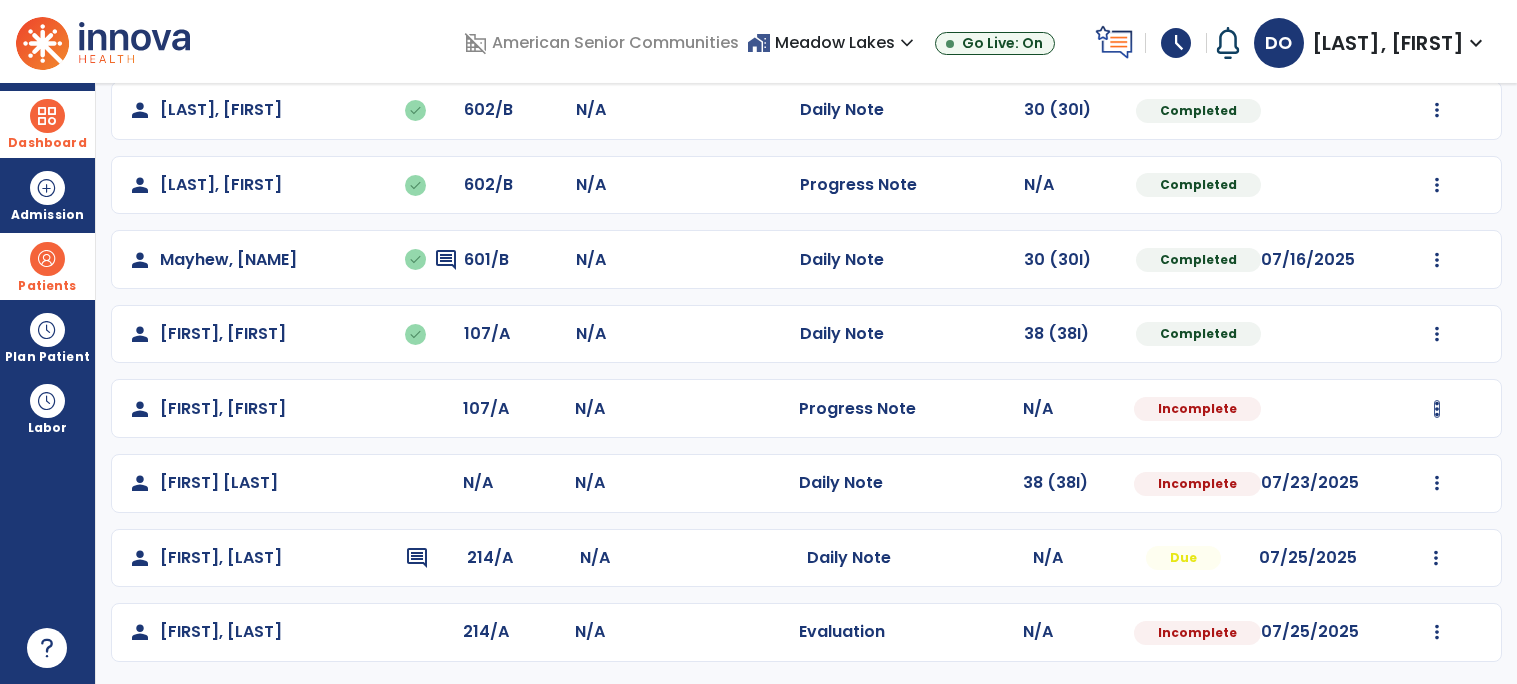 click at bounding box center (1436, -413) 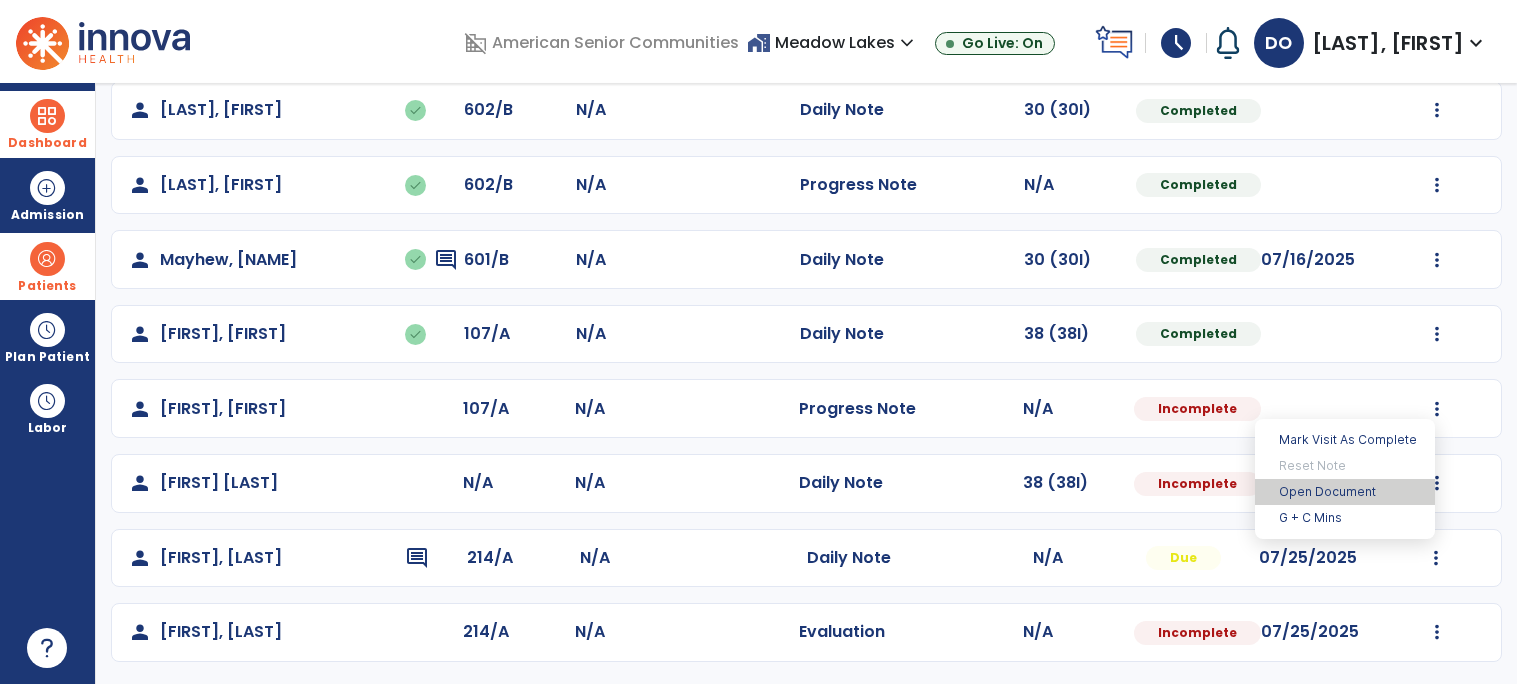 click on "Open Document" at bounding box center [1345, 492] 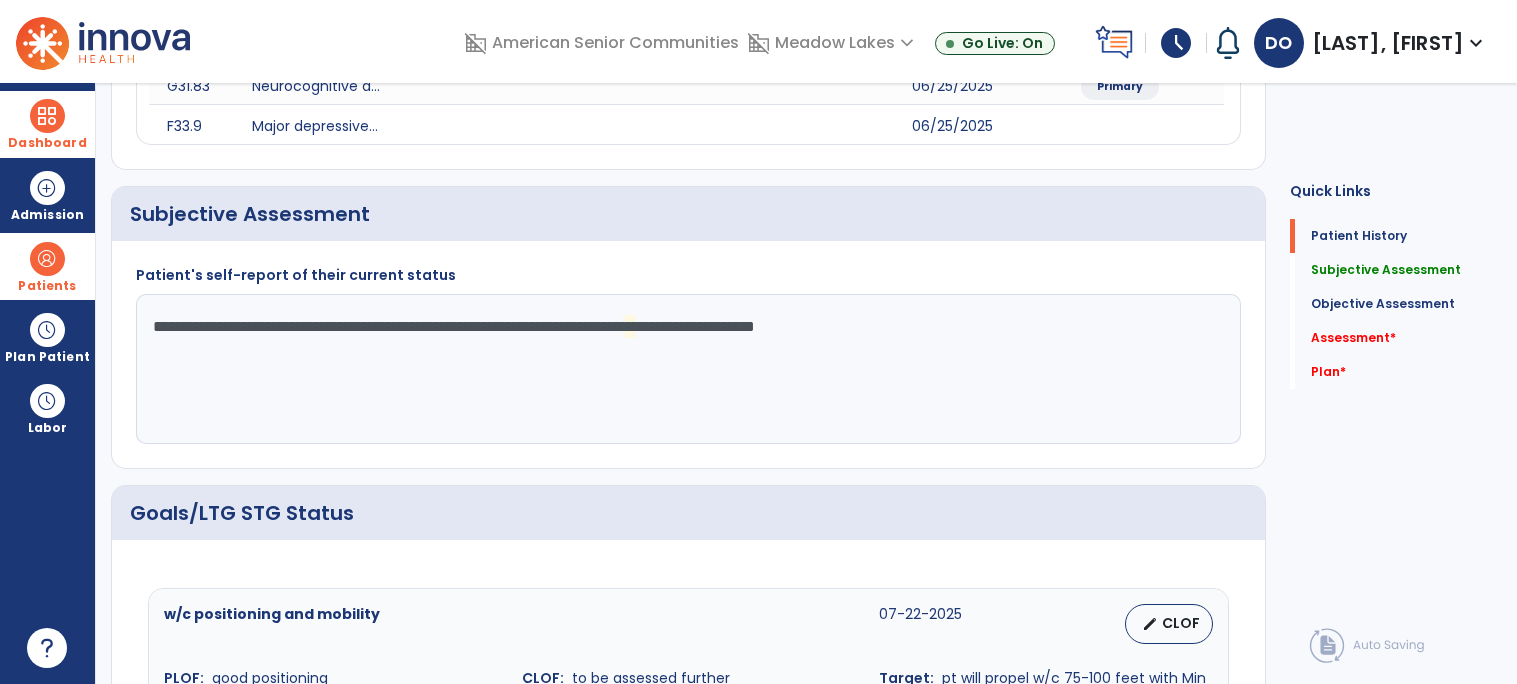 scroll, scrollTop: 0, scrollLeft: 0, axis: both 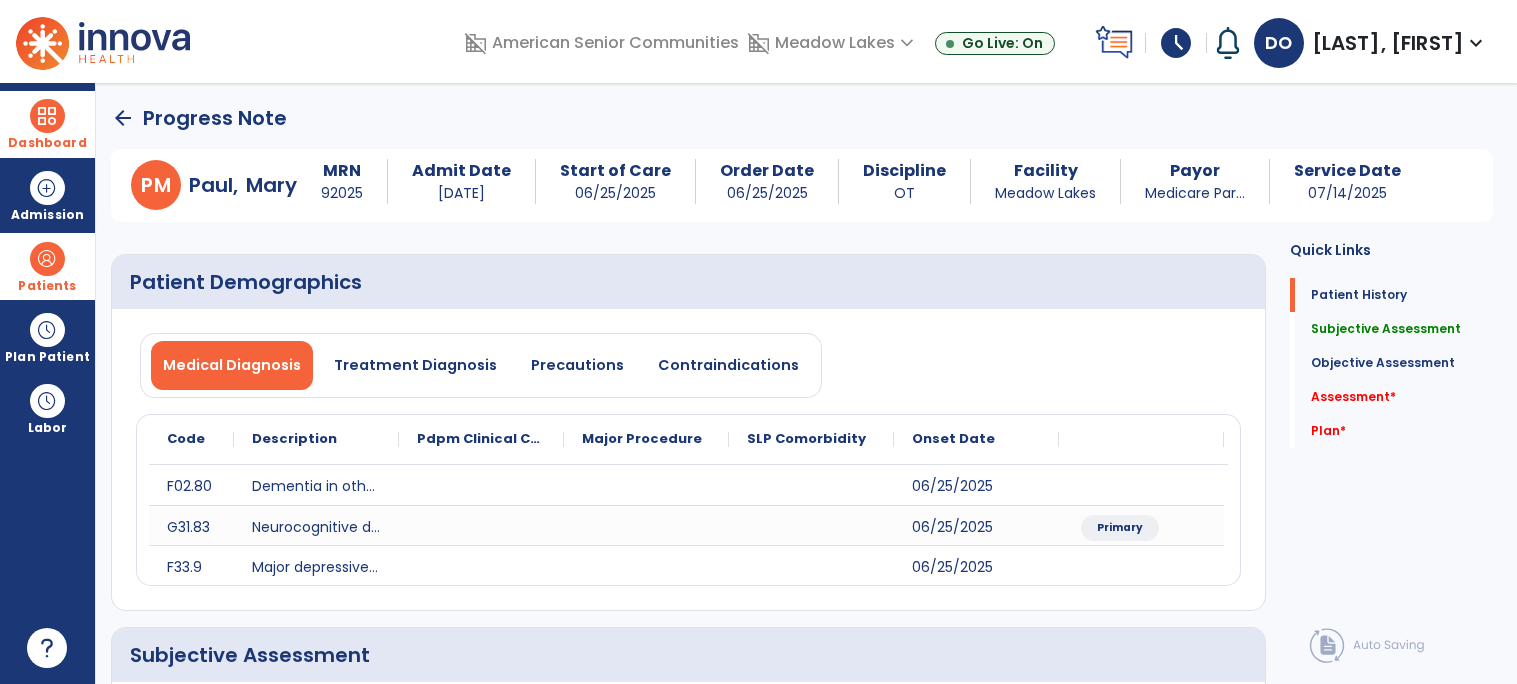 click on "Patients" at bounding box center (47, 266) 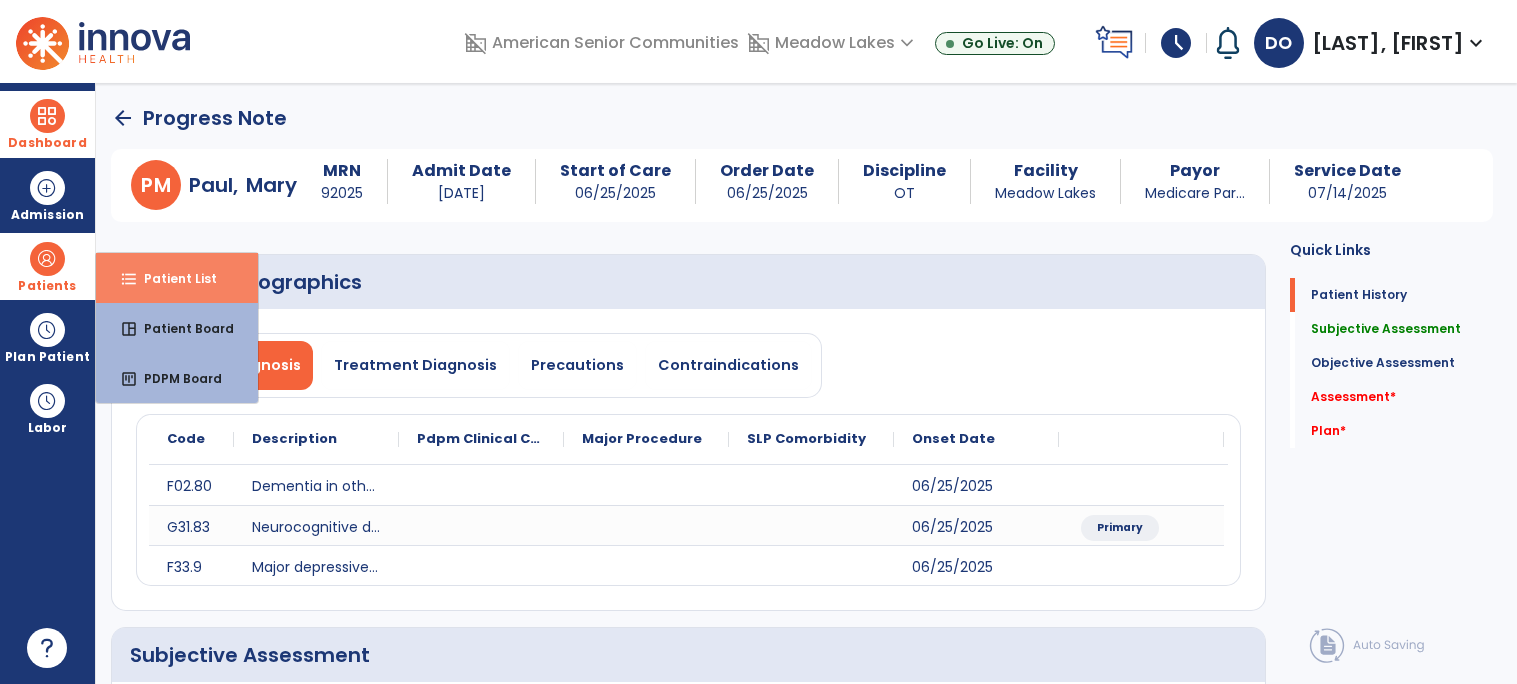 click on "Patient List" at bounding box center (172, 278) 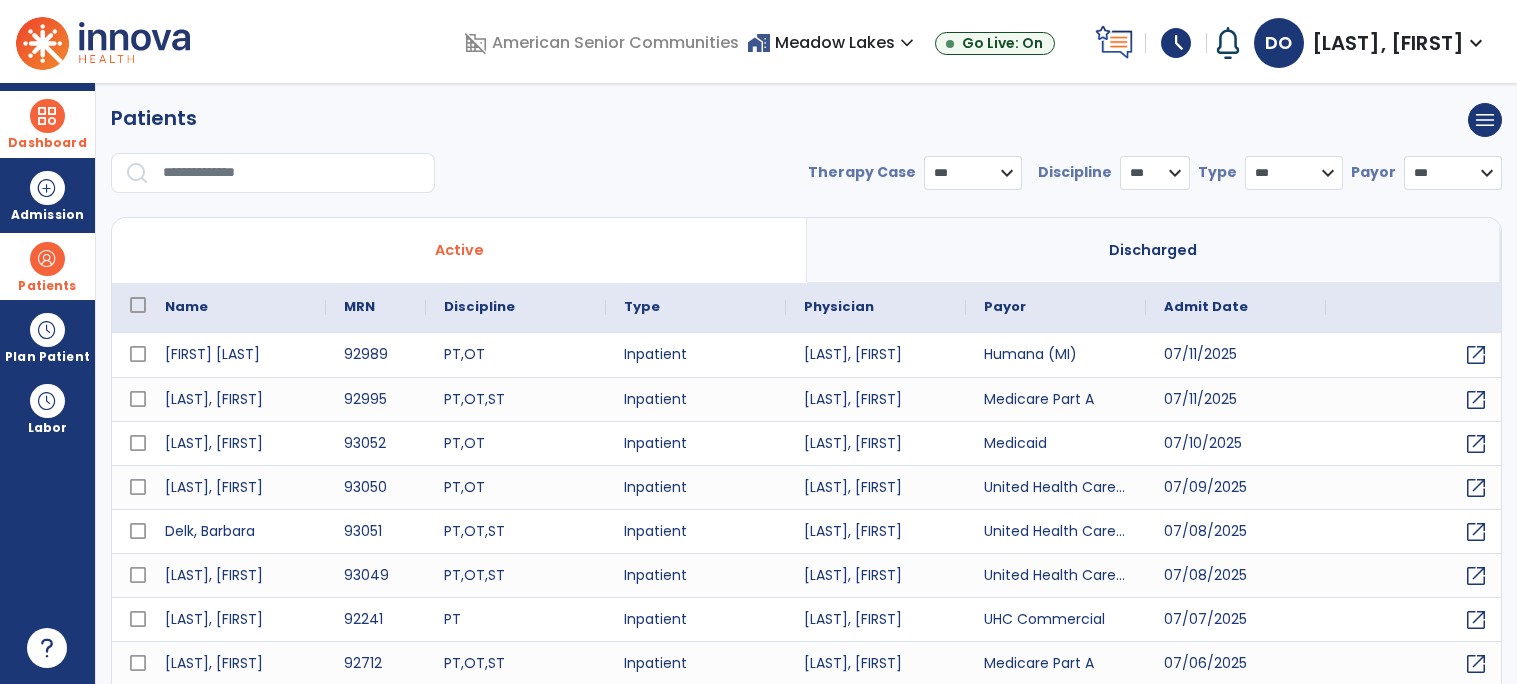 select on "***" 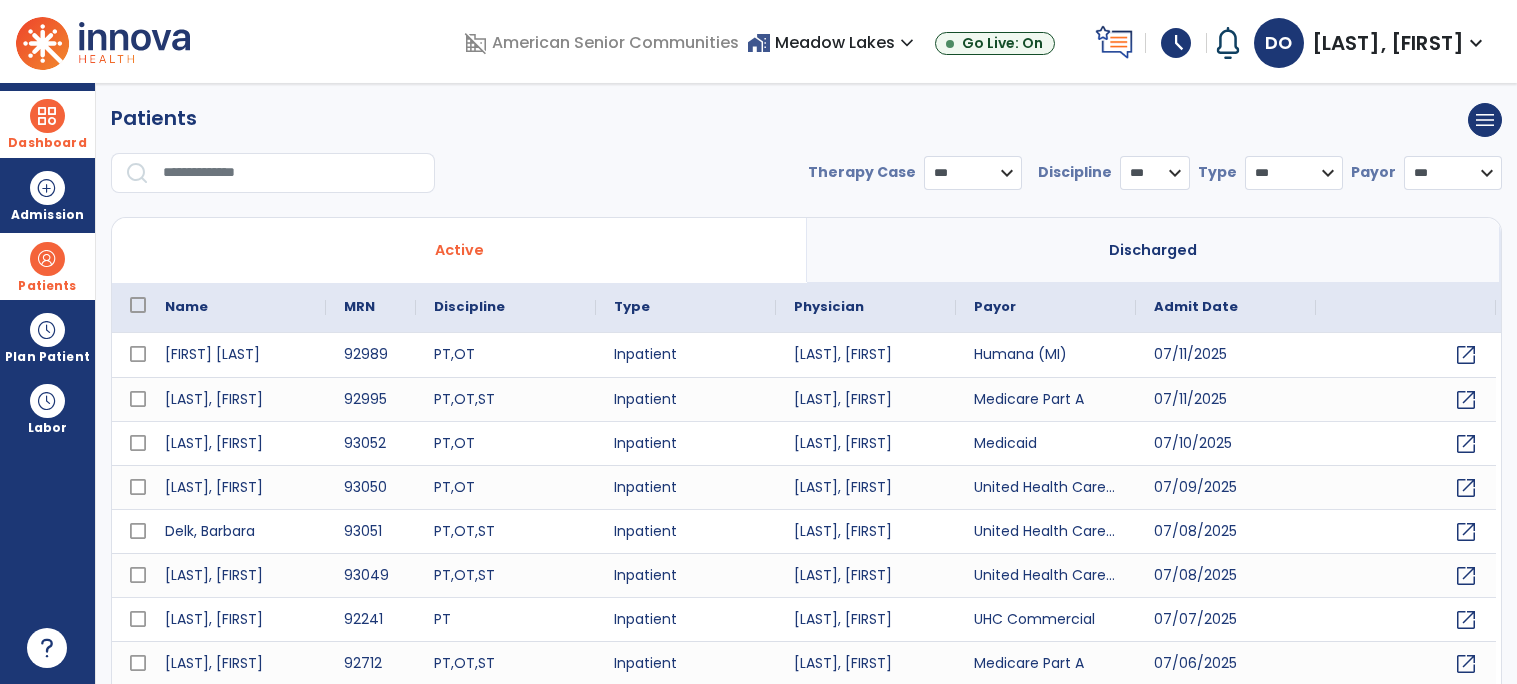 click at bounding box center (292, 173) 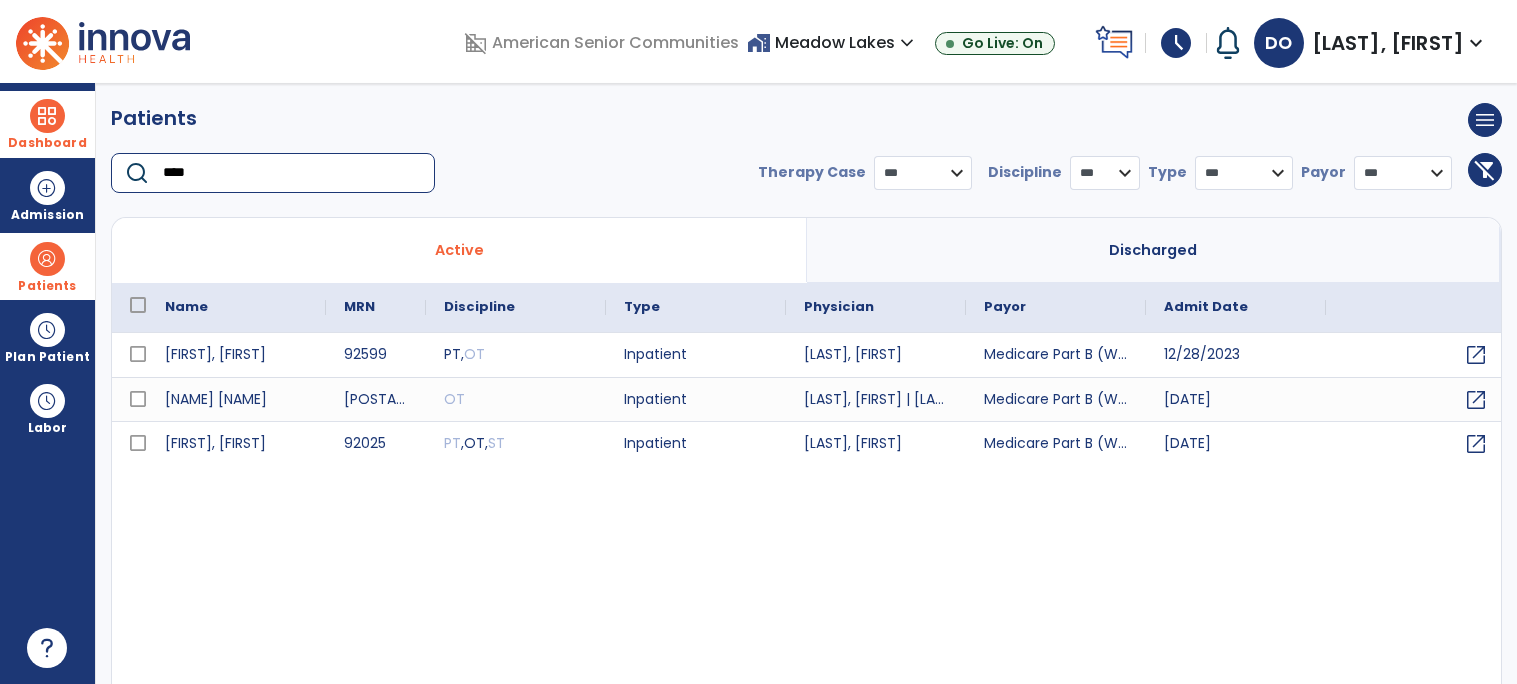 type on "****" 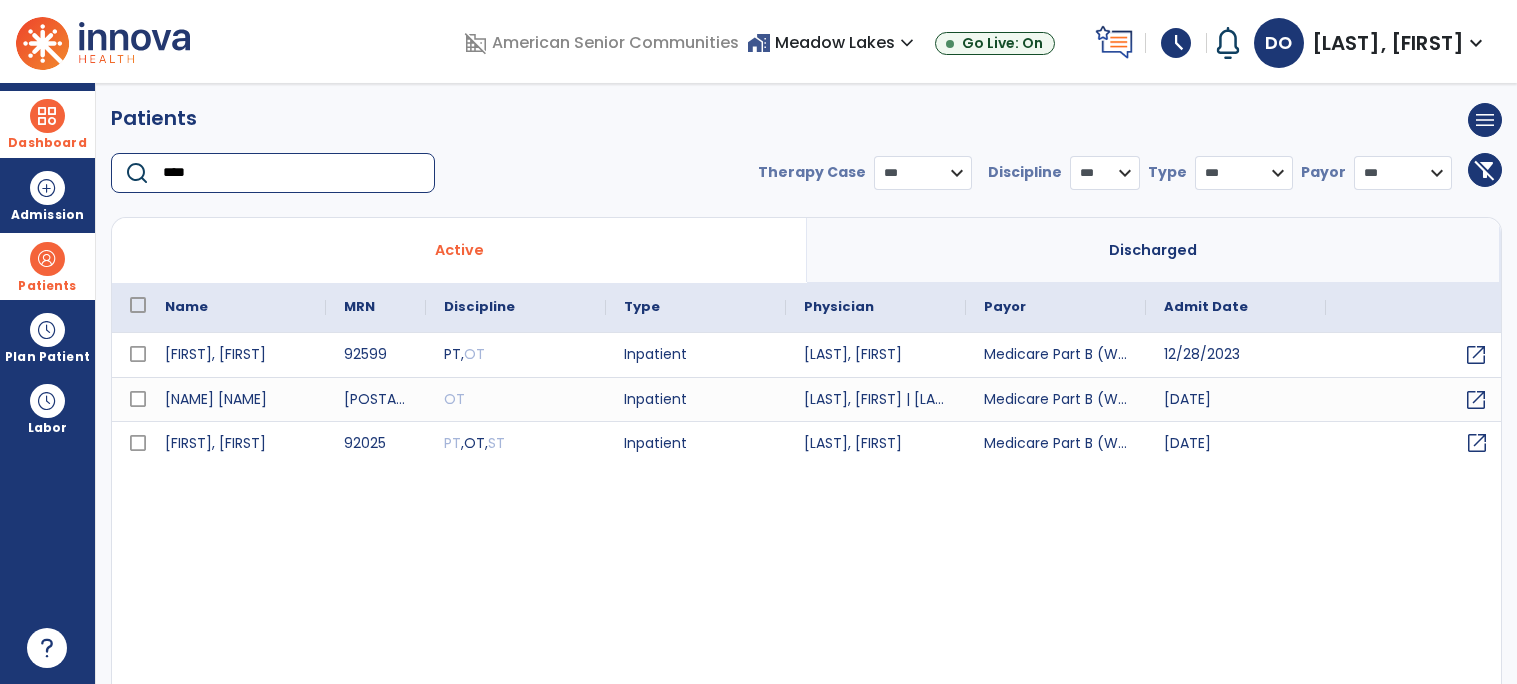 click on "open_in_new" at bounding box center [1477, 443] 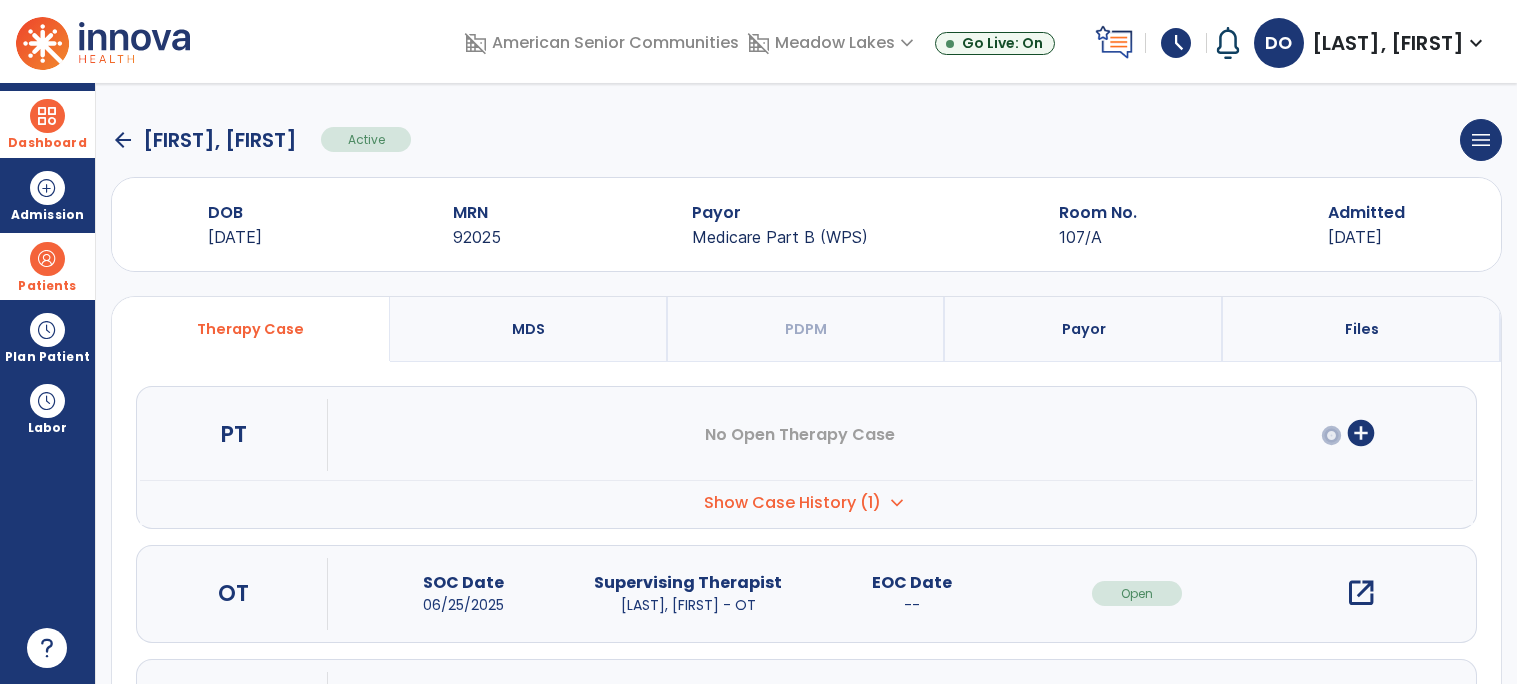 scroll, scrollTop: 4, scrollLeft: 0, axis: vertical 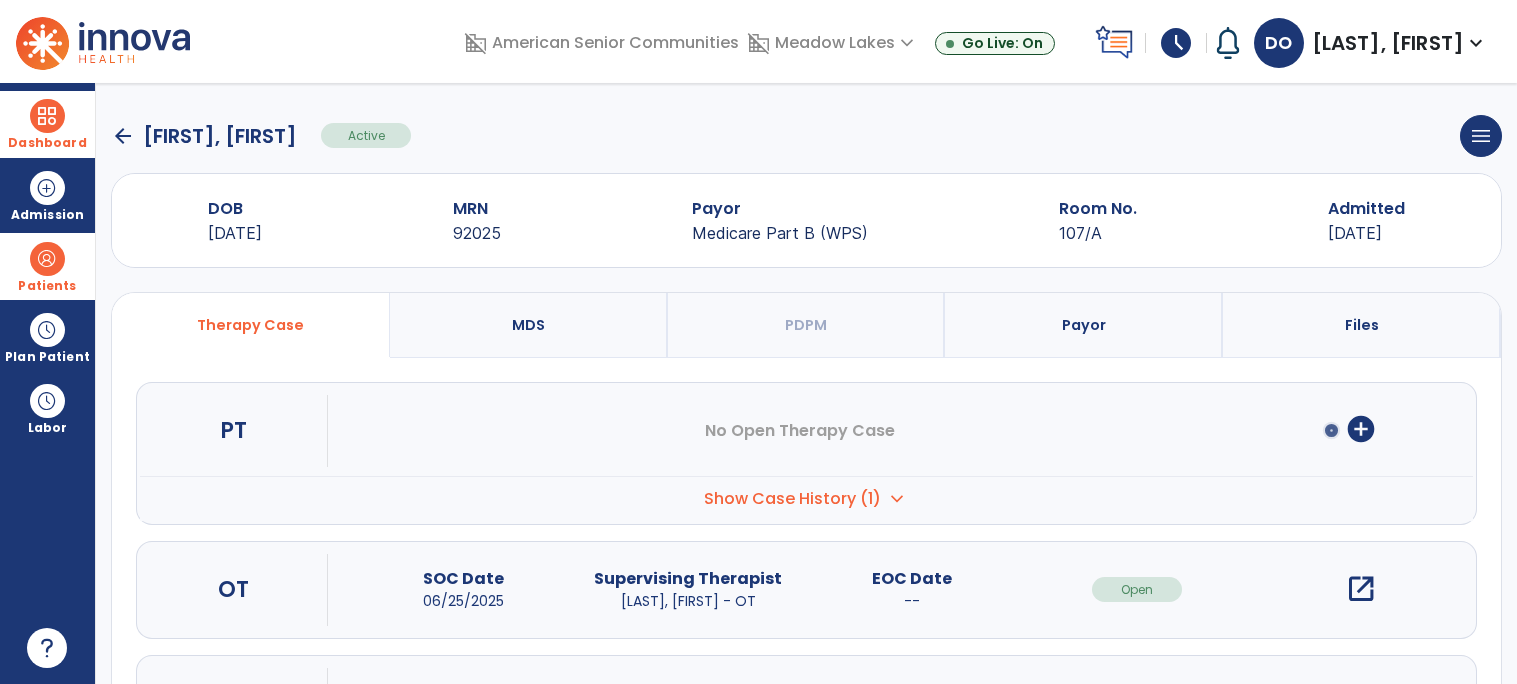 click on "open_in_new" at bounding box center (1361, 589) 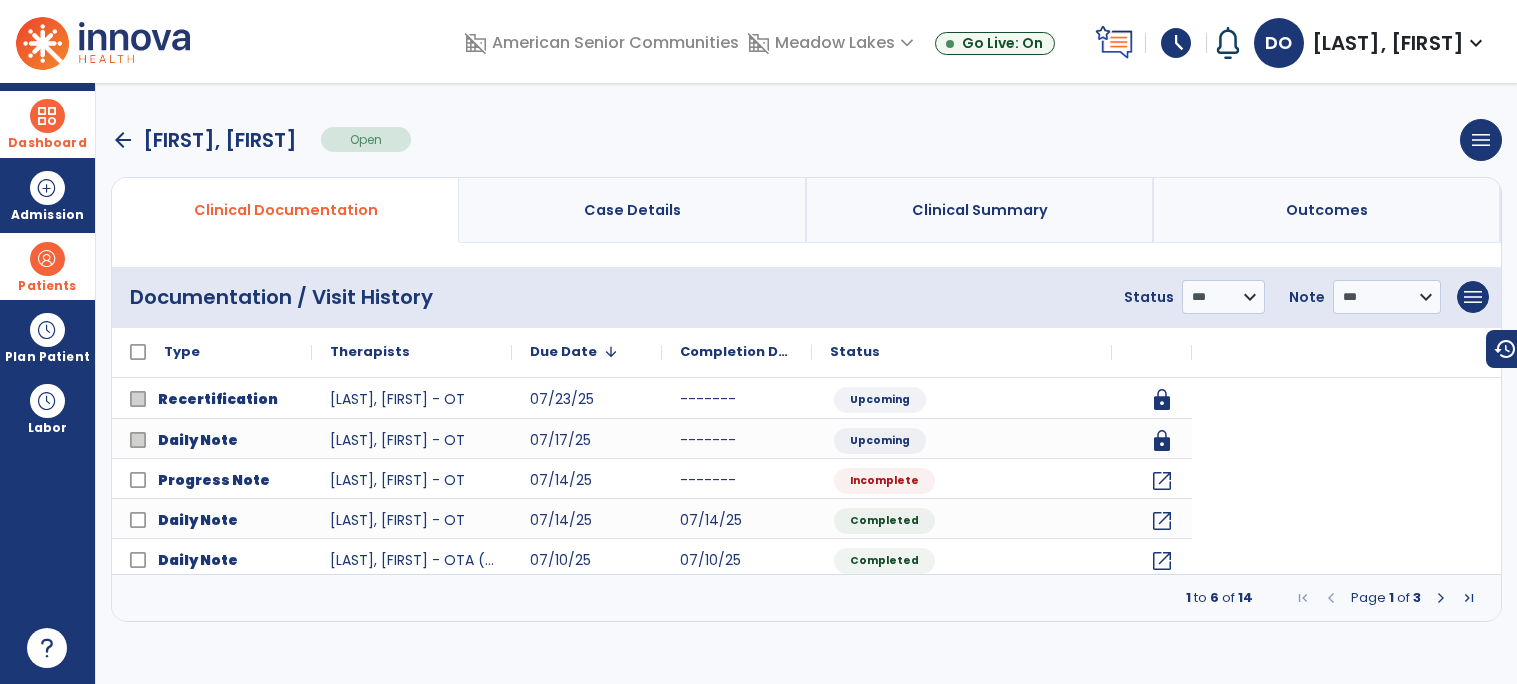 scroll, scrollTop: 0, scrollLeft: 0, axis: both 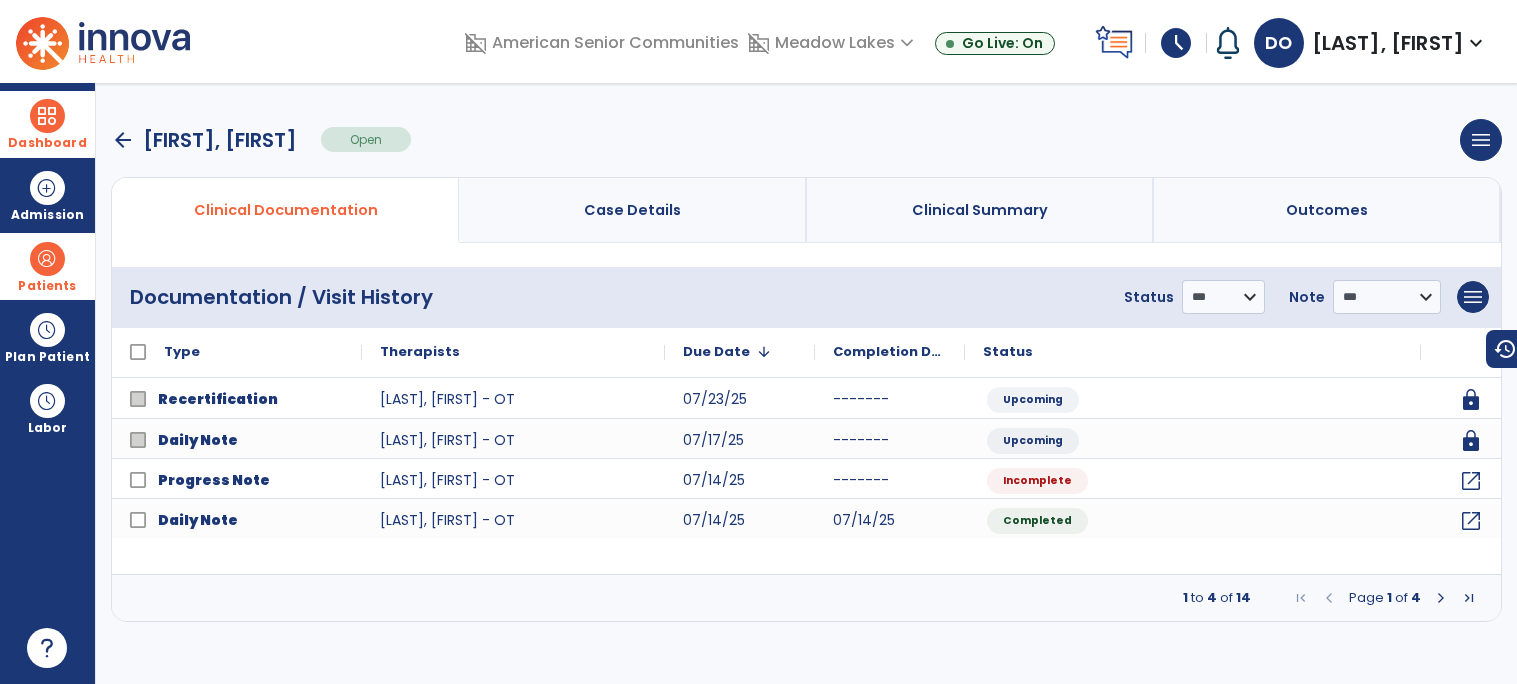 click at bounding box center [1441, 598] 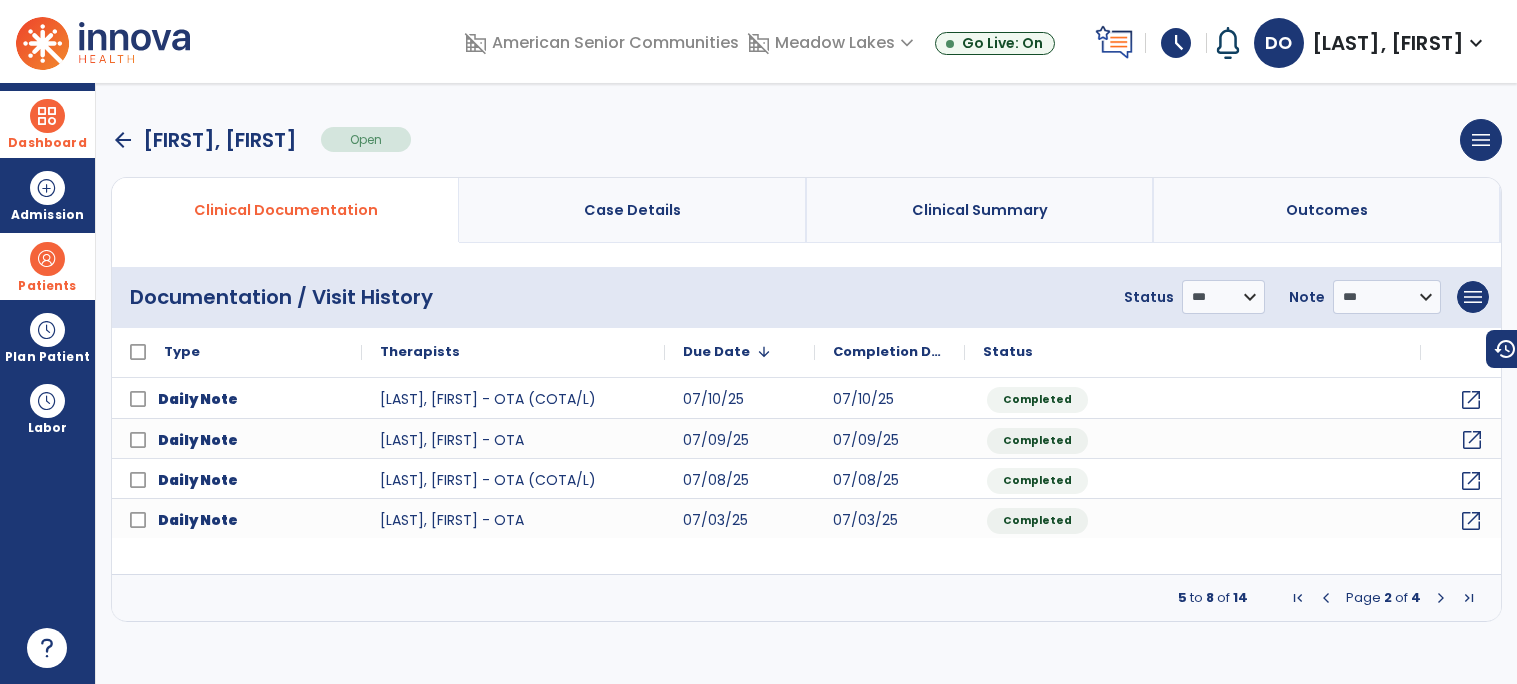 click on "open_in_new" 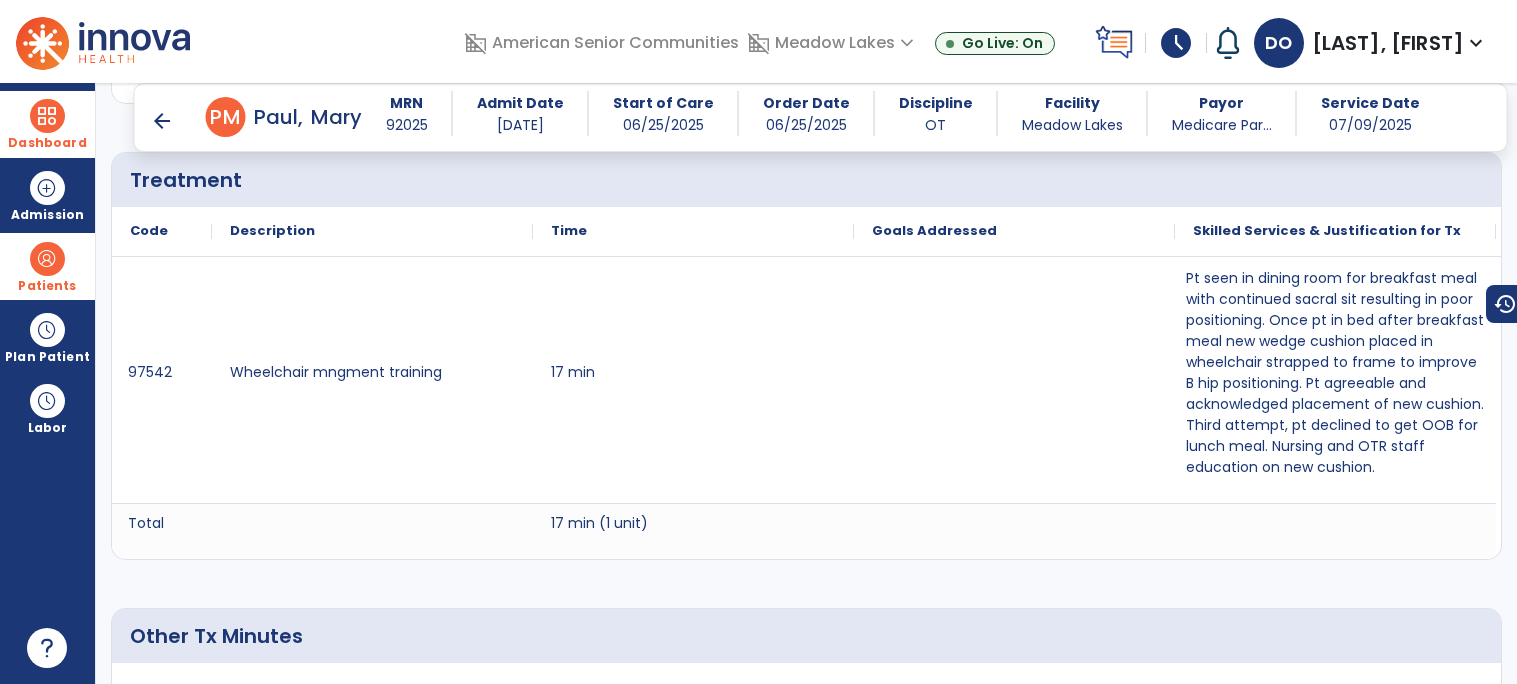 scroll, scrollTop: 1411, scrollLeft: 0, axis: vertical 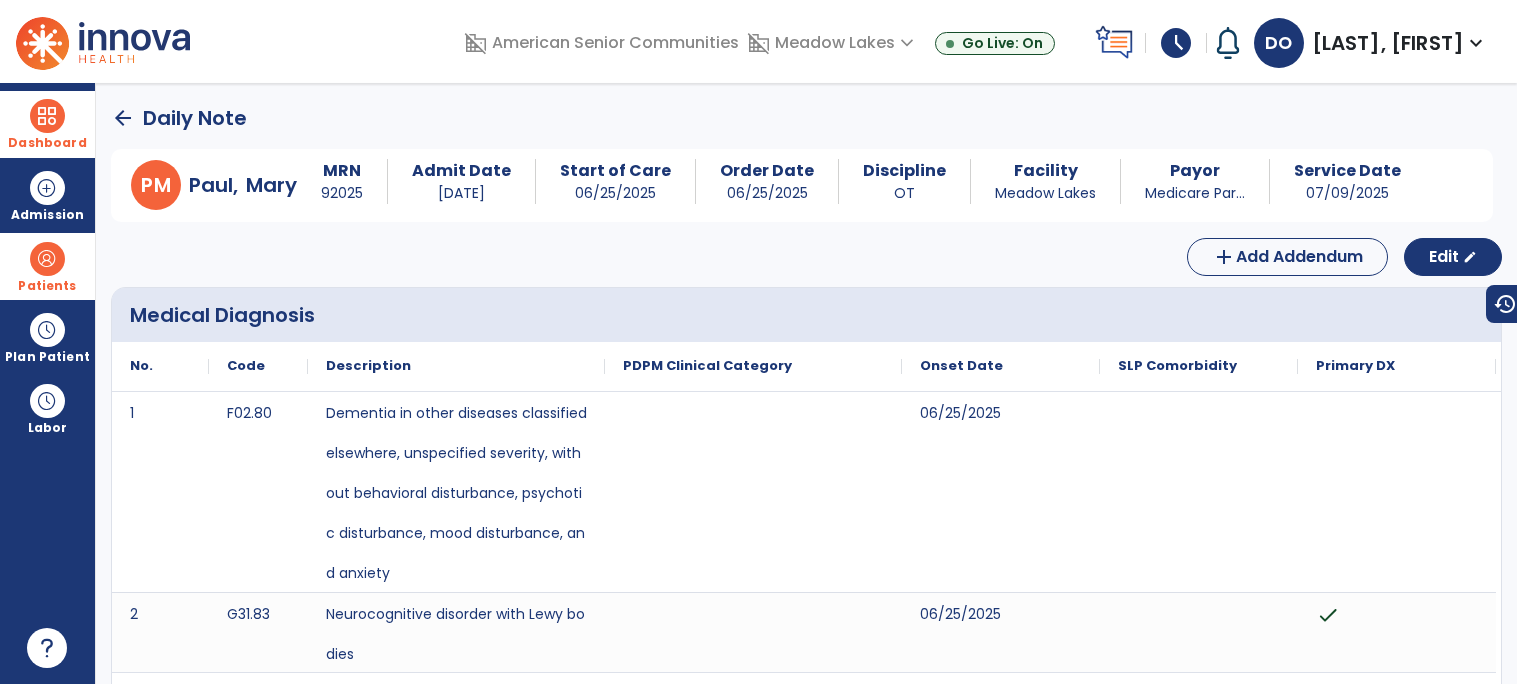 click on "arrow_back" 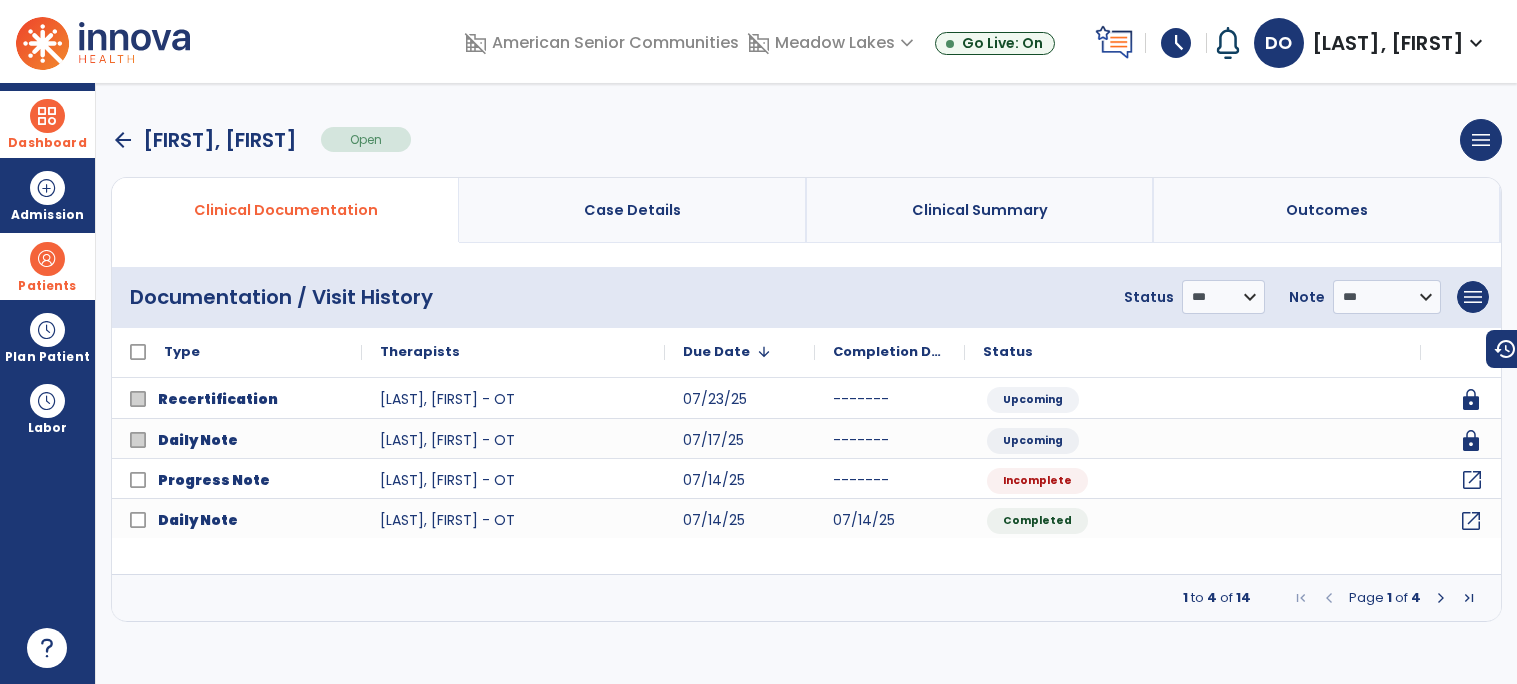 click on "open_in_new" 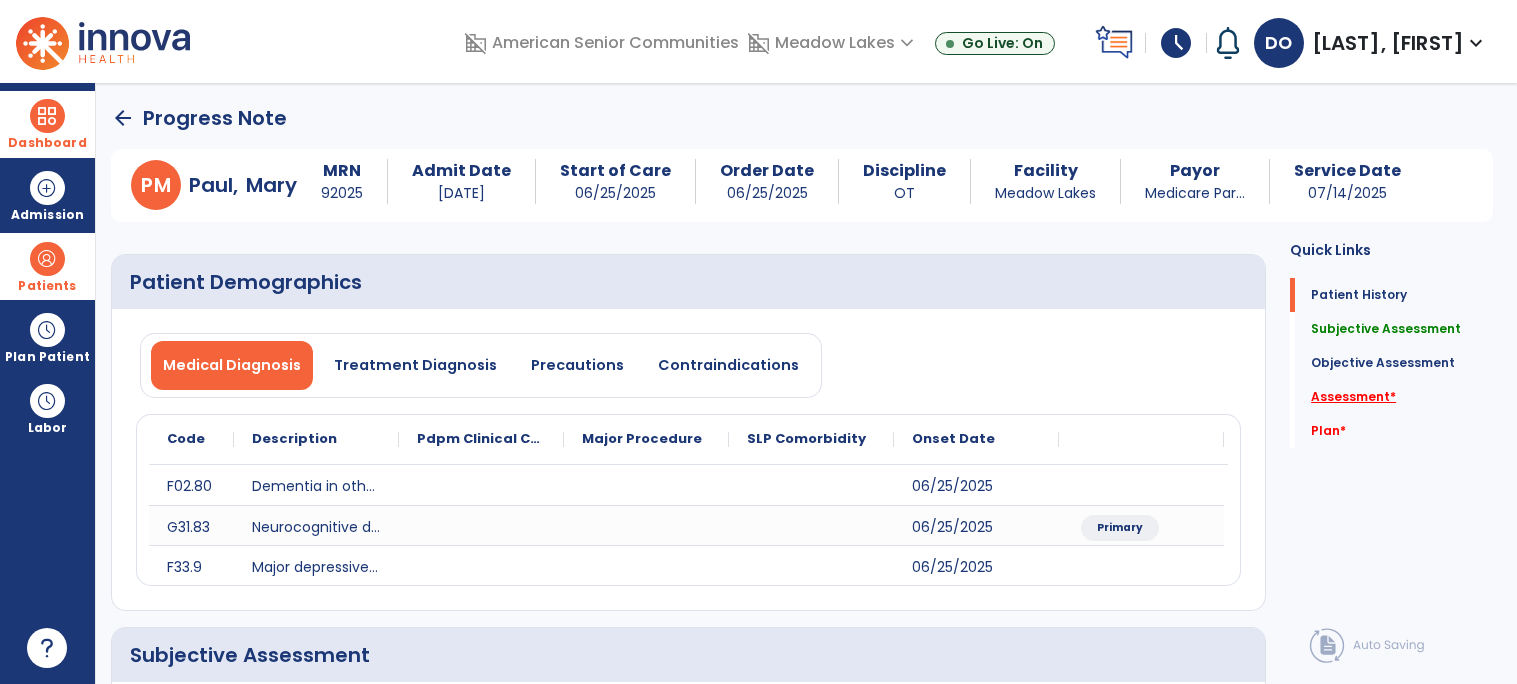 click on "Assessment   *" 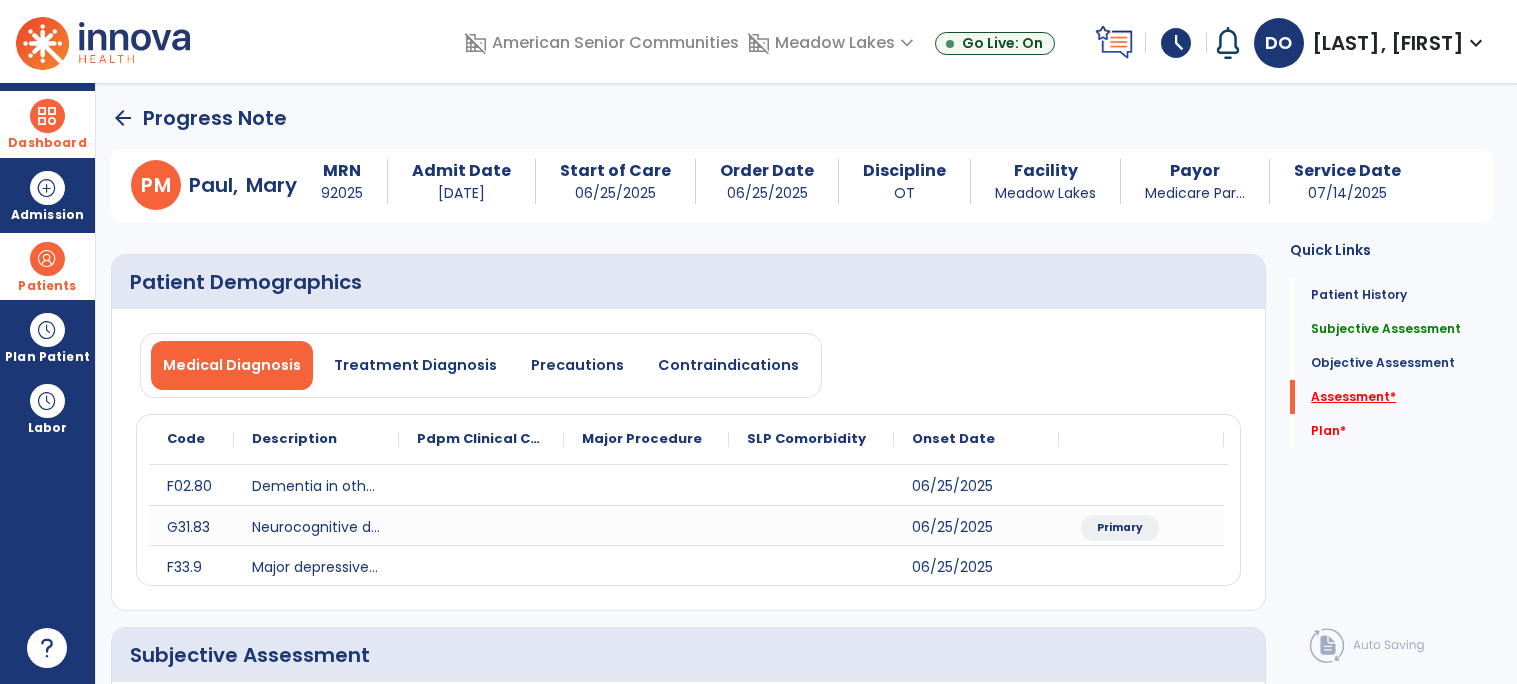 scroll, scrollTop: 41, scrollLeft: 0, axis: vertical 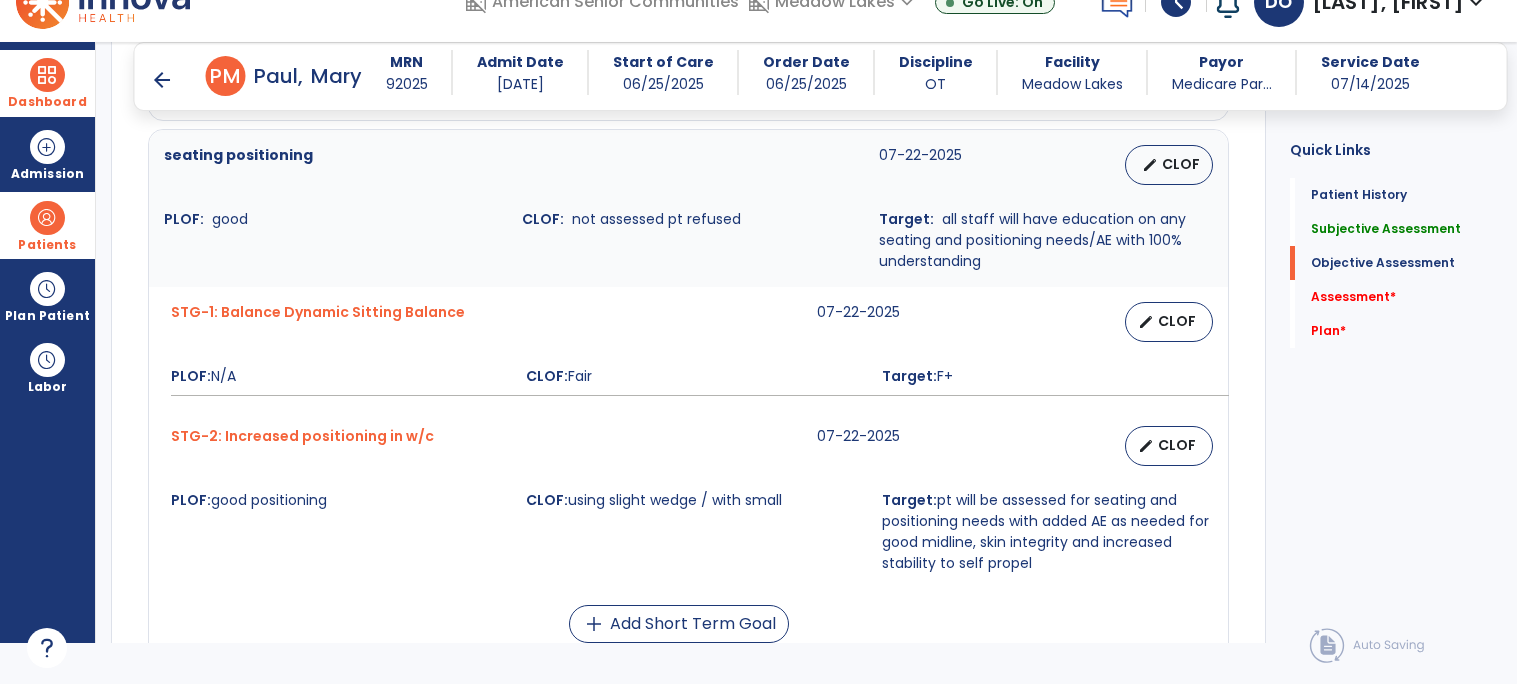 click on "Target: pt will be assessed for seating and positioning needs with added AE as needed for good midline, skin integrity and increased stability to self propel" at bounding box center (1047, 532) 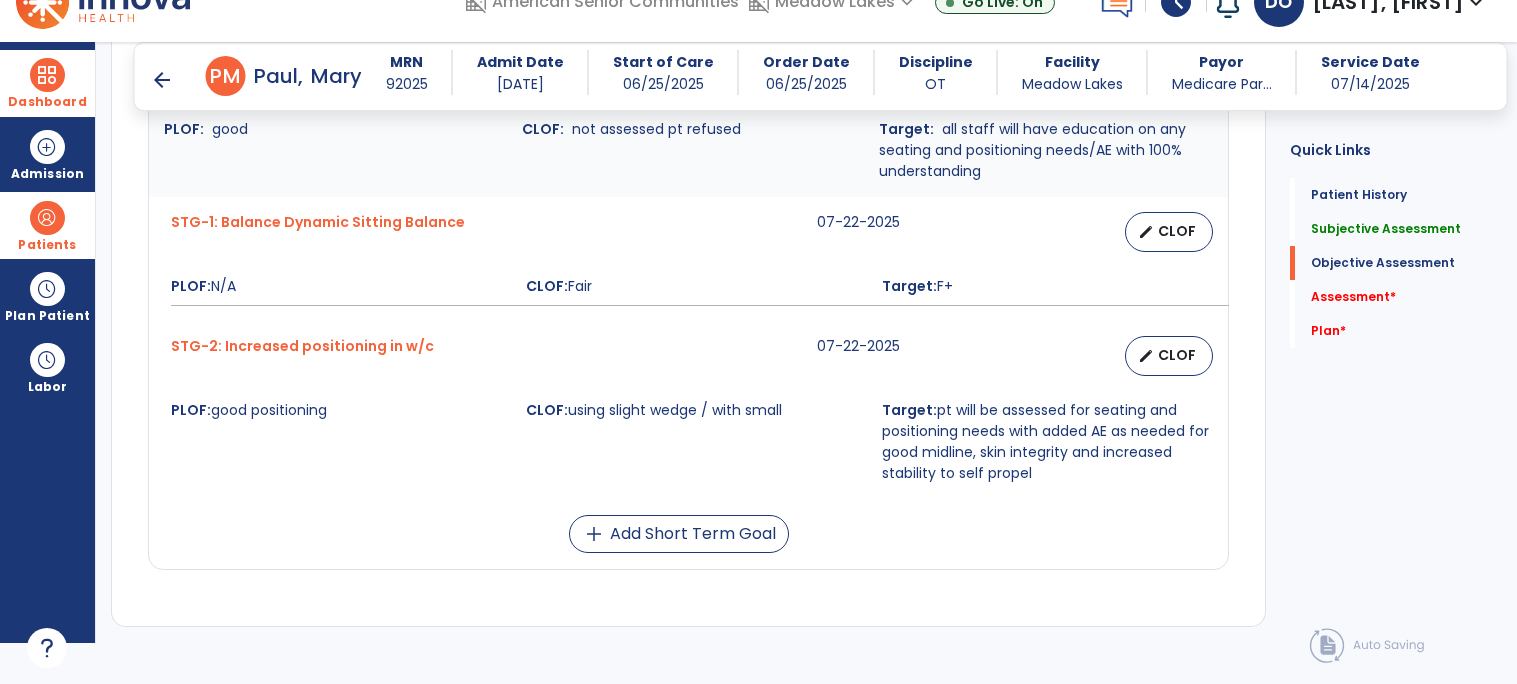 scroll, scrollTop: 1281, scrollLeft: 0, axis: vertical 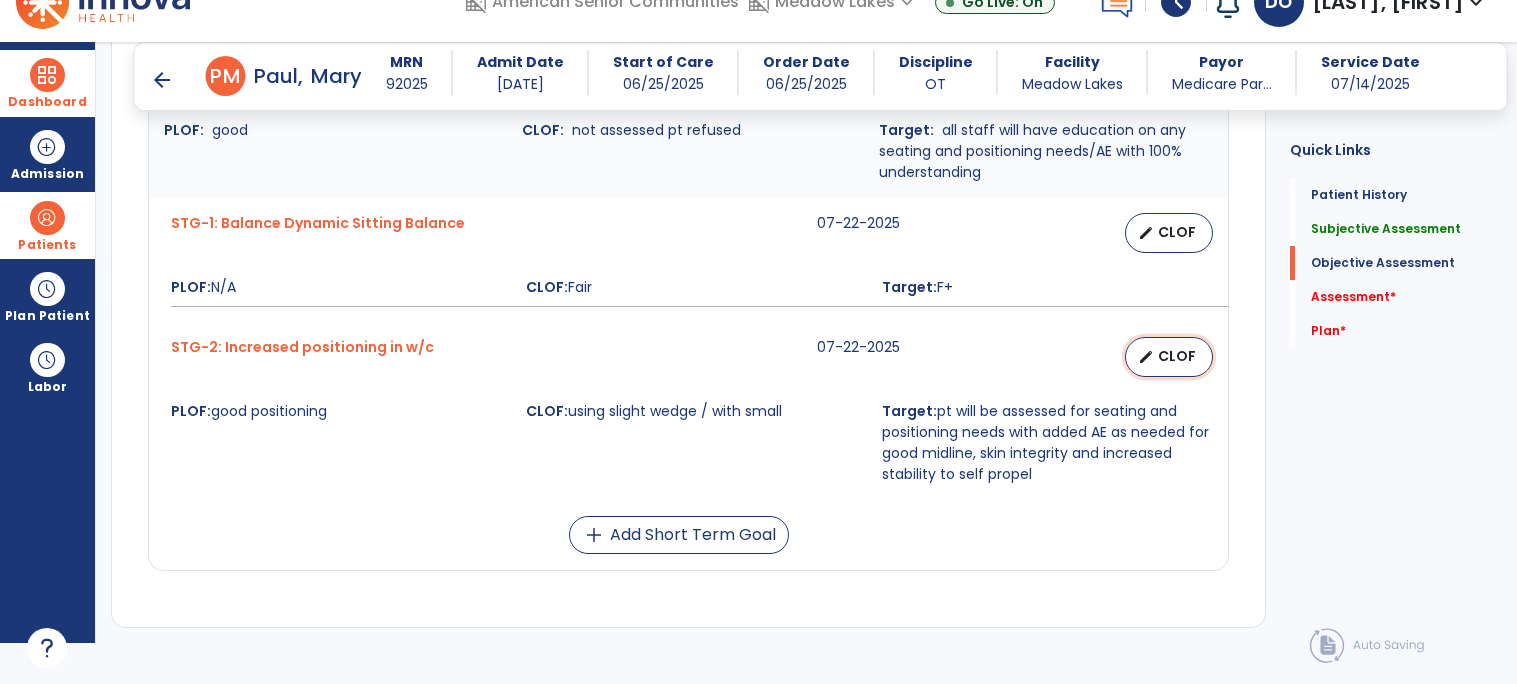 click on "CLOF" at bounding box center (1177, 356) 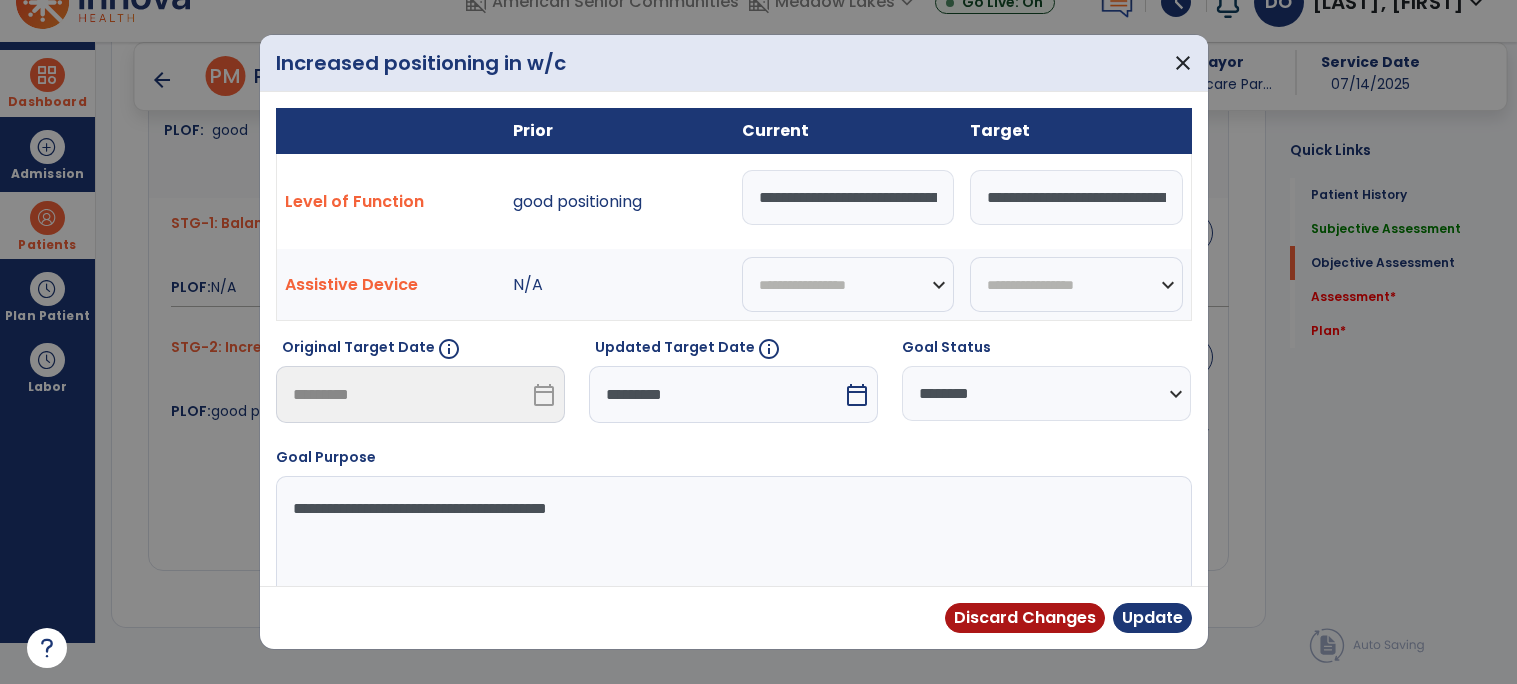 click on "**********" at bounding box center (848, 197) 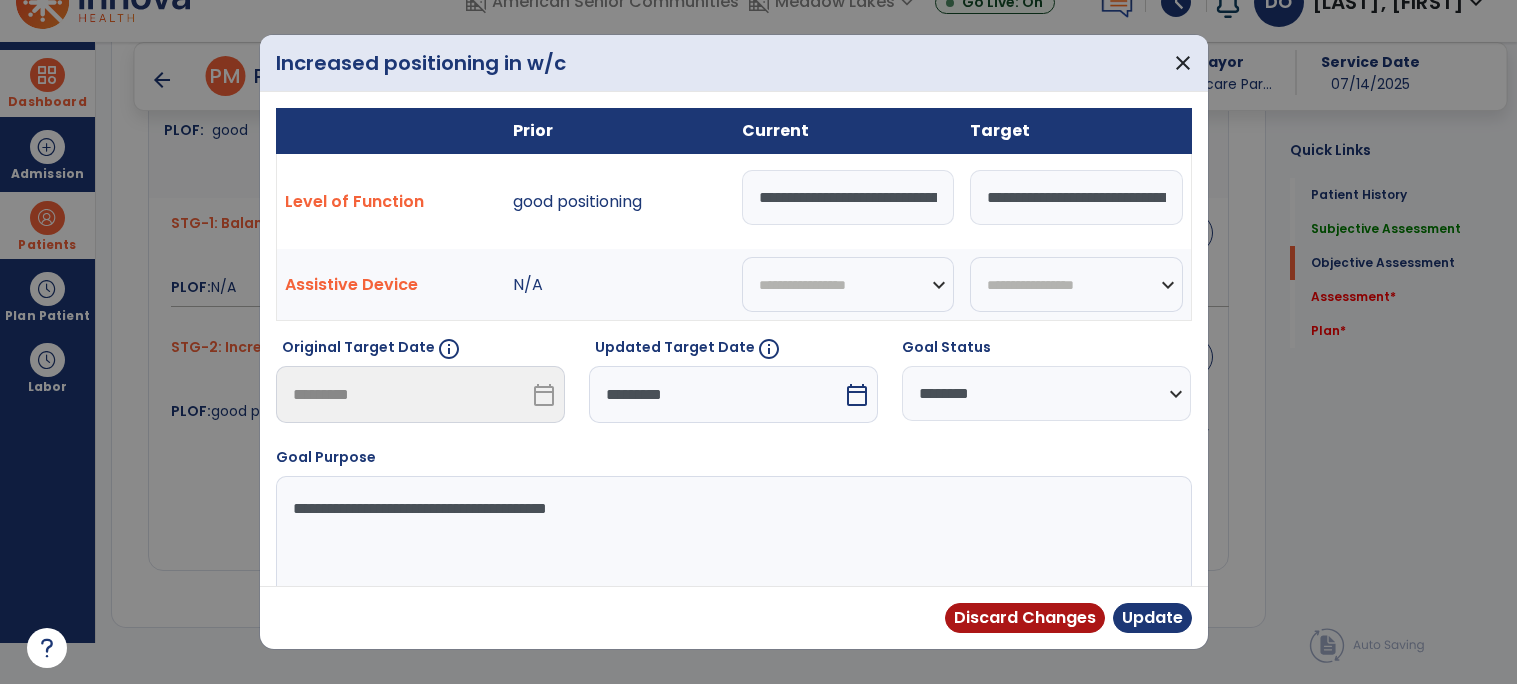 click on "**********" at bounding box center (848, 197) 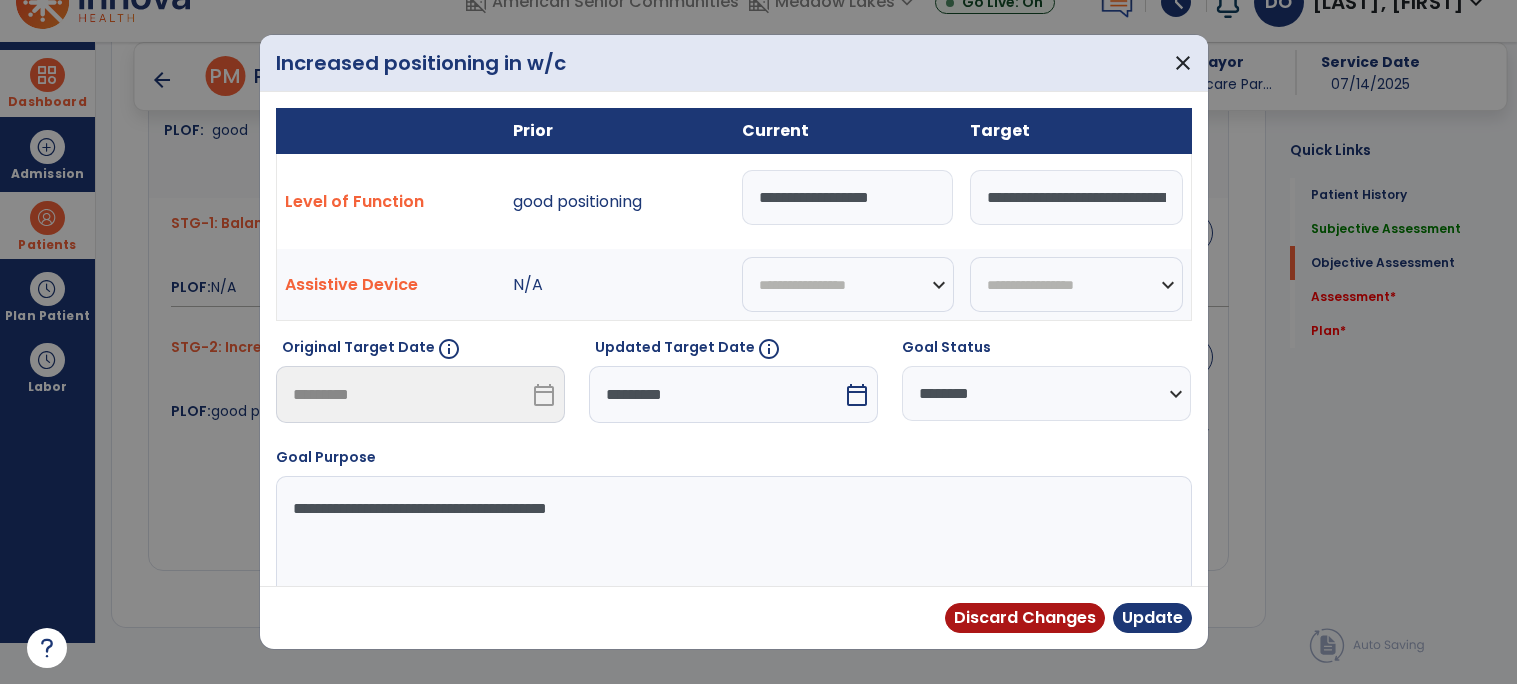 scroll, scrollTop: 0, scrollLeft: 0, axis: both 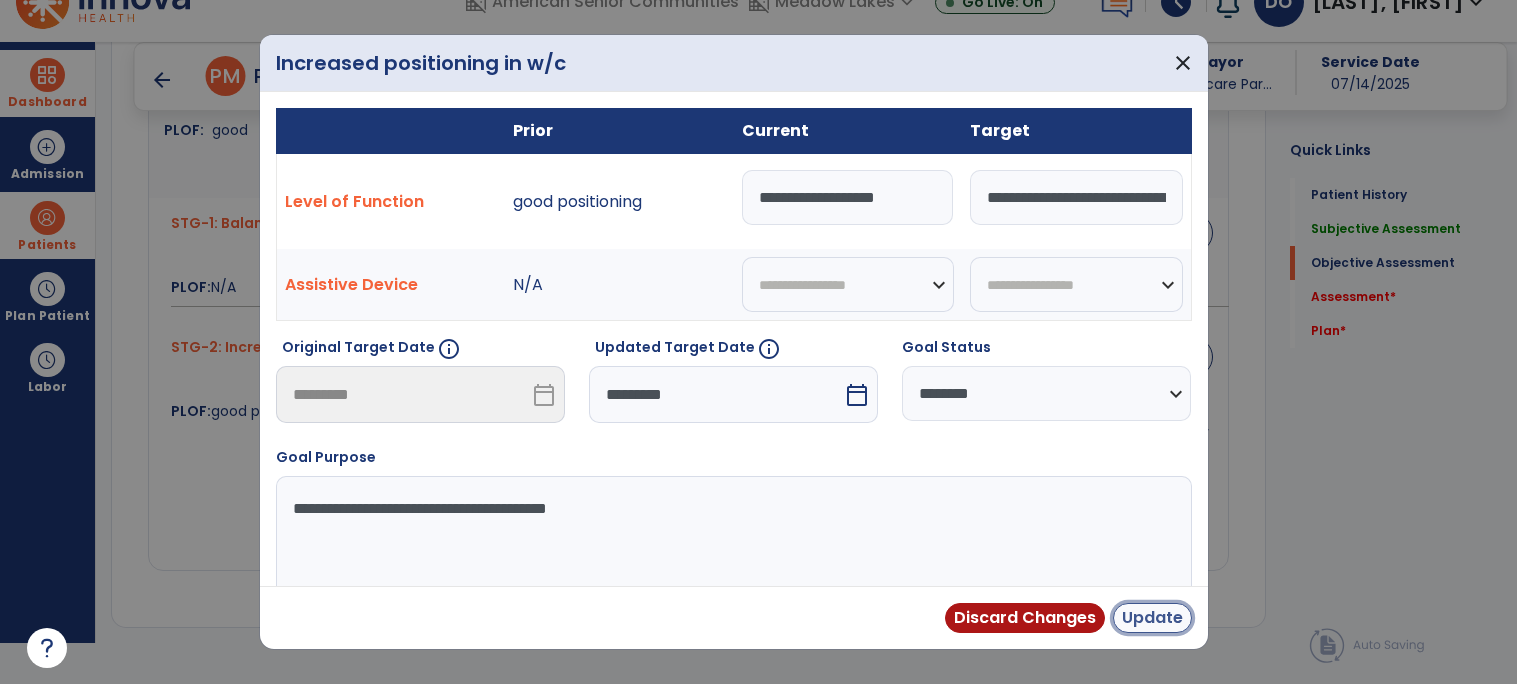 click on "Update" at bounding box center (1152, 618) 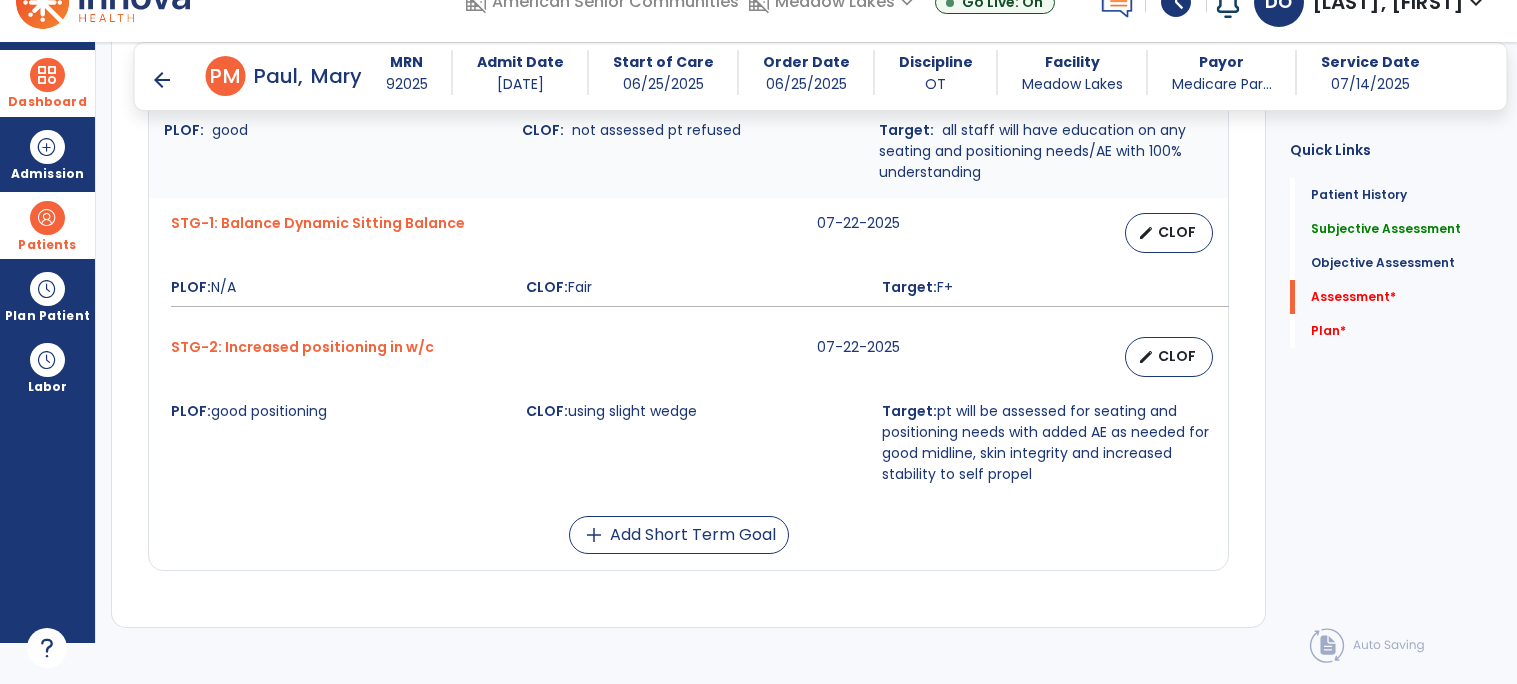 scroll, scrollTop: 0, scrollLeft: 0, axis: both 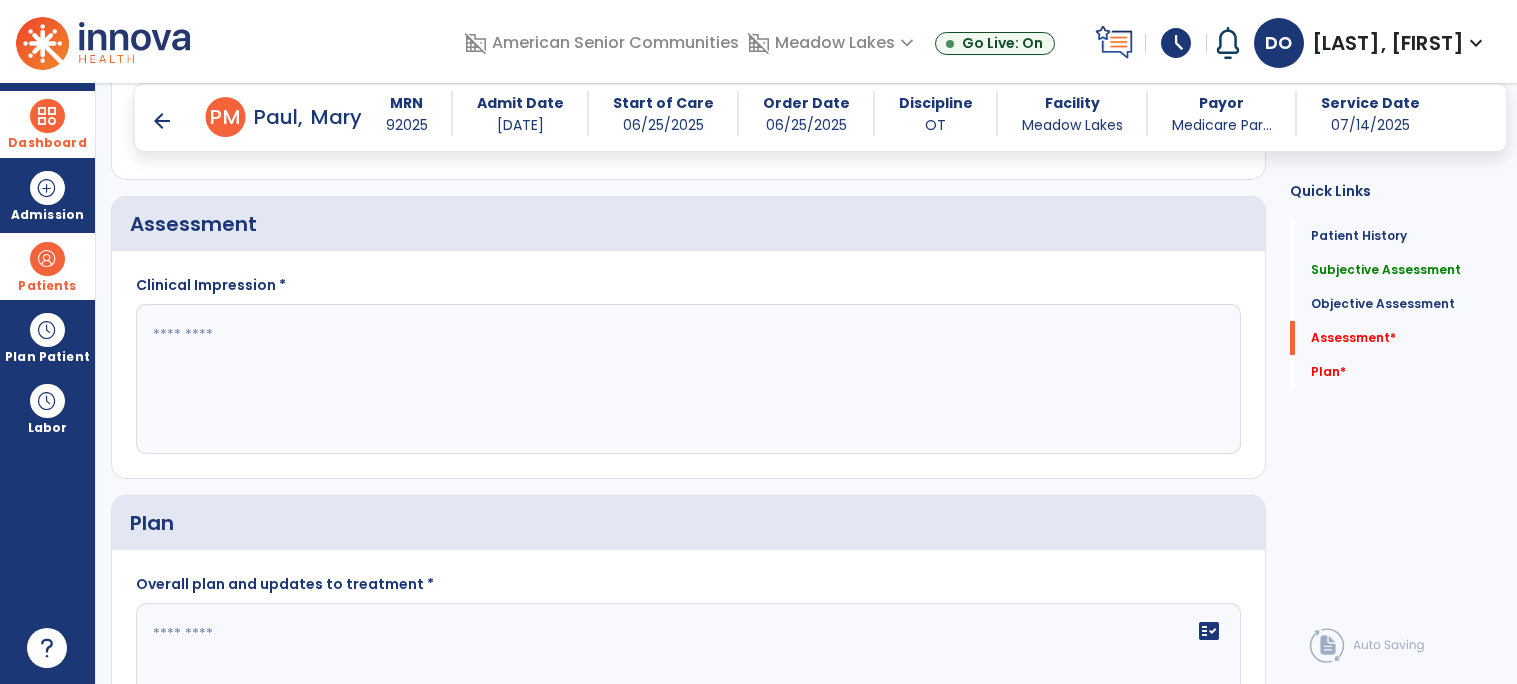 click 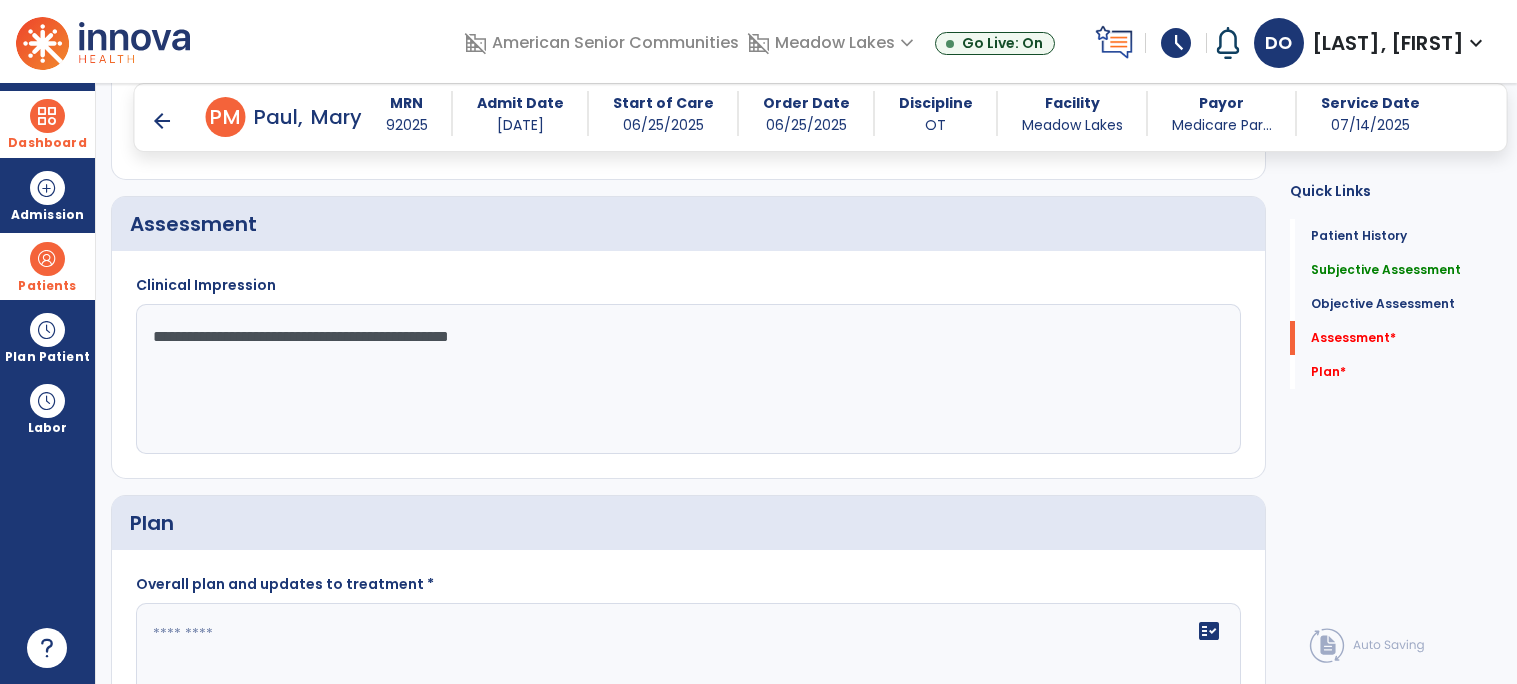 click on "**********" 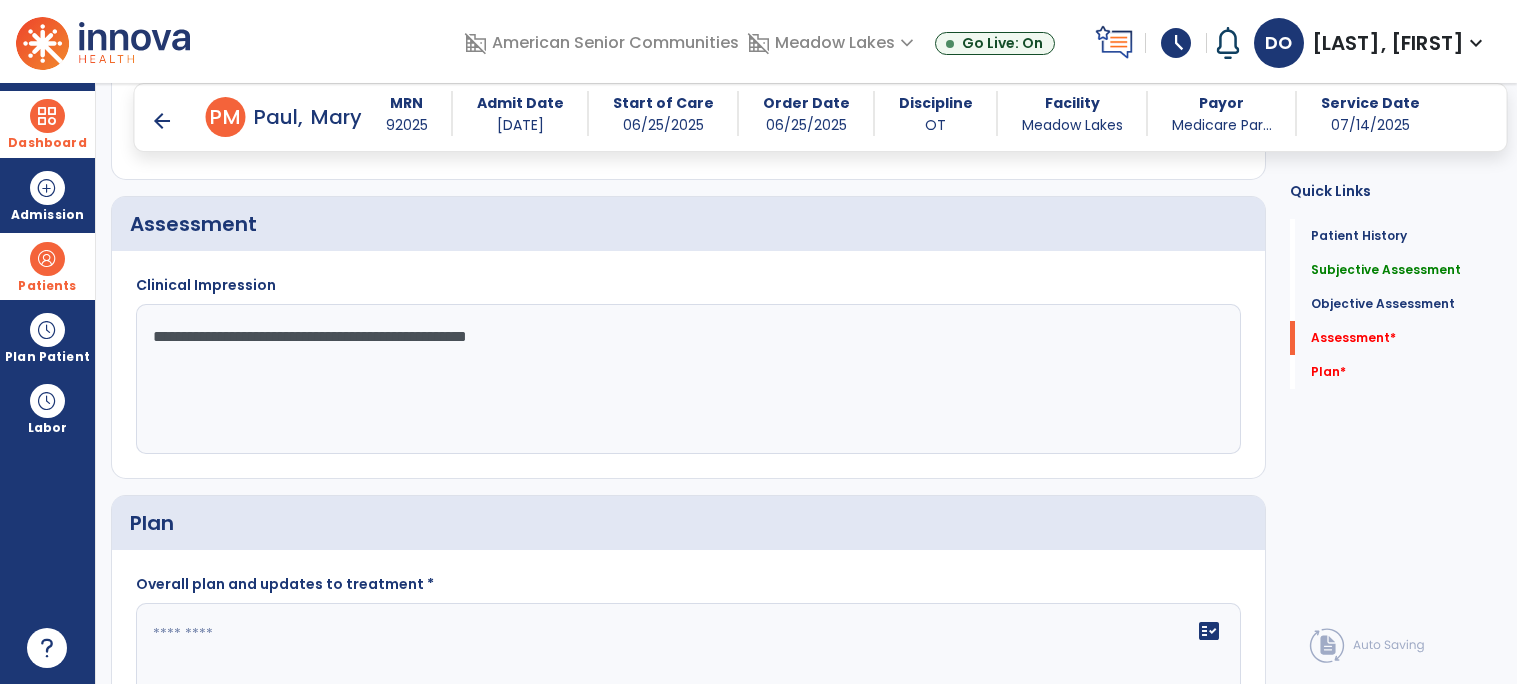 click on "**********" 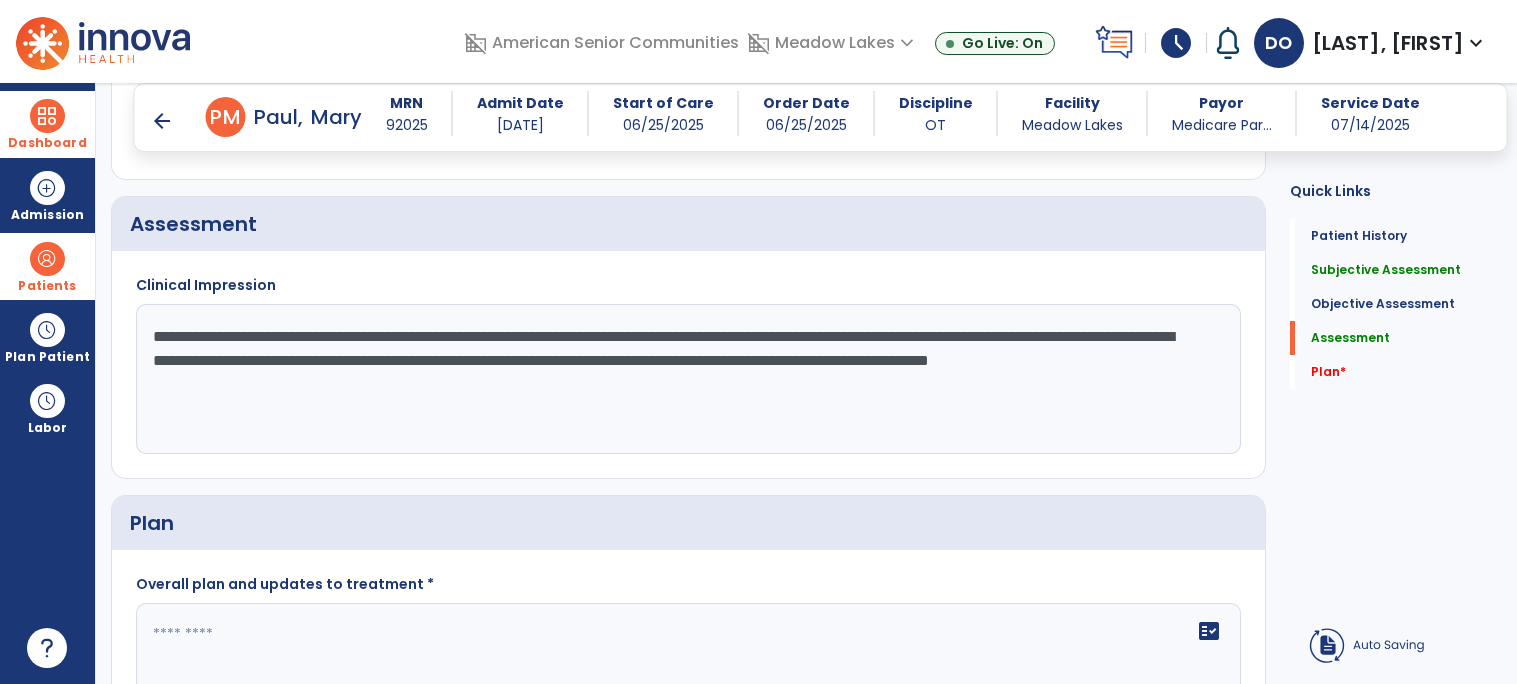 scroll, scrollTop: 1937, scrollLeft: 0, axis: vertical 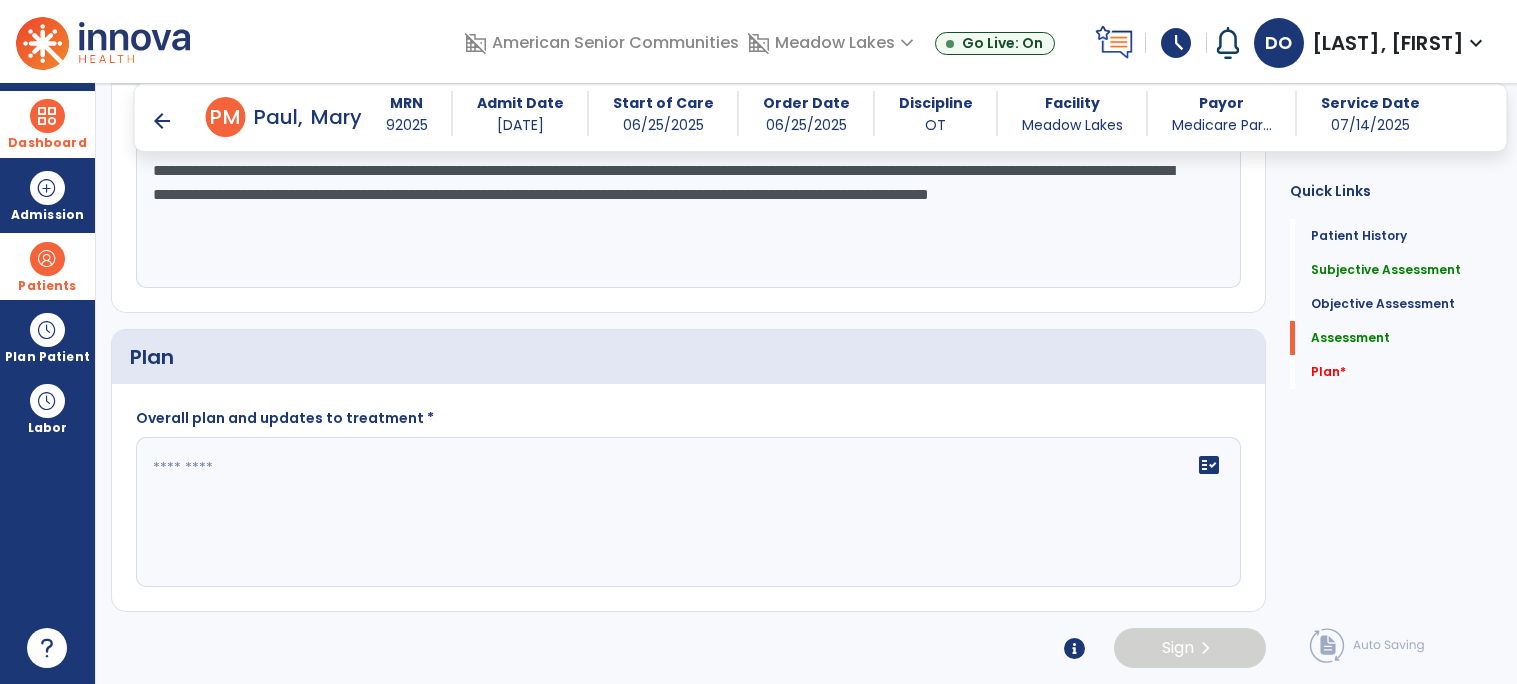 type on "**********" 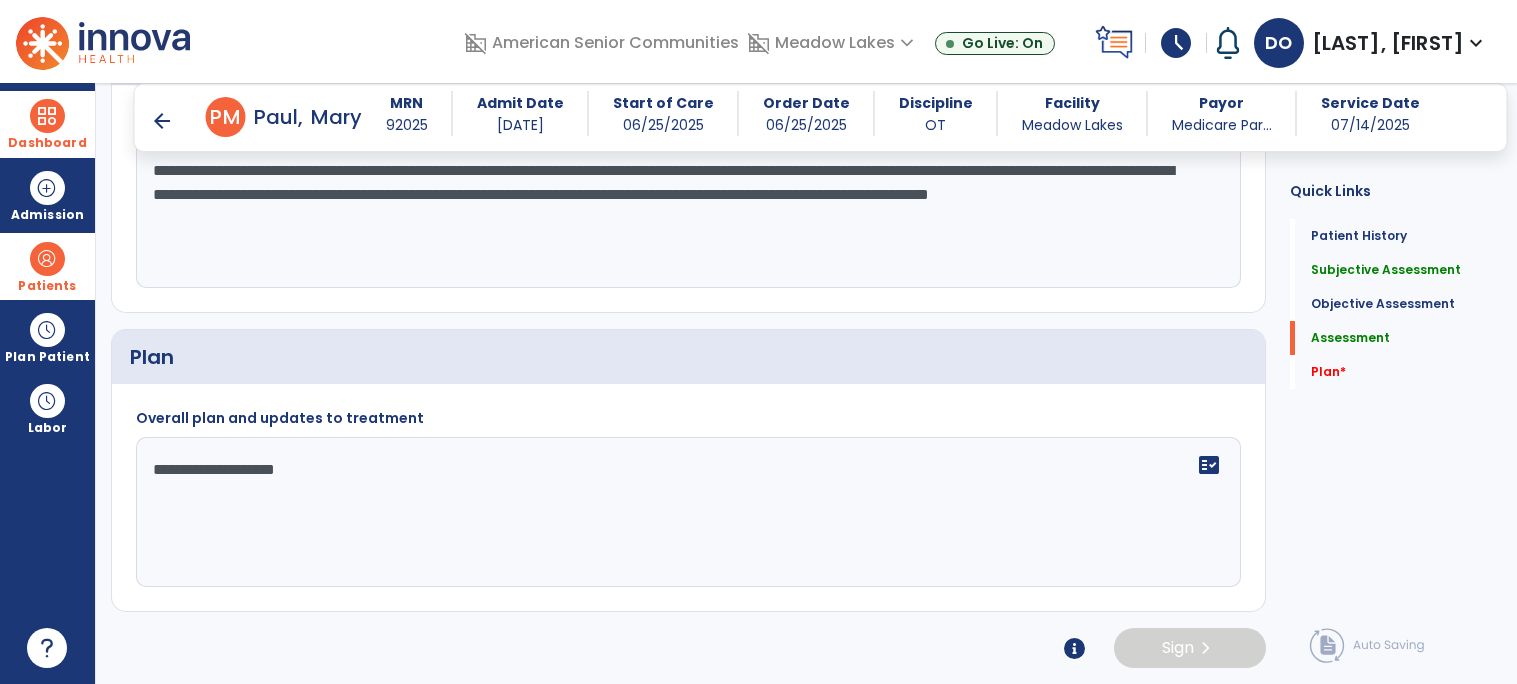click on "**********" 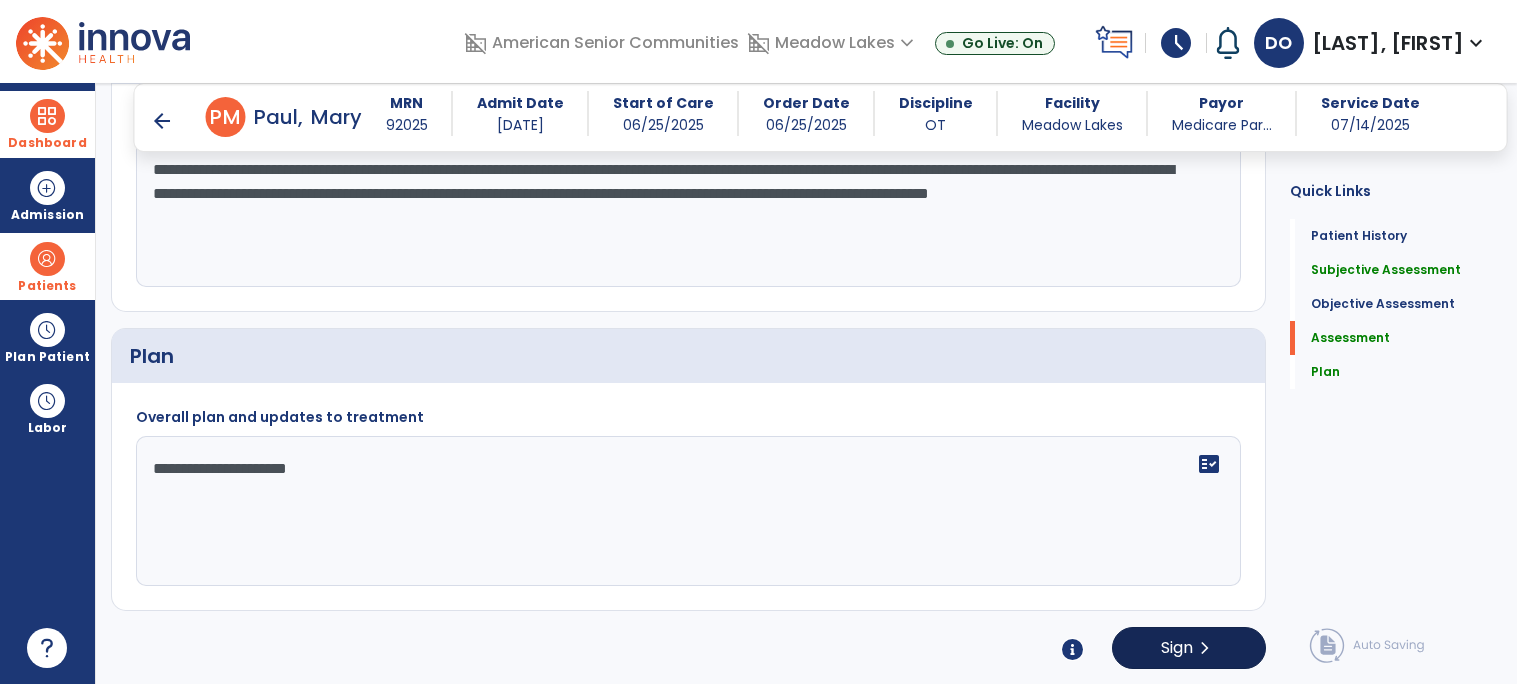 type on "**********" 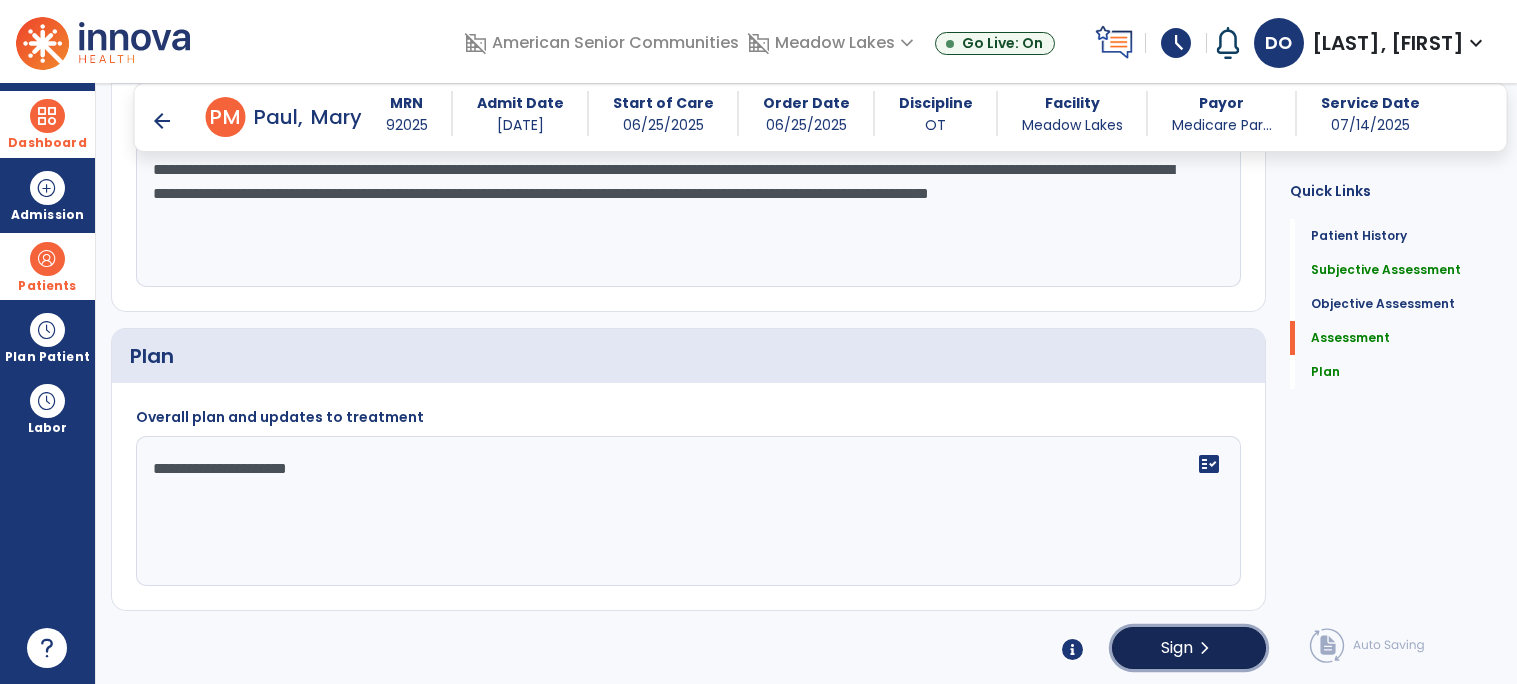 click on "Sign" 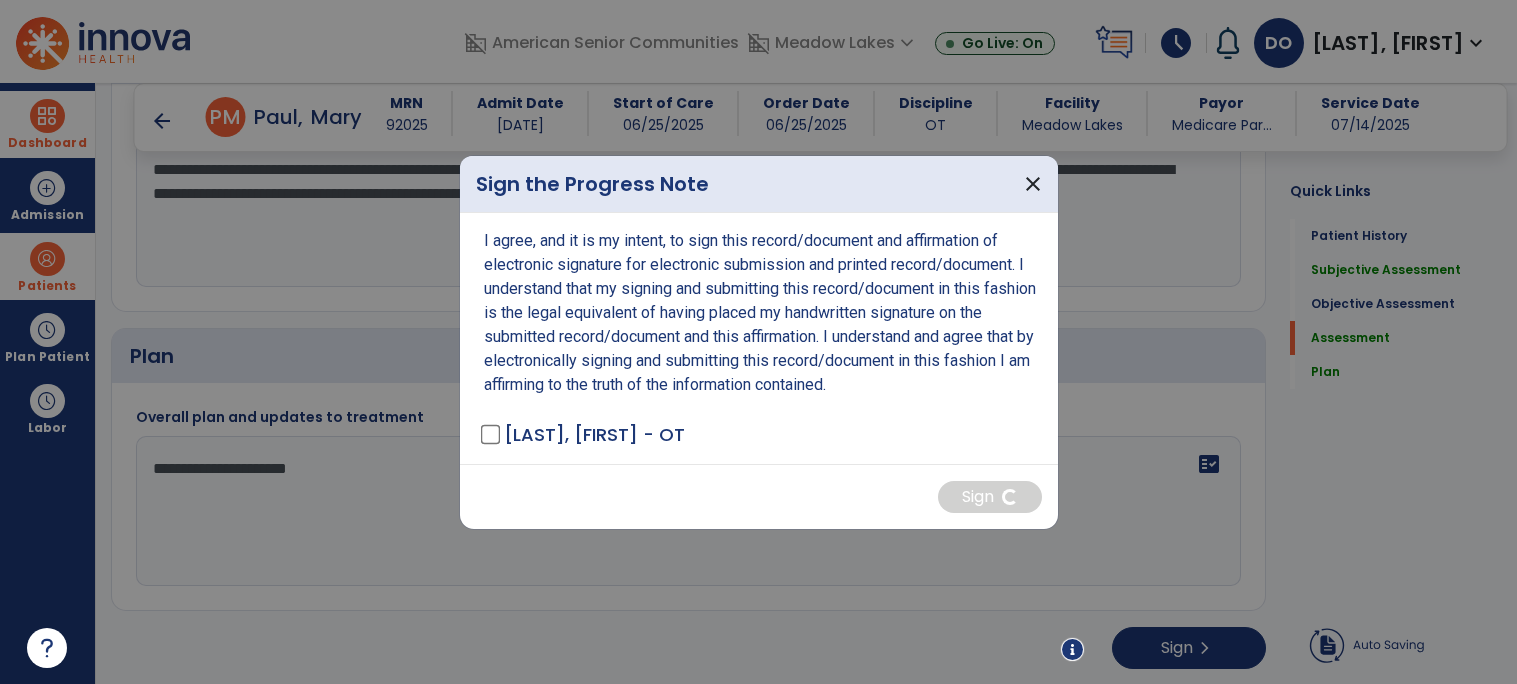 click on "I agree, and it is my intent, to sign this record/document and affirmation of electronic signature for electronic submission and printed record/document. I understand that my signing and submitting this record/document in this fashion is the legal equivalent of having placed my handwritten signature on the submitted record/document and this affirmation. I understand and agree that by electronically signing and submitting this record/document in this fashion I am affirming to the truth of the information contained. [LAST], [FIRST]  - OT" at bounding box center (759, 338) 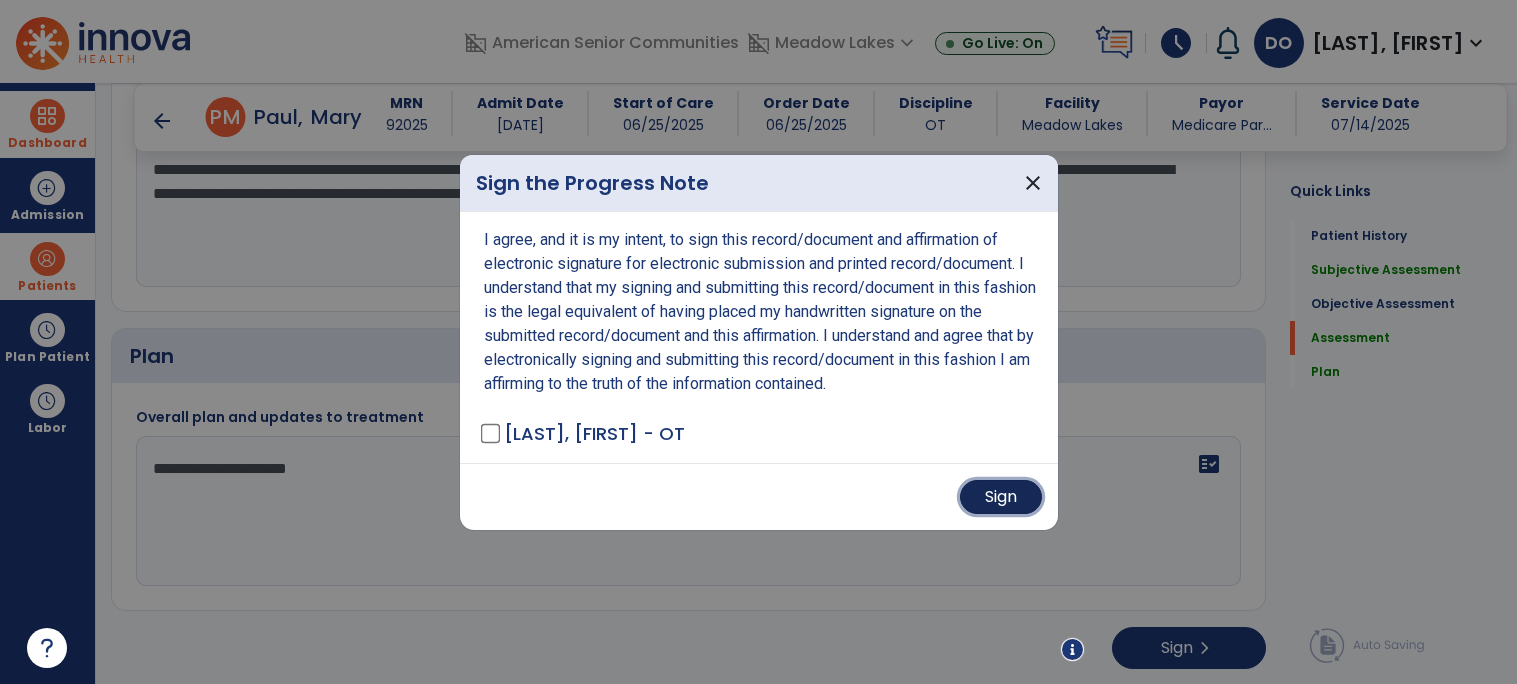 click on "Sign" at bounding box center [1001, 497] 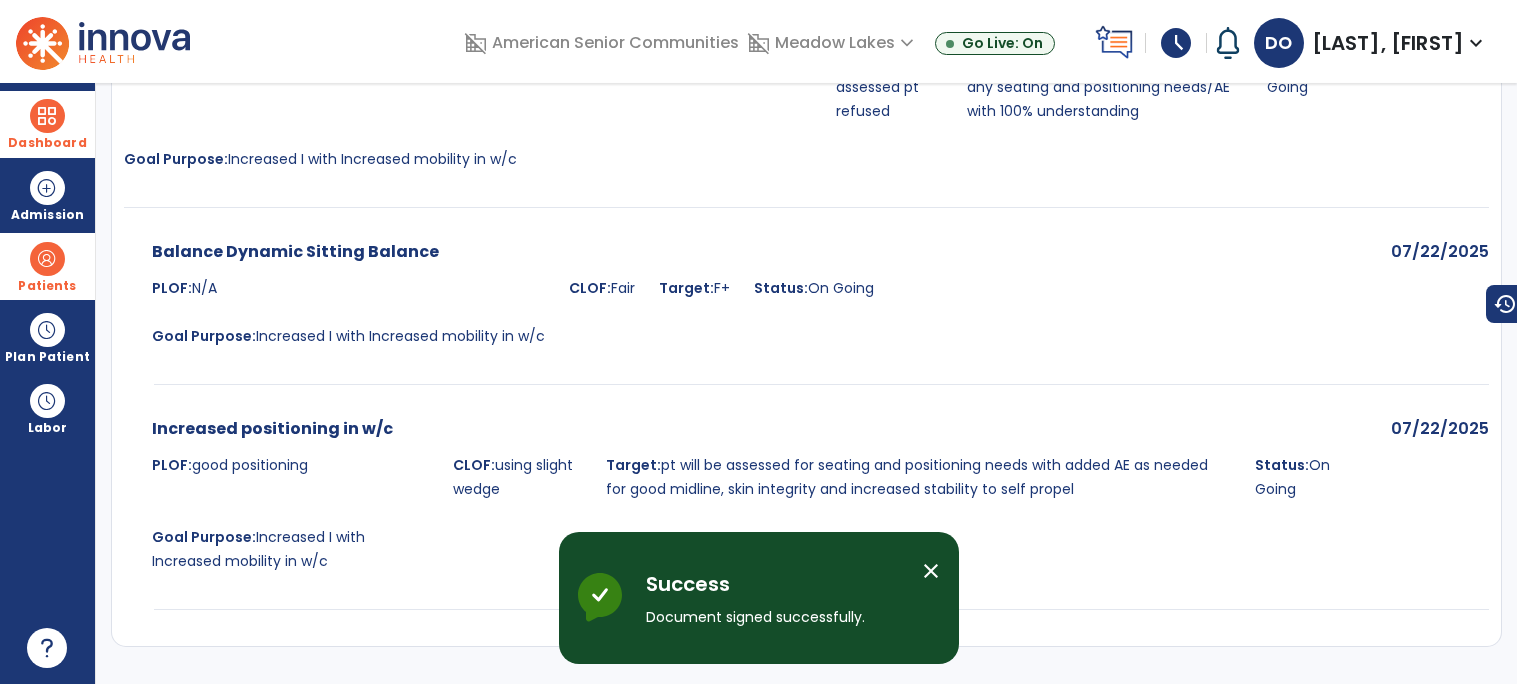 scroll, scrollTop: 0, scrollLeft: 0, axis: both 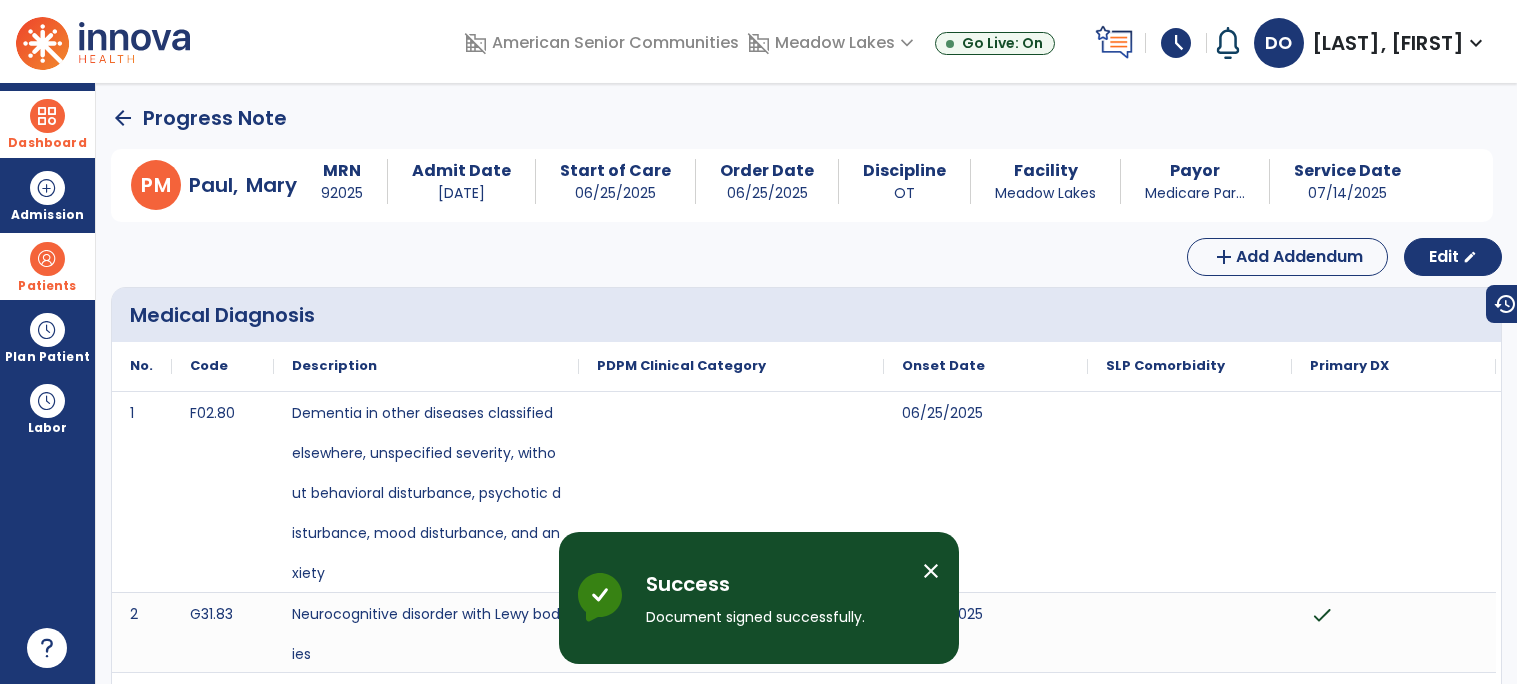 click on "arrow_back" 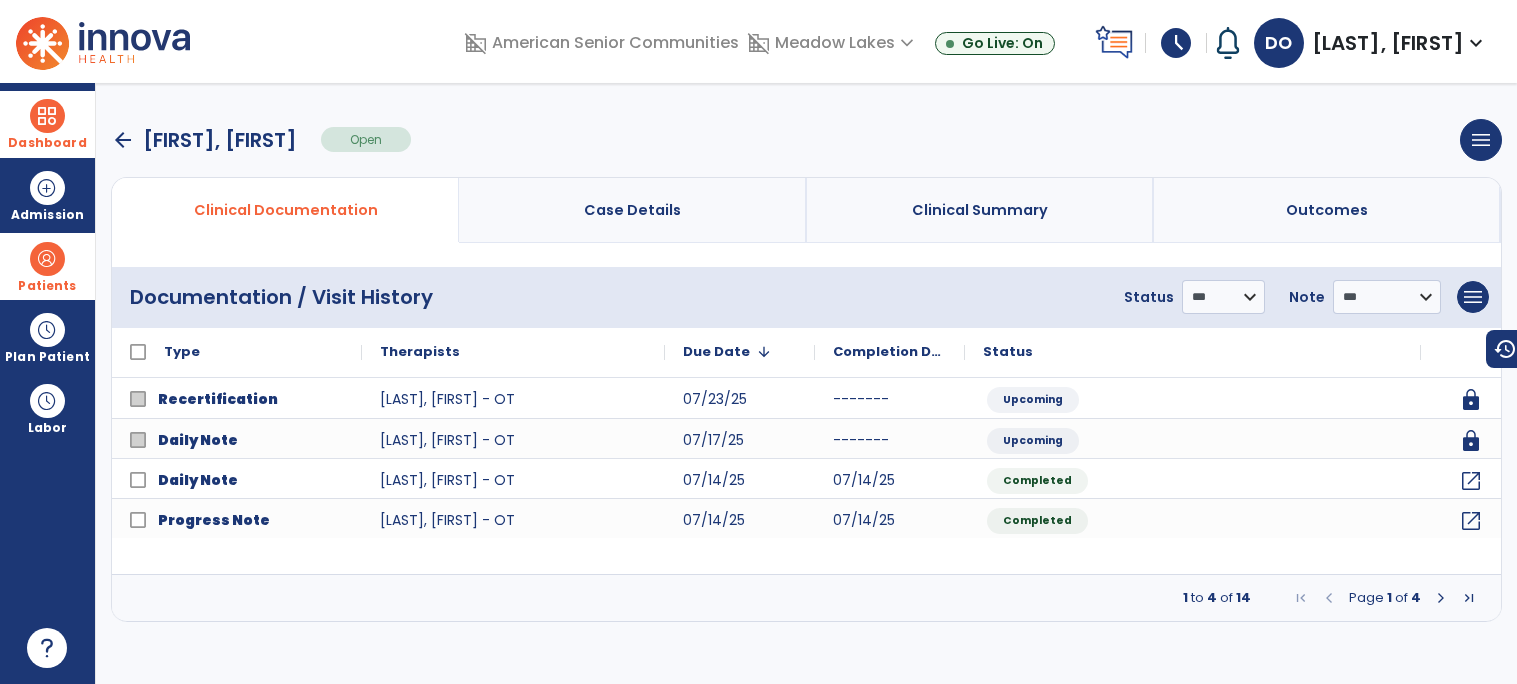 click on "arrow_back" at bounding box center [123, 140] 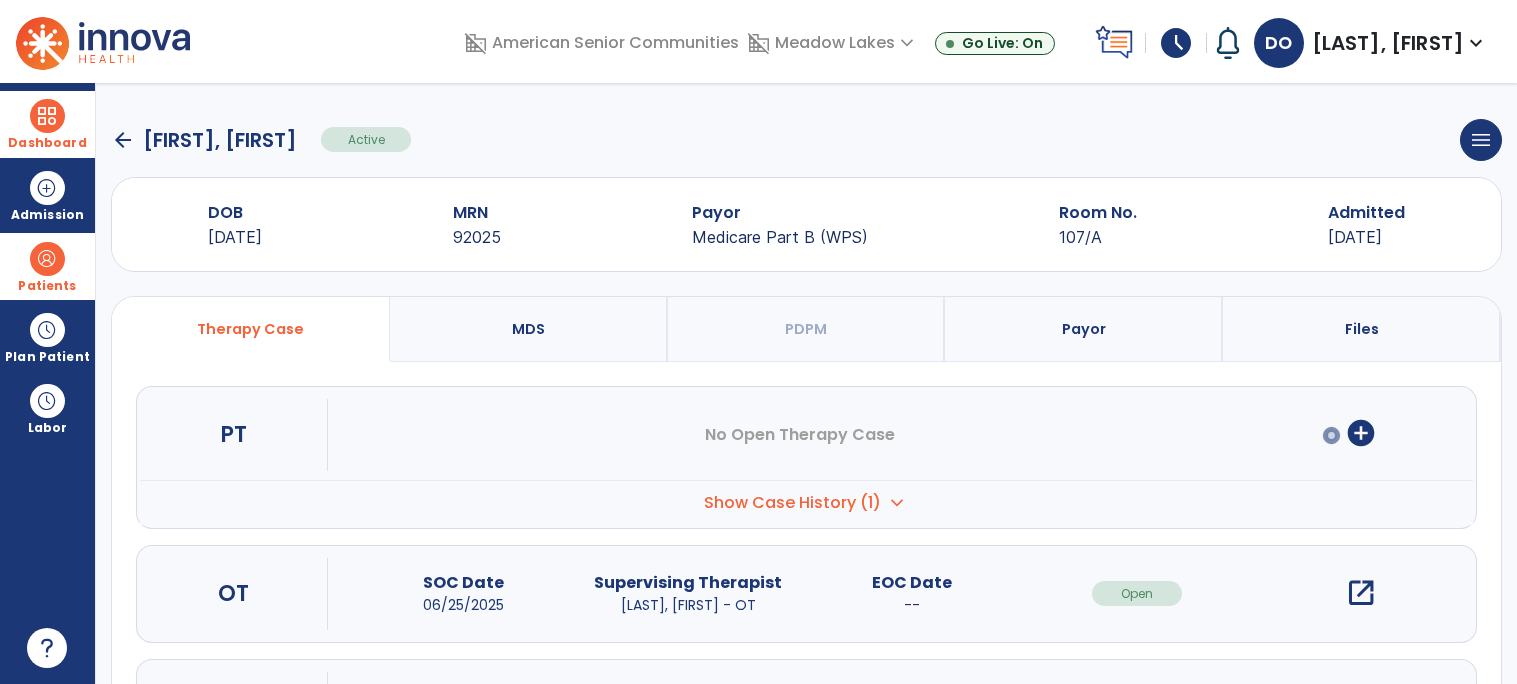 click on "arrow_back" 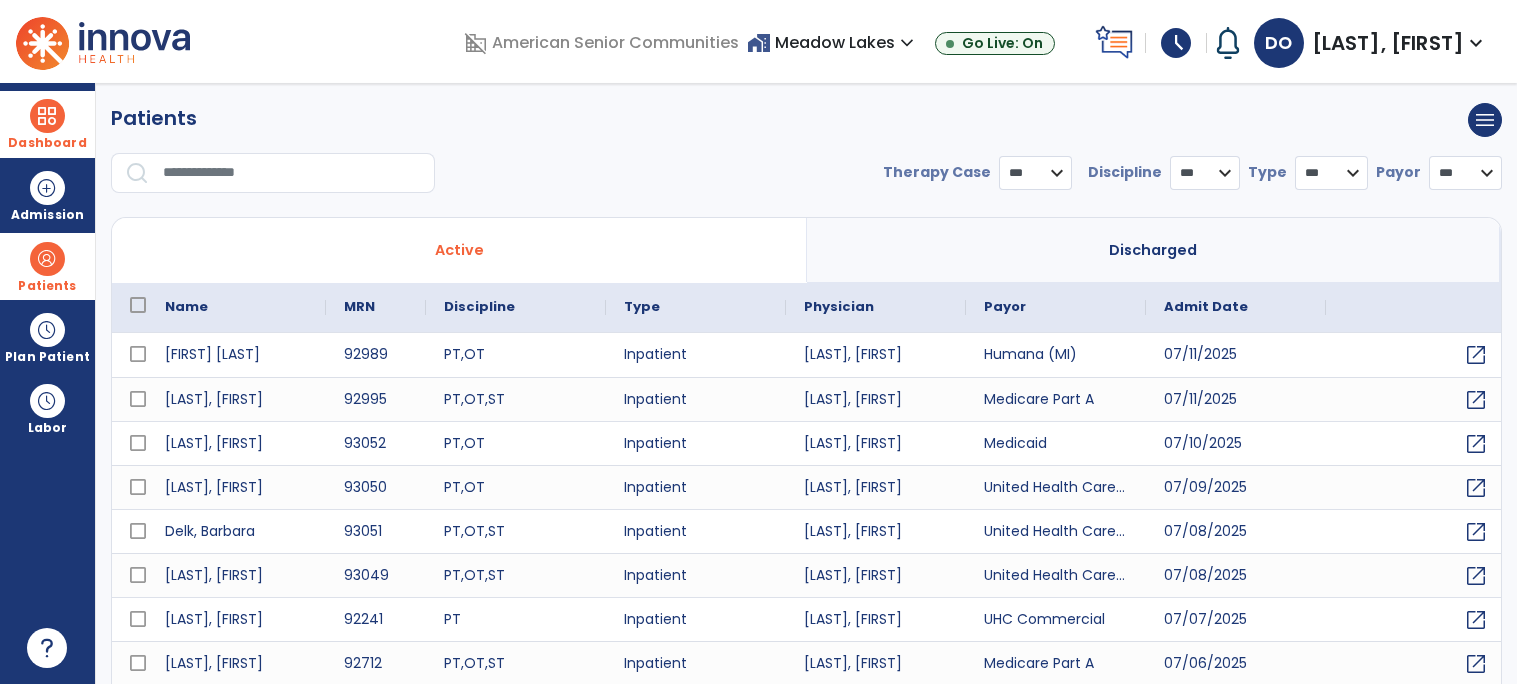 scroll, scrollTop: 58, scrollLeft: 0, axis: vertical 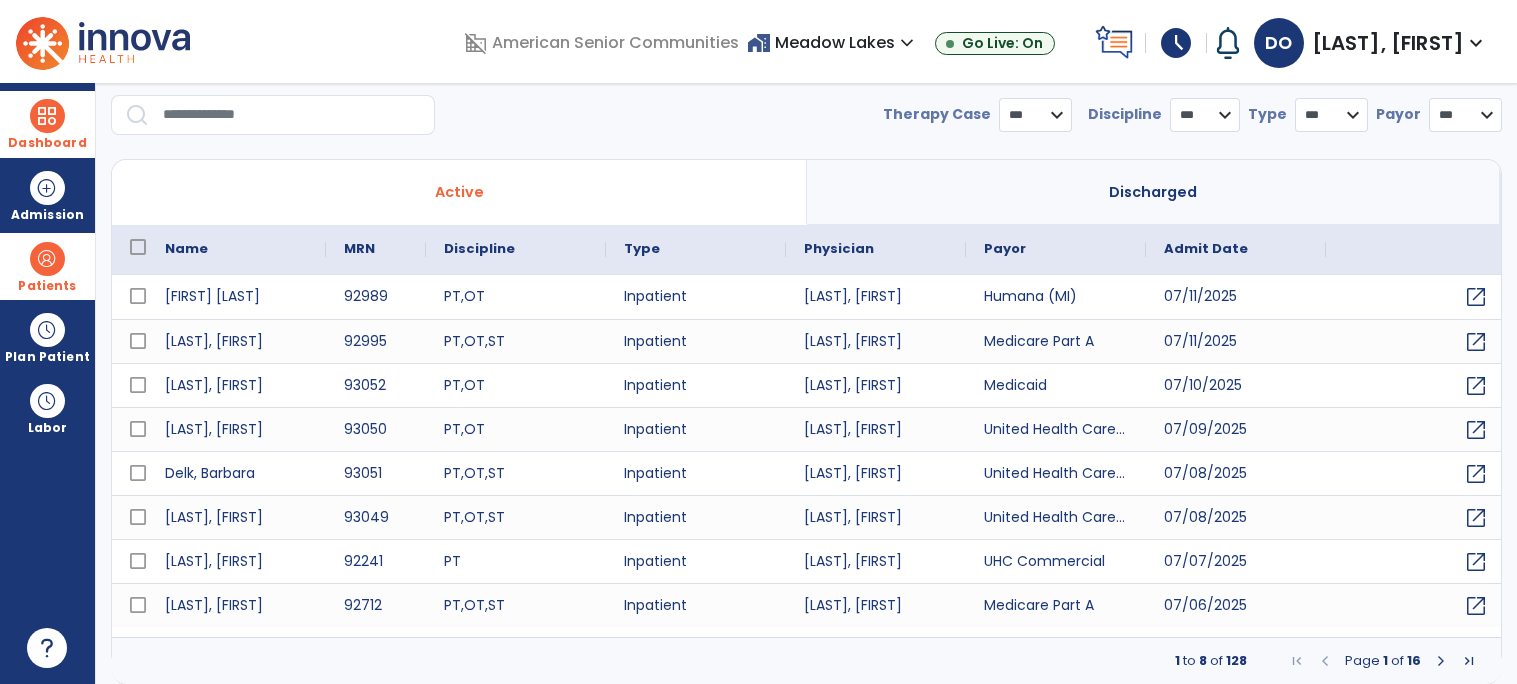 select on "***" 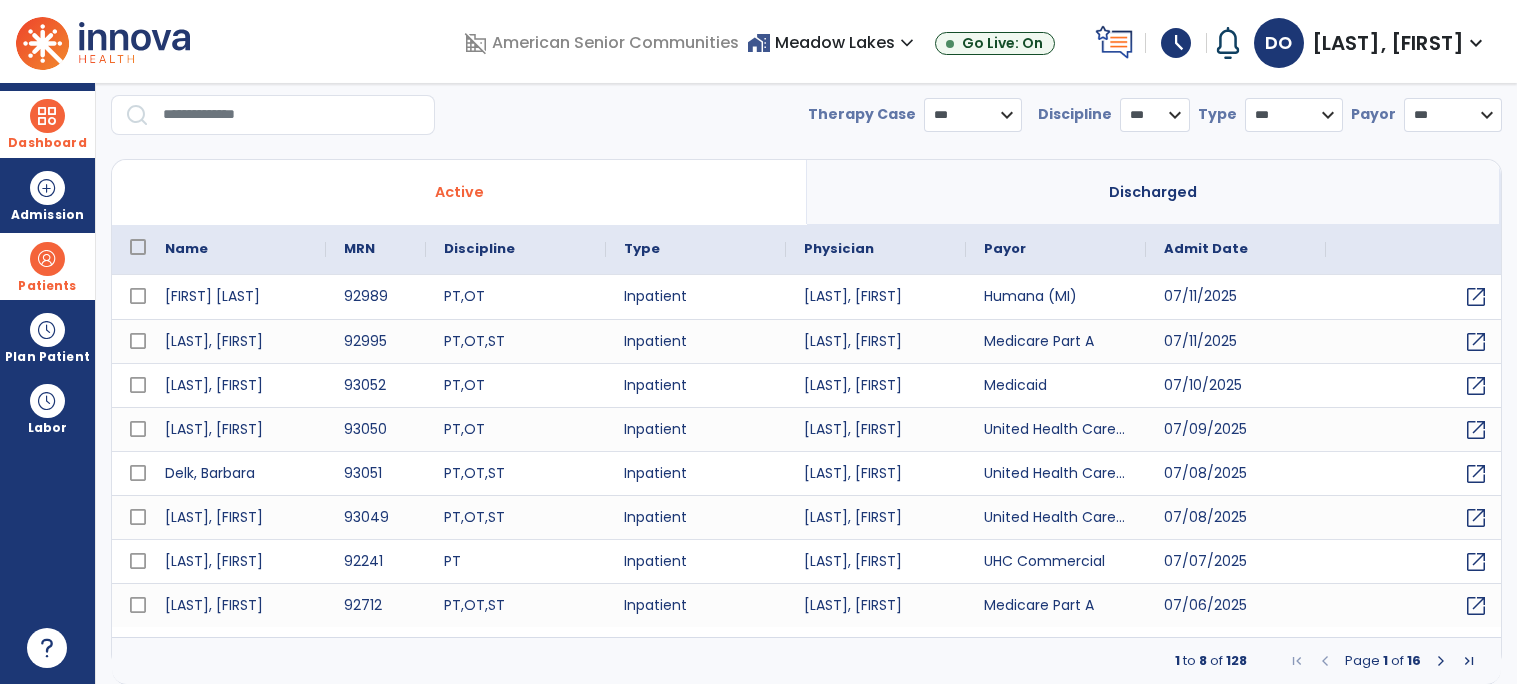 scroll, scrollTop: 0, scrollLeft: 0, axis: both 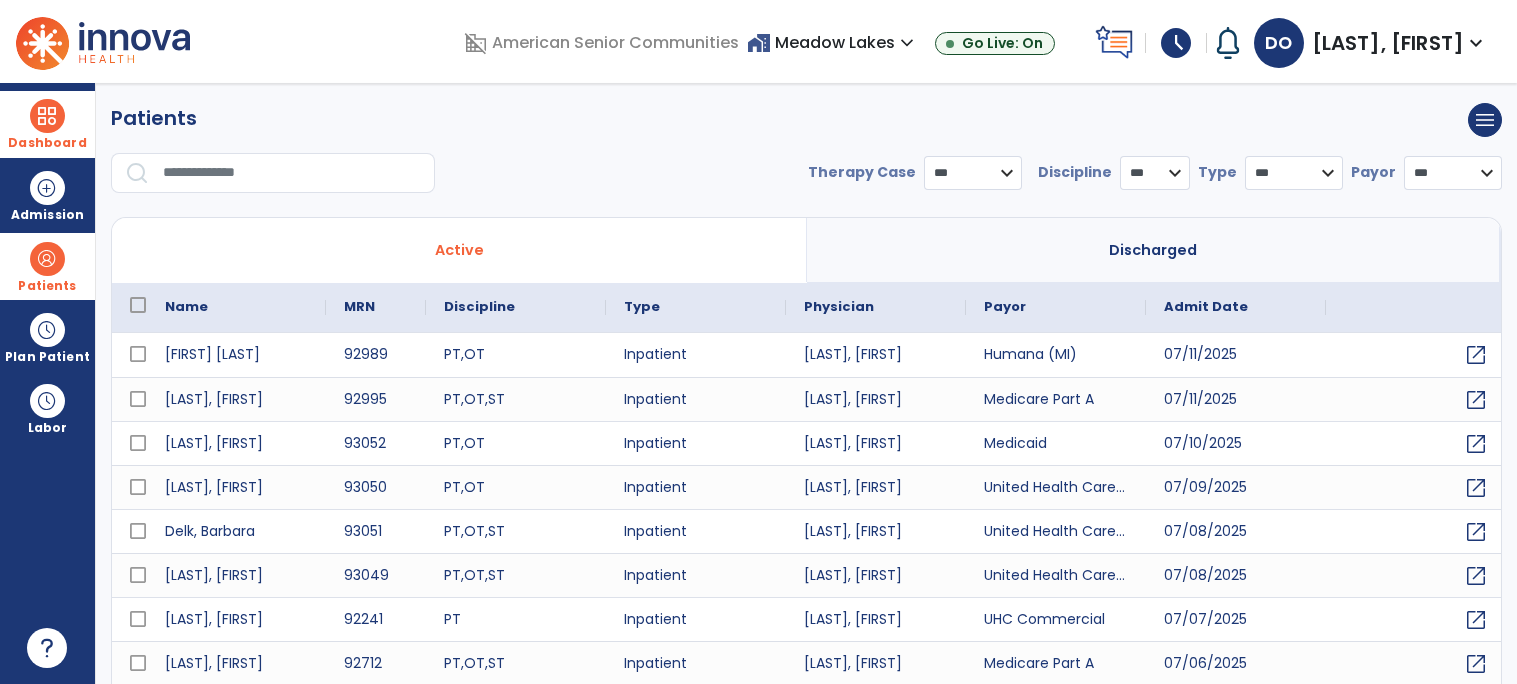click on "Dashboard" at bounding box center (47, 124) 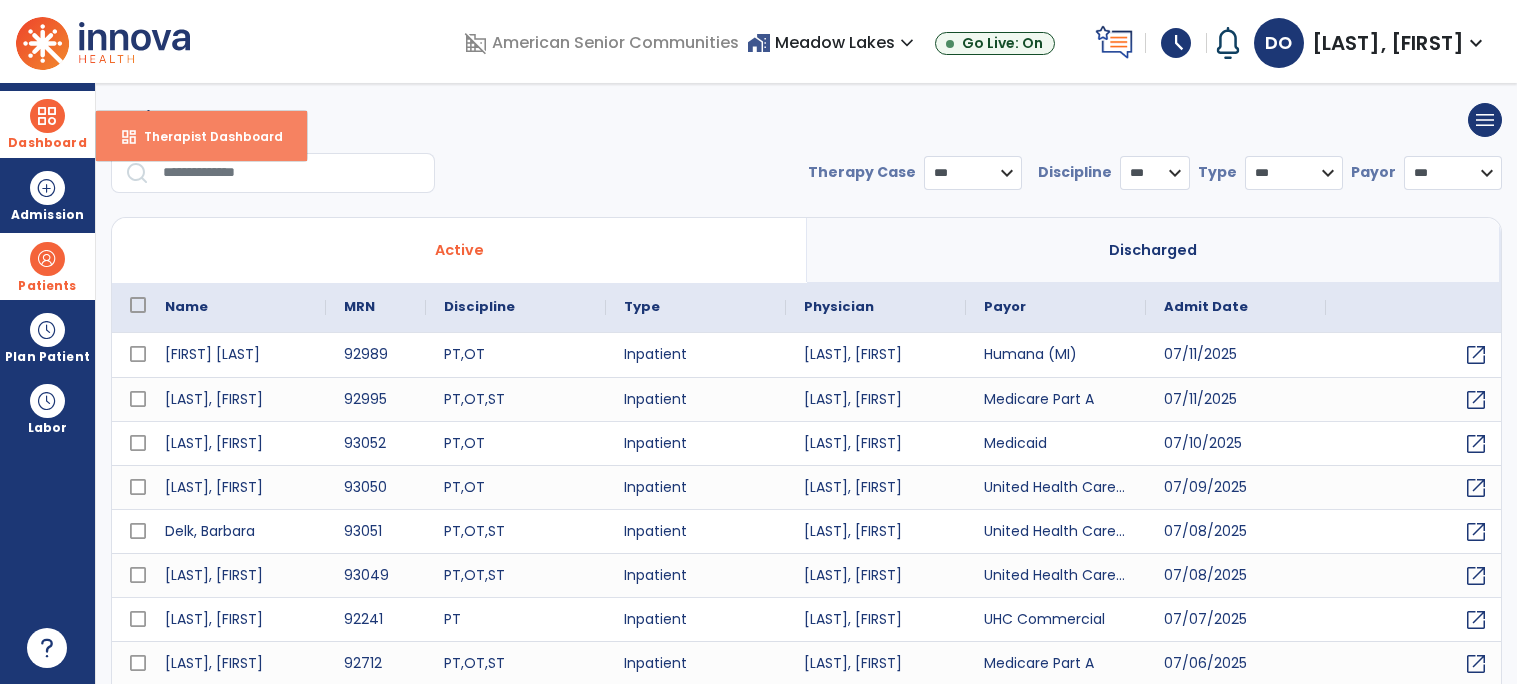 click on "dashboard  Therapist Dashboard" at bounding box center (201, 136) 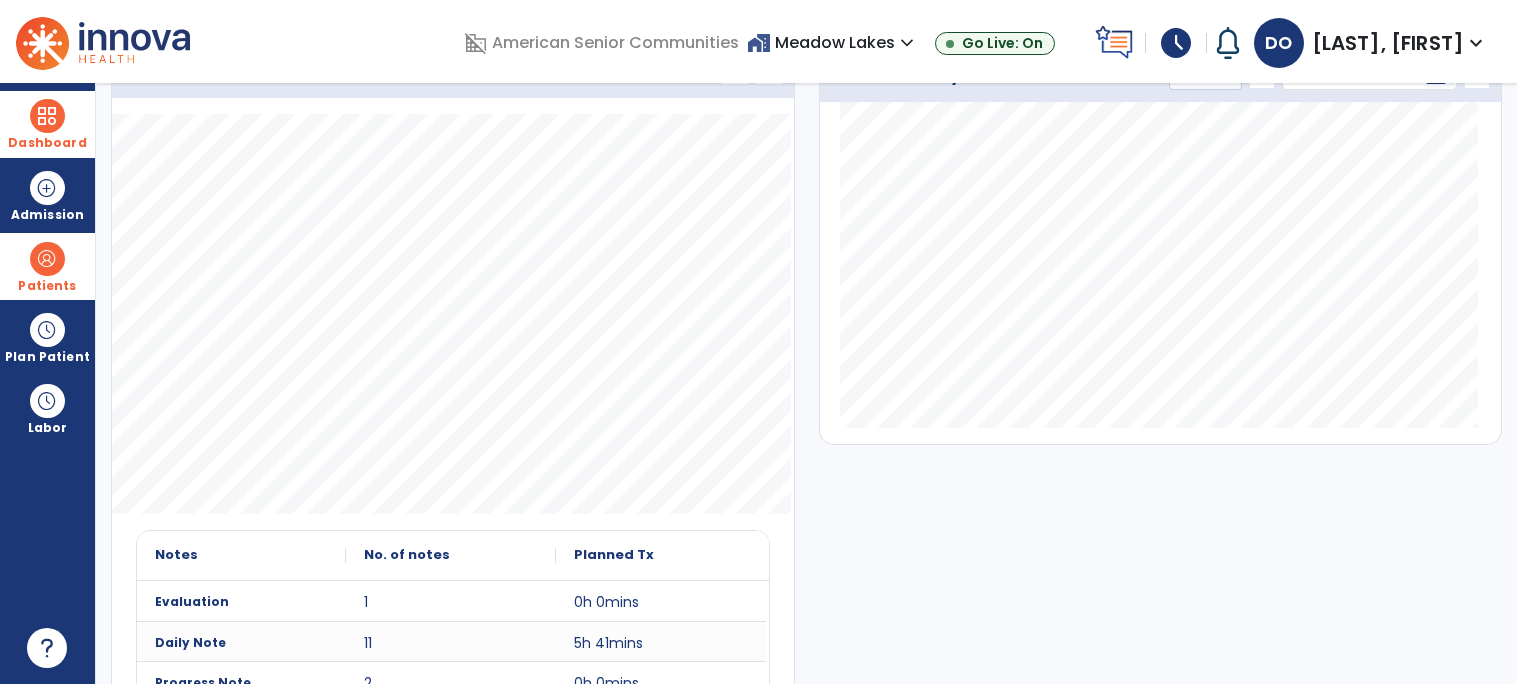 scroll, scrollTop: 0, scrollLeft: 0, axis: both 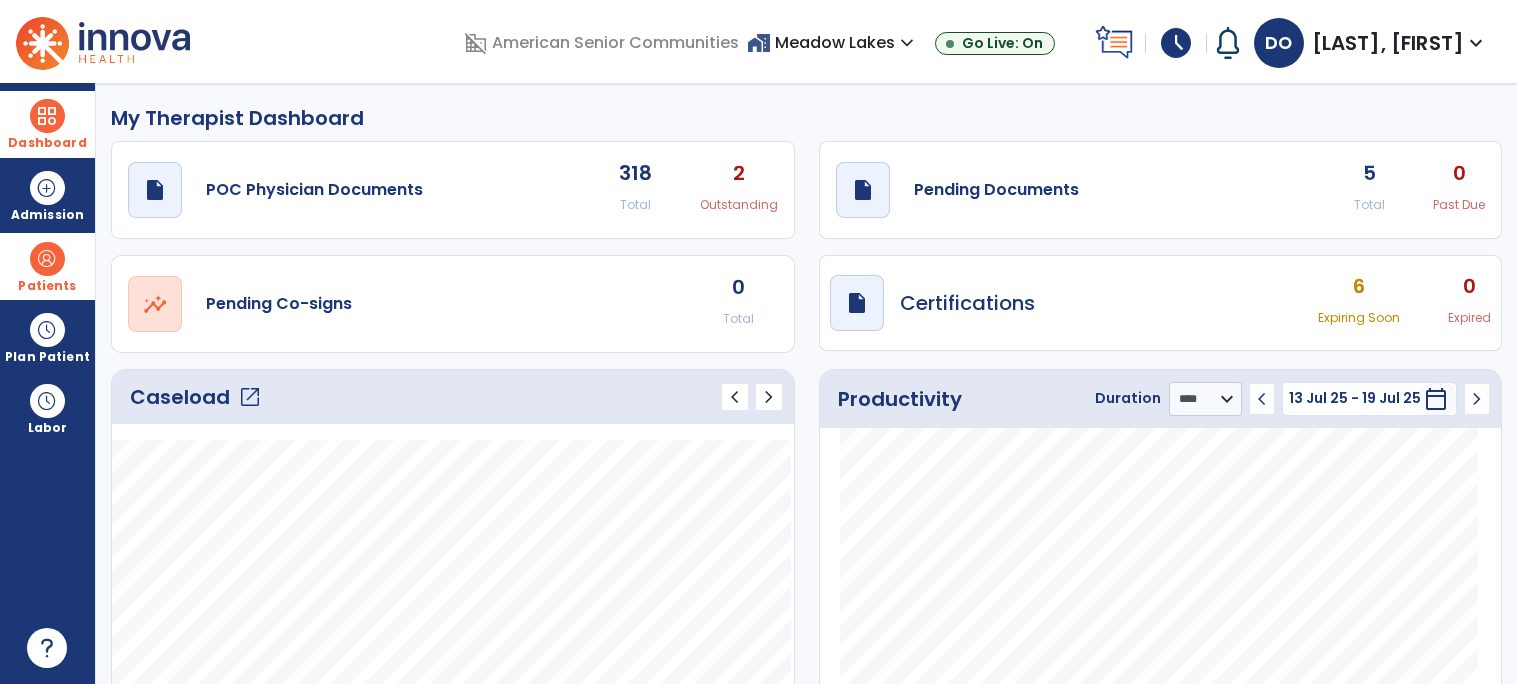 click on "Caseload   open_in_new" 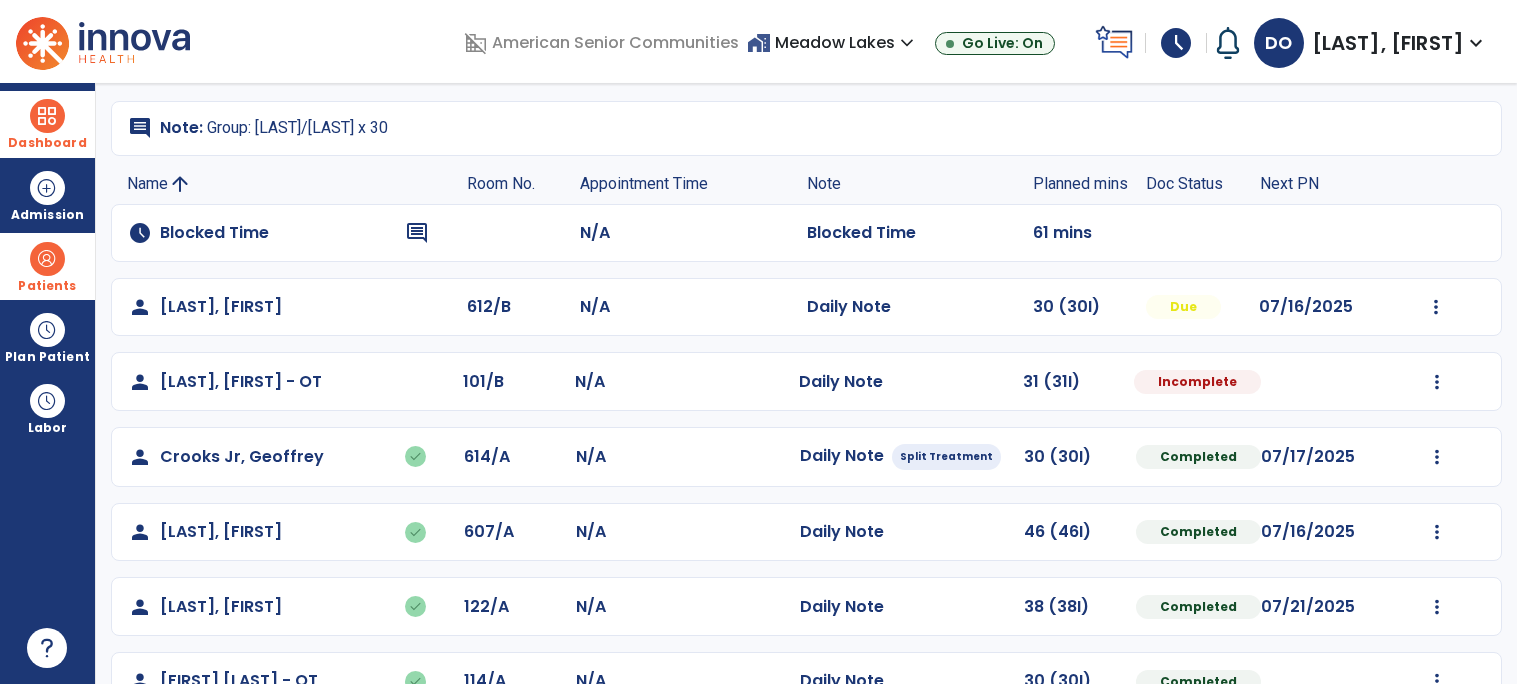 scroll, scrollTop: 131, scrollLeft: 0, axis: vertical 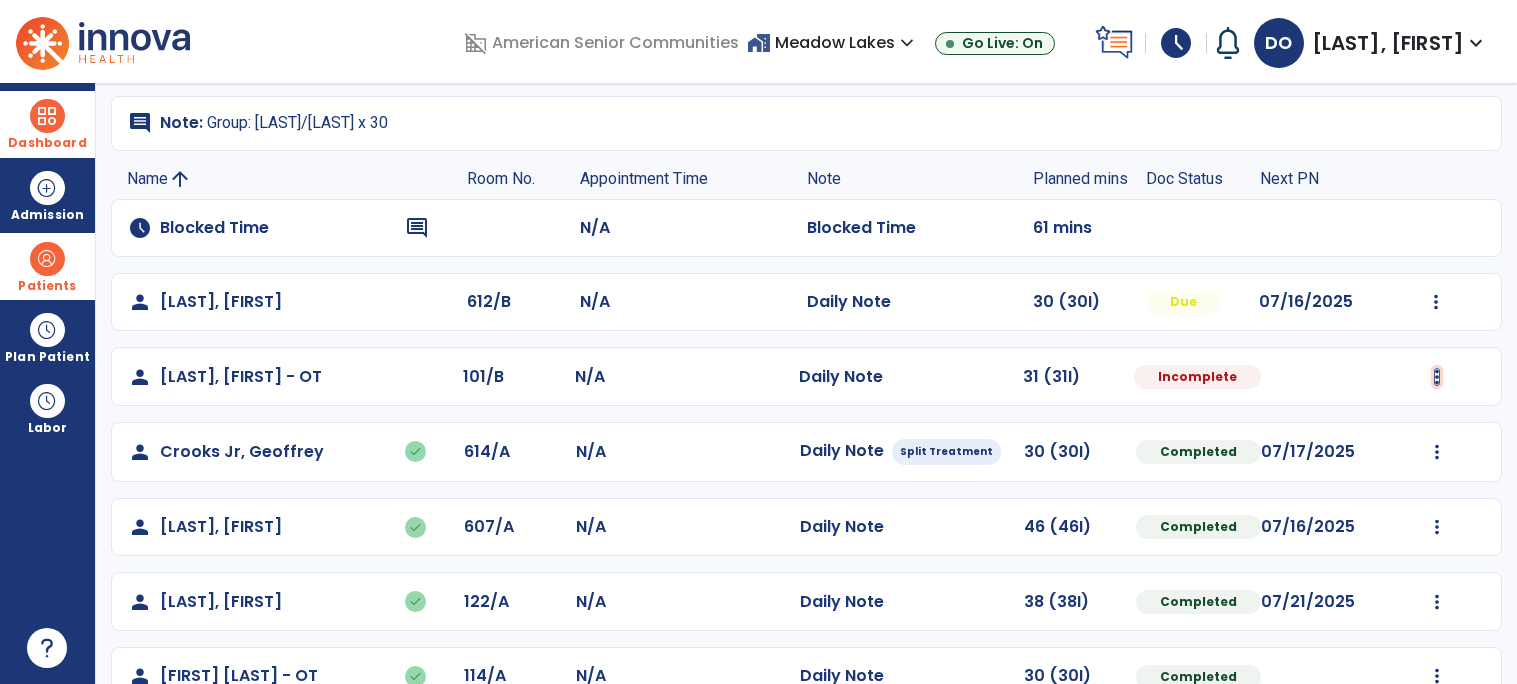 click at bounding box center (1436, 302) 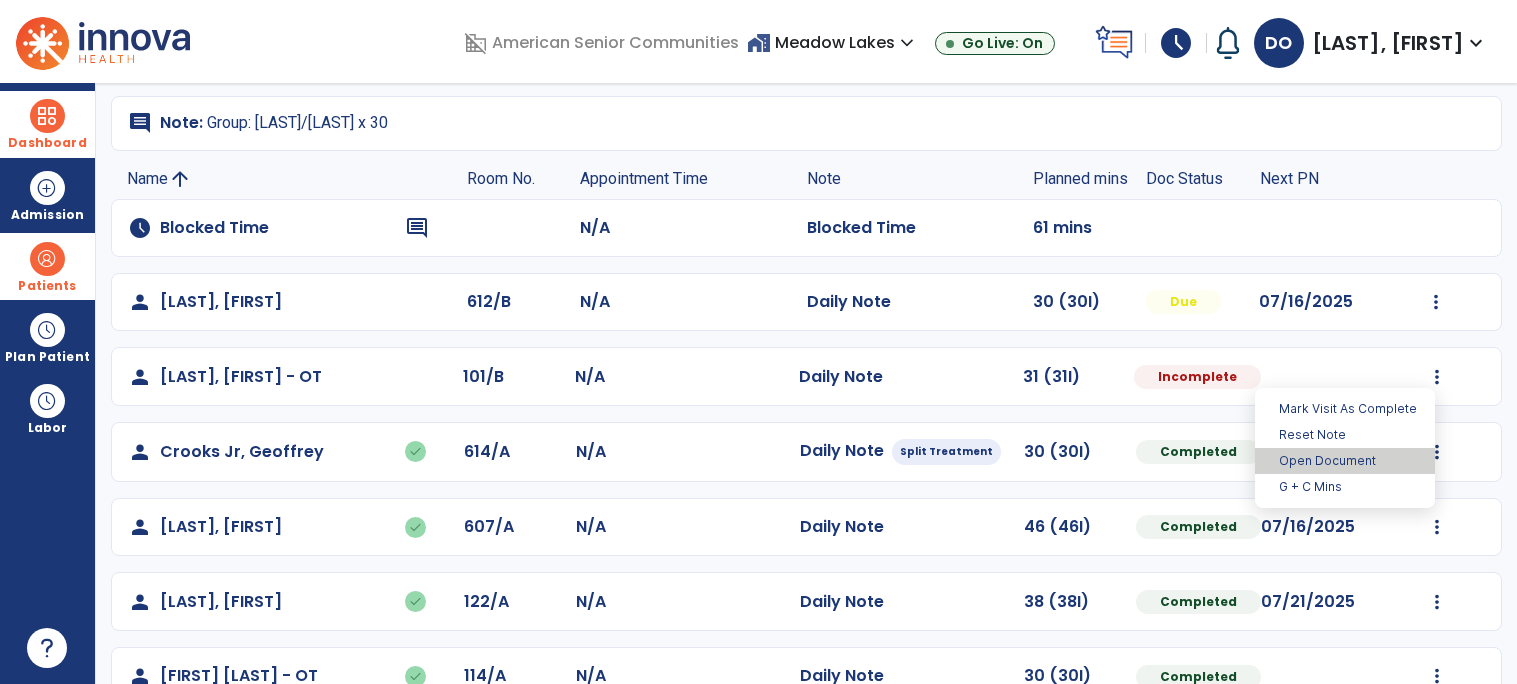click on "Open Document" at bounding box center (1345, 461) 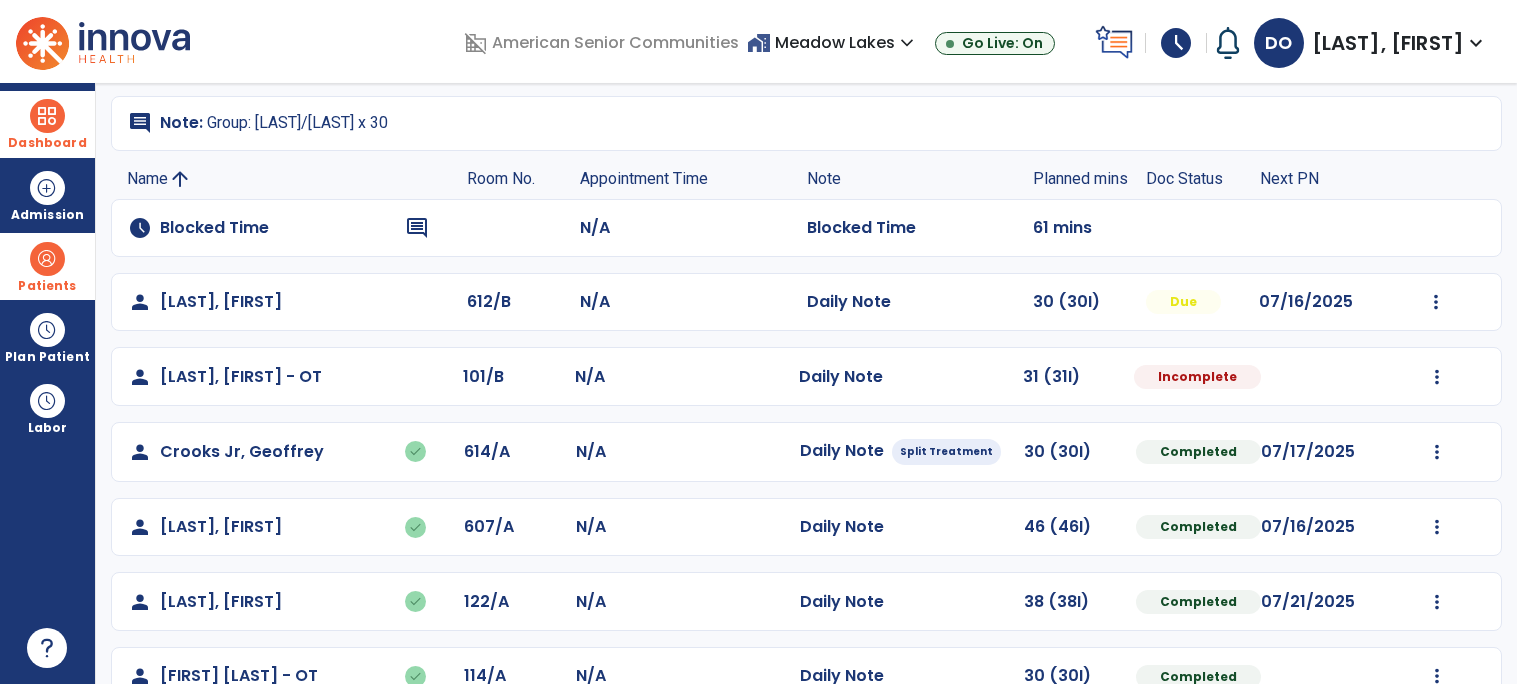 select on "*" 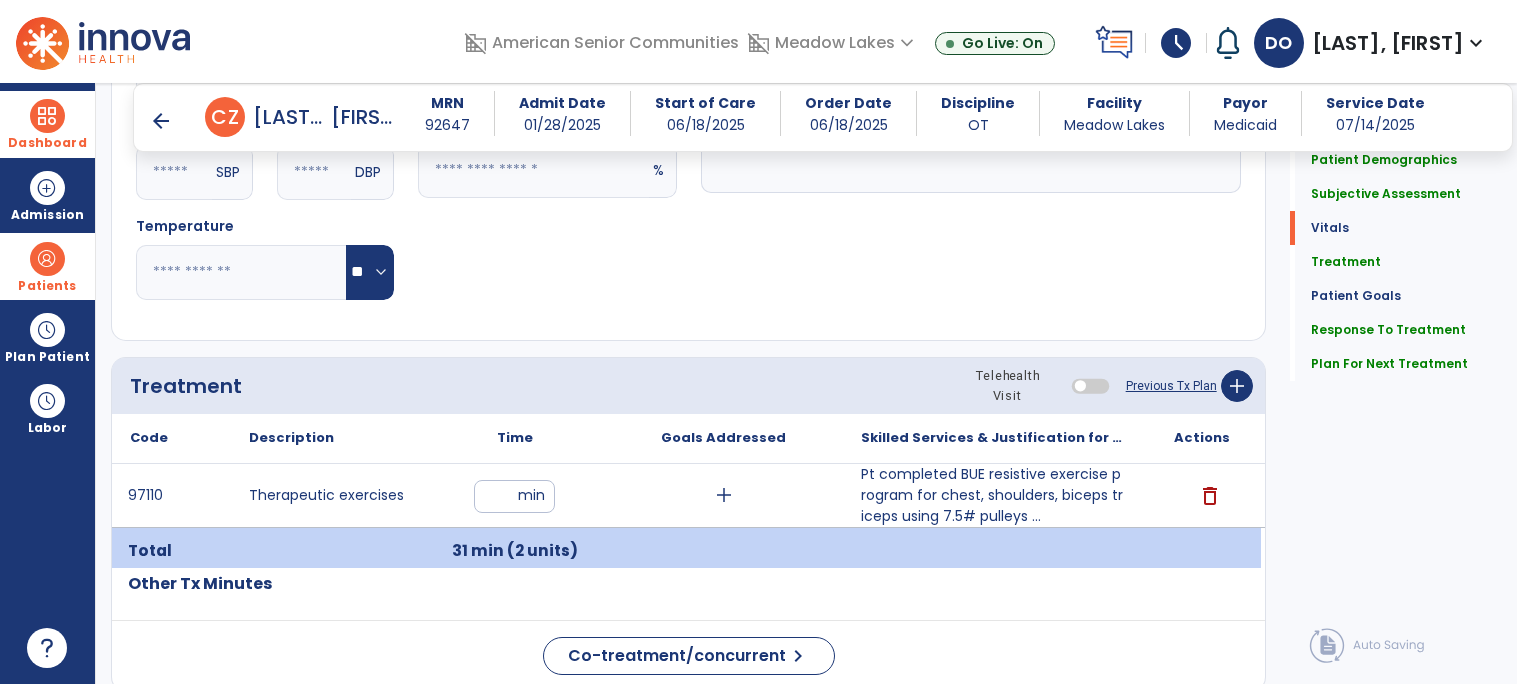 scroll, scrollTop: 1020, scrollLeft: 0, axis: vertical 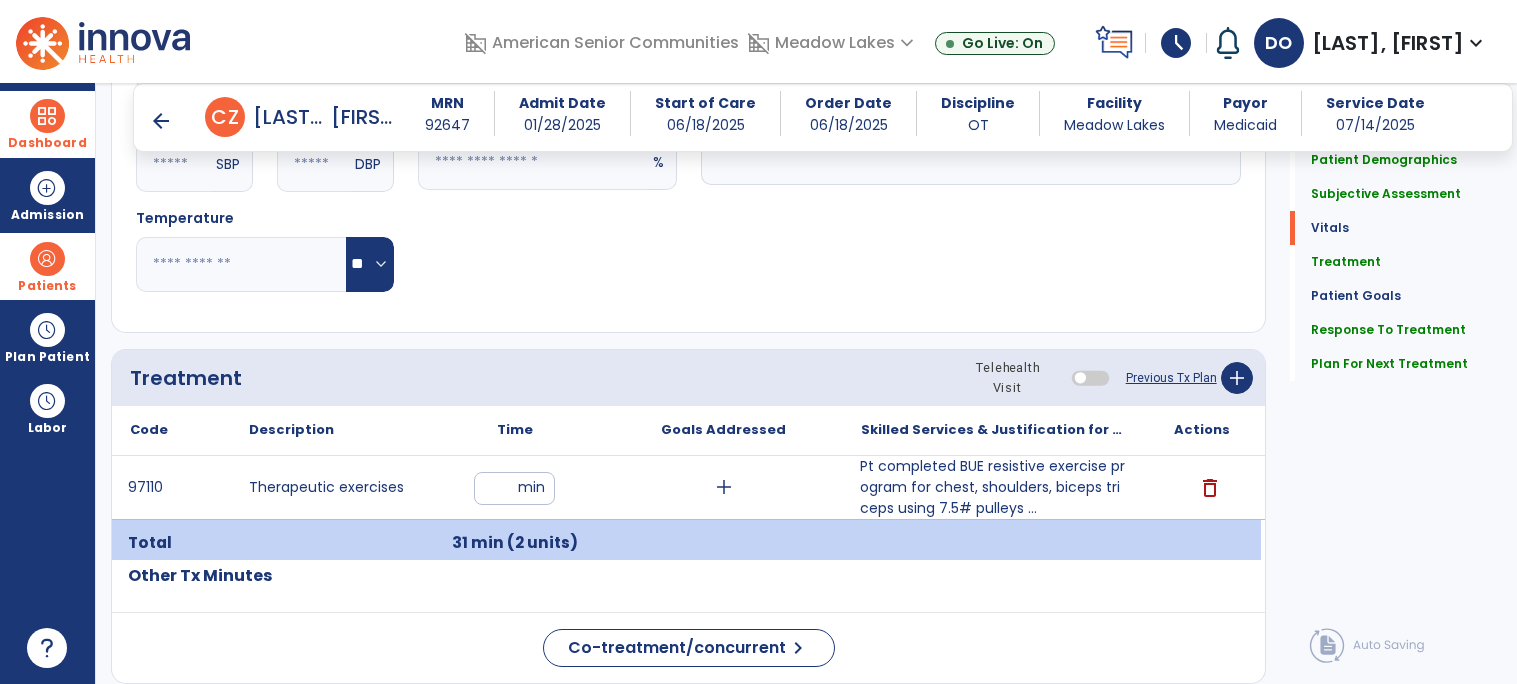 click on "Pt completed BUE resistive exercise program for chest, shoulders, biceps triceps using 7.5# pulleys ..." at bounding box center [992, 487] 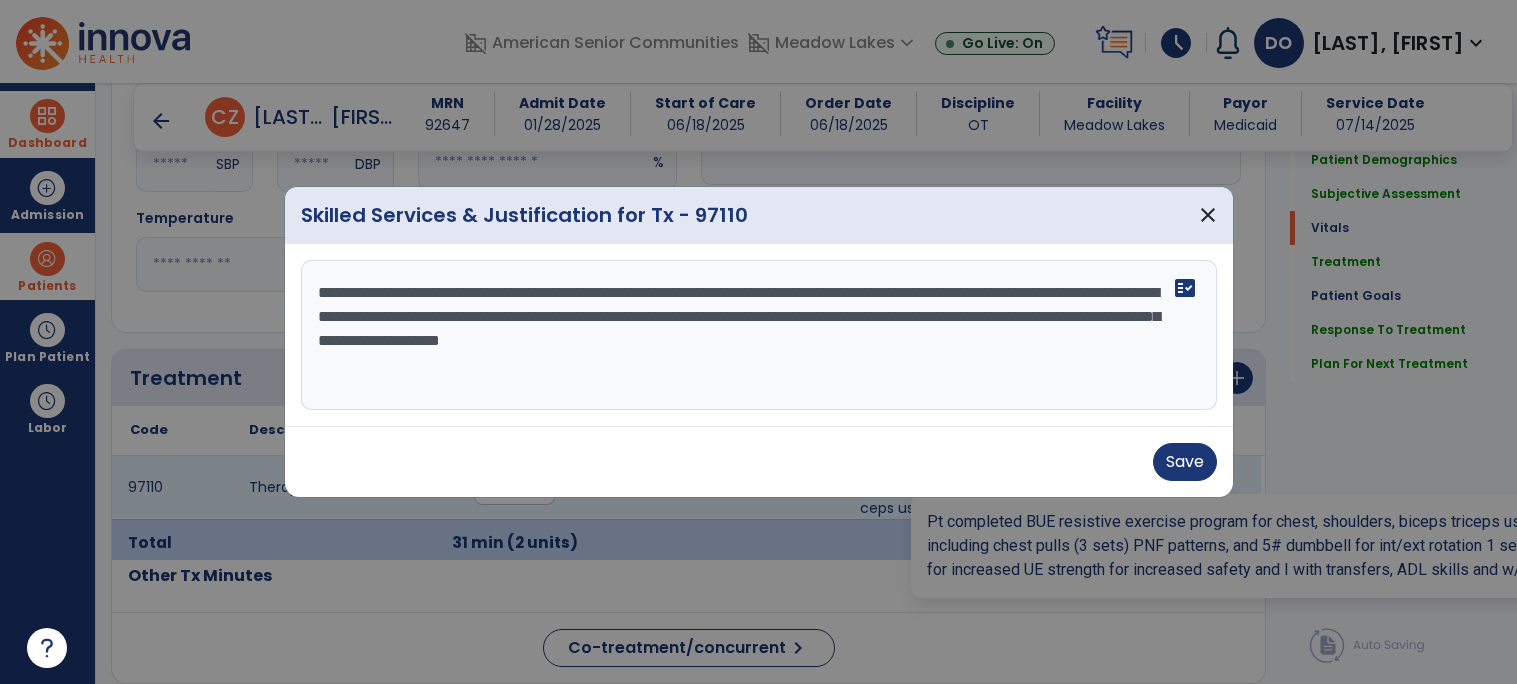 click on "**********" at bounding box center [759, 335] 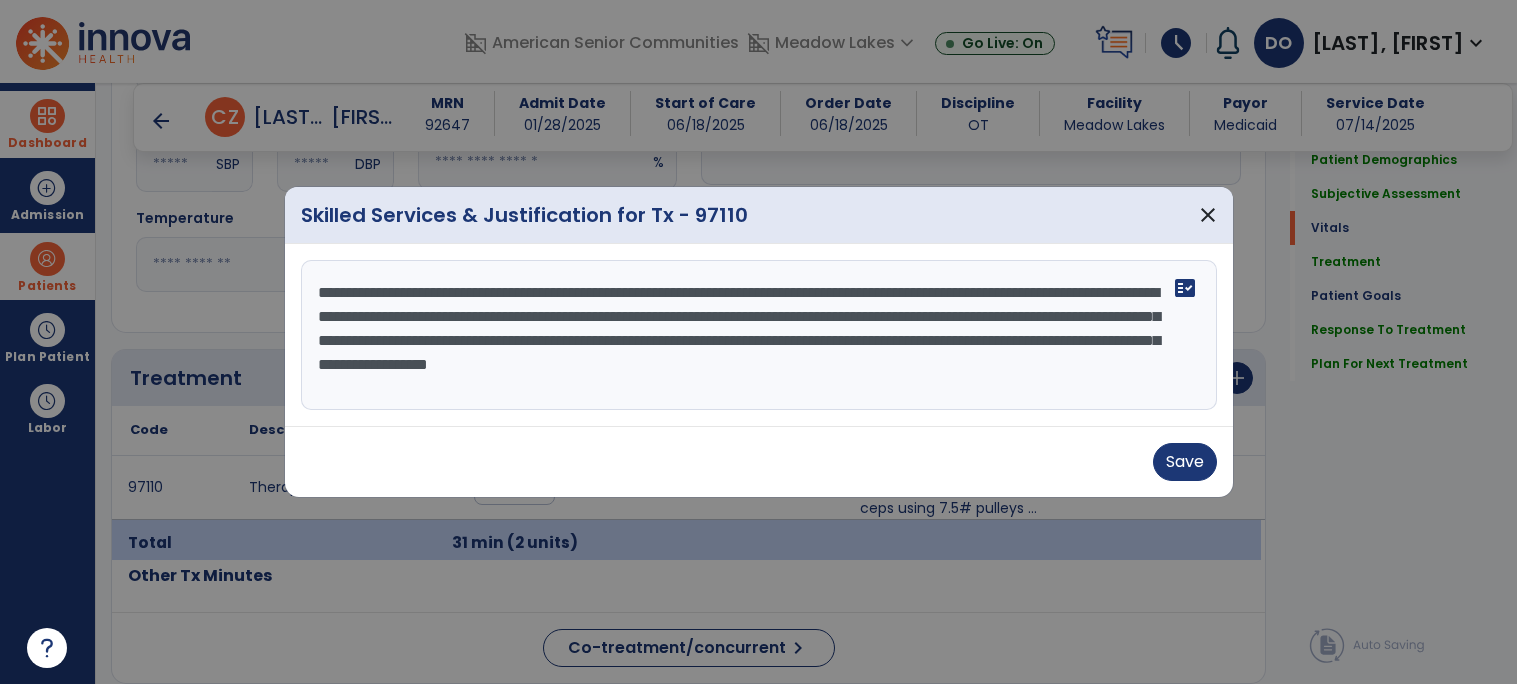 type on "**********" 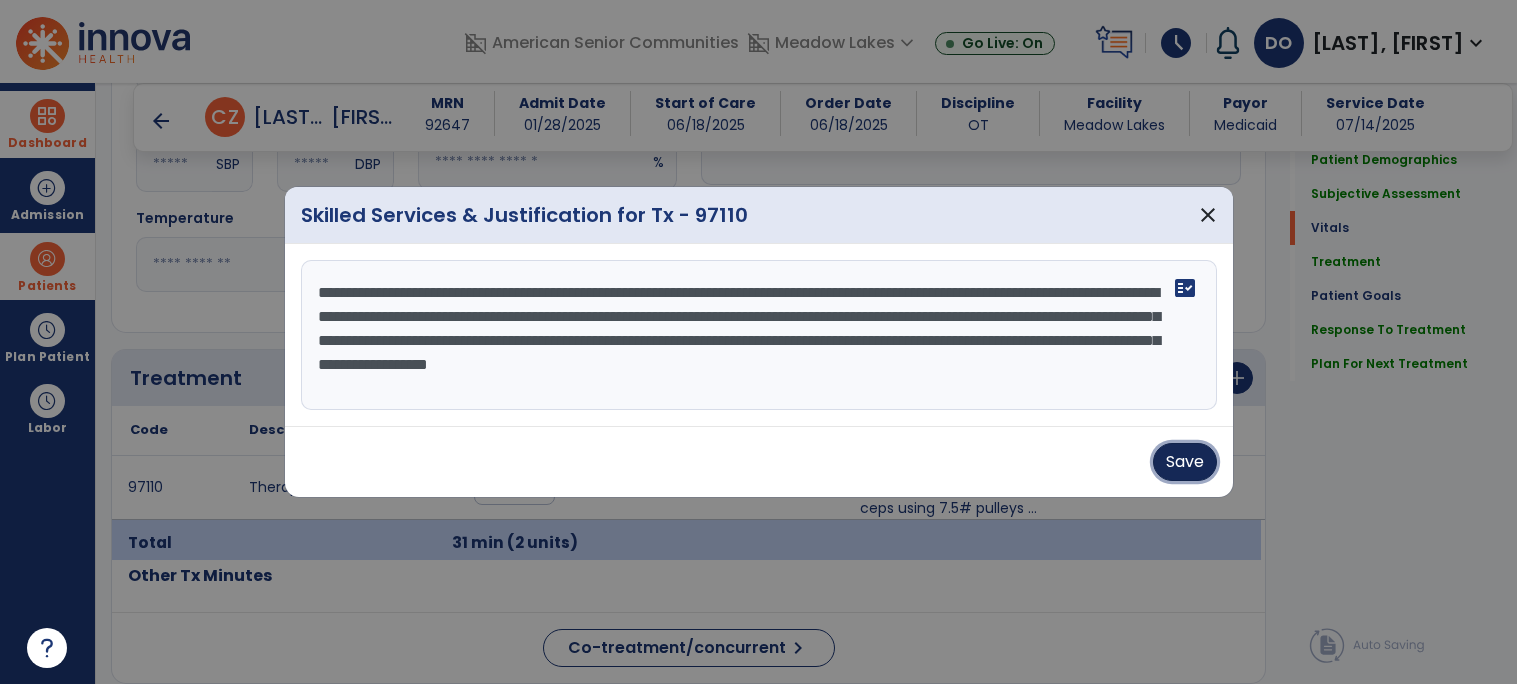 click on "Save" at bounding box center (1185, 462) 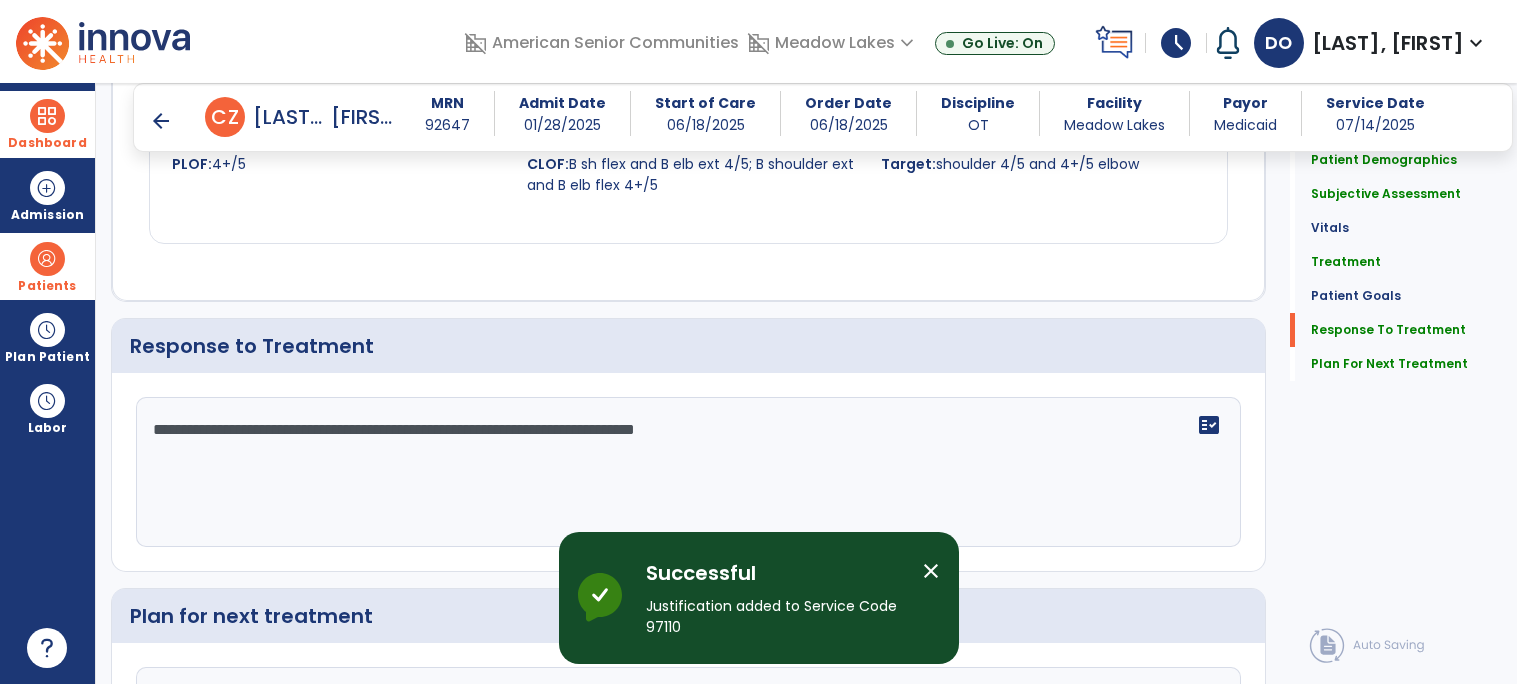 scroll, scrollTop: 2719, scrollLeft: 0, axis: vertical 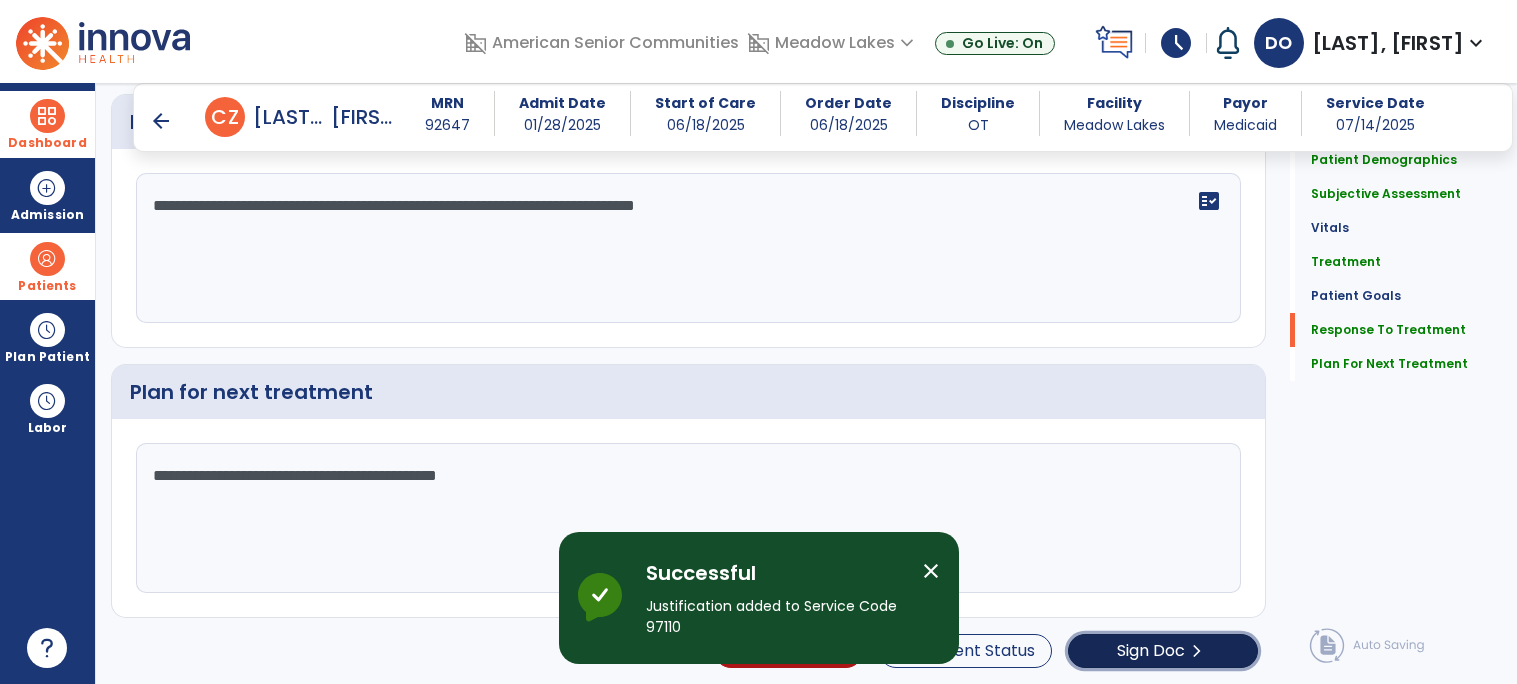 click on "chevron_right" 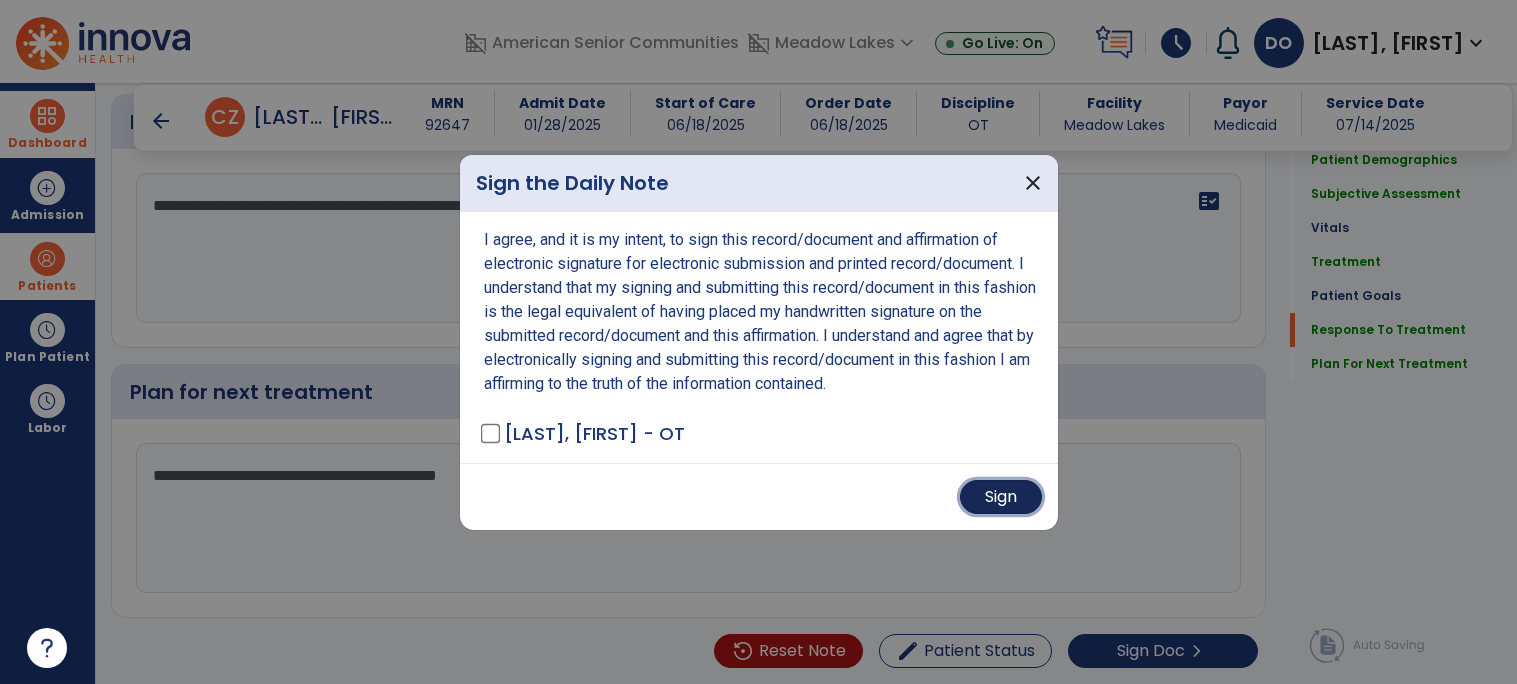 click on "Sign" at bounding box center (1001, 497) 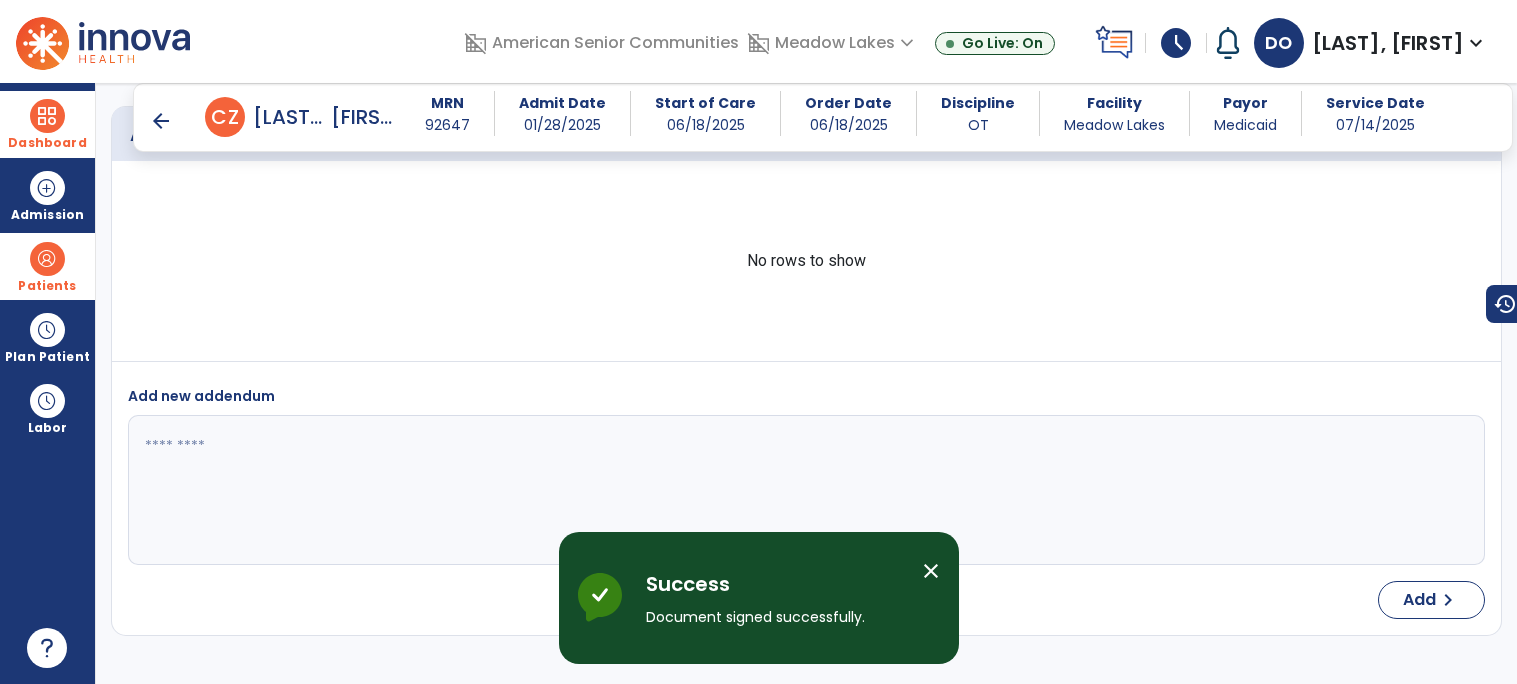 scroll, scrollTop: 0, scrollLeft: 0, axis: both 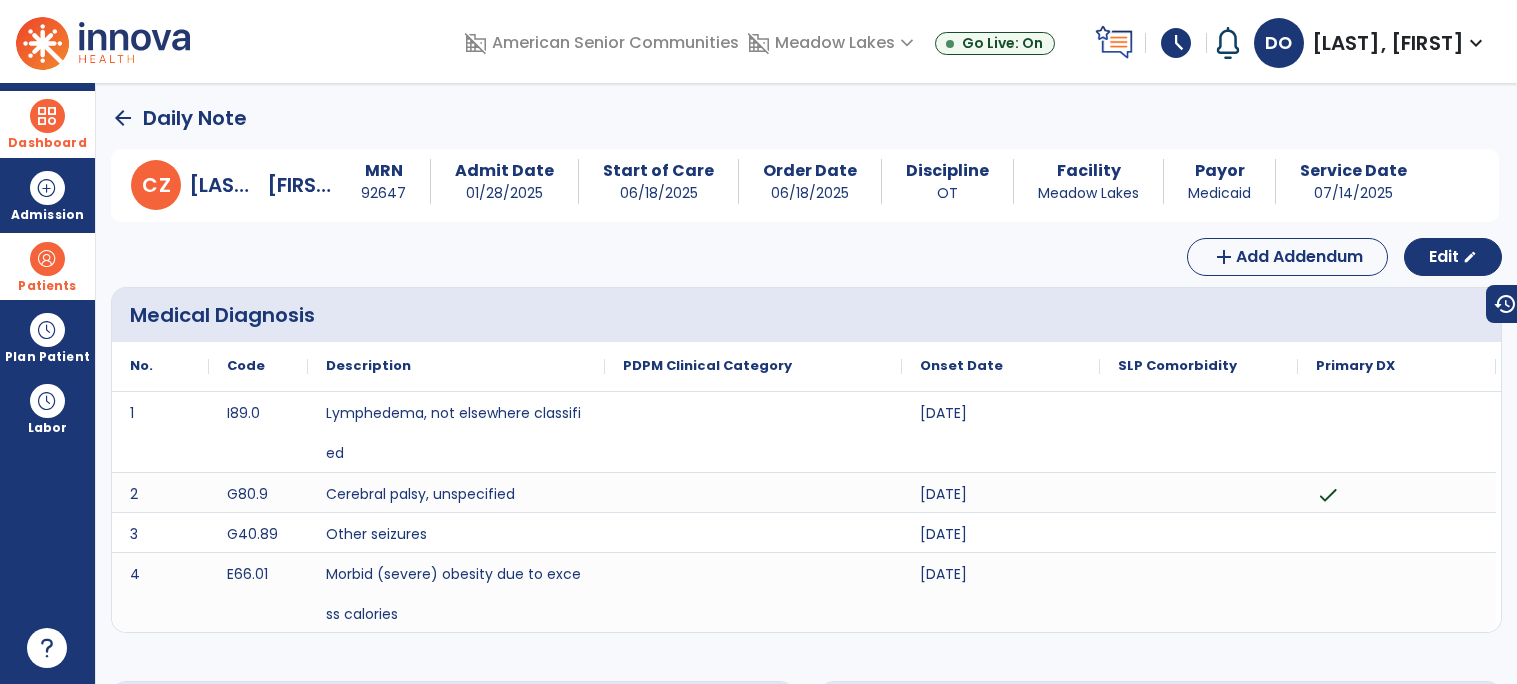 click on "arrow_back" 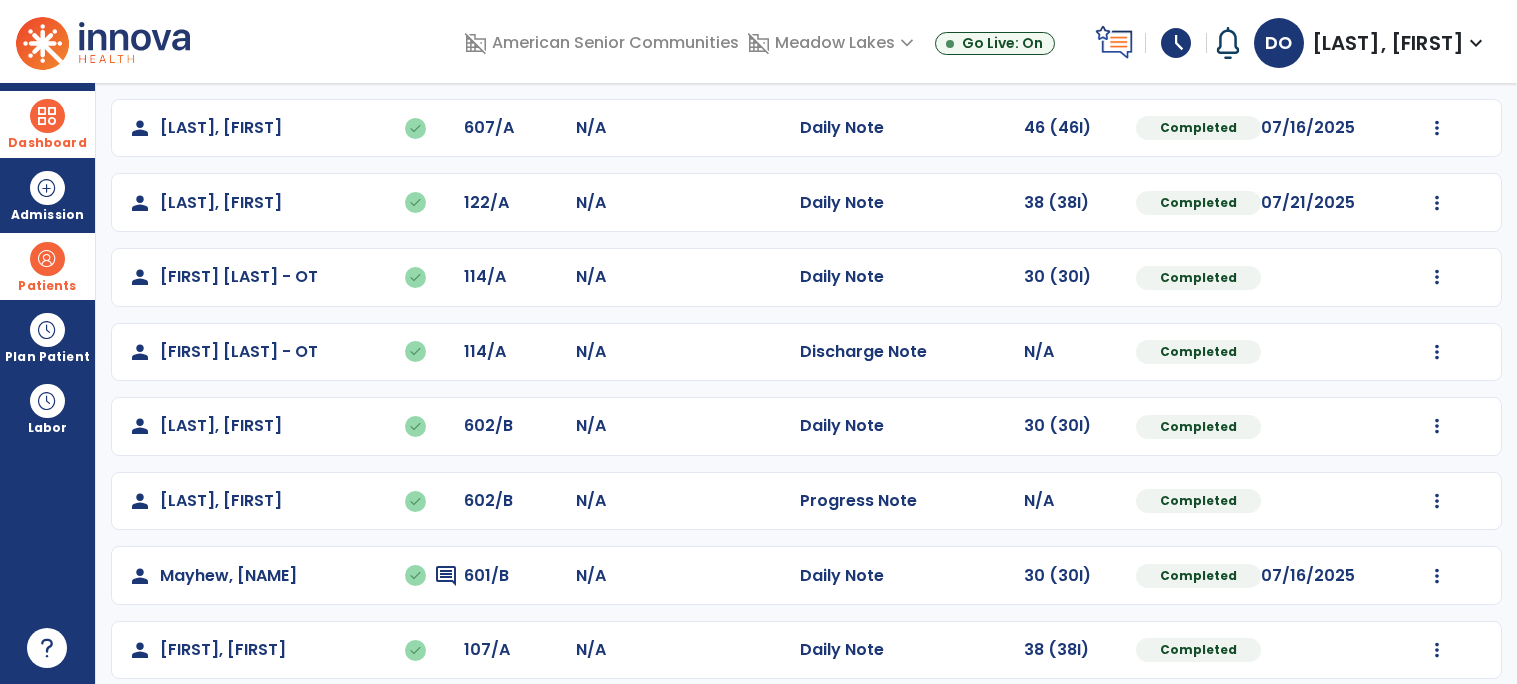 scroll, scrollTop: 846, scrollLeft: 0, axis: vertical 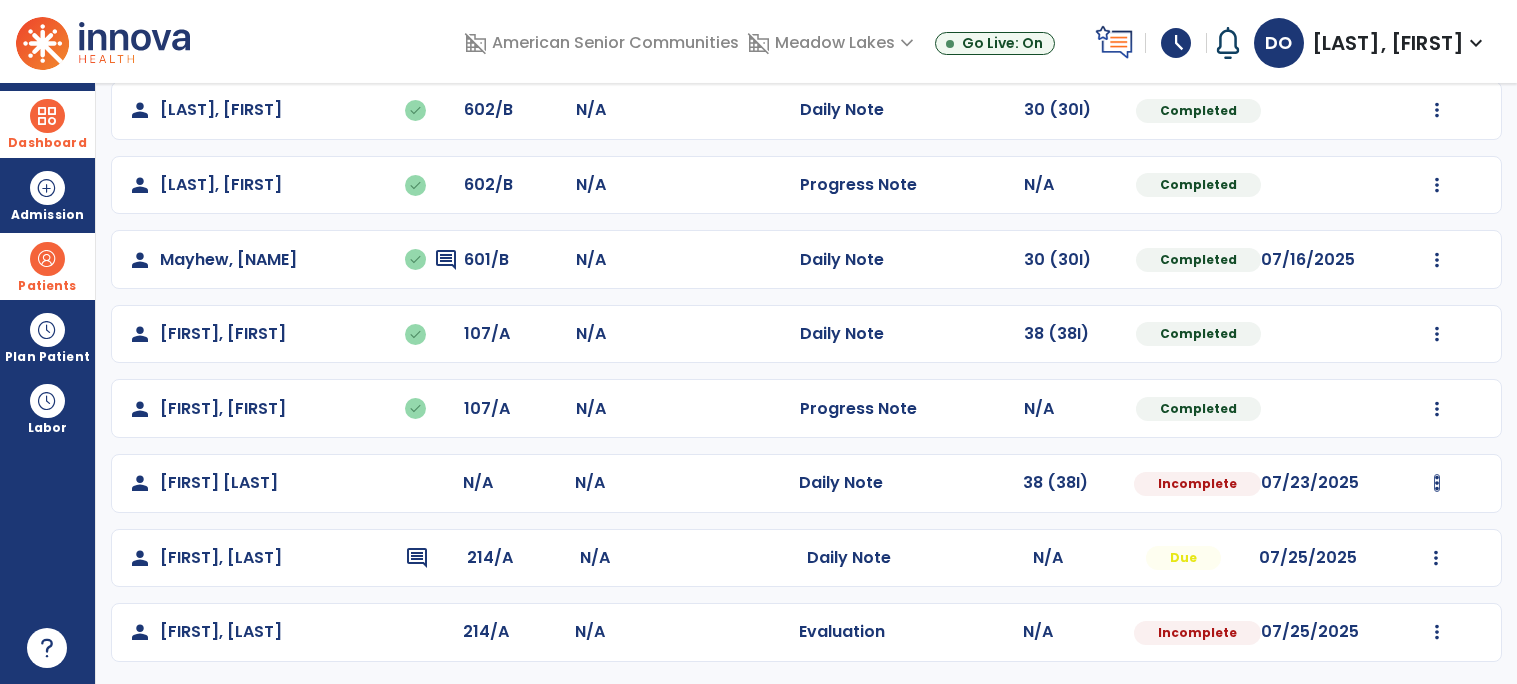 click at bounding box center [1436, -413] 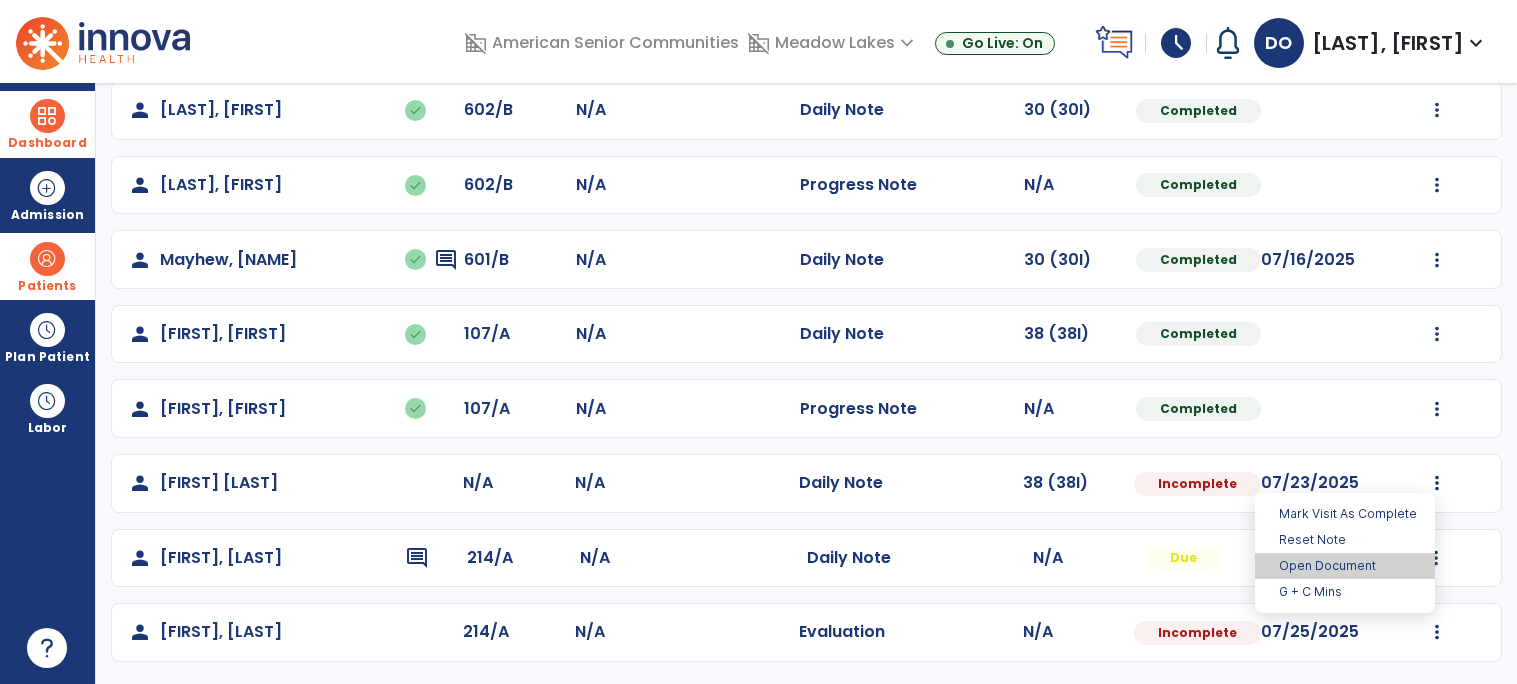 click on "Open Document" at bounding box center (1345, 566) 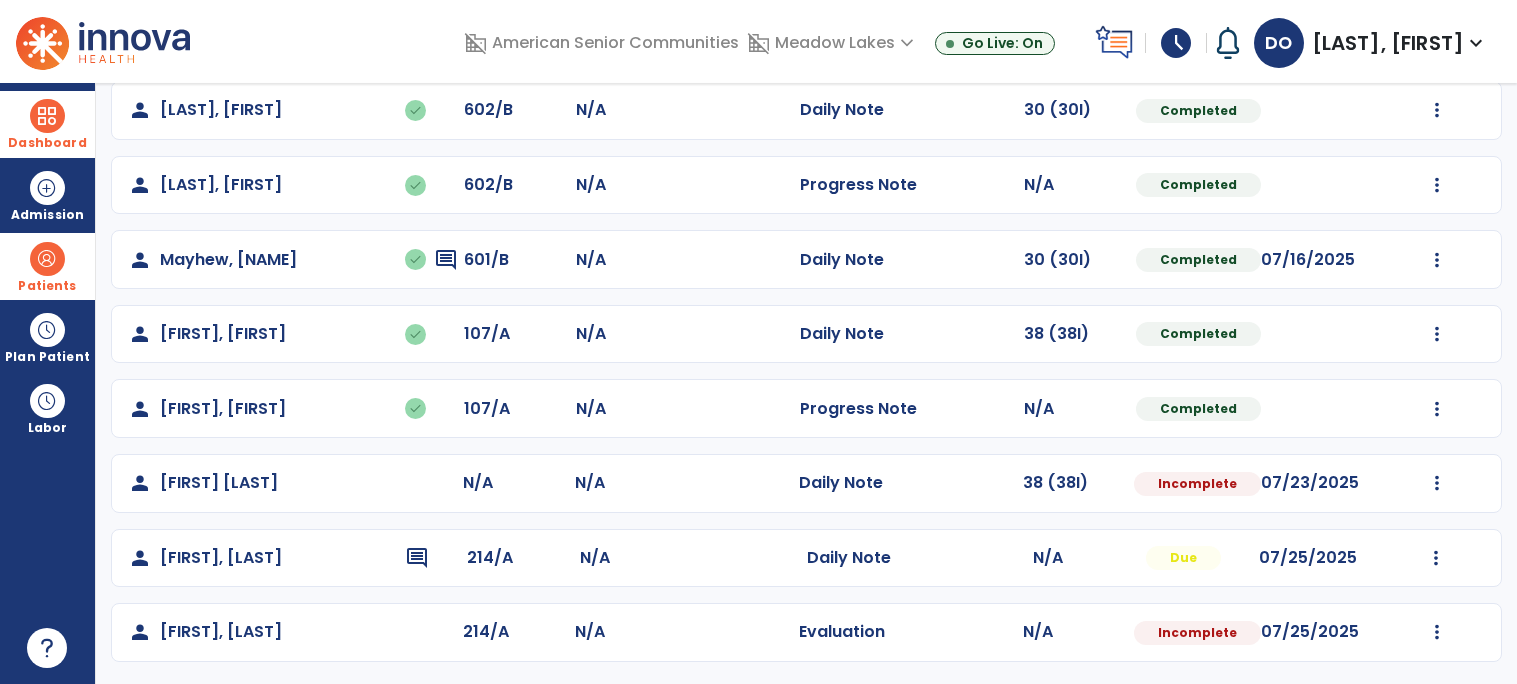 select on "*" 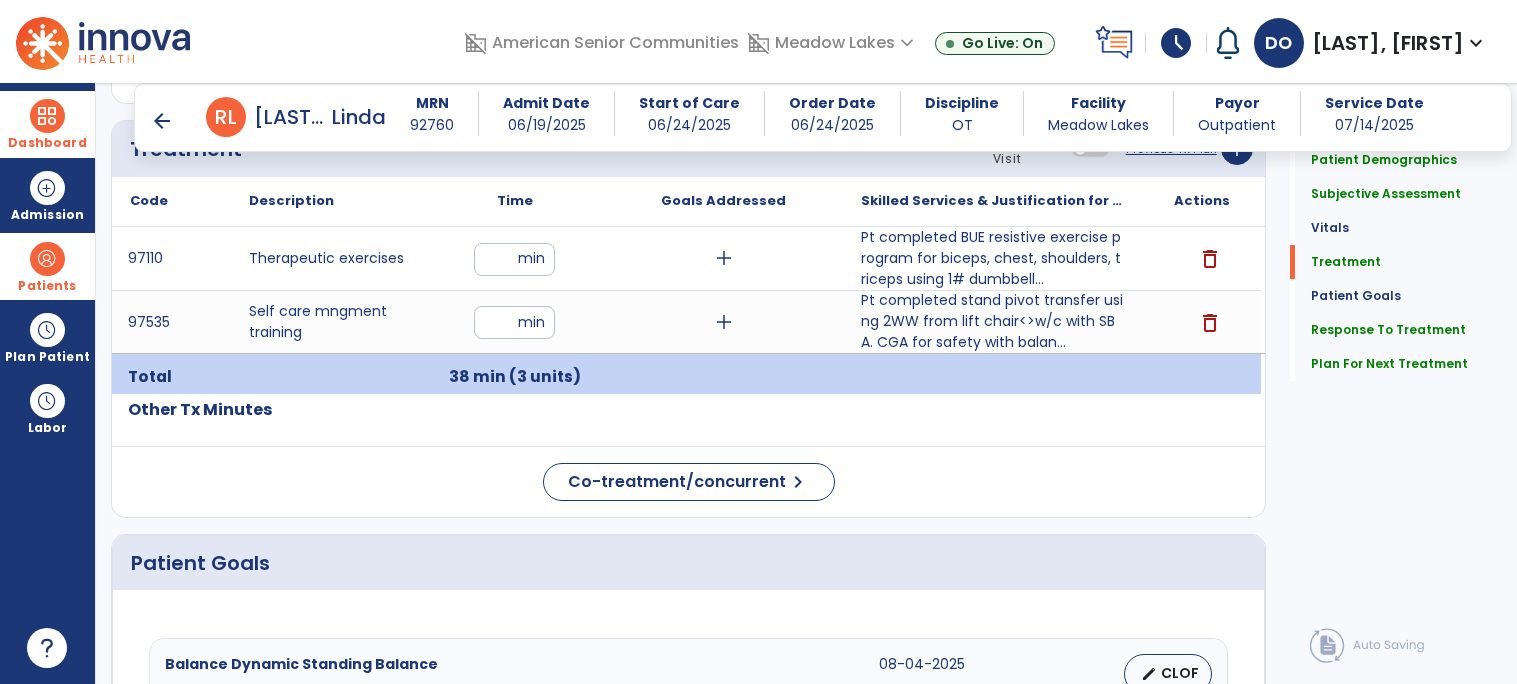 scroll, scrollTop: 1220, scrollLeft: 0, axis: vertical 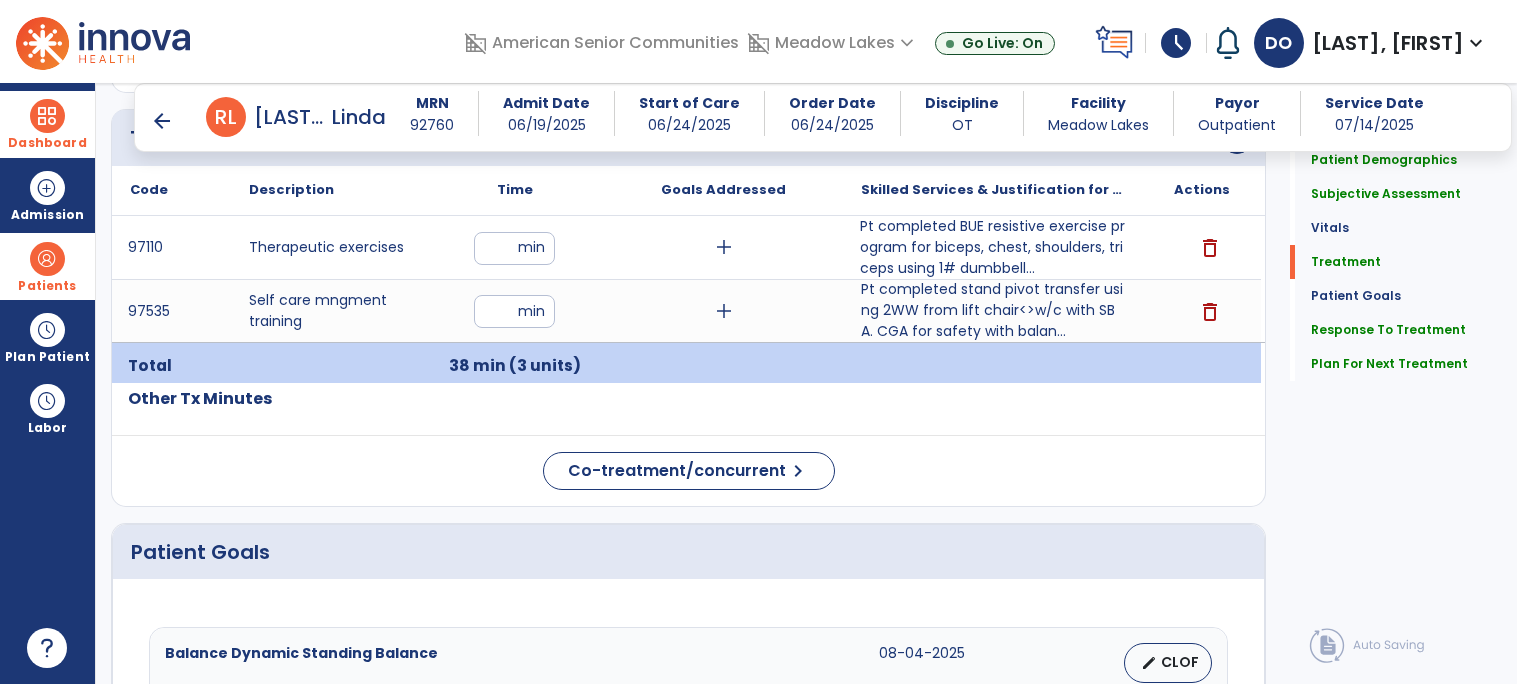 click on "Pt completed BUE resistive exercise program for  biceps, chest, shoulders, triceps using 1# dumbbell..." at bounding box center [992, 247] 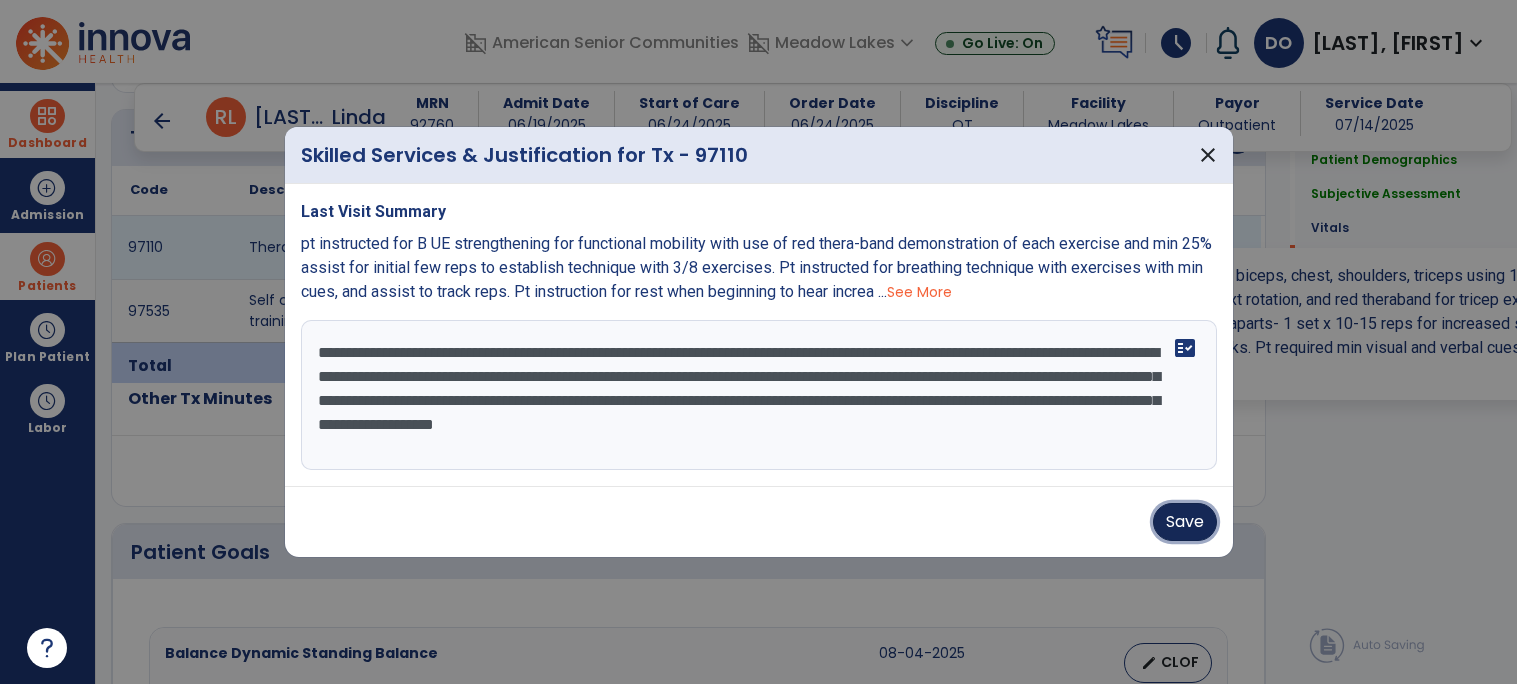 click on "Save" at bounding box center [1185, 522] 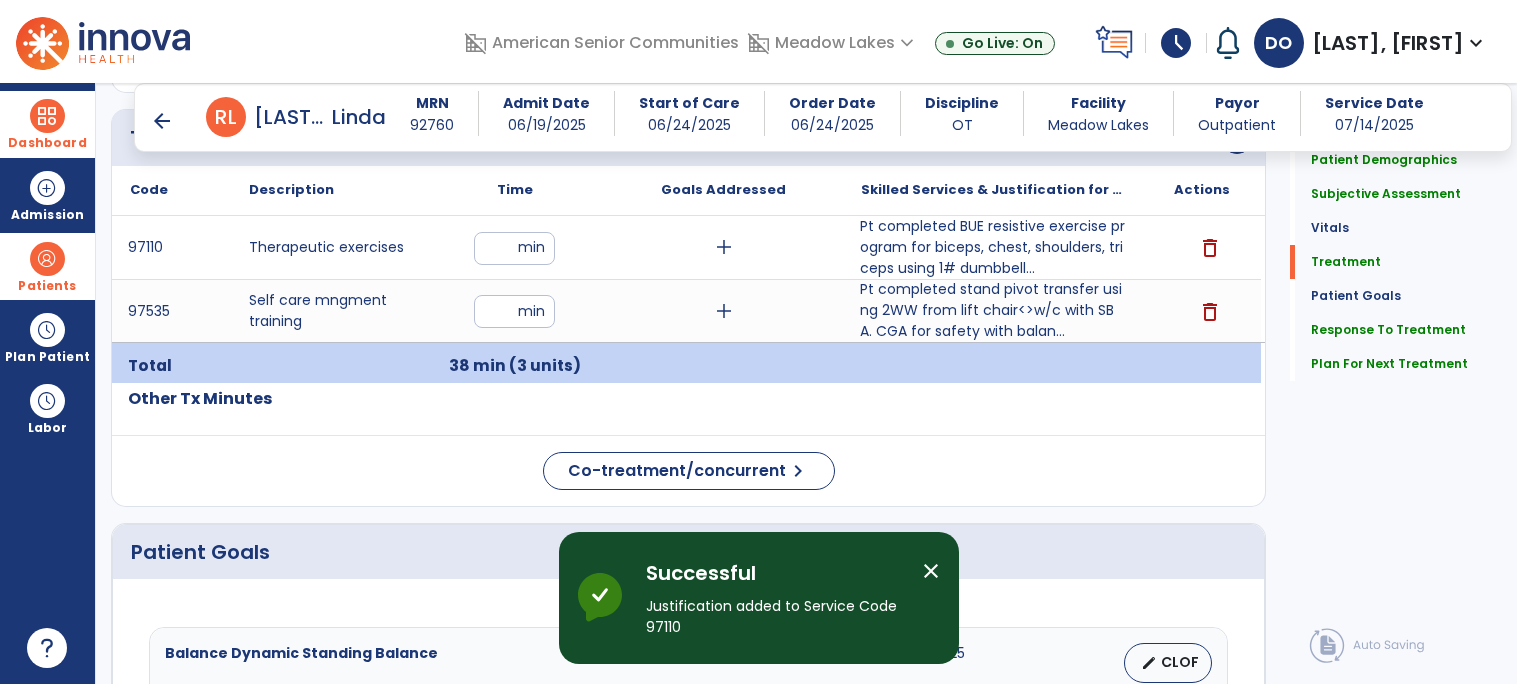 click on "Pt completed stand pivot transfer using 2WW from lift chair<>w/c with SBA. CGA for safety with balan..." at bounding box center [992, 310] 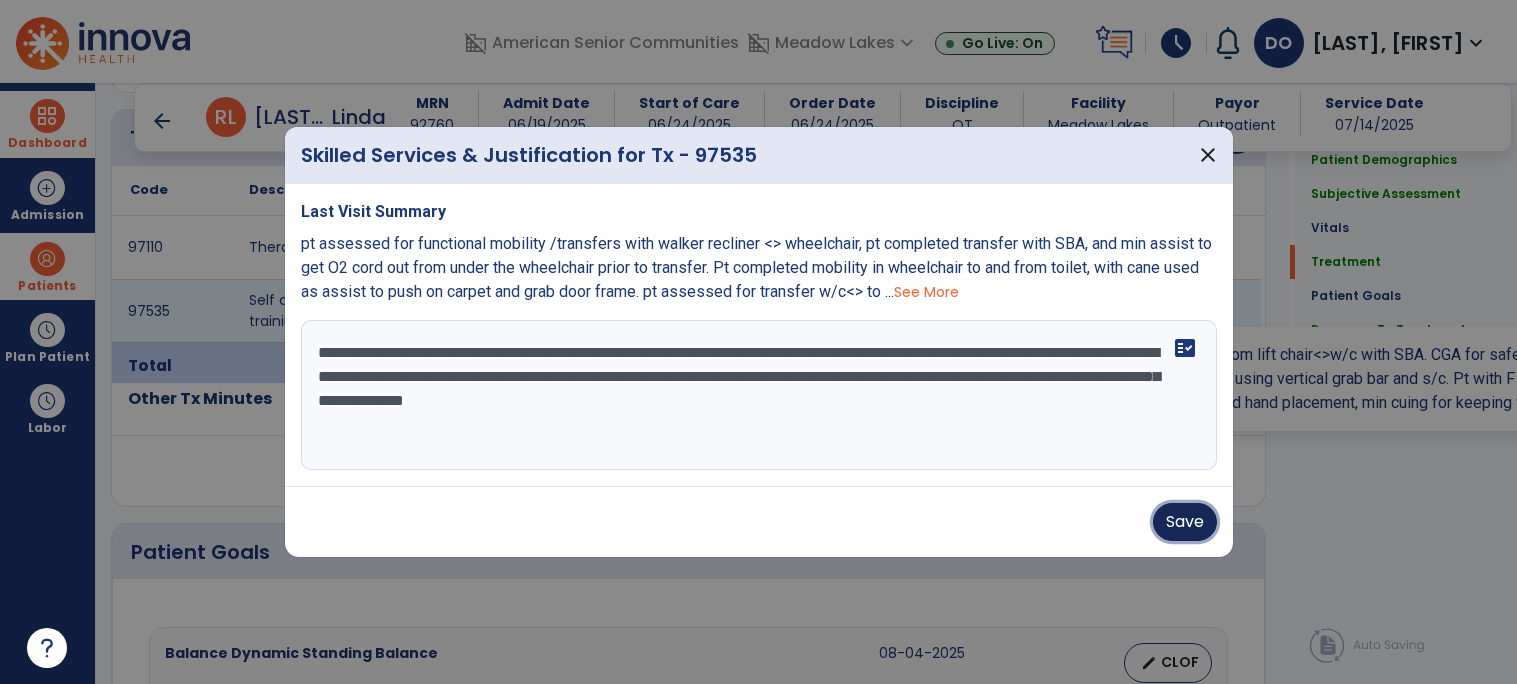 click on "Save" at bounding box center [1185, 522] 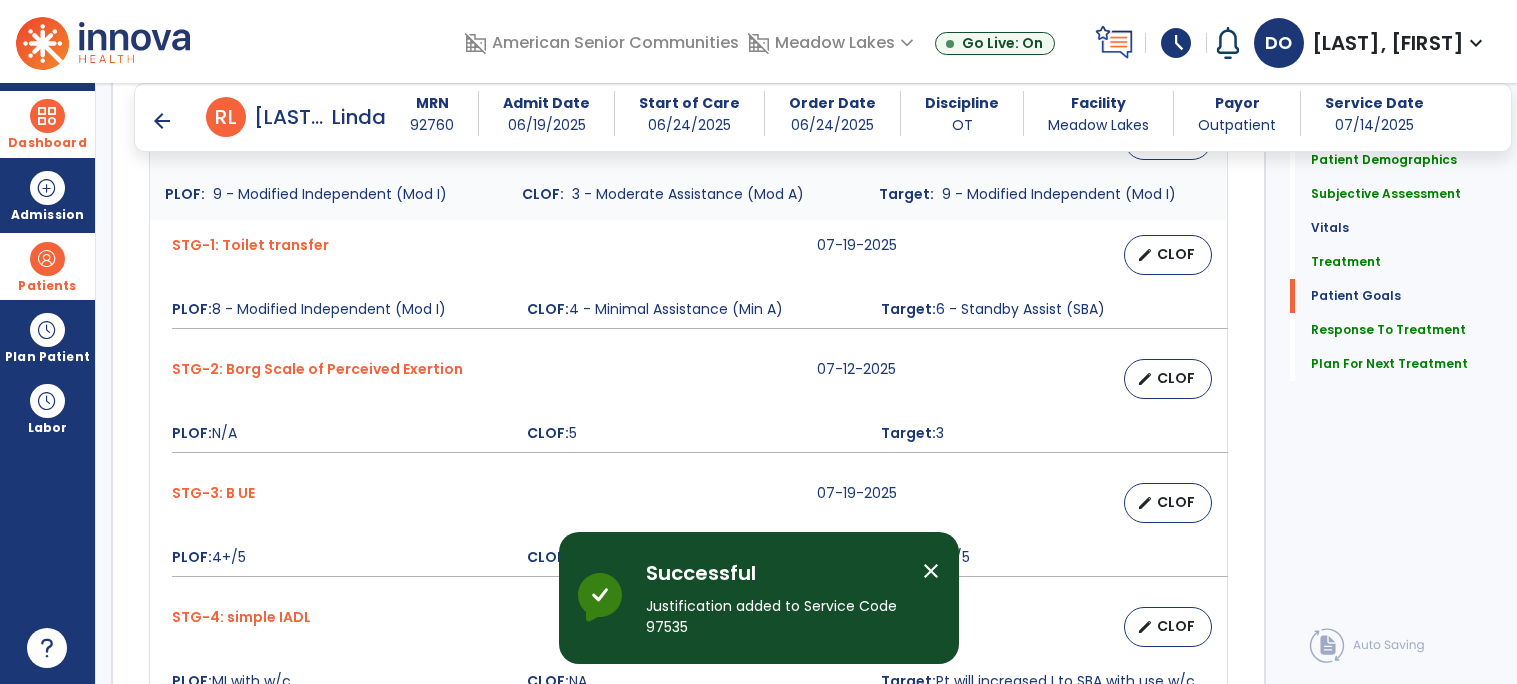 scroll, scrollTop: 2967, scrollLeft: 0, axis: vertical 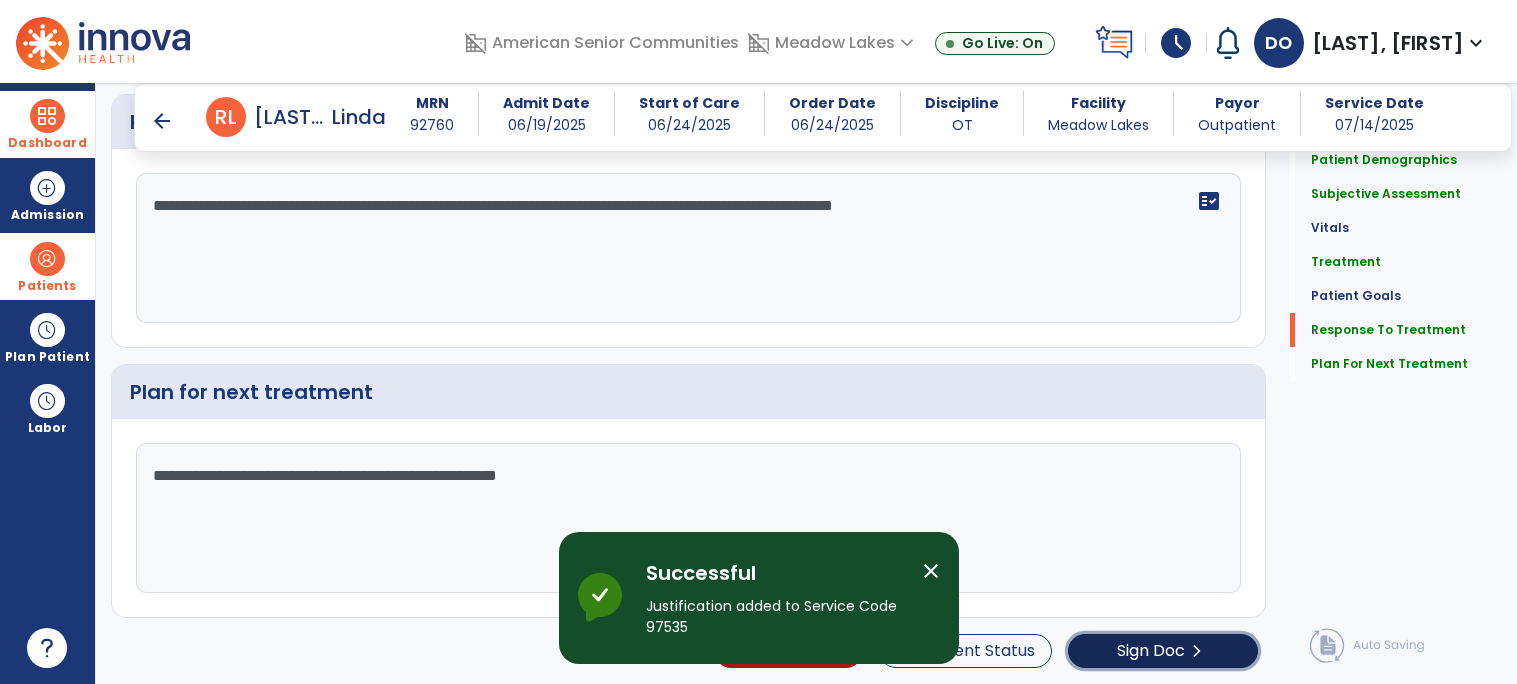 click on "Sign Doc" 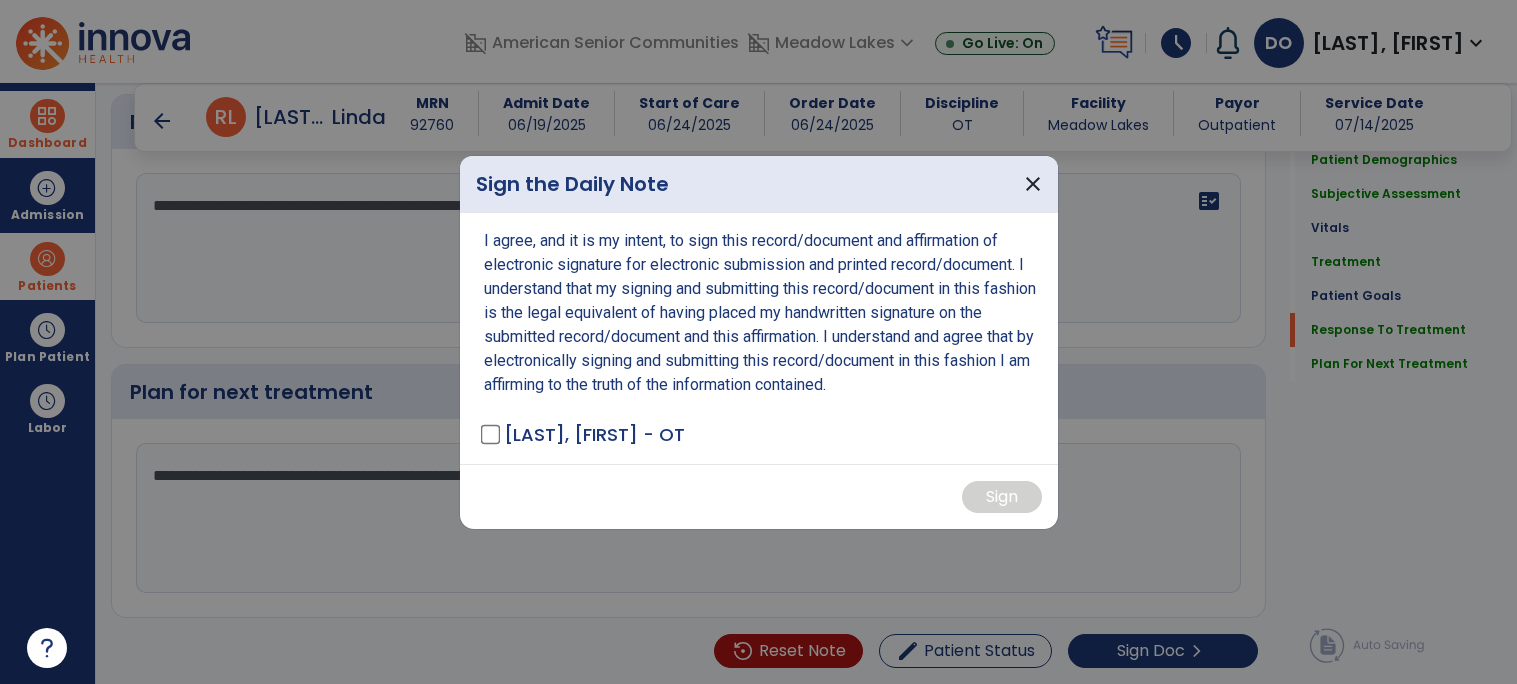 click on "I agree, and it is my intent, to sign this record/document and affirmation of electronic signature for electronic submission and printed record/document. I understand that my signing and submitting this record/document in this fashion is the legal equivalent of having placed my handwritten signature on the submitted record/document and this affirmation. I understand and agree that by electronically signing and submitting this record/document in this fashion I am affirming to the truth of the information contained. [LAST], [FIRST]  - OT" at bounding box center [759, 338] 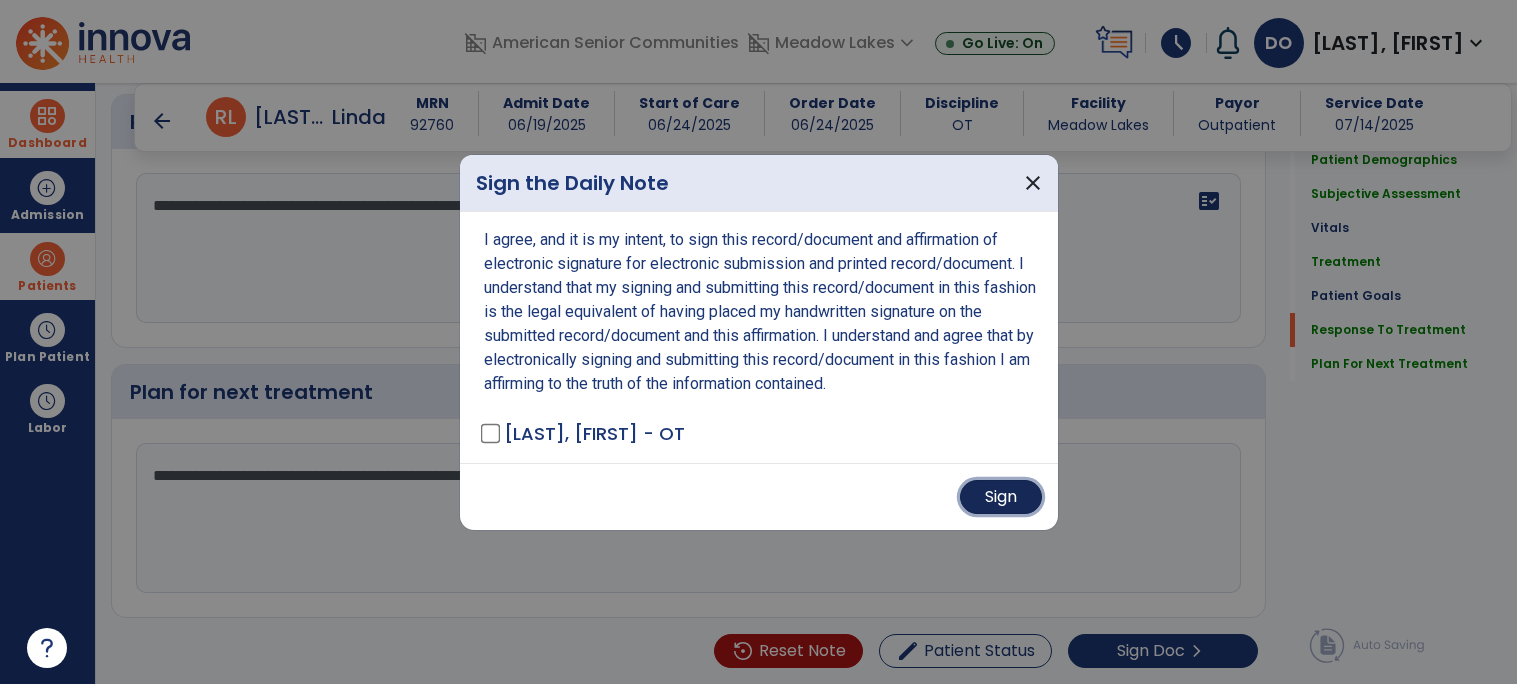 click on "Sign" at bounding box center [1001, 497] 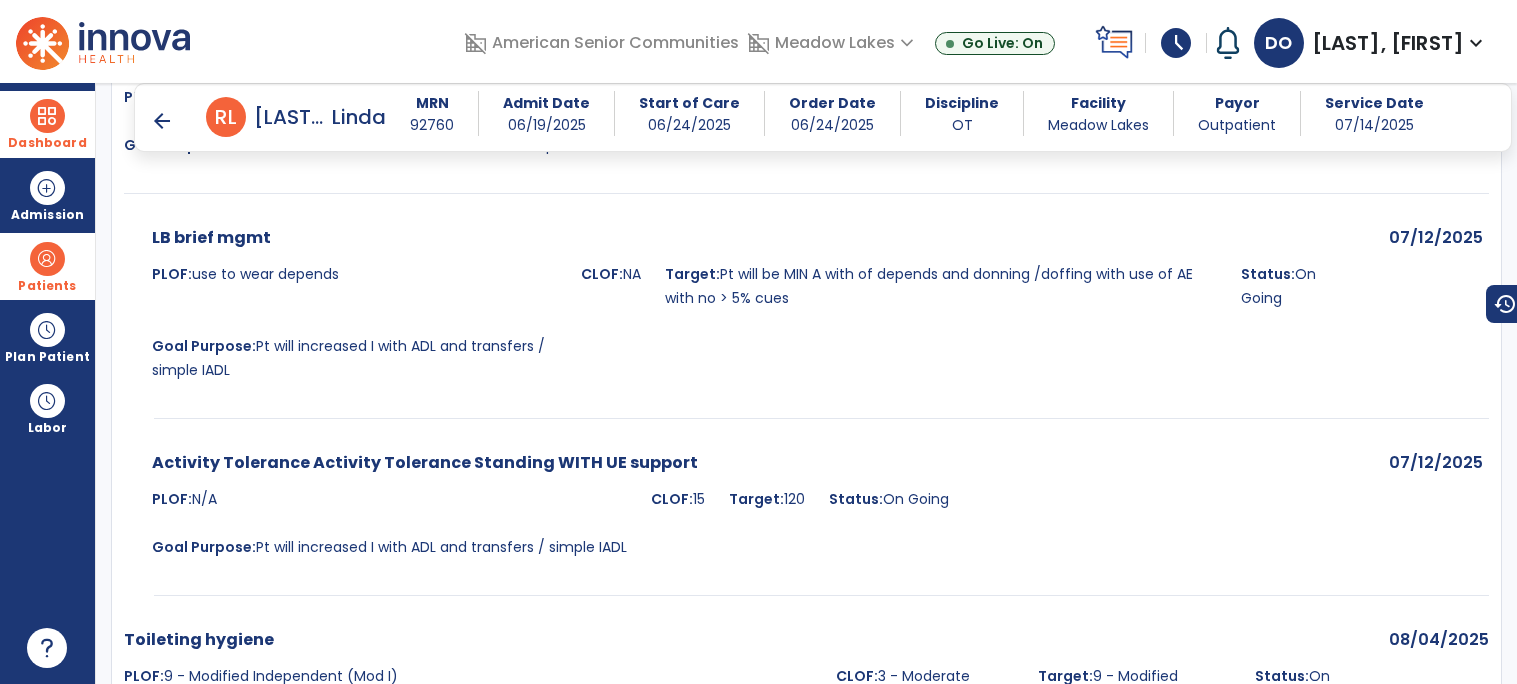 scroll, scrollTop: 0, scrollLeft: 0, axis: both 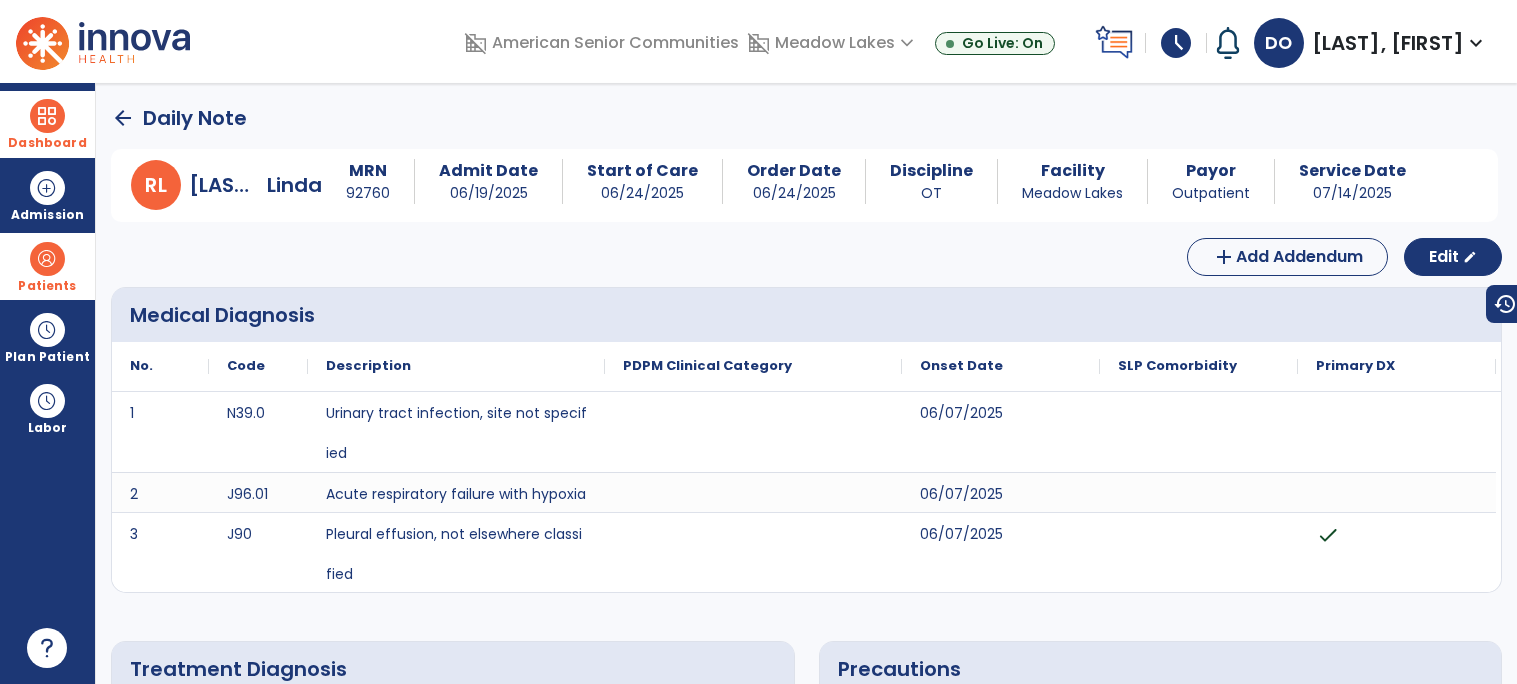 click on "arrow_back" 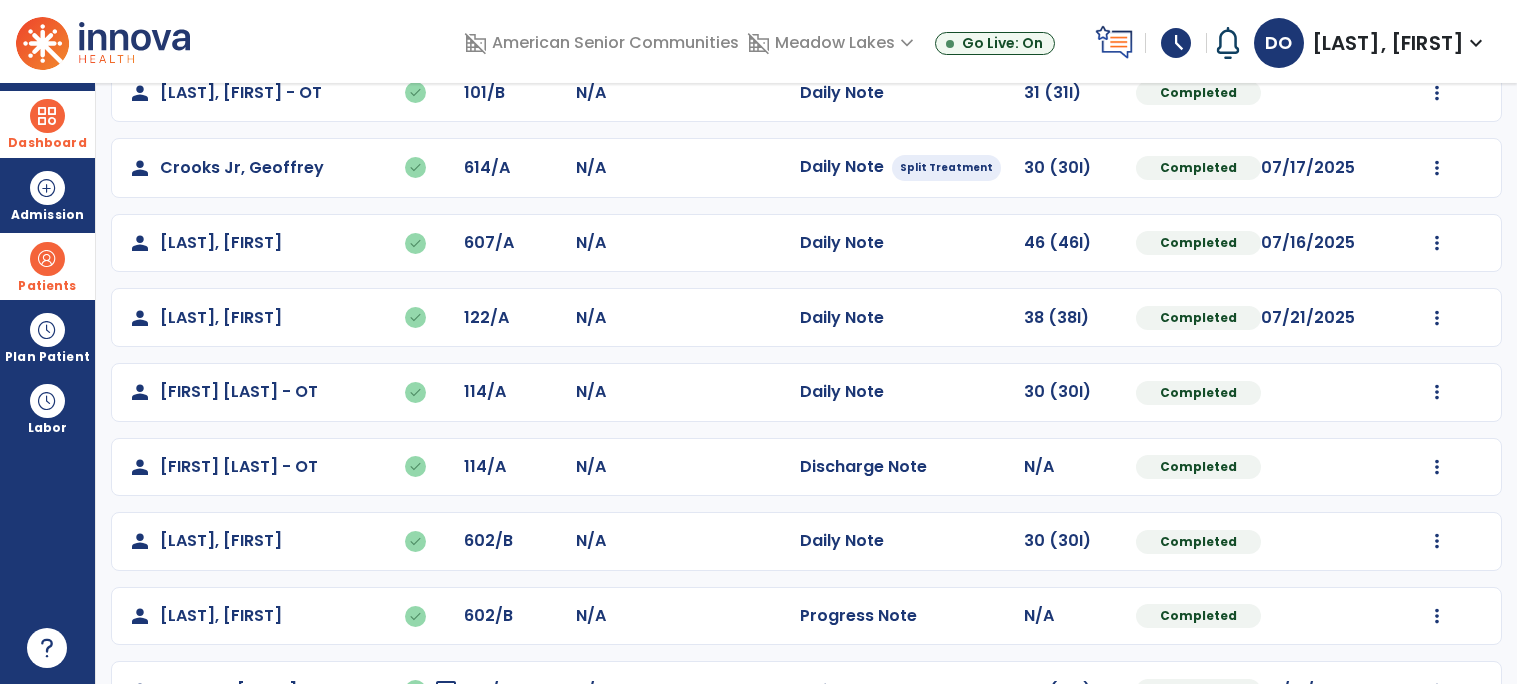 scroll, scrollTop: 846, scrollLeft: 0, axis: vertical 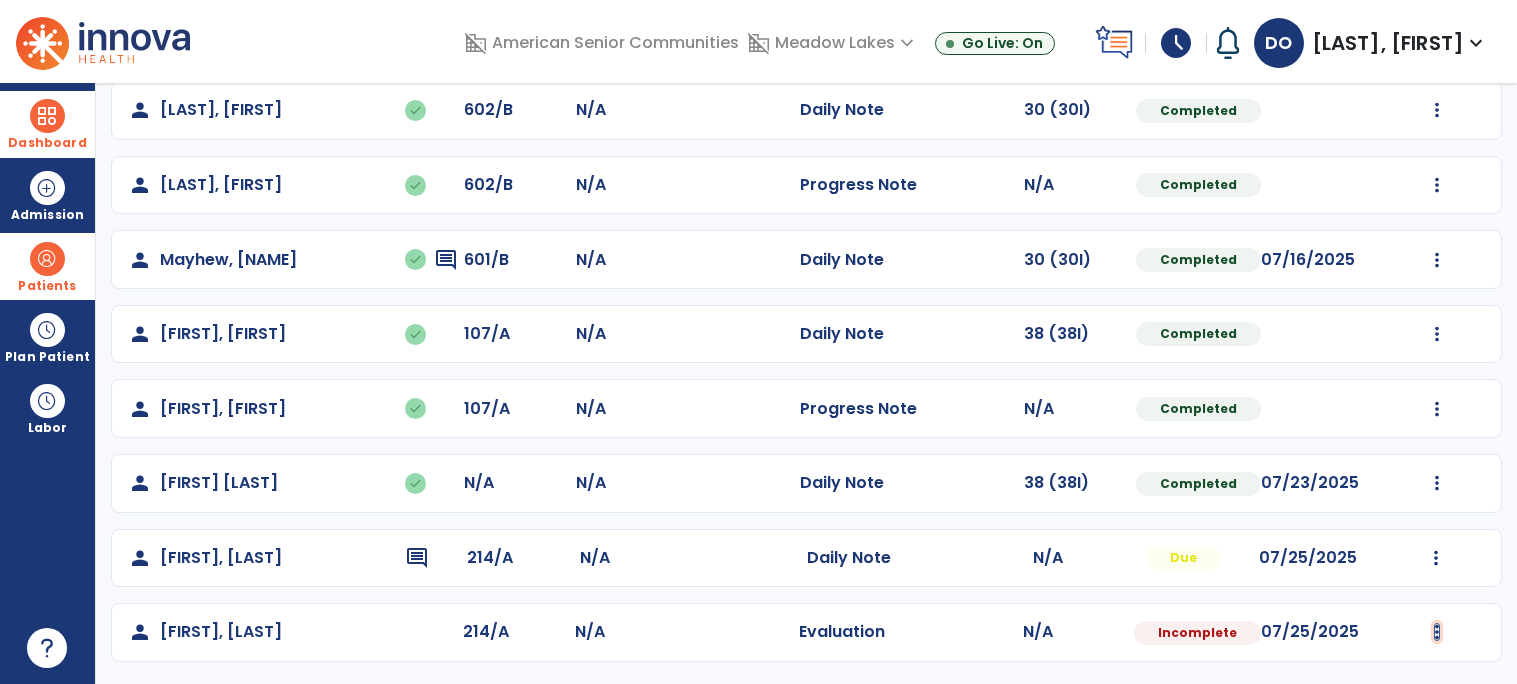 click at bounding box center [1436, -413] 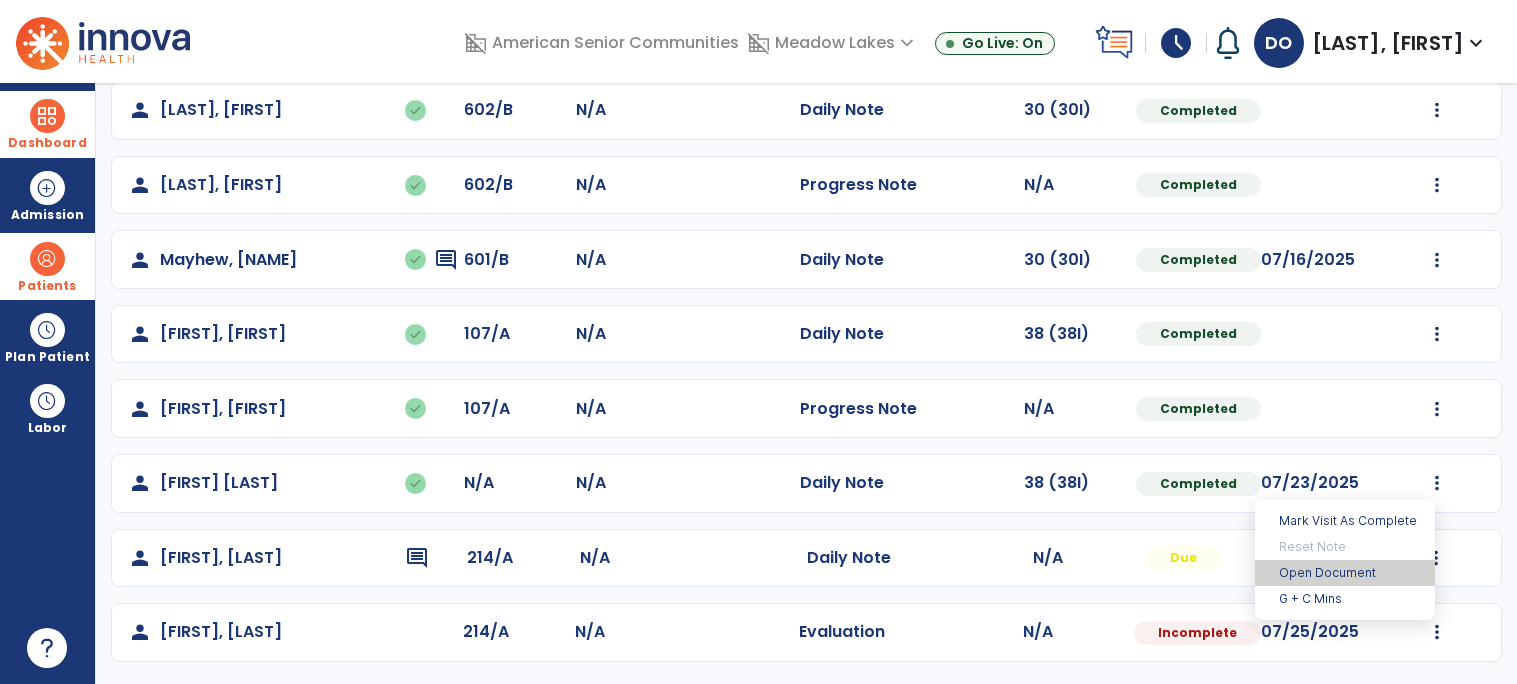 click on "Open Document" at bounding box center (1345, 573) 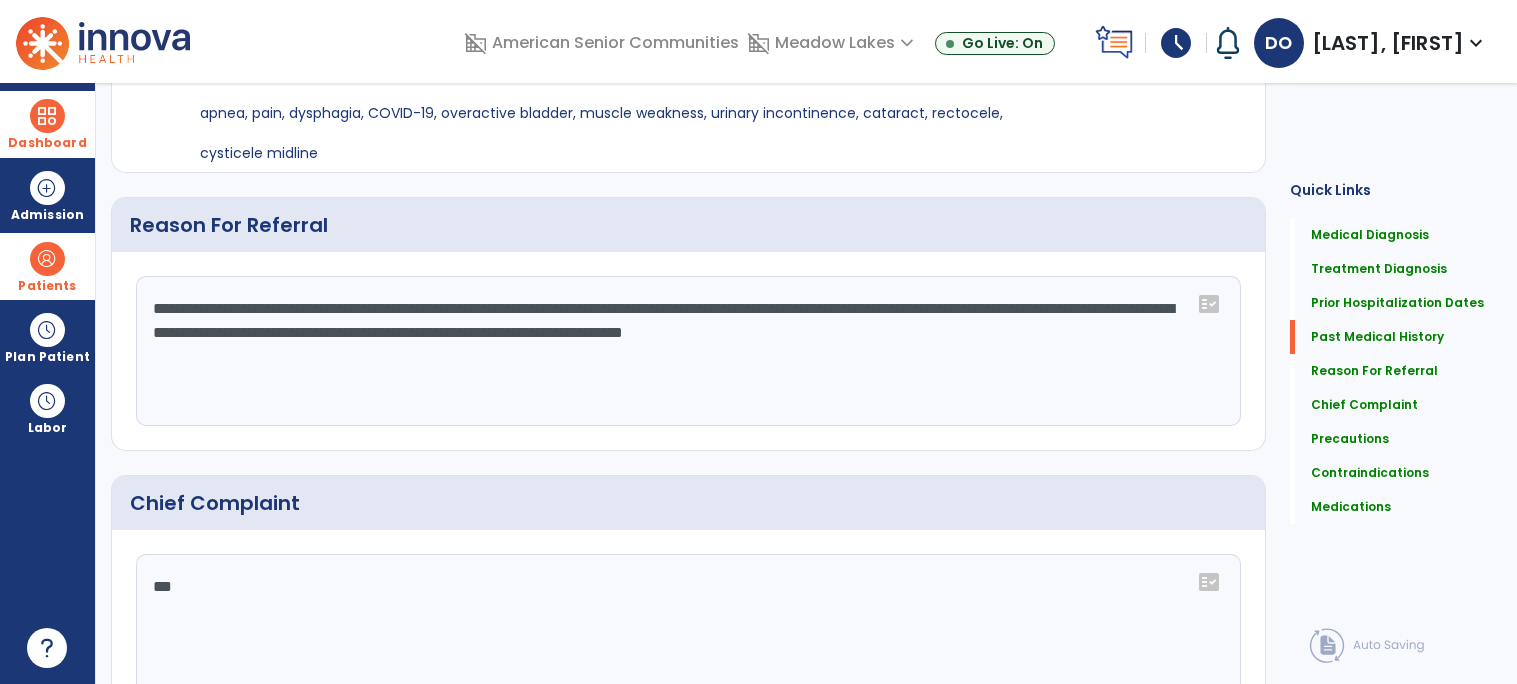 scroll, scrollTop: 0, scrollLeft: 0, axis: both 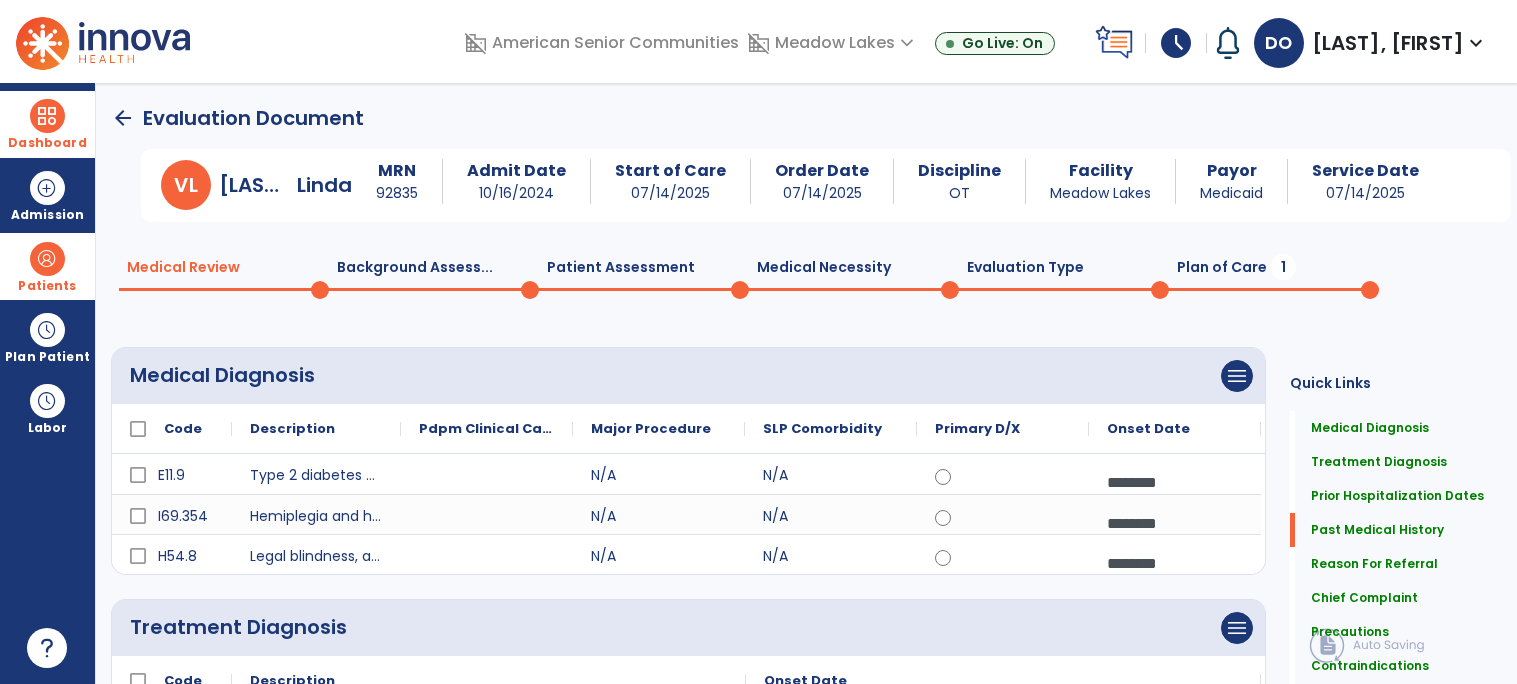click on "Background Assess...  0" 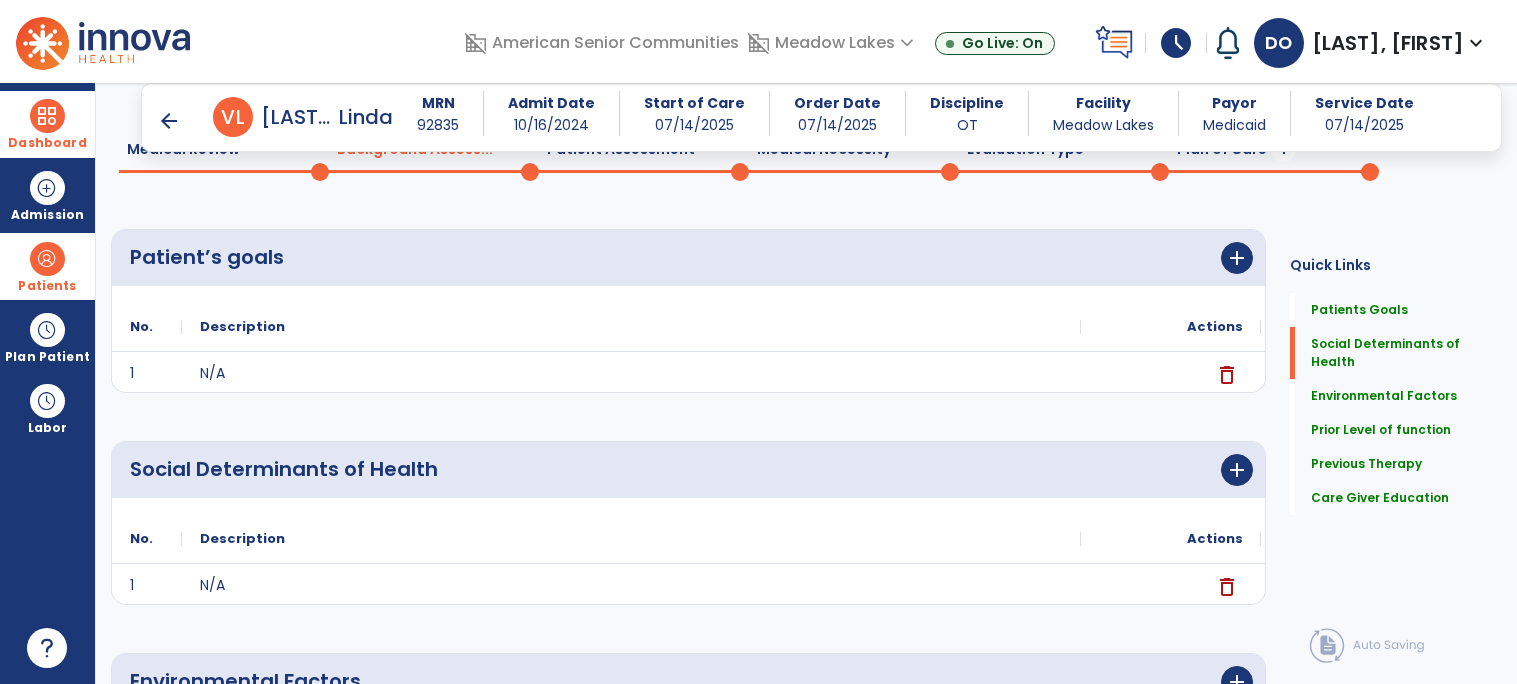 scroll, scrollTop: 169, scrollLeft: 0, axis: vertical 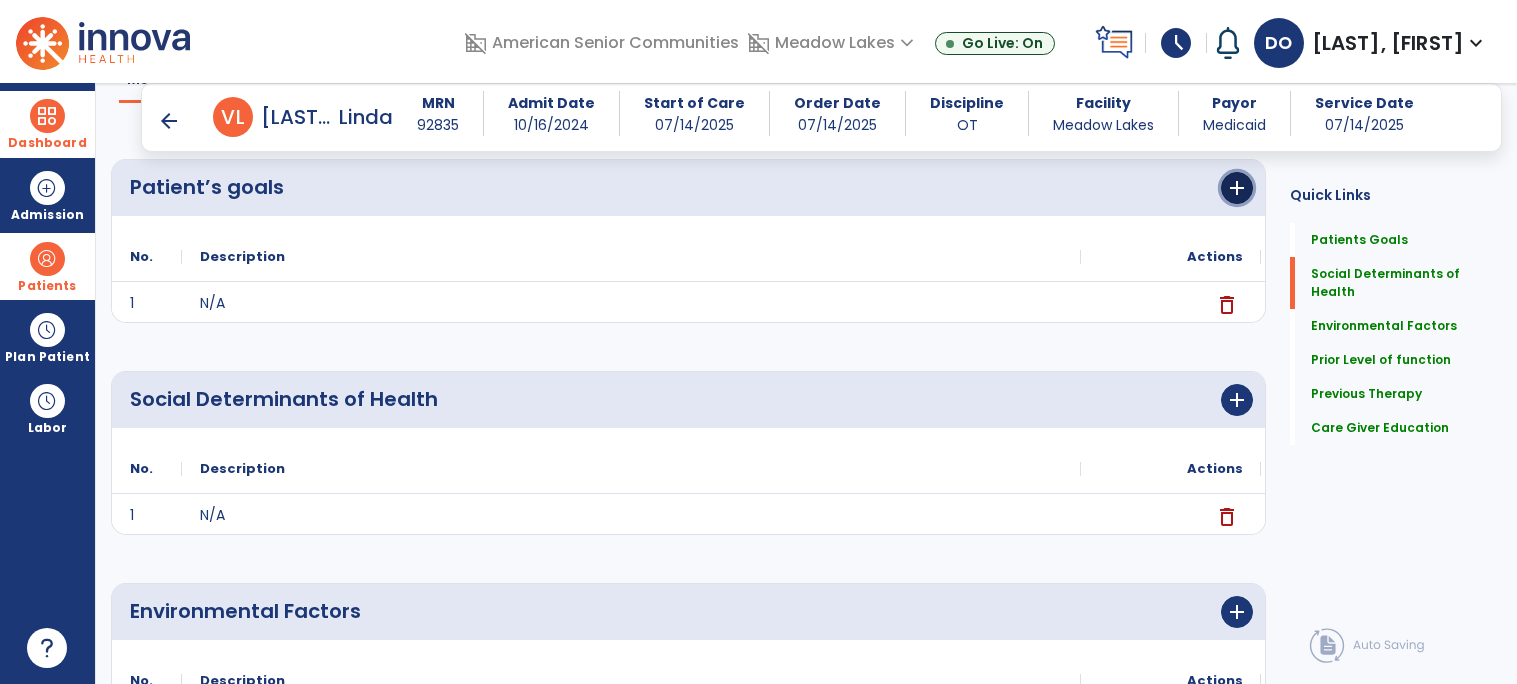 click on "add" 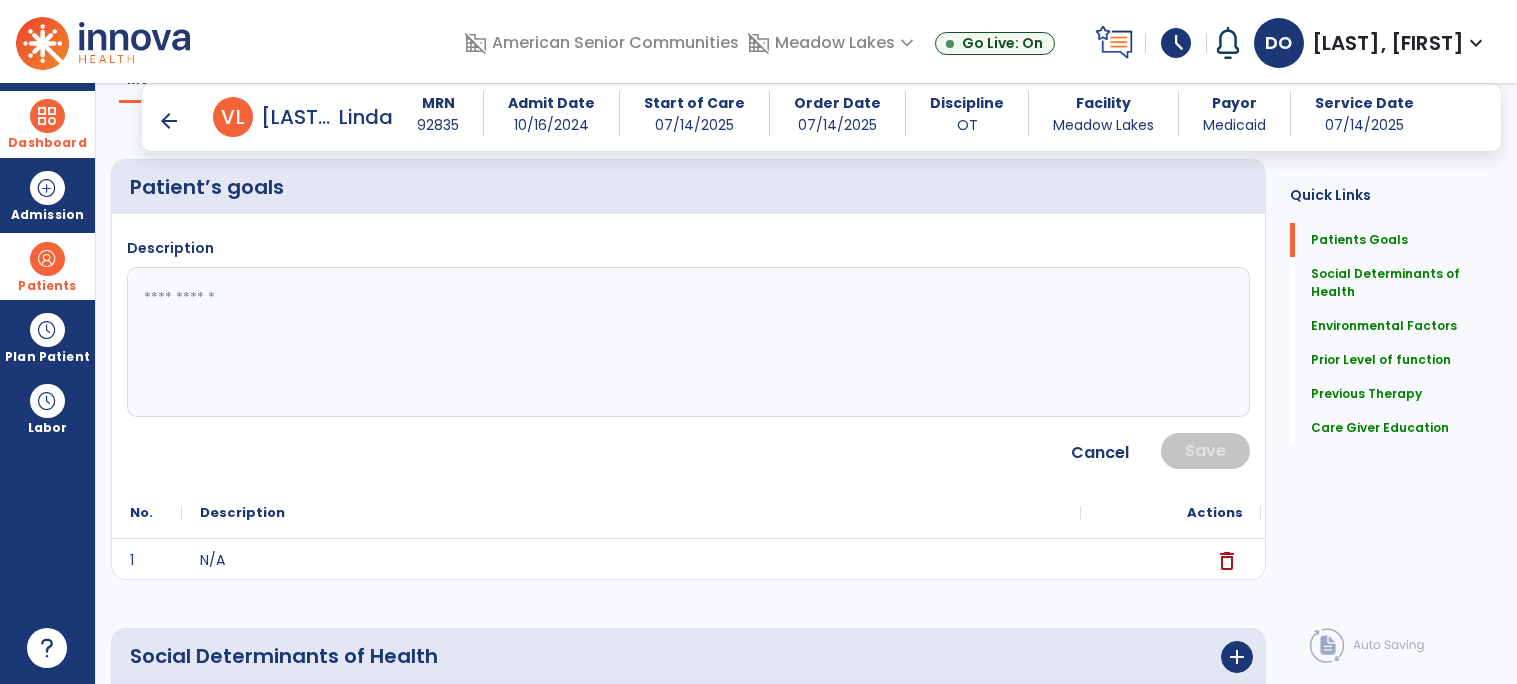 click 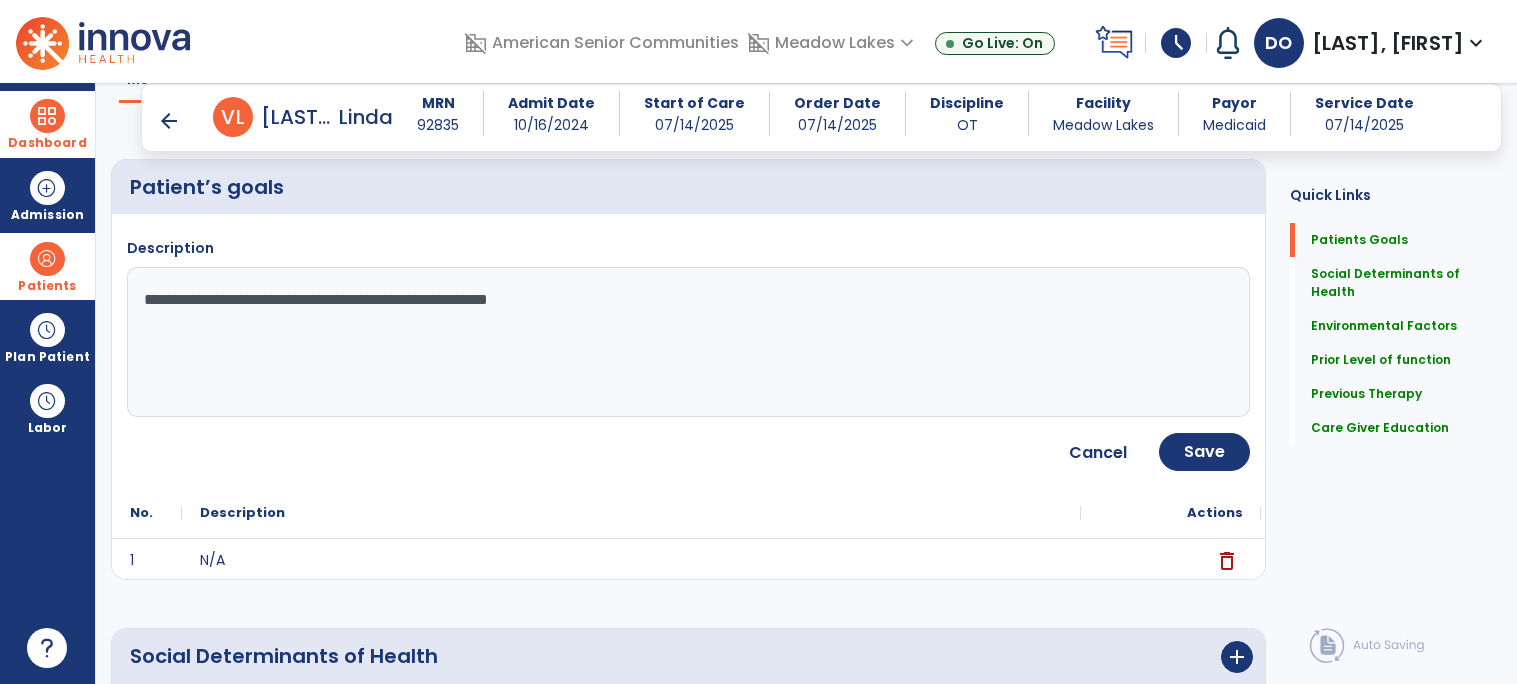 type on "**********" 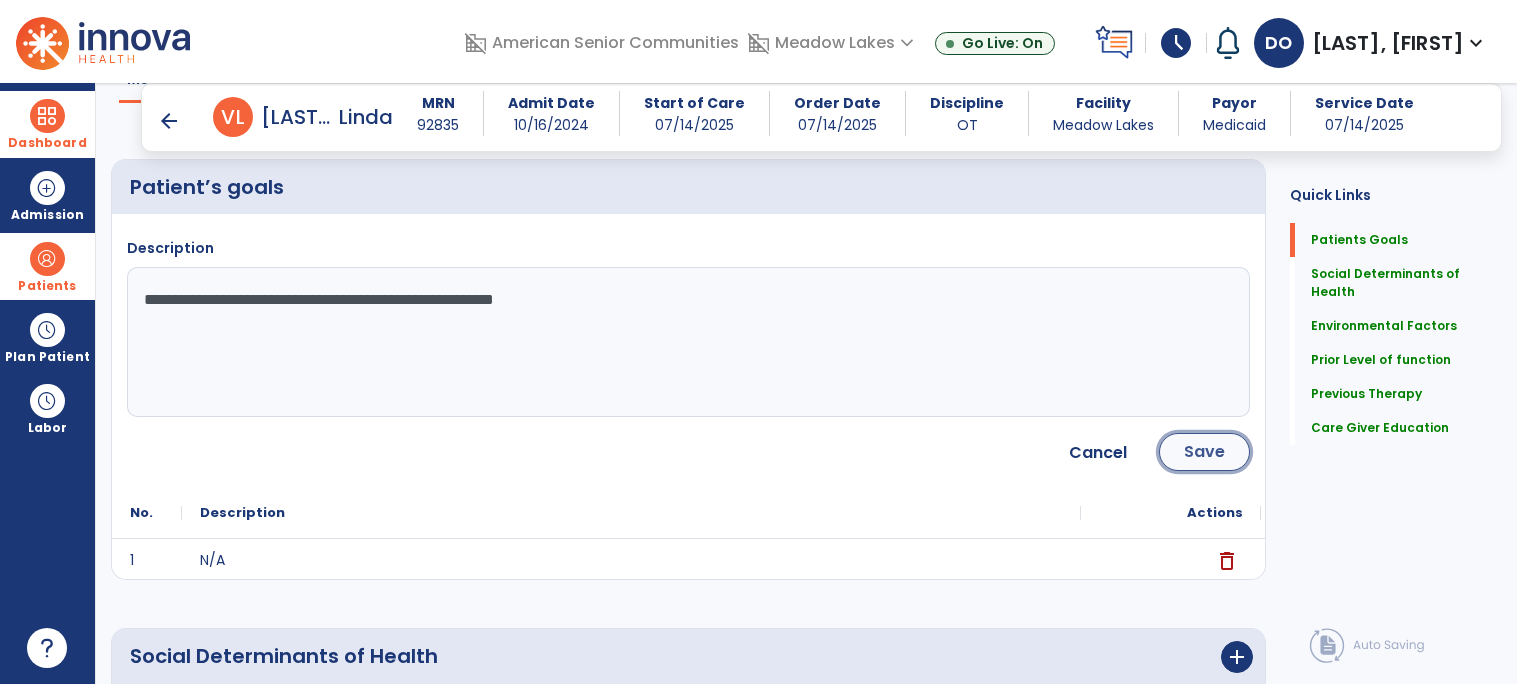 click on "Save" 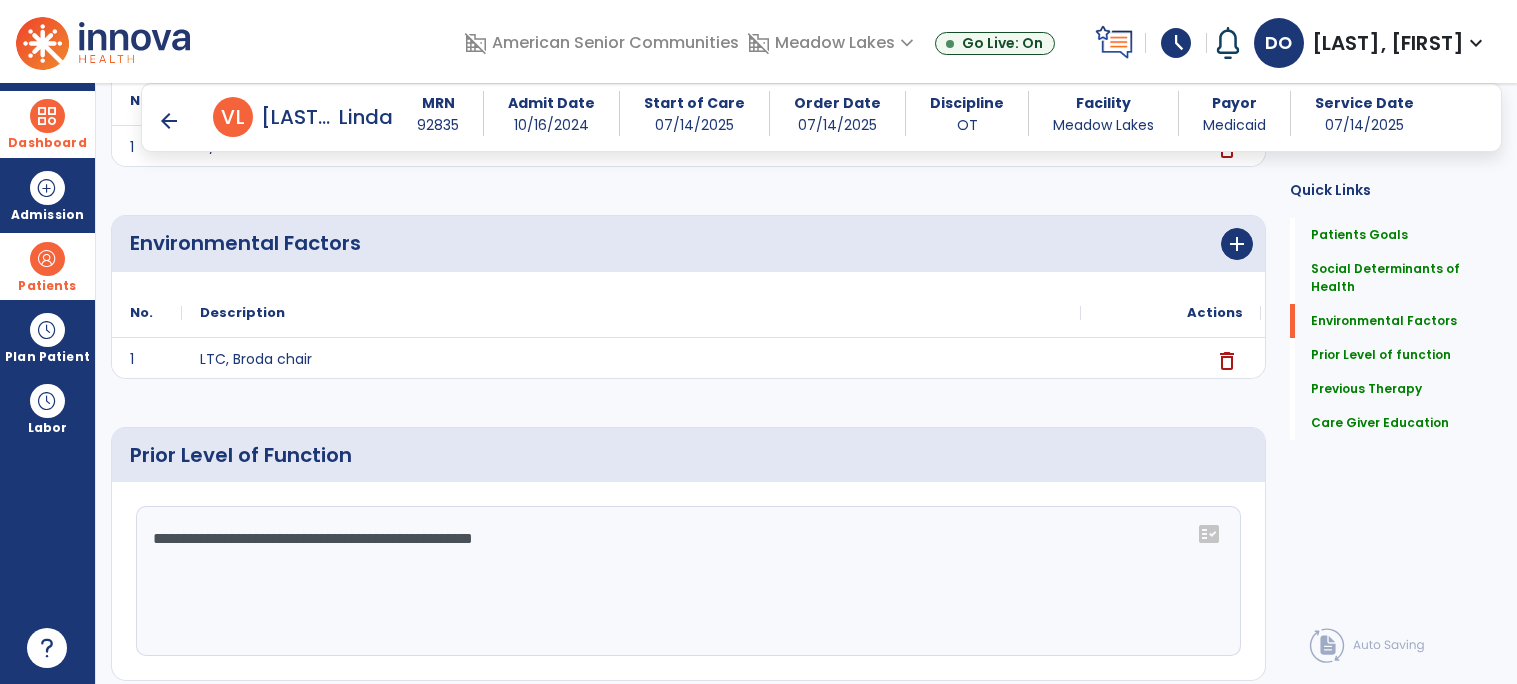 scroll, scrollTop: 576, scrollLeft: 0, axis: vertical 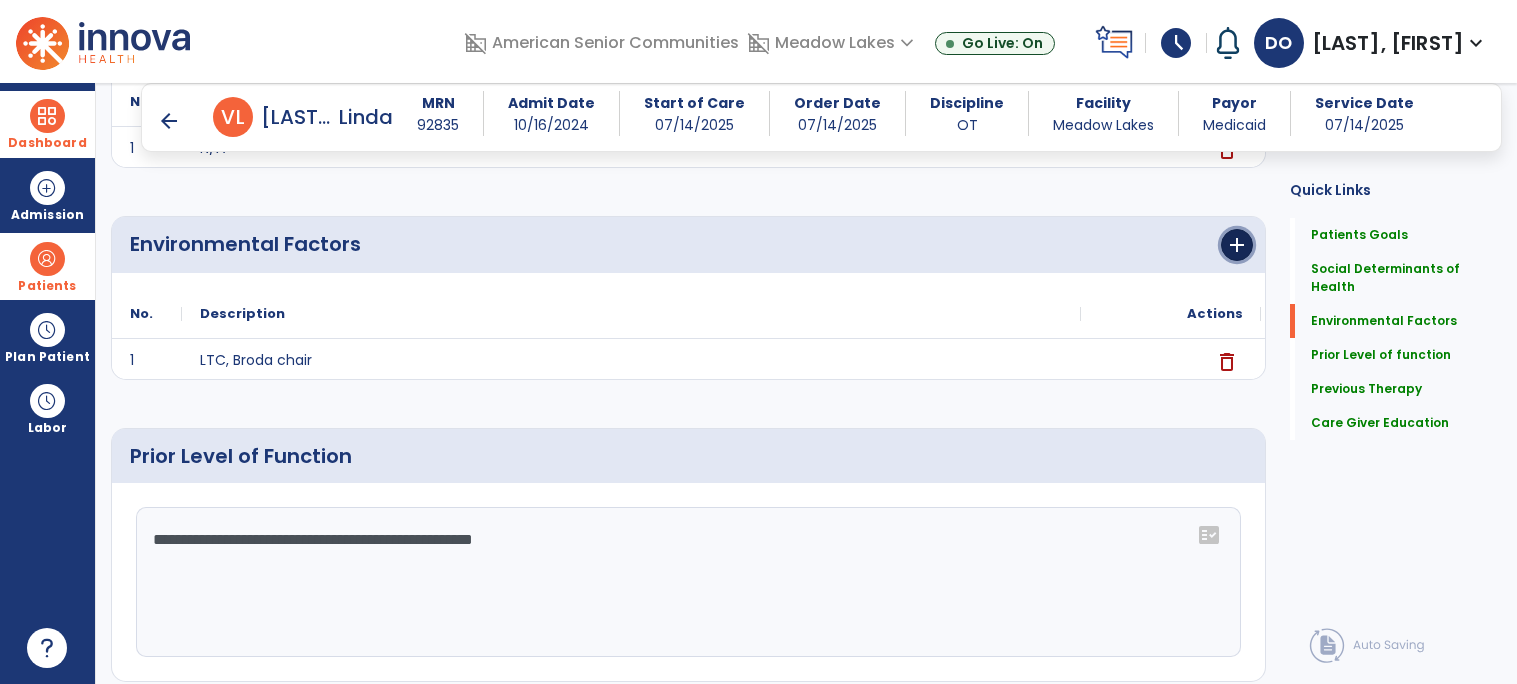 click on "add" 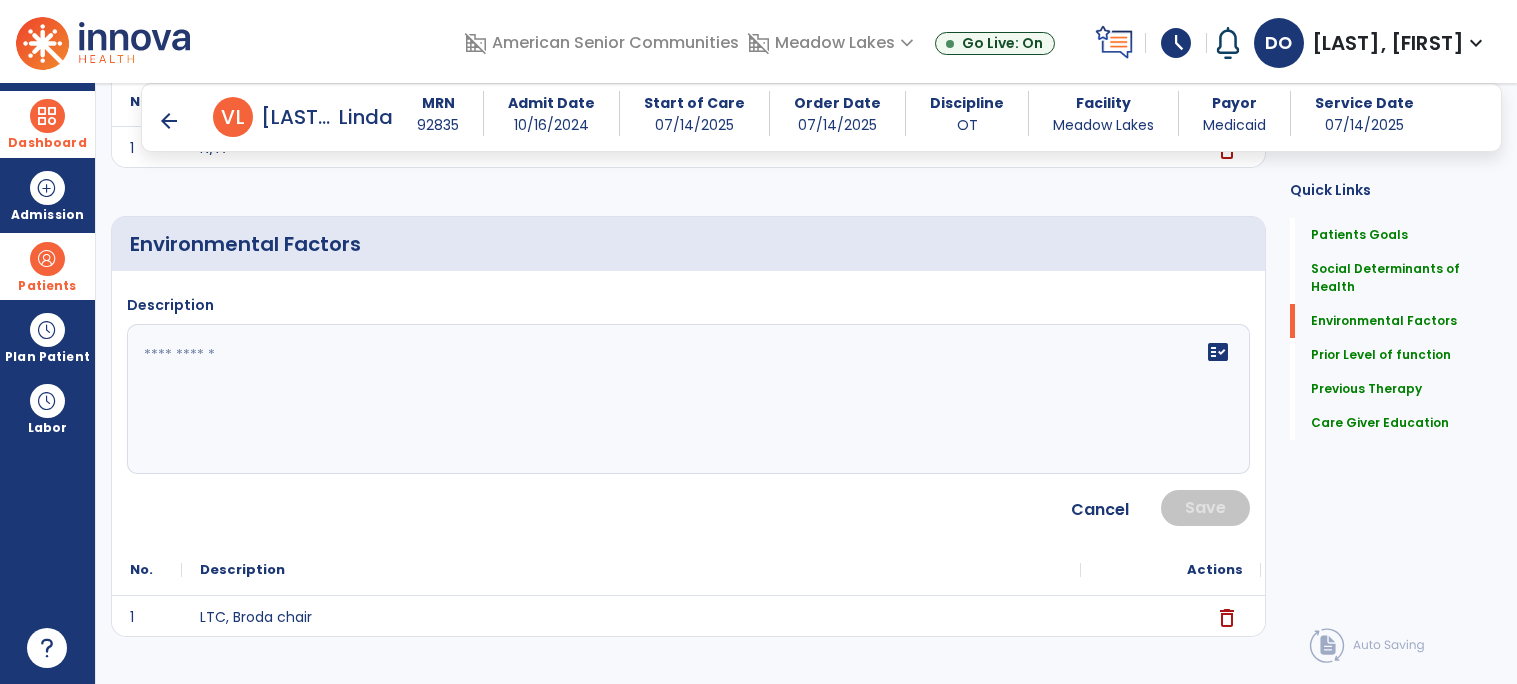 click 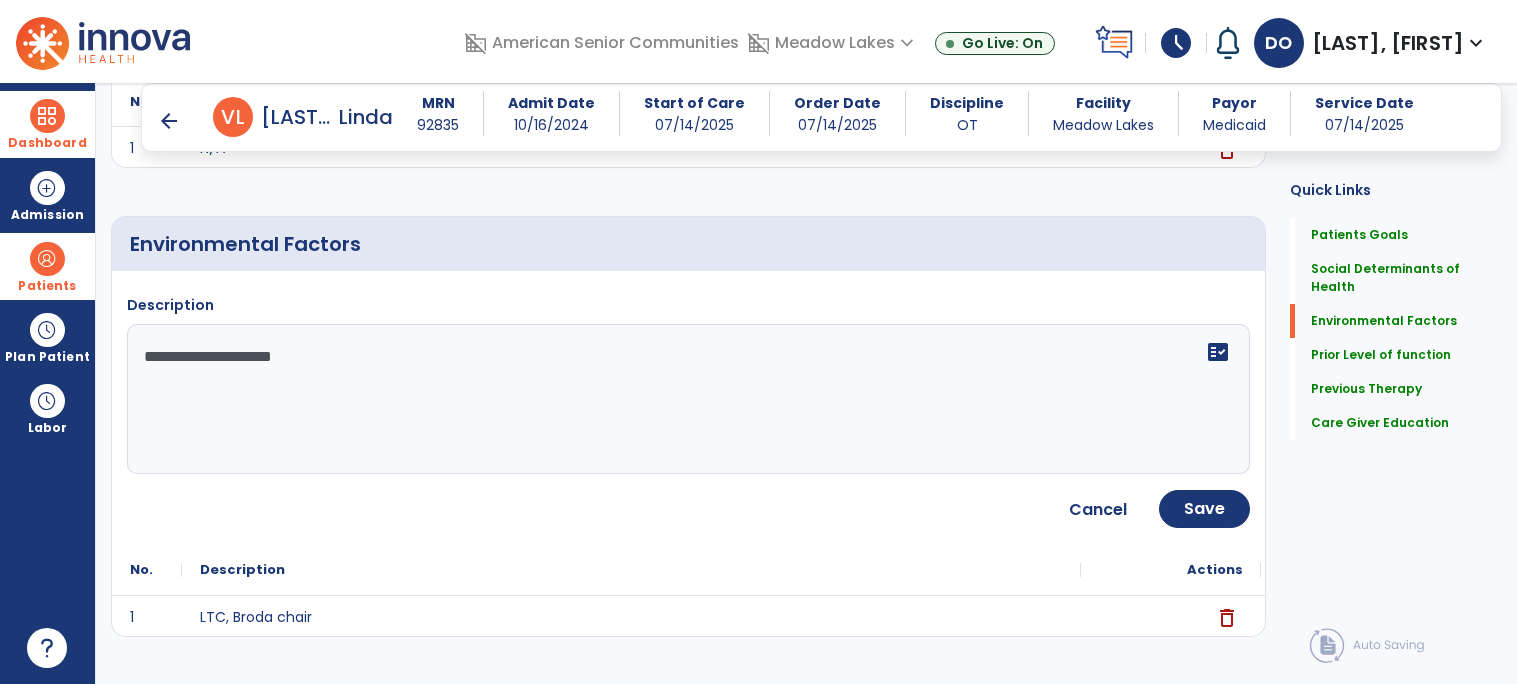 type on "**********" 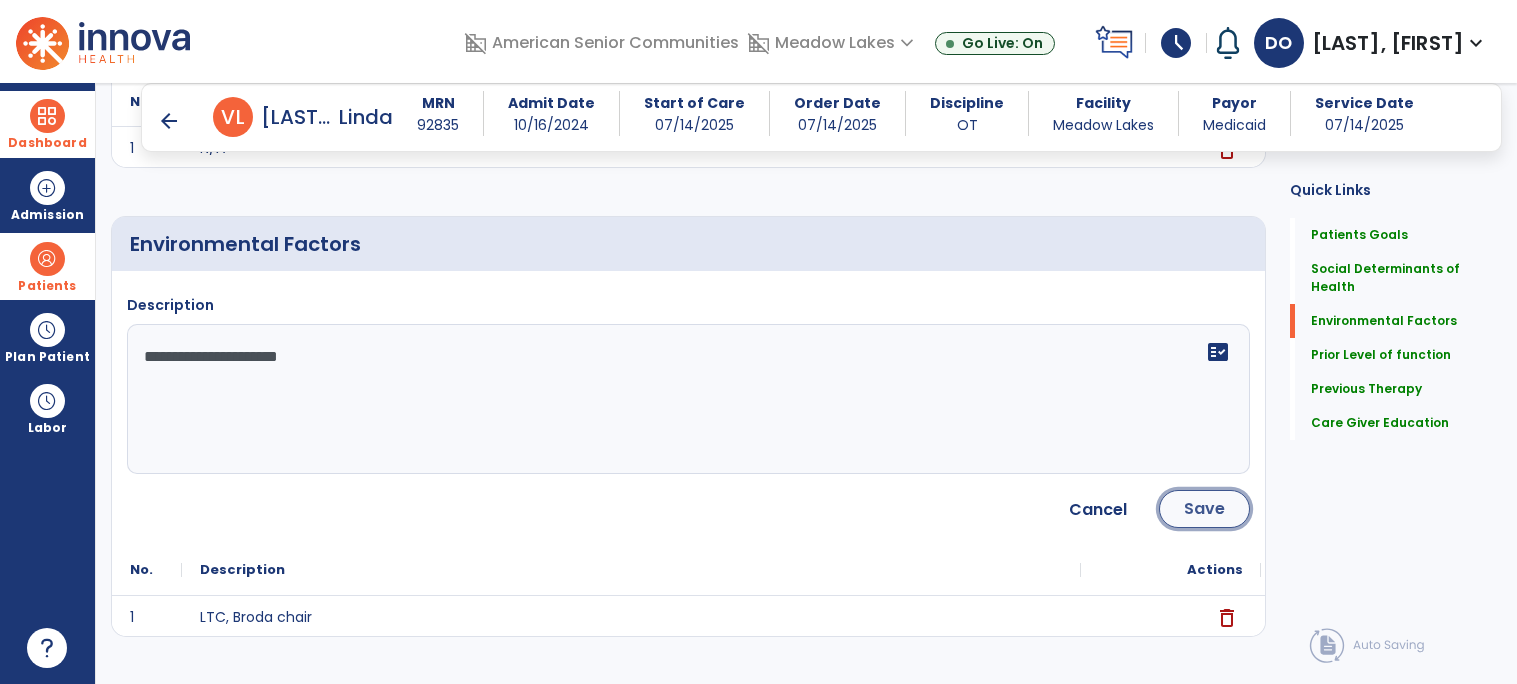 click on "Save" 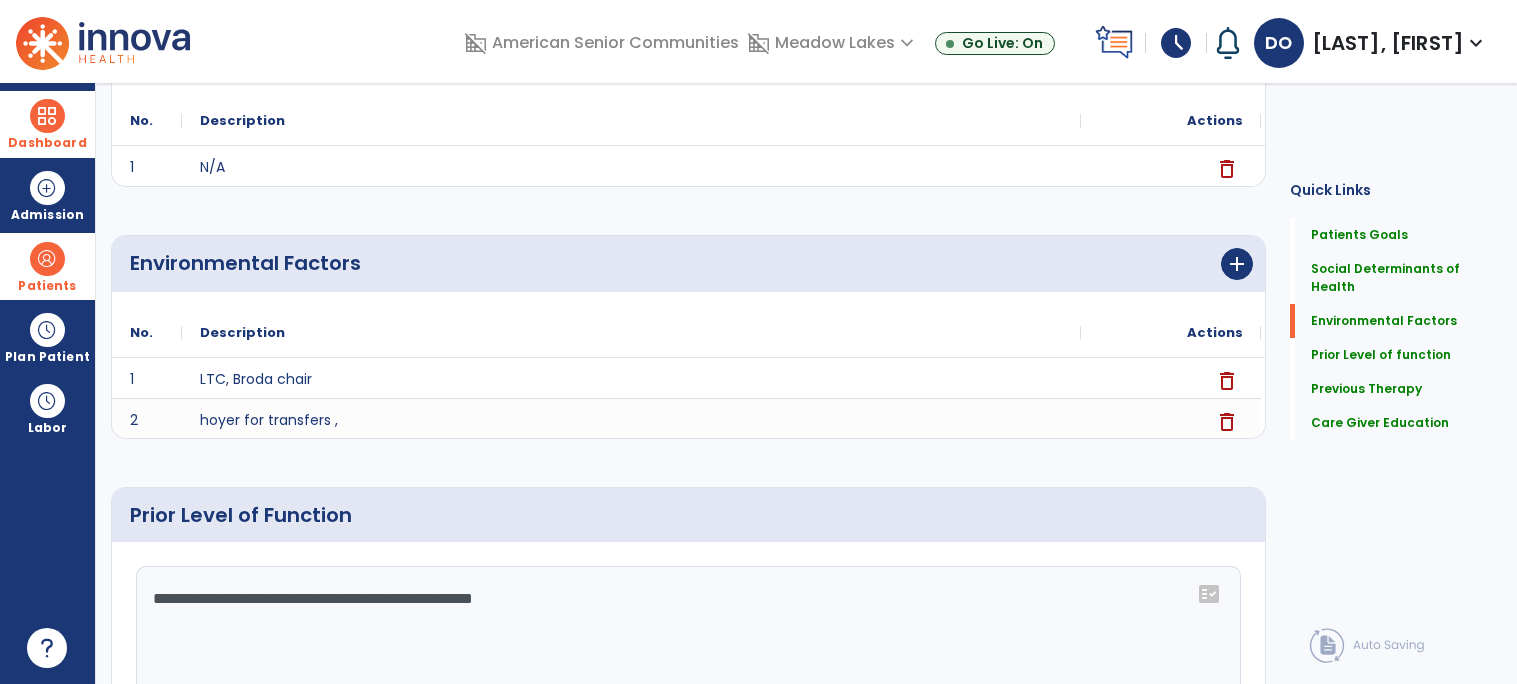 scroll, scrollTop: 0, scrollLeft: 0, axis: both 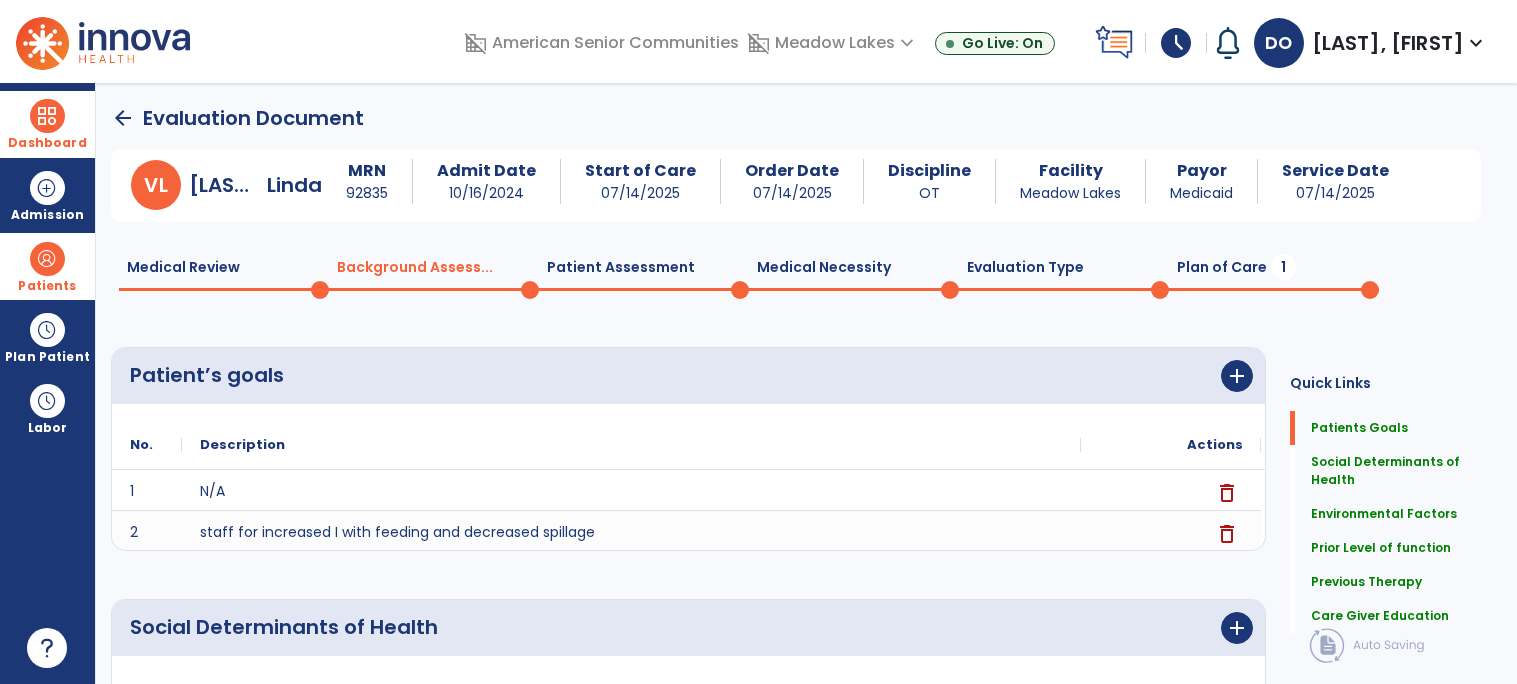 click on "Medical Review  0" 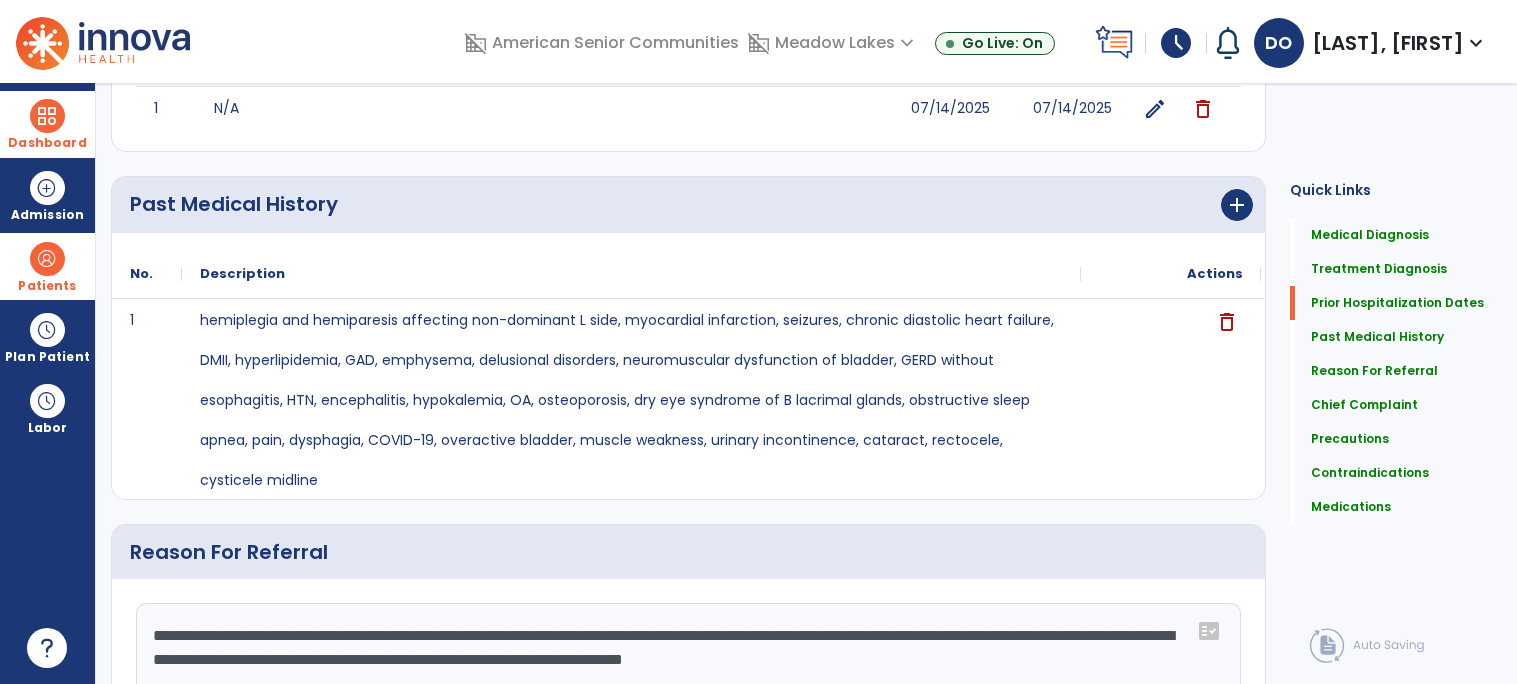 scroll, scrollTop: 0, scrollLeft: 0, axis: both 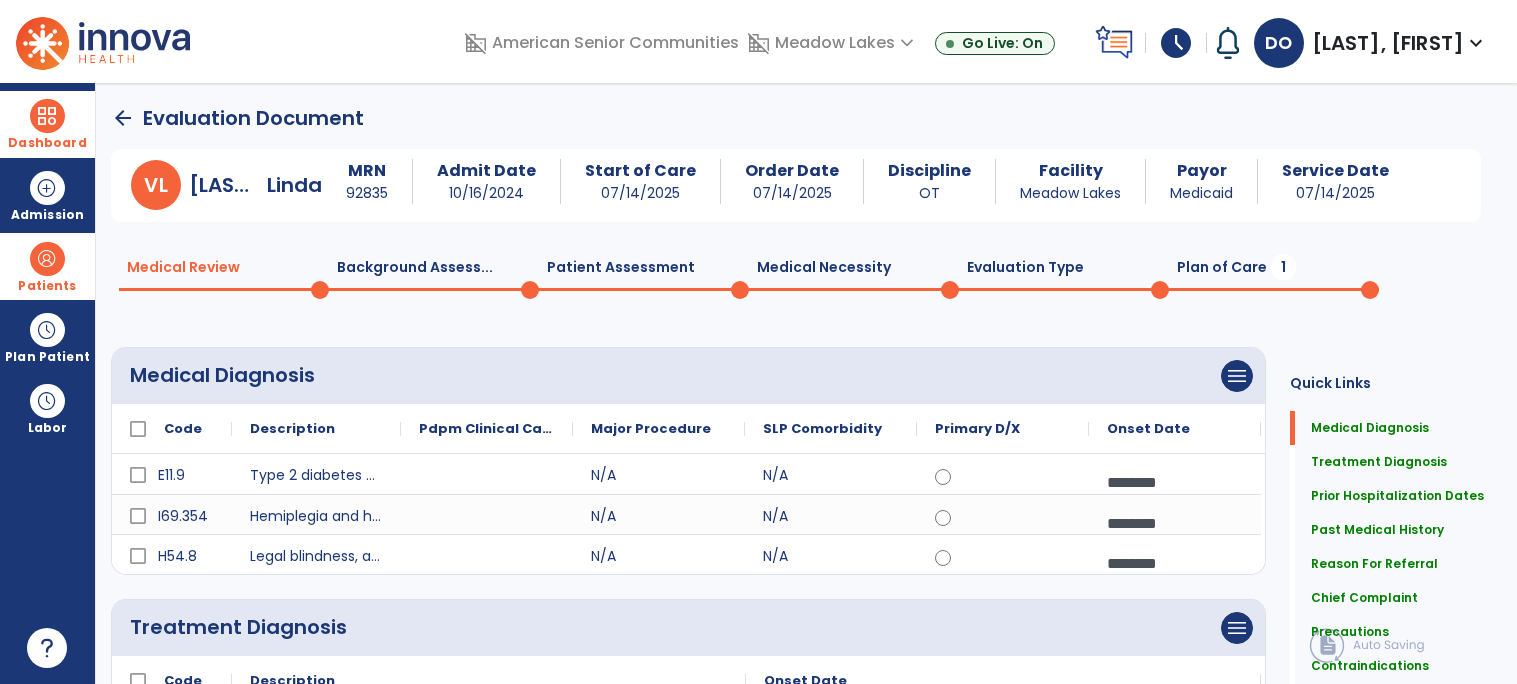 click on "Background Assess...  0" 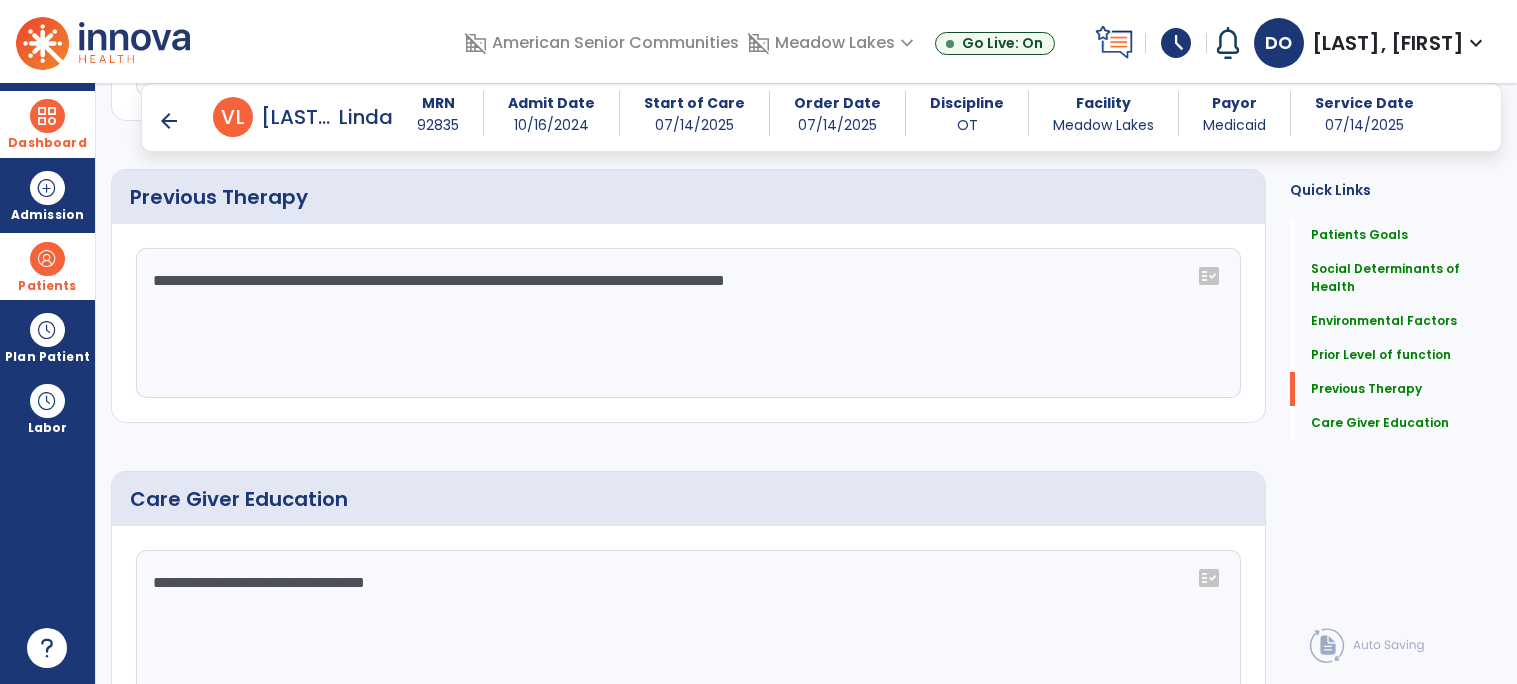 scroll, scrollTop: 1290, scrollLeft: 0, axis: vertical 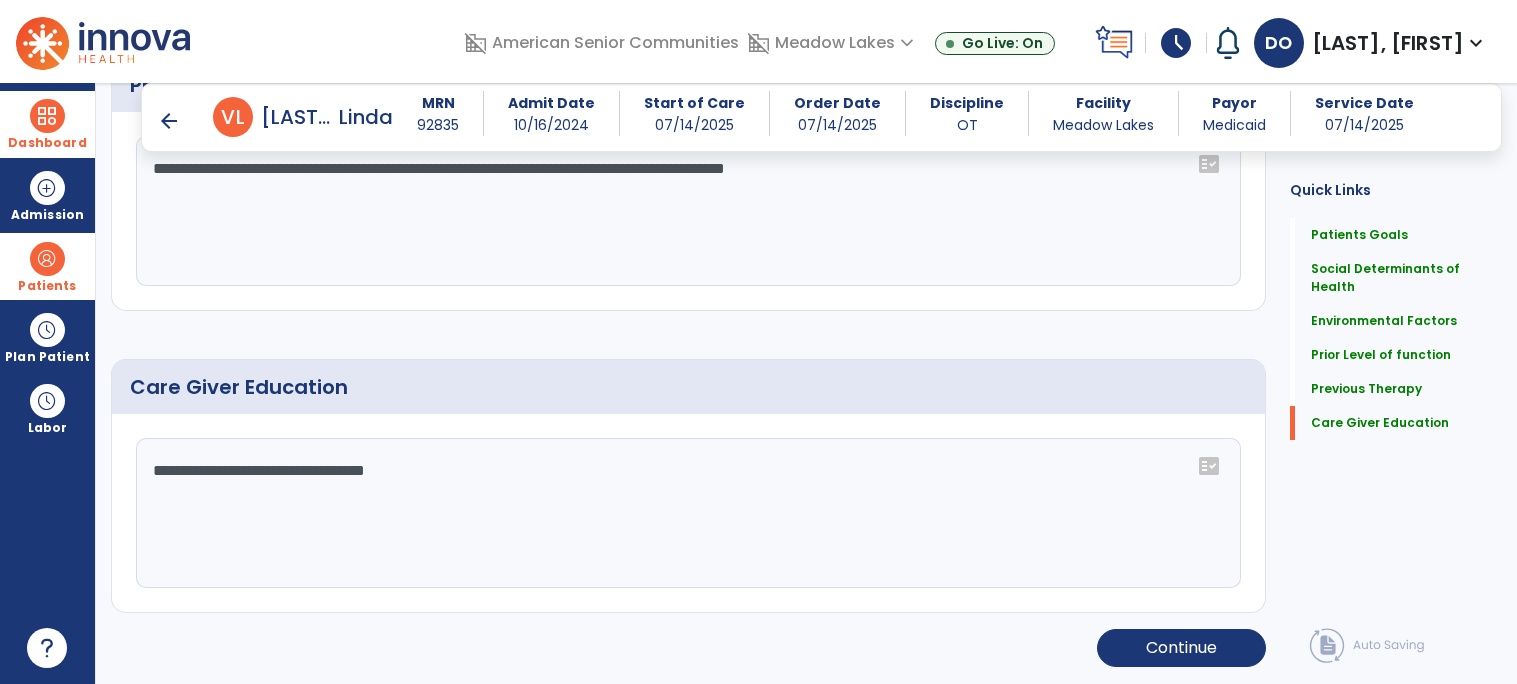 click on "**********" 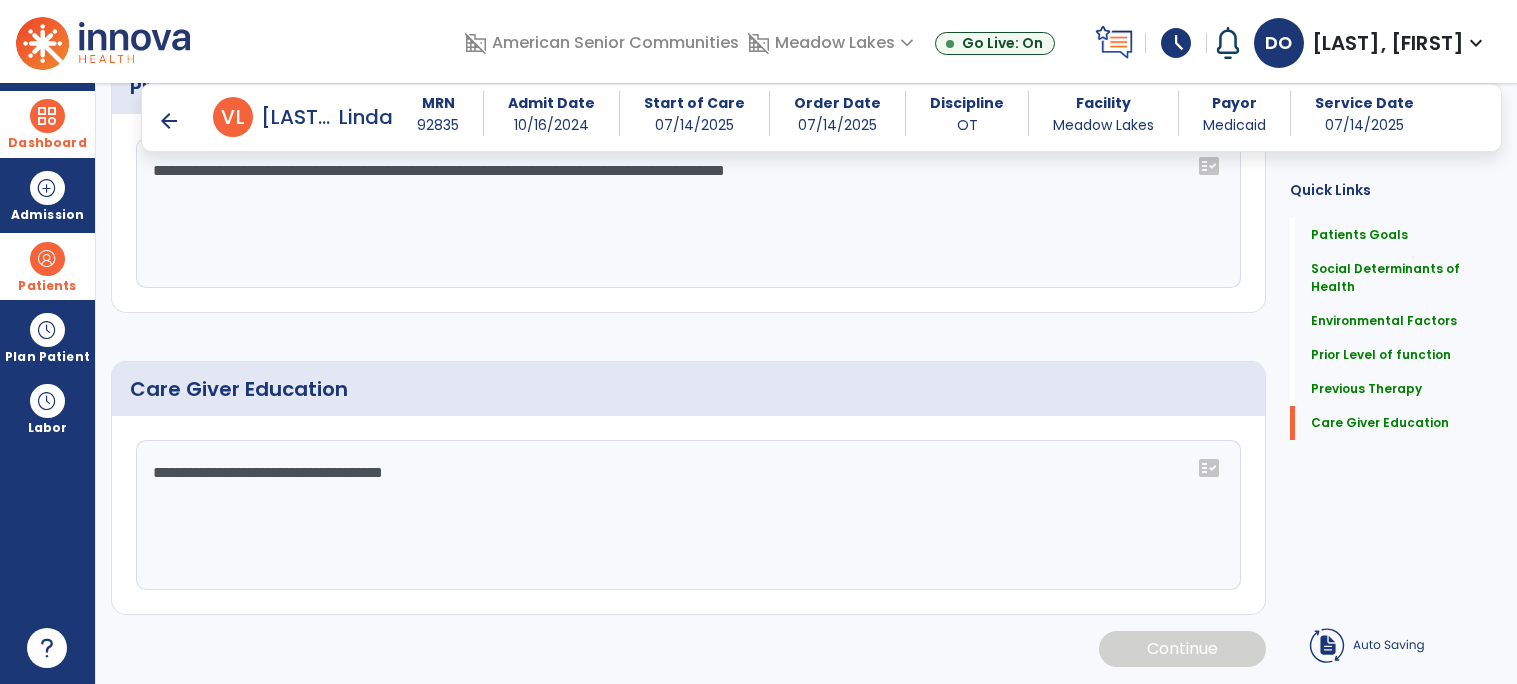 type on "**********" 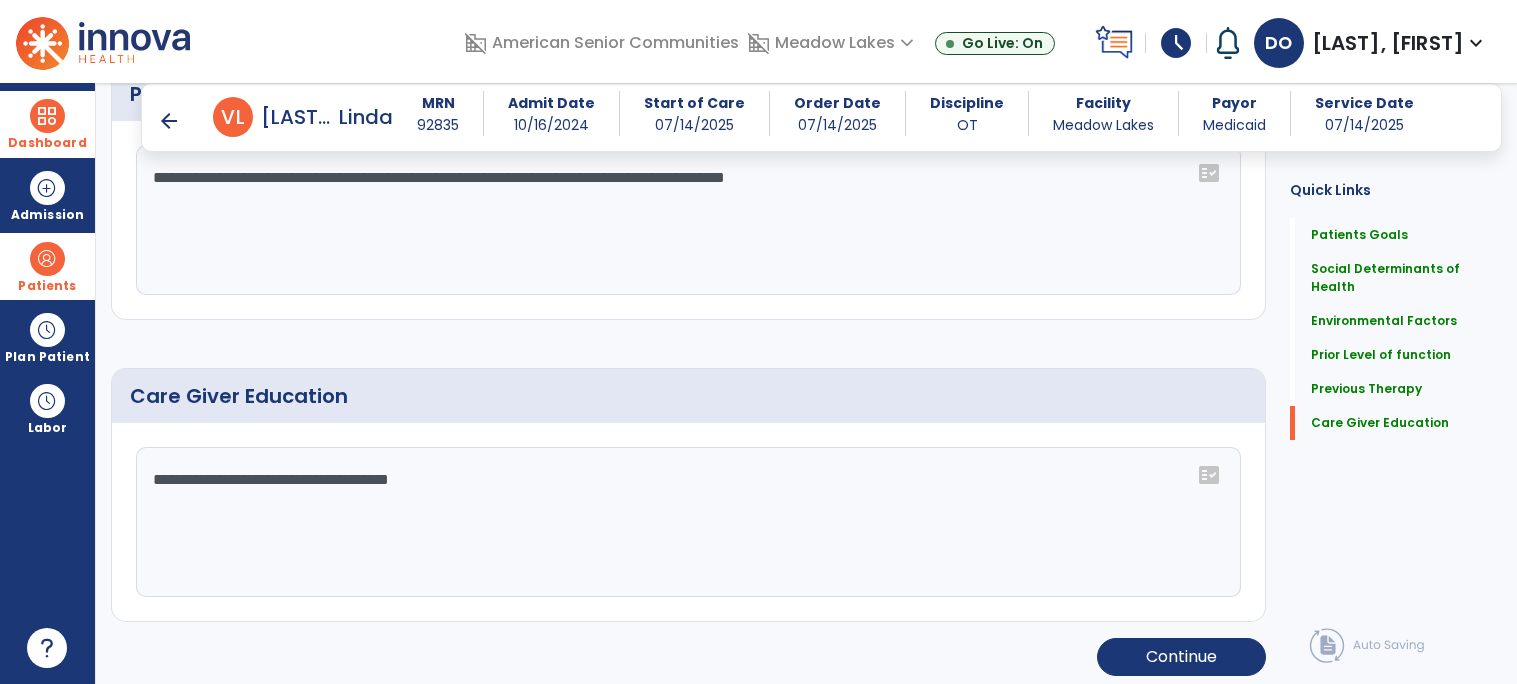 scroll, scrollTop: 1290, scrollLeft: 0, axis: vertical 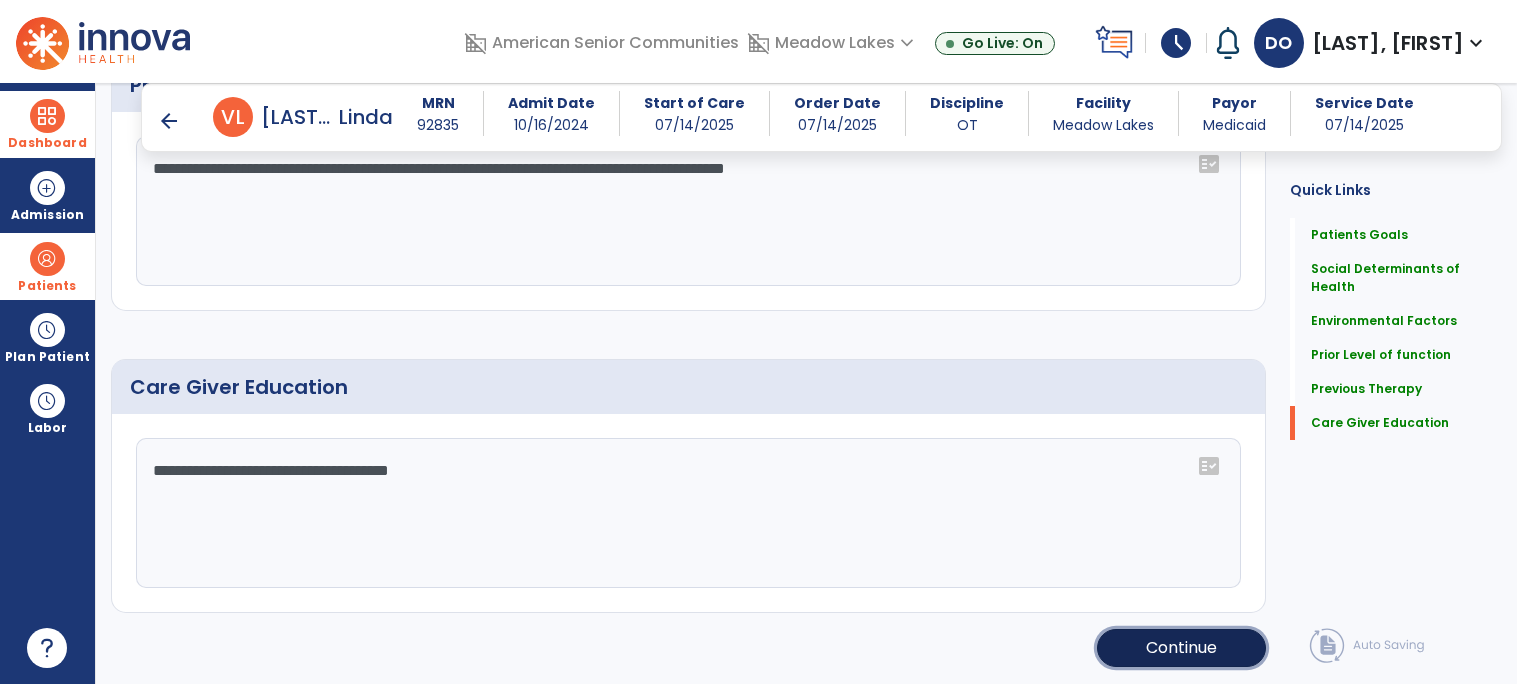 click on "Continue" 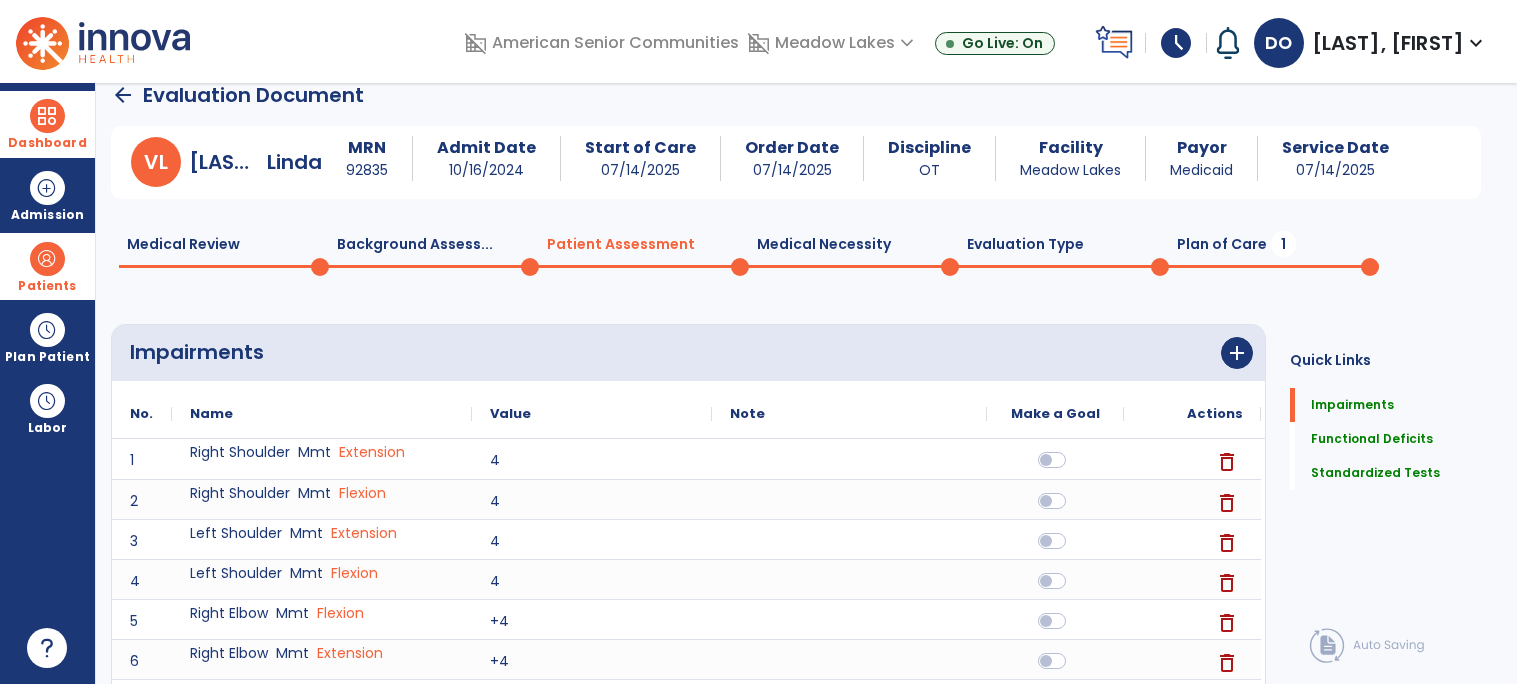 scroll, scrollTop: 0, scrollLeft: 0, axis: both 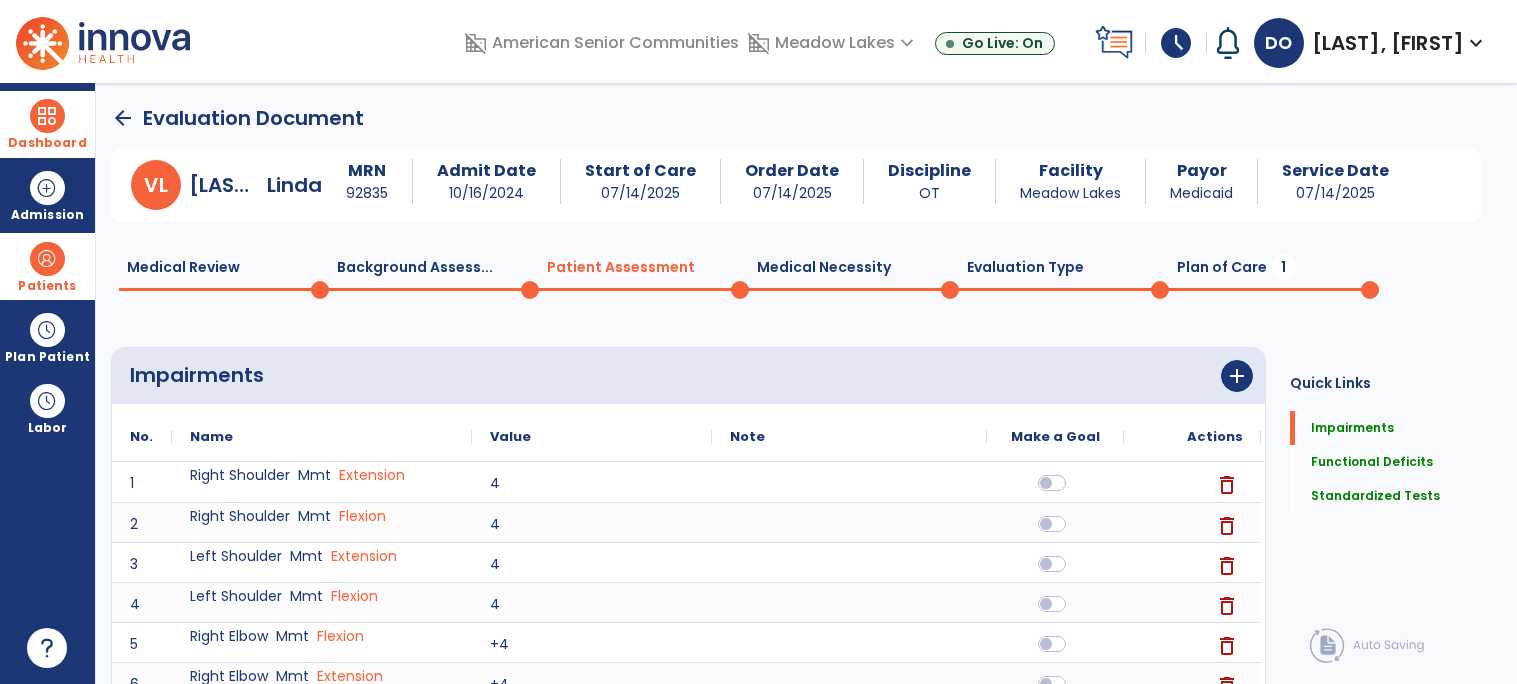 click on "Medical Necessity  0" 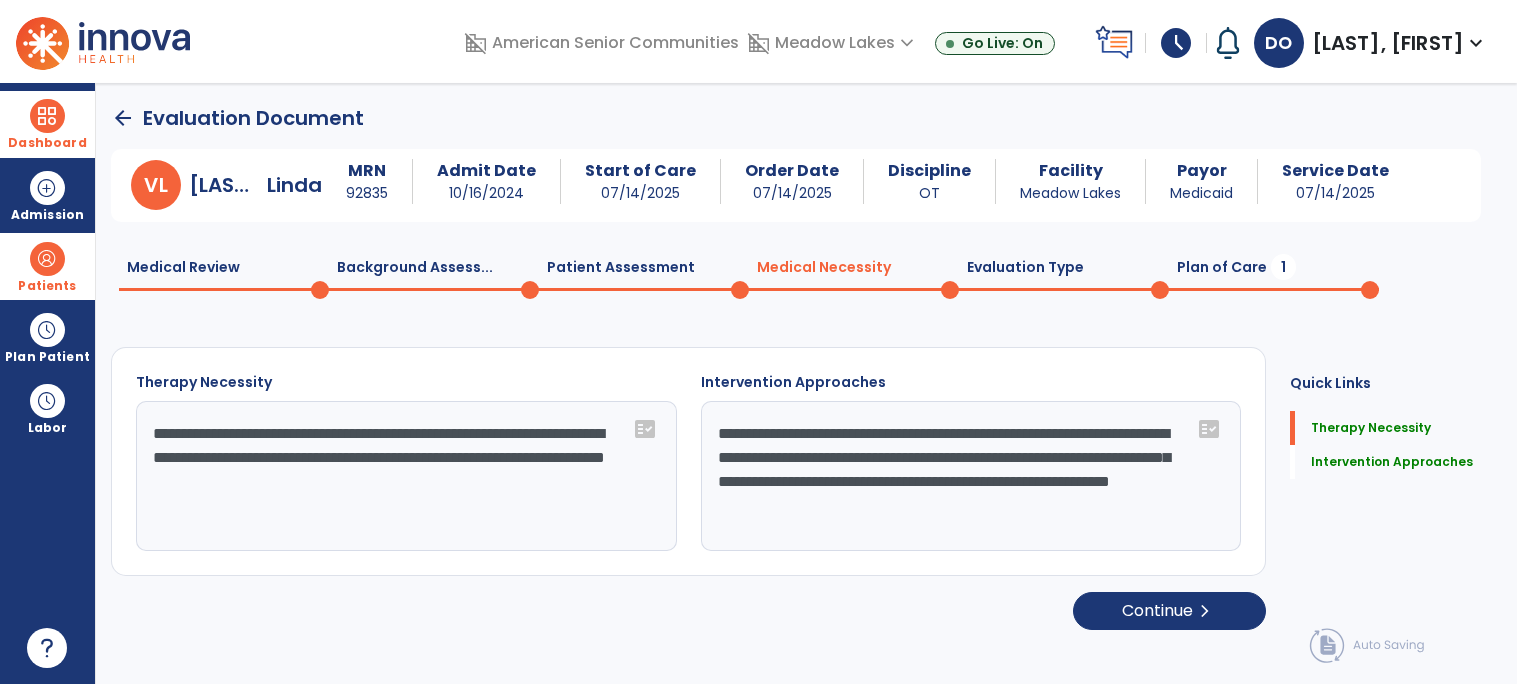 click on "Evaluation Type  0" 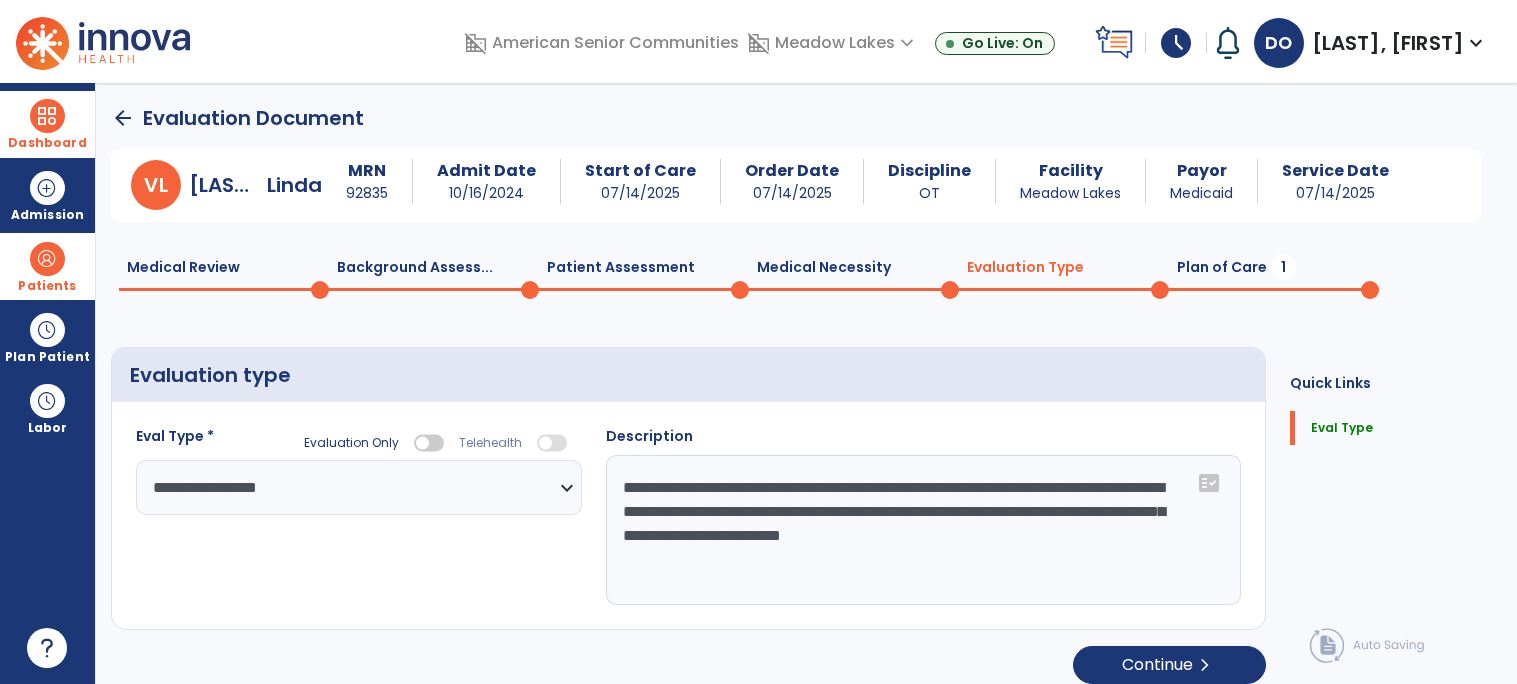 select on "**********" 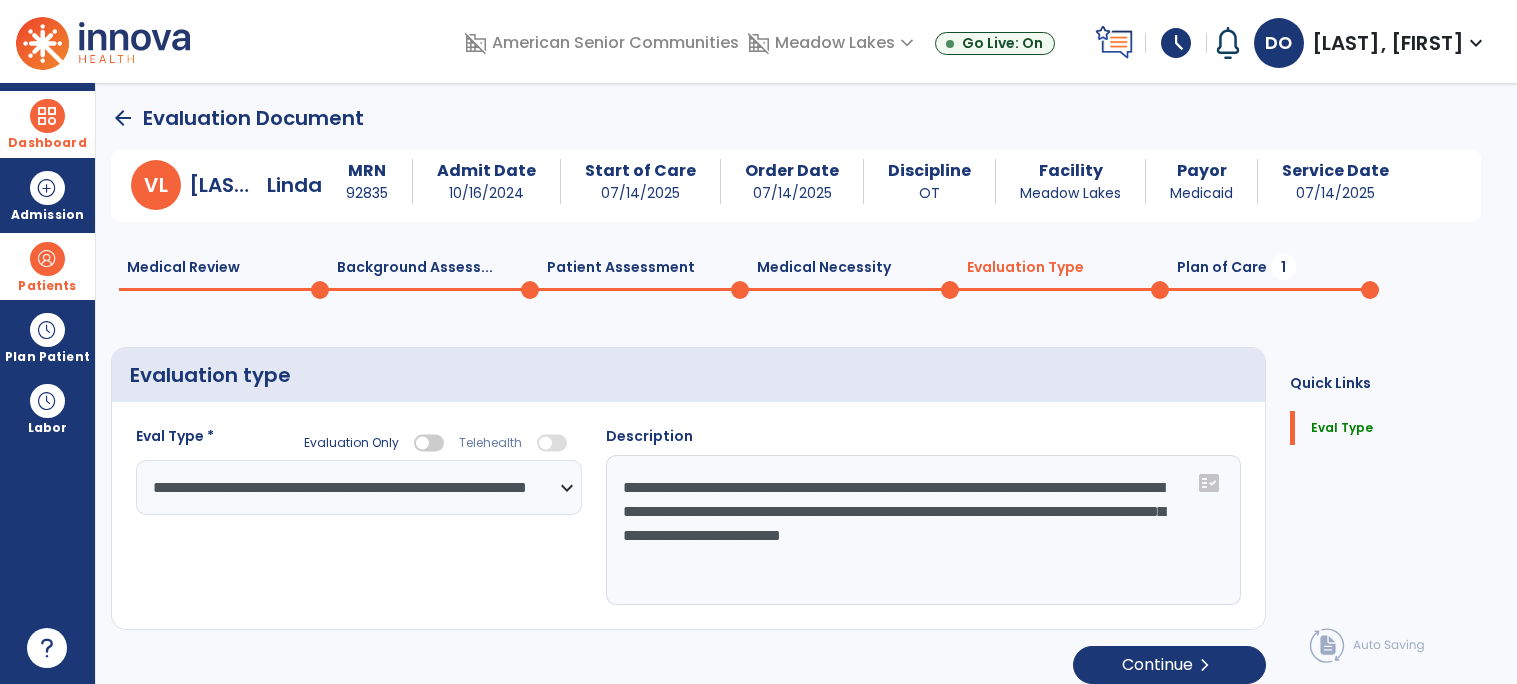 click on "Plan of Care  1" 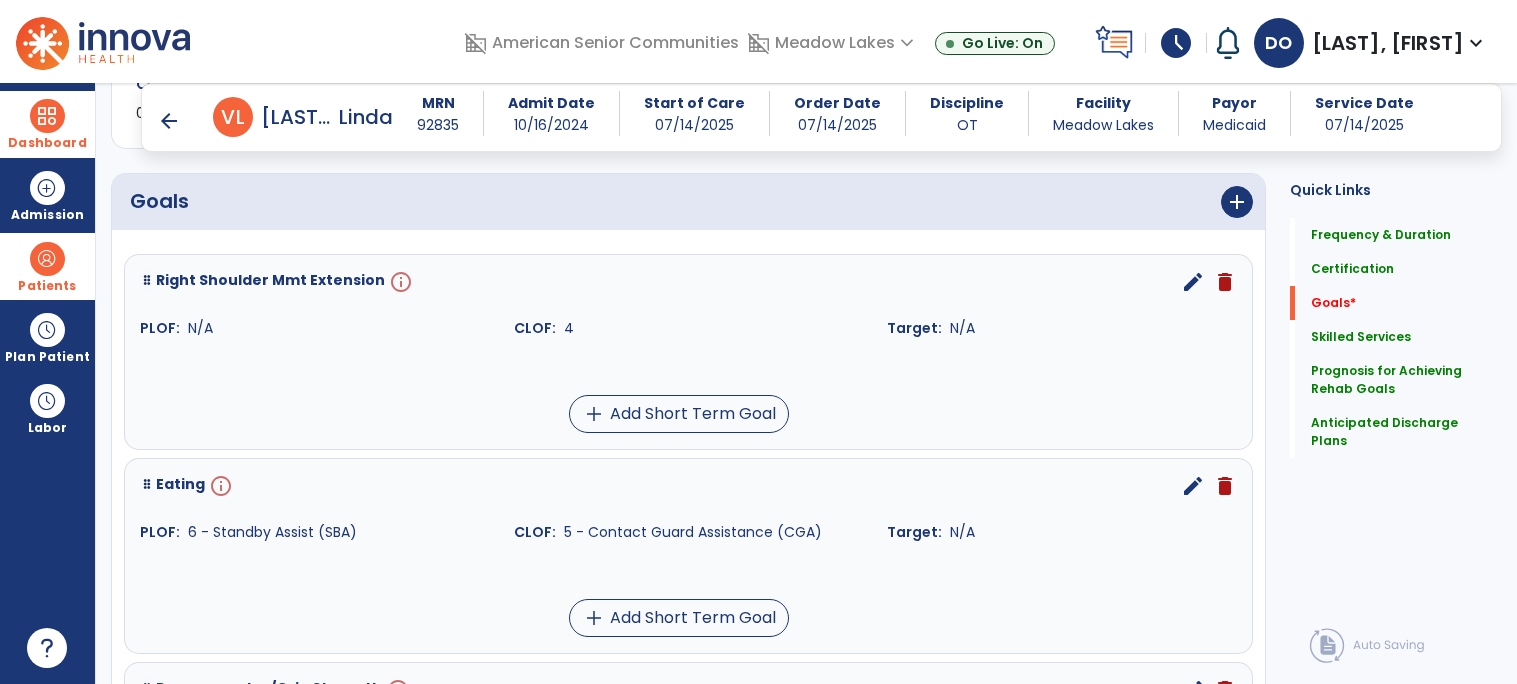 scroll, scrollTop: 444, scrollLeft: 0, axis: vertical 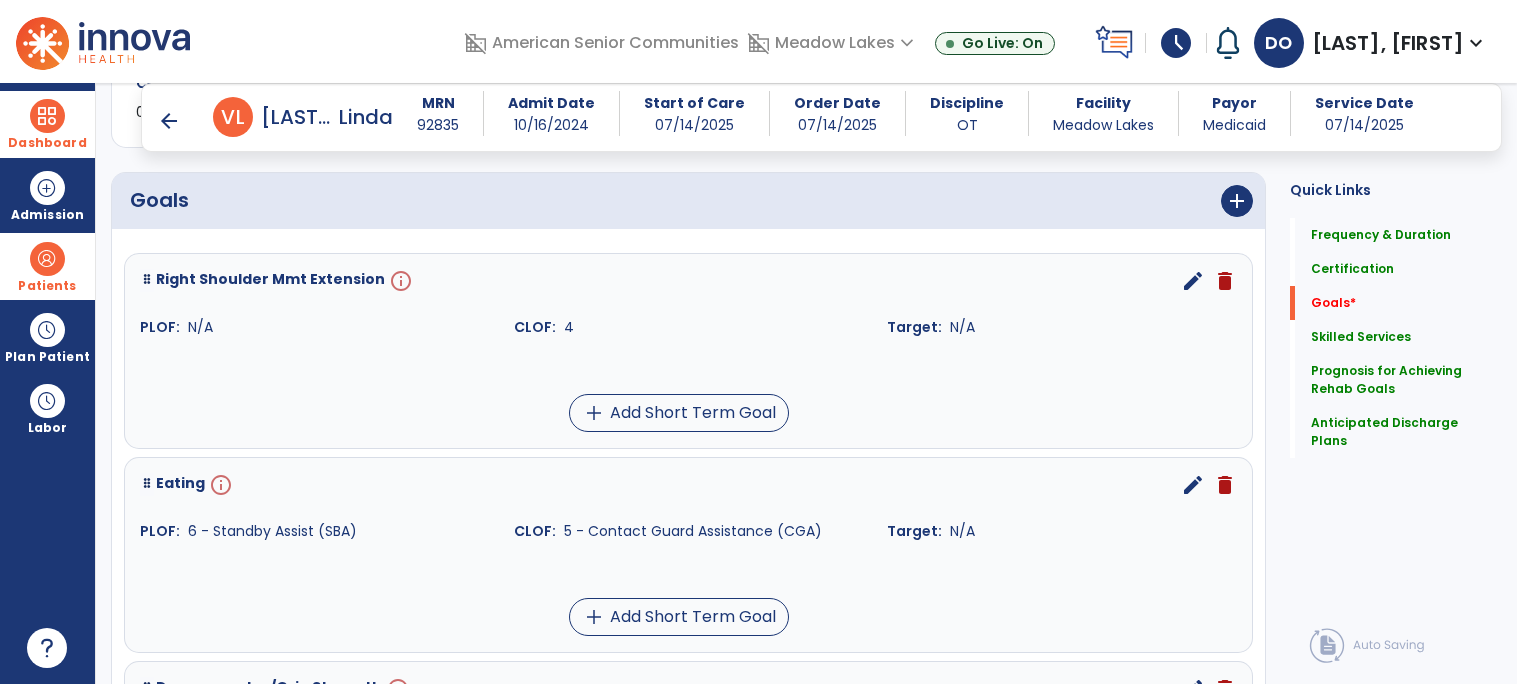 click on "edit" at bounding box center (1193, 281) 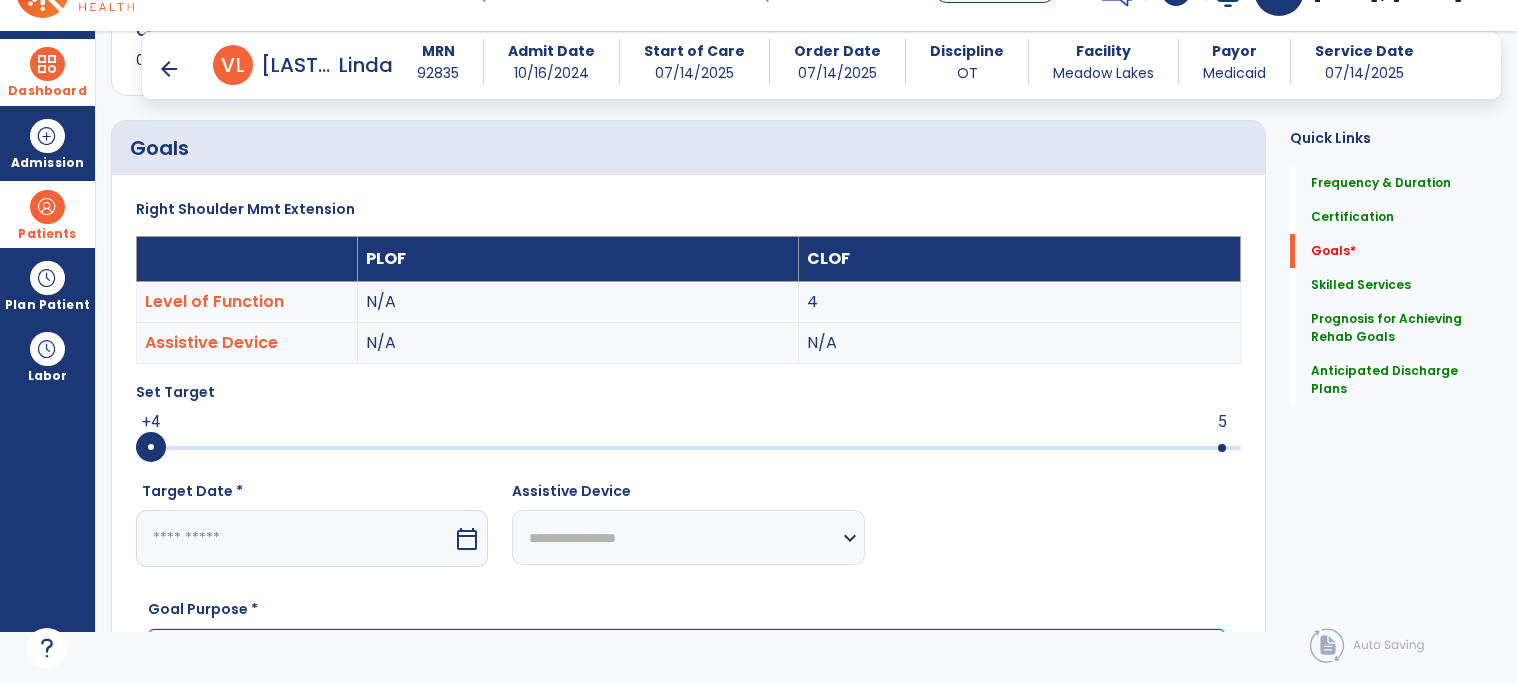 scroll, scrollTop: 83, scrollLeft: 0, axis: vertical 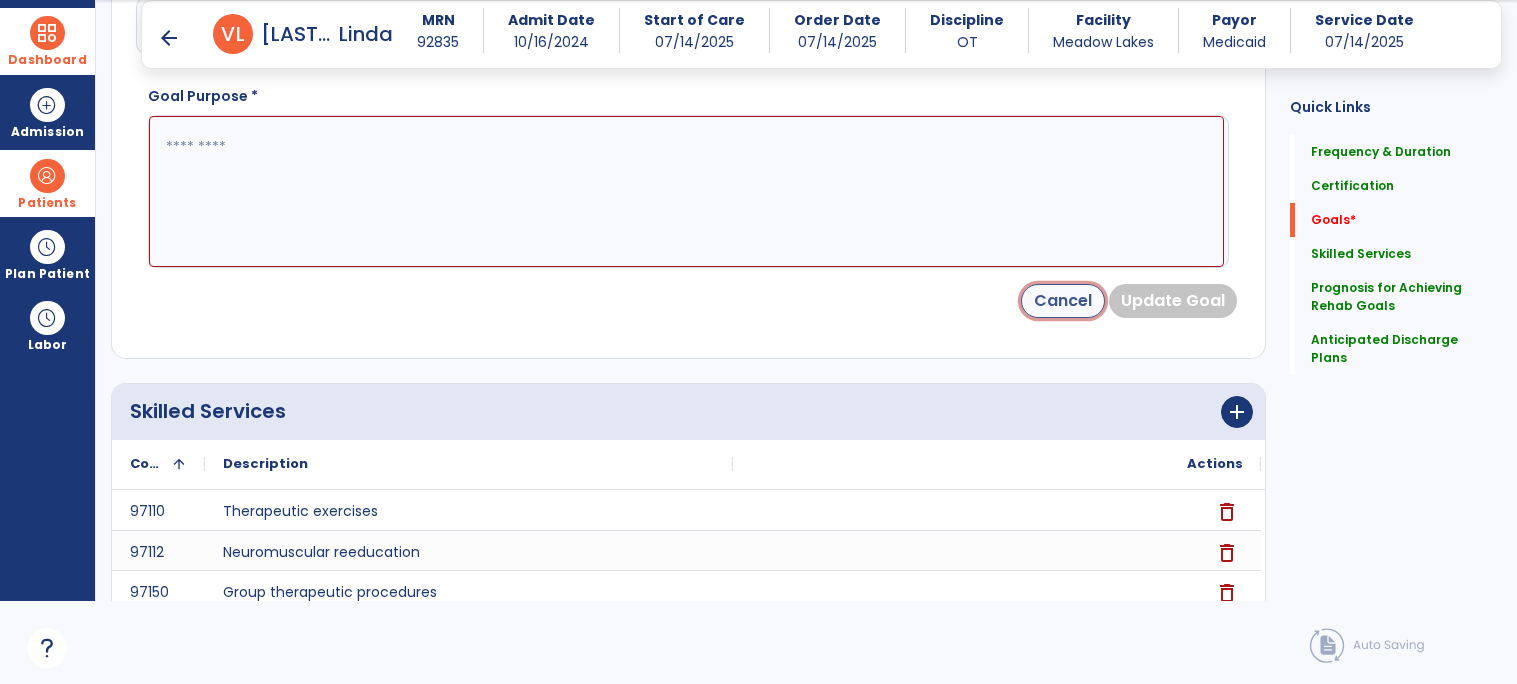click on "Cancel" at bounding box center (1063, 301) 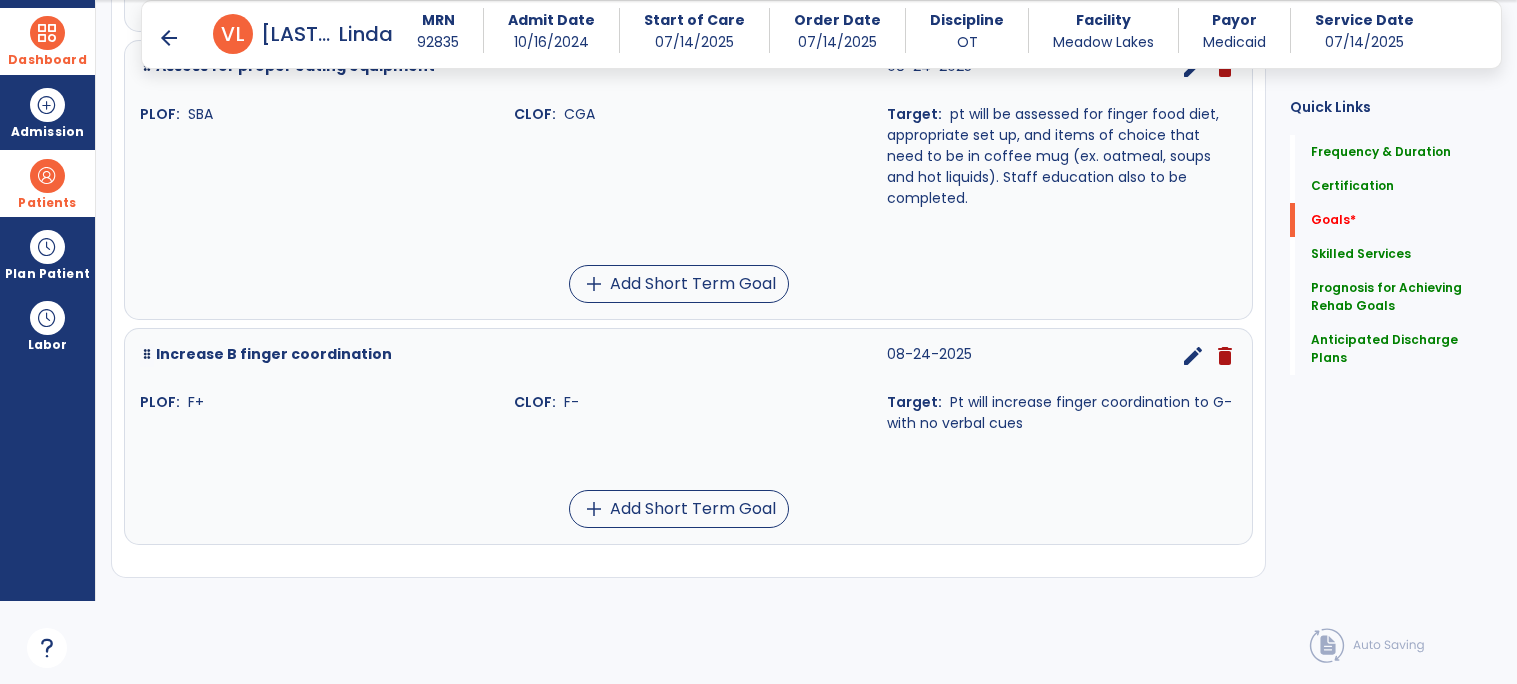 scroll, scrollTop: 1437, scrollLeft: 0, axis: vertical 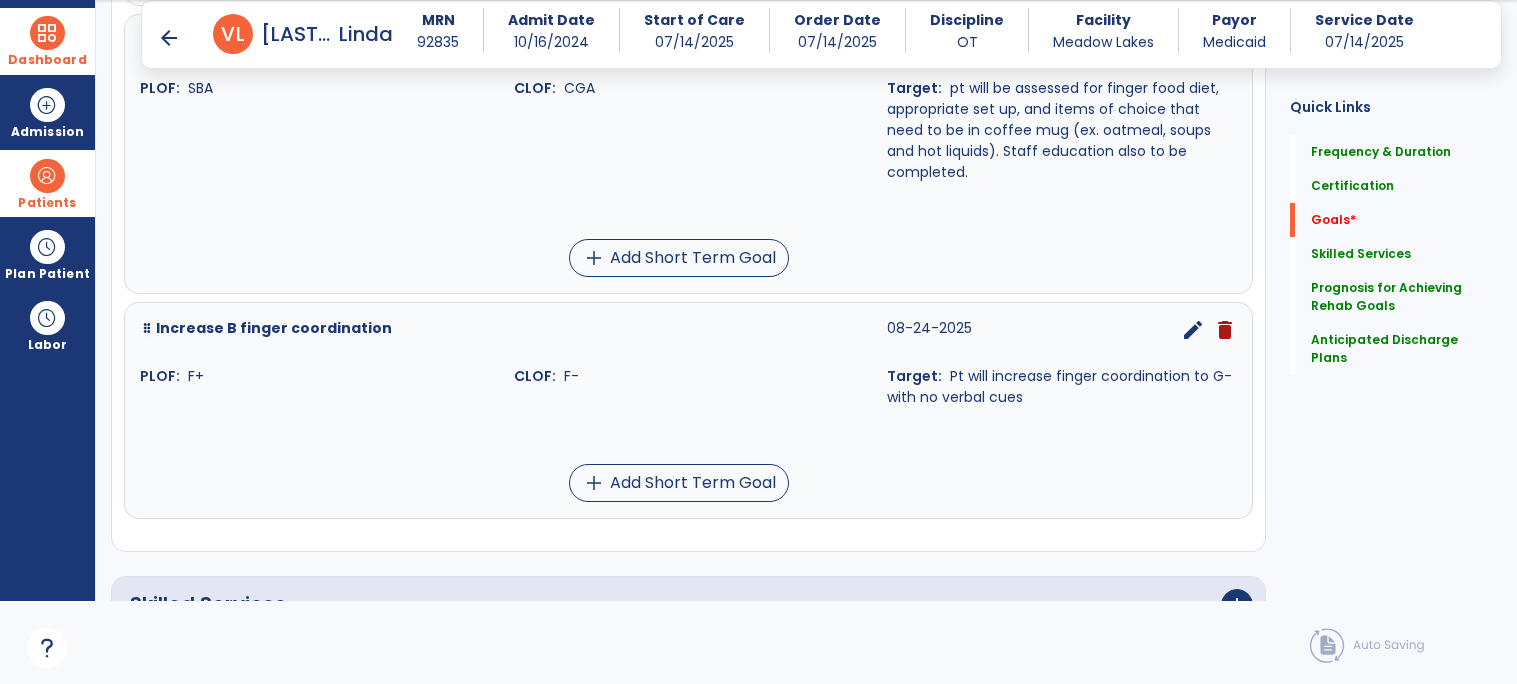 click on "edit" at bounding box center (1193, 330) 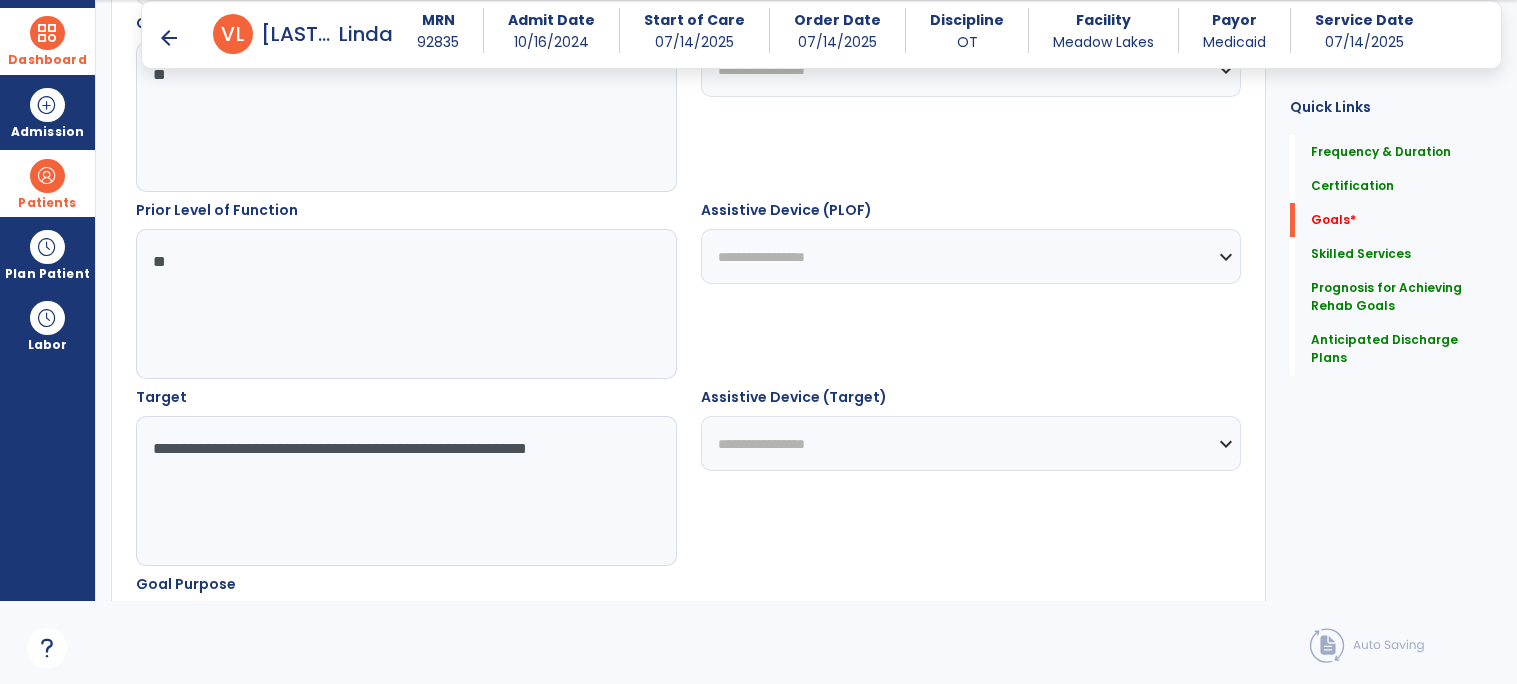 scroll, scrollTop: 836, scrollLeft: 0, axis: vertical 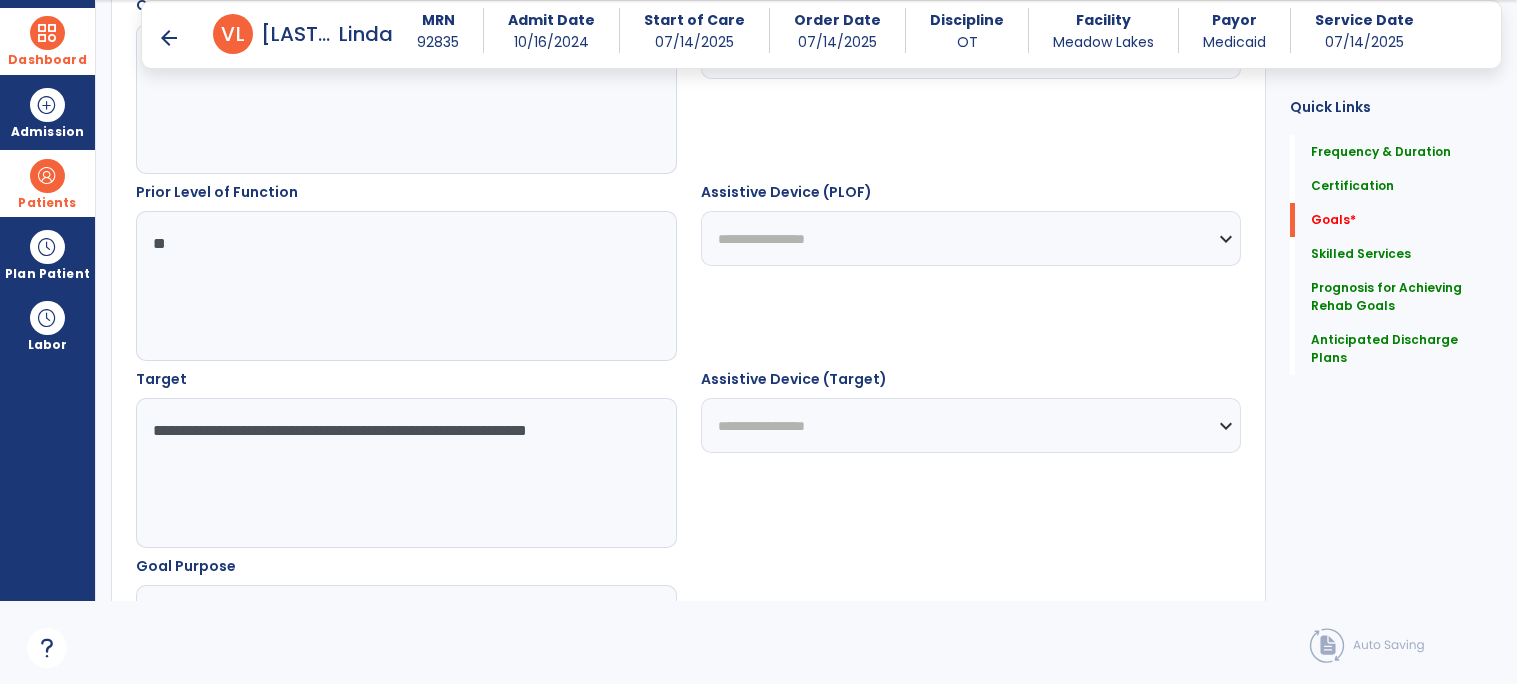 click on "**********" at bounding box center [405, 473] 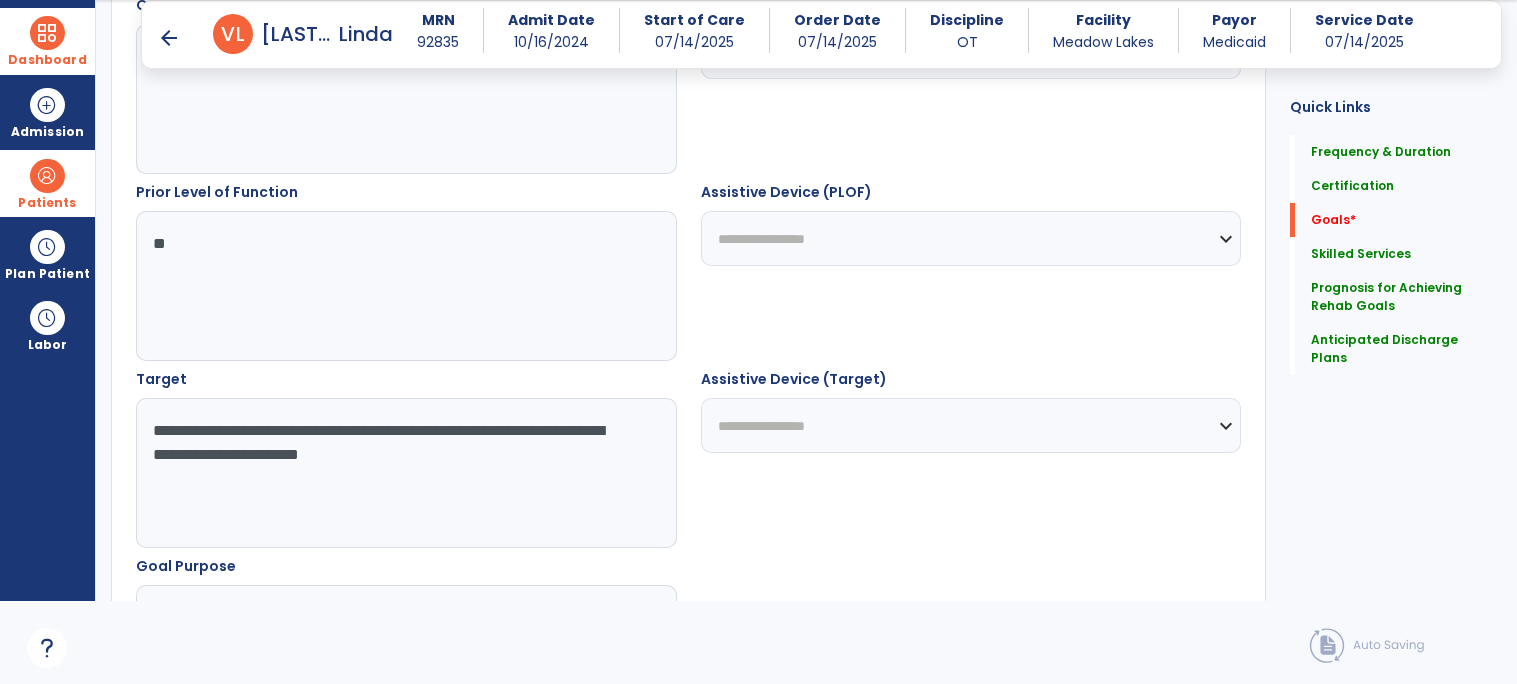 type on "**********" 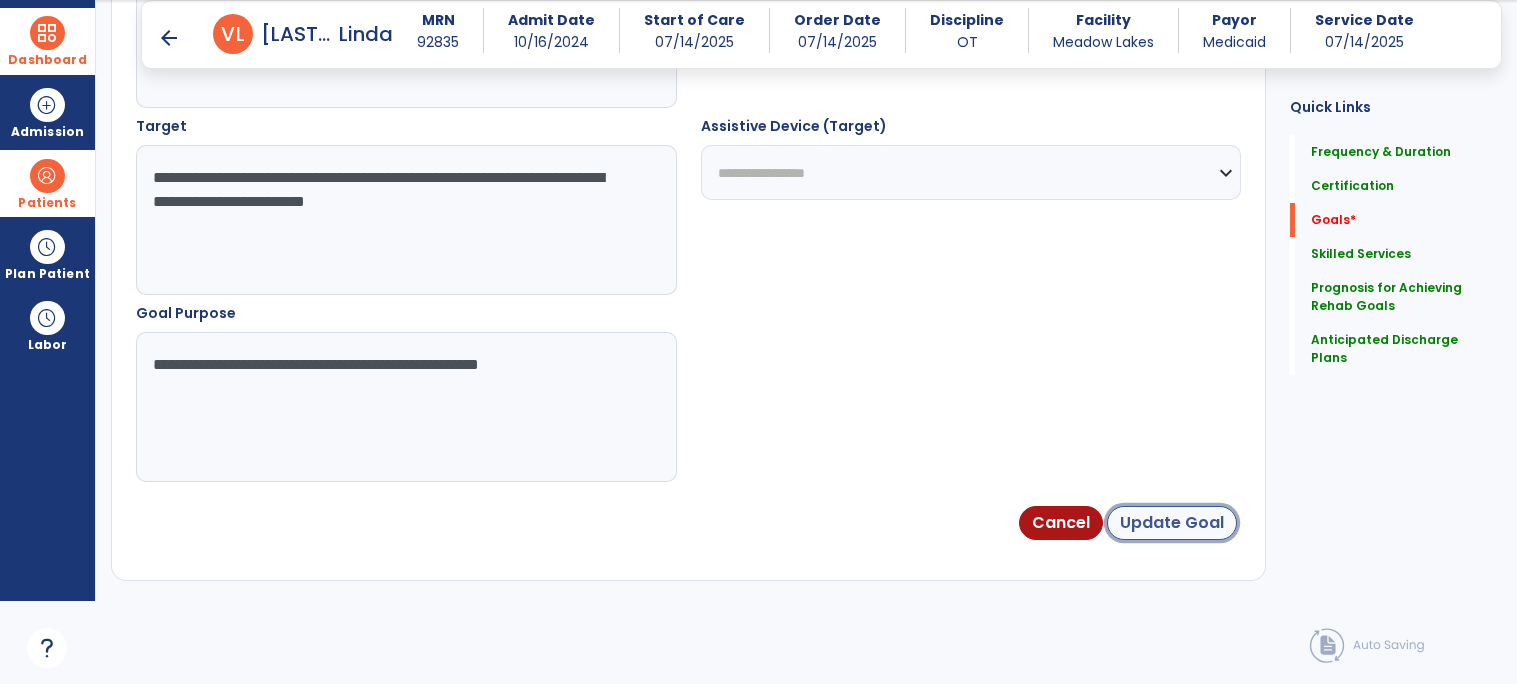 click on "Update Goal" at bounding box center [1172, 523] 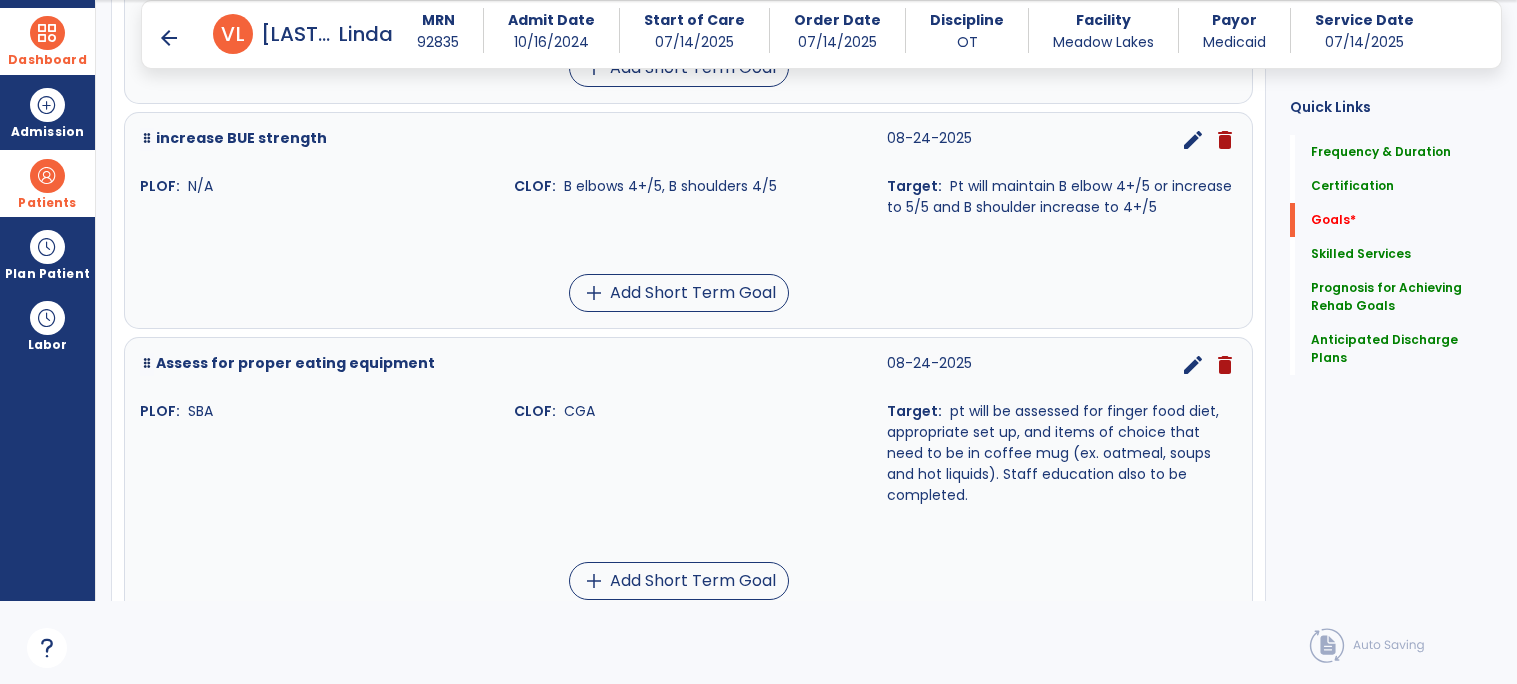 scroll, scrollTop: 1117, scrollLeft: 0, axis: vertical 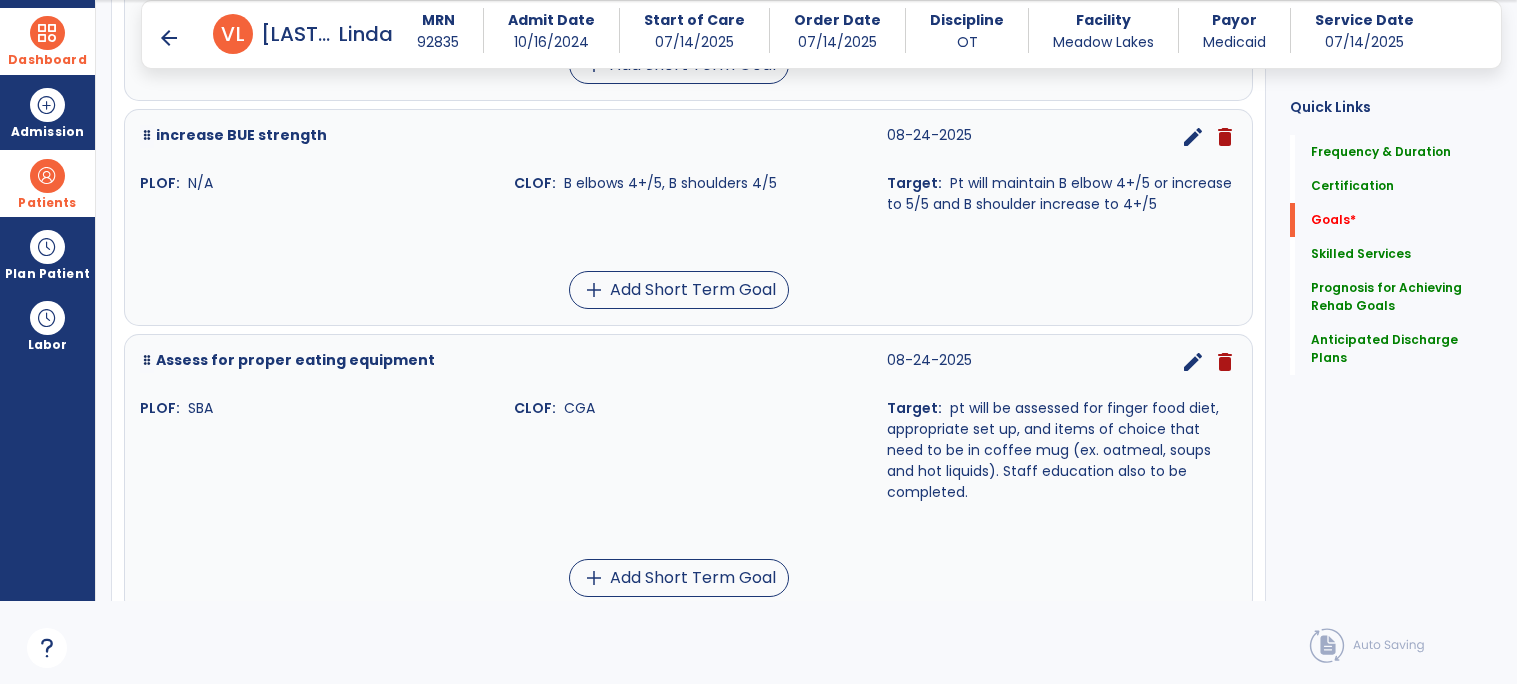 click on "edit" at bounding box center [1193, 362] 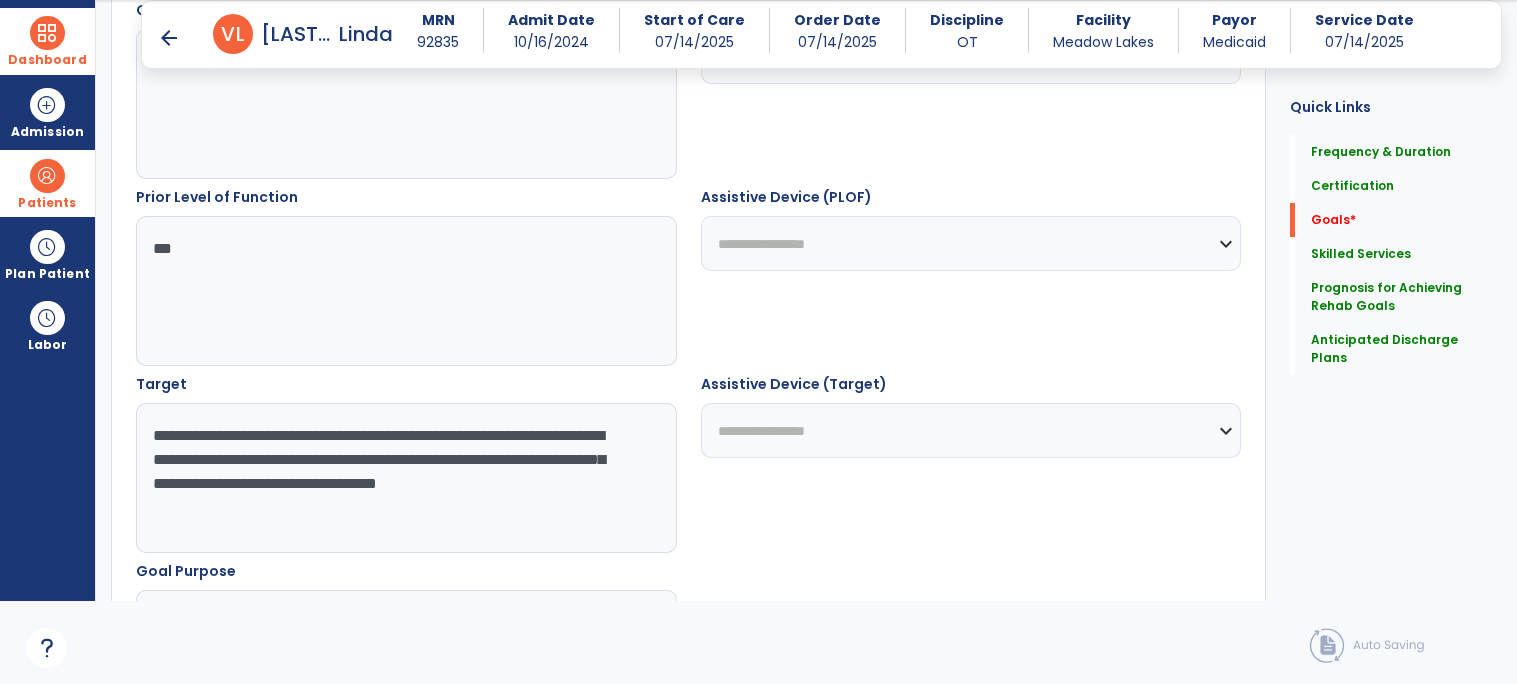 scroll, scrollTop: 860, scrollLeft: 0, axis: vertical 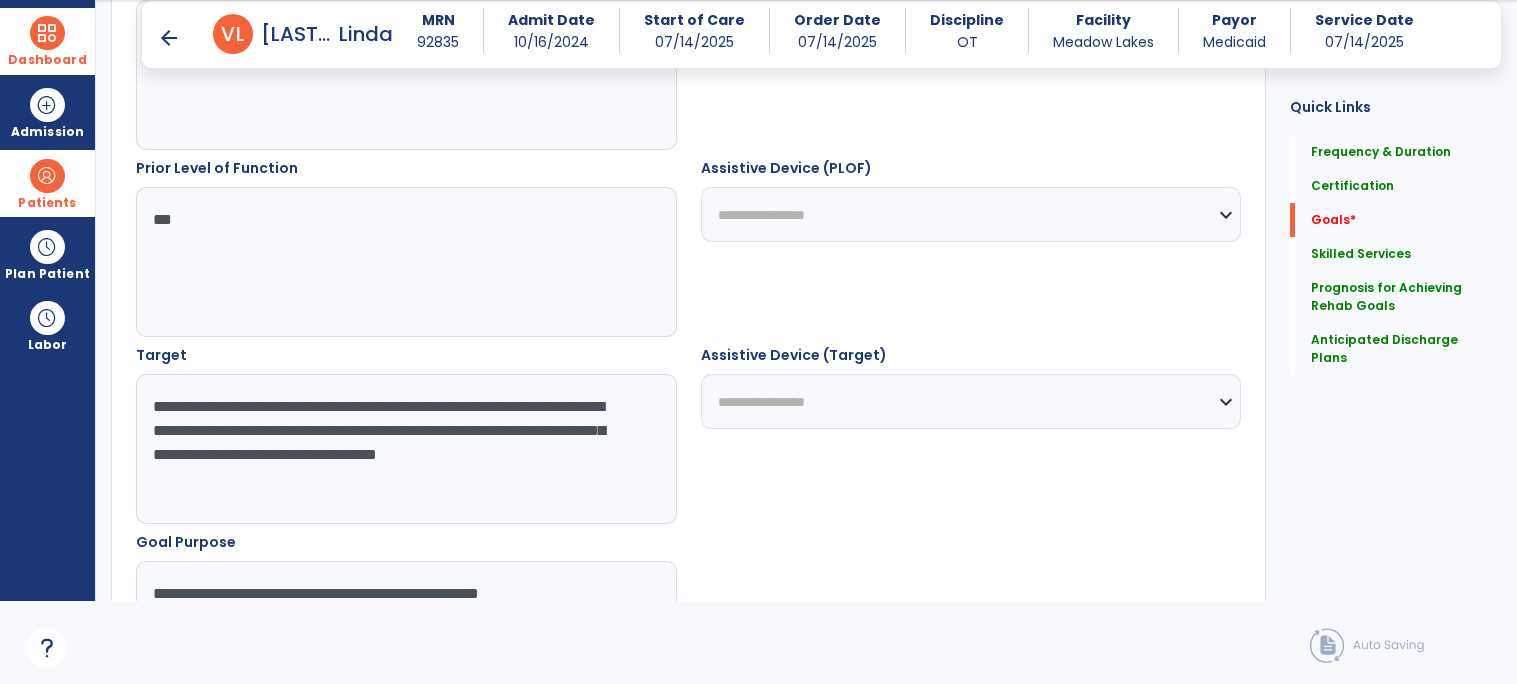 click on "**********" at bounding box center (405, 449) 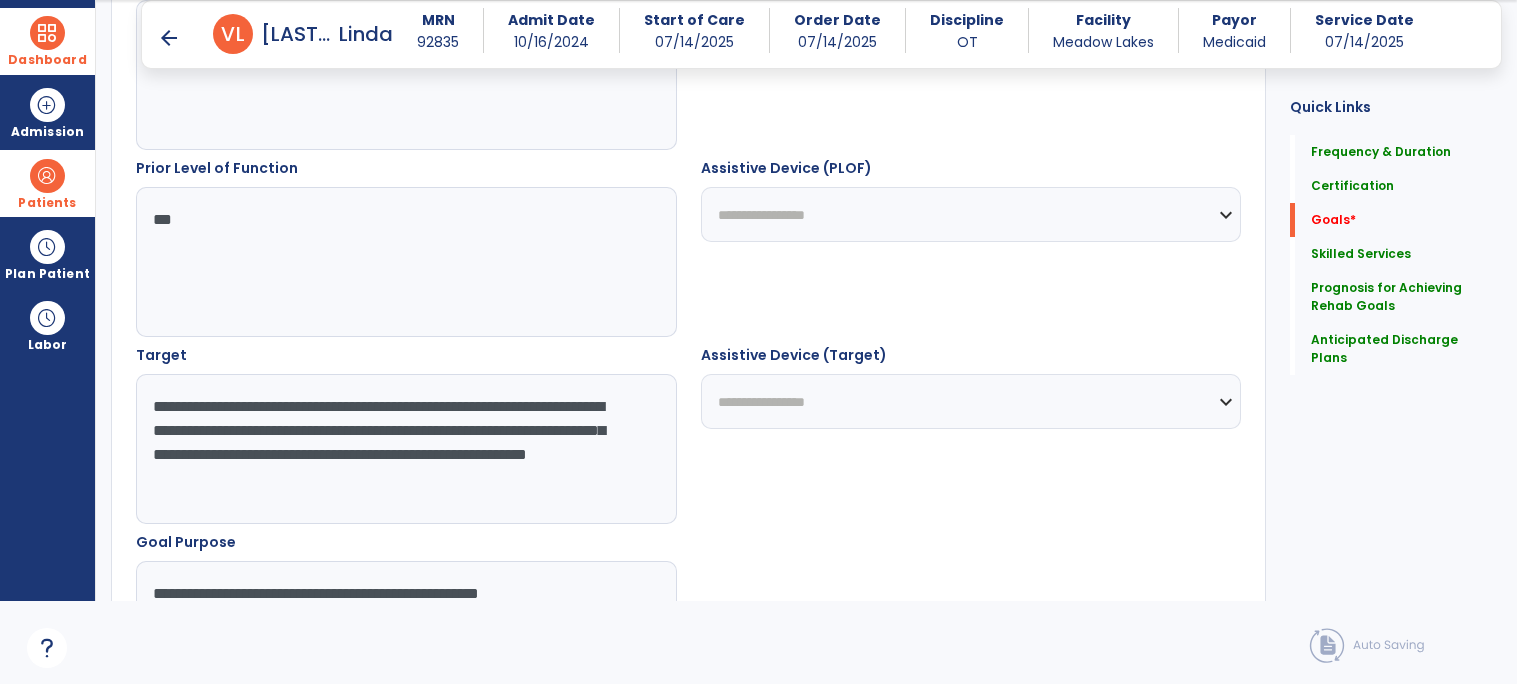 type on "**********" 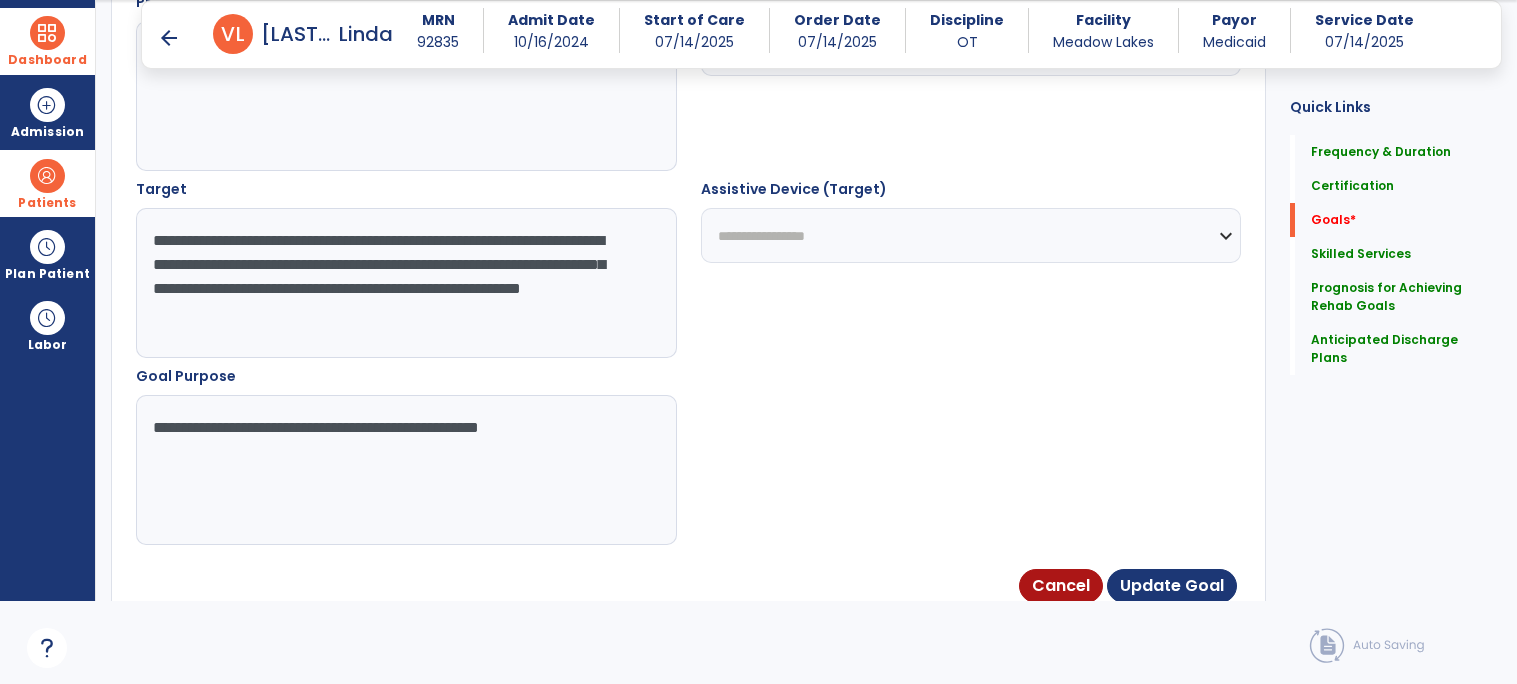 scroll, scrollTop: 1033, scrollLeft: 0, axis: vertical 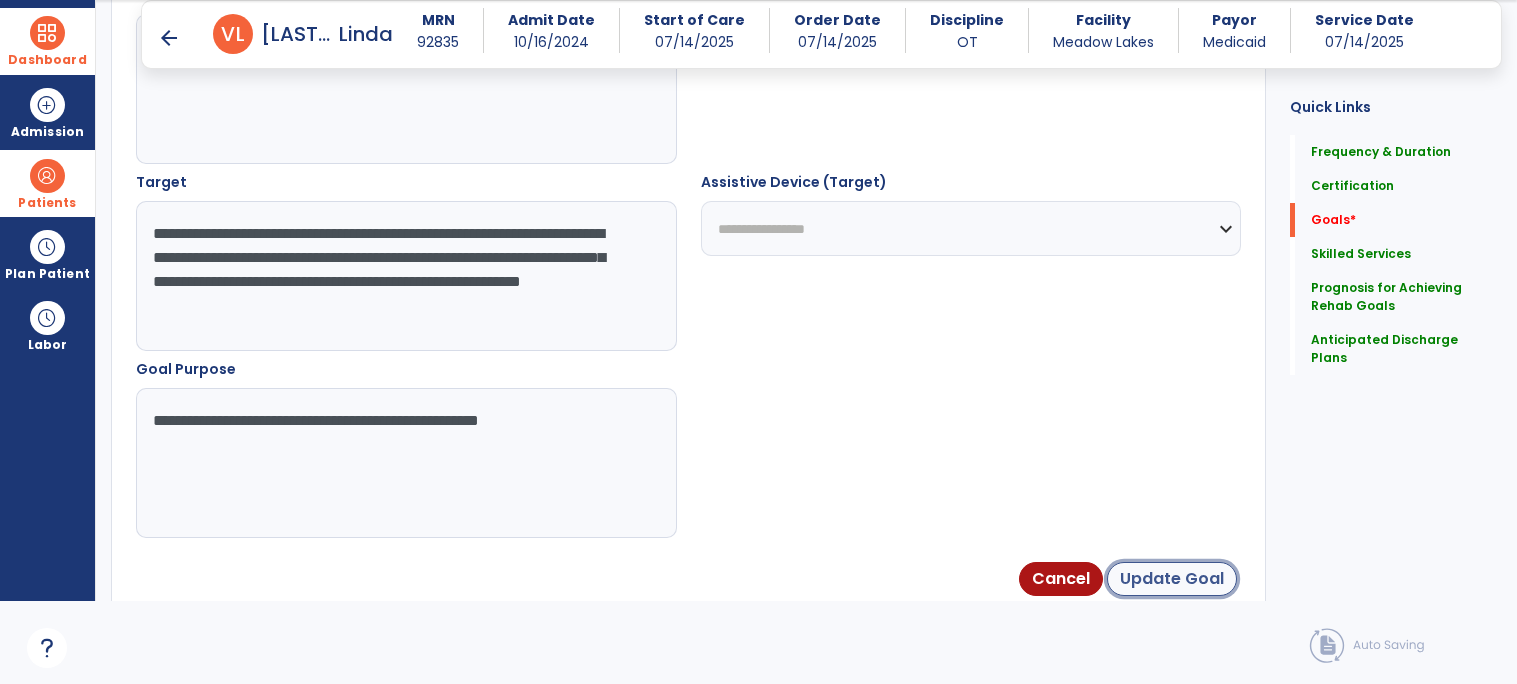 click on "Update Goal" at bounding box center (1172, 579) 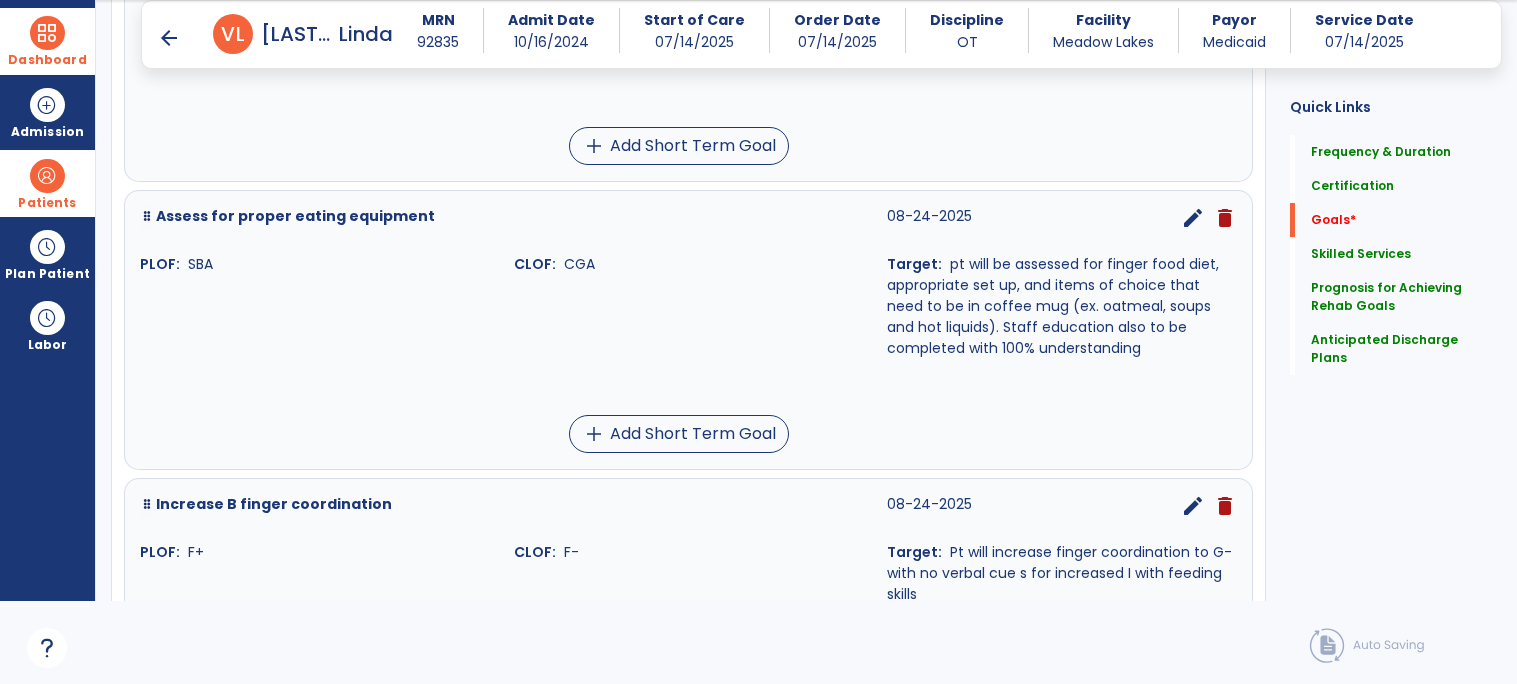 scroll, scrollTop: 1262, scrollLeft: 0, axis: vertical 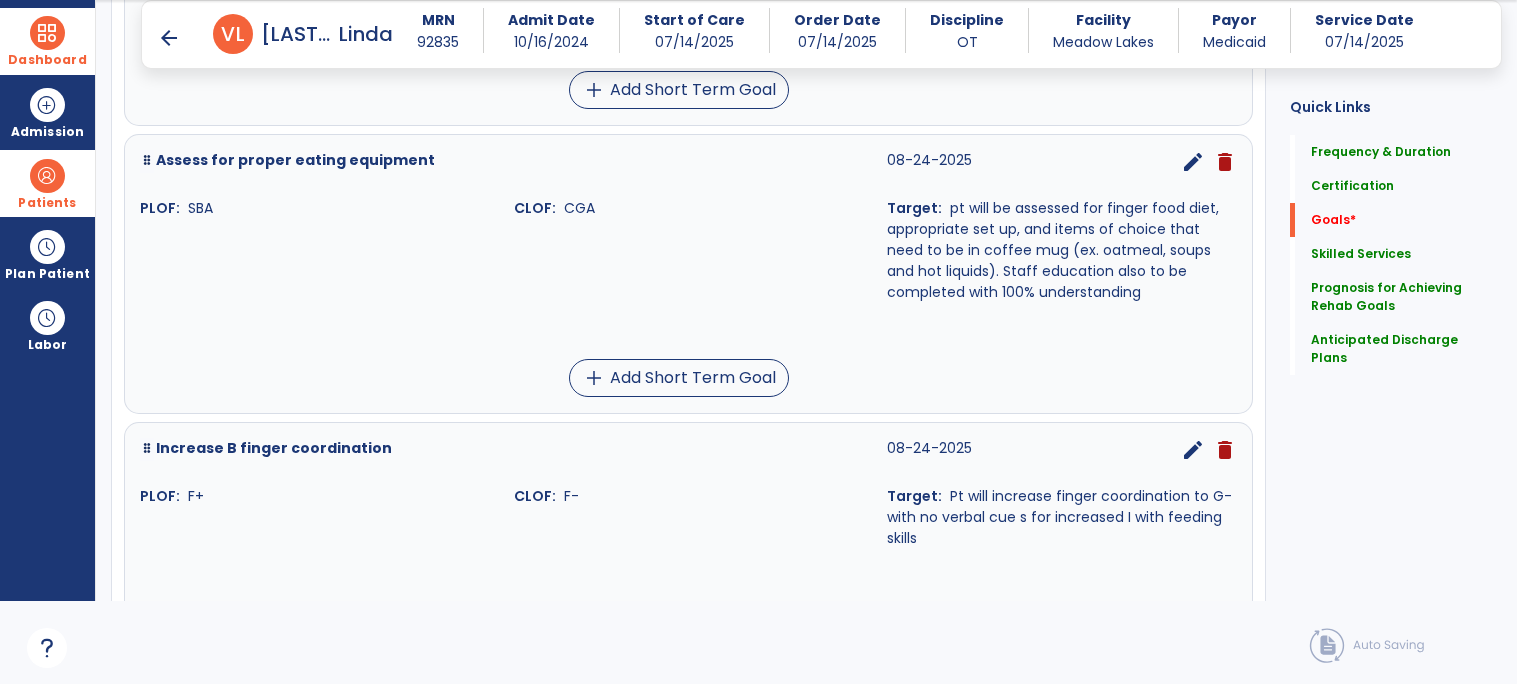 click on "edit" at bounding box center [1193, 450] 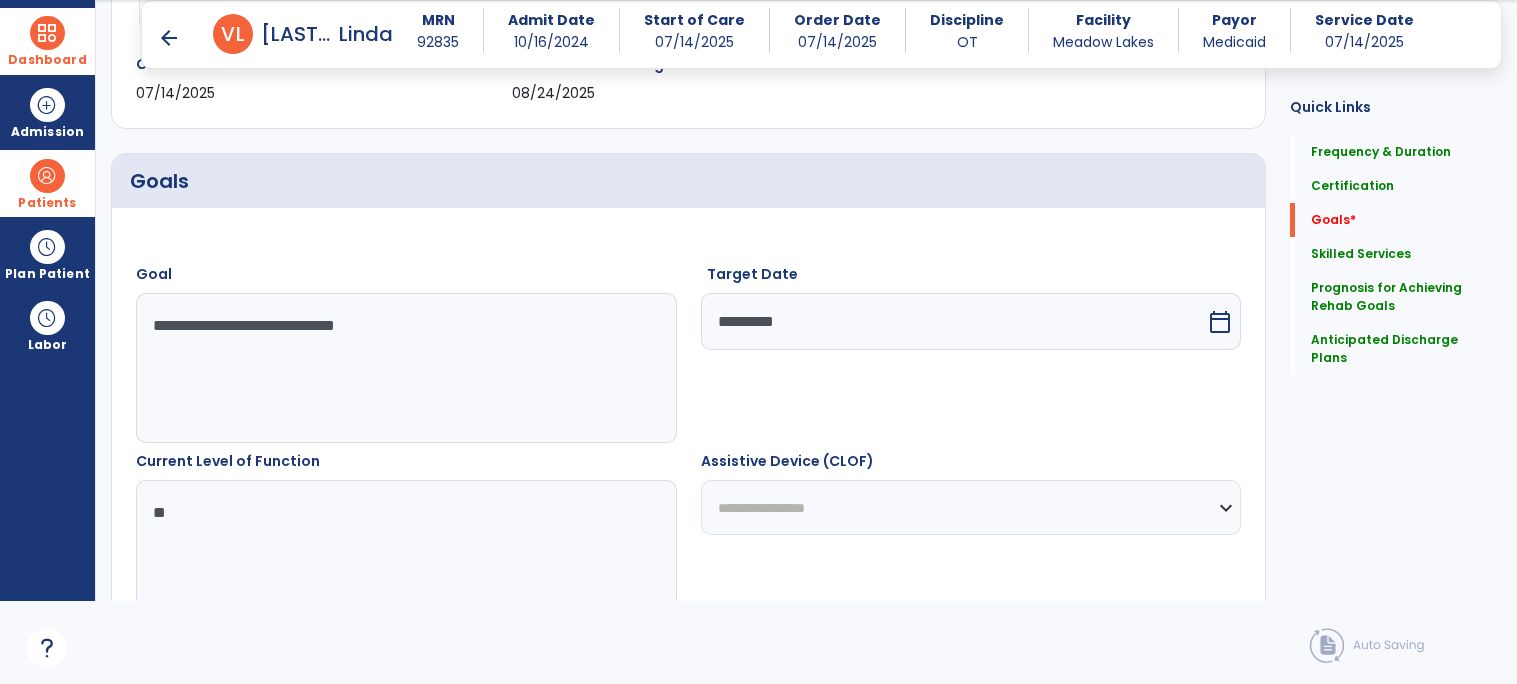 scroll, scrollTop: 387, scrollLeft: 0, axis: vertical 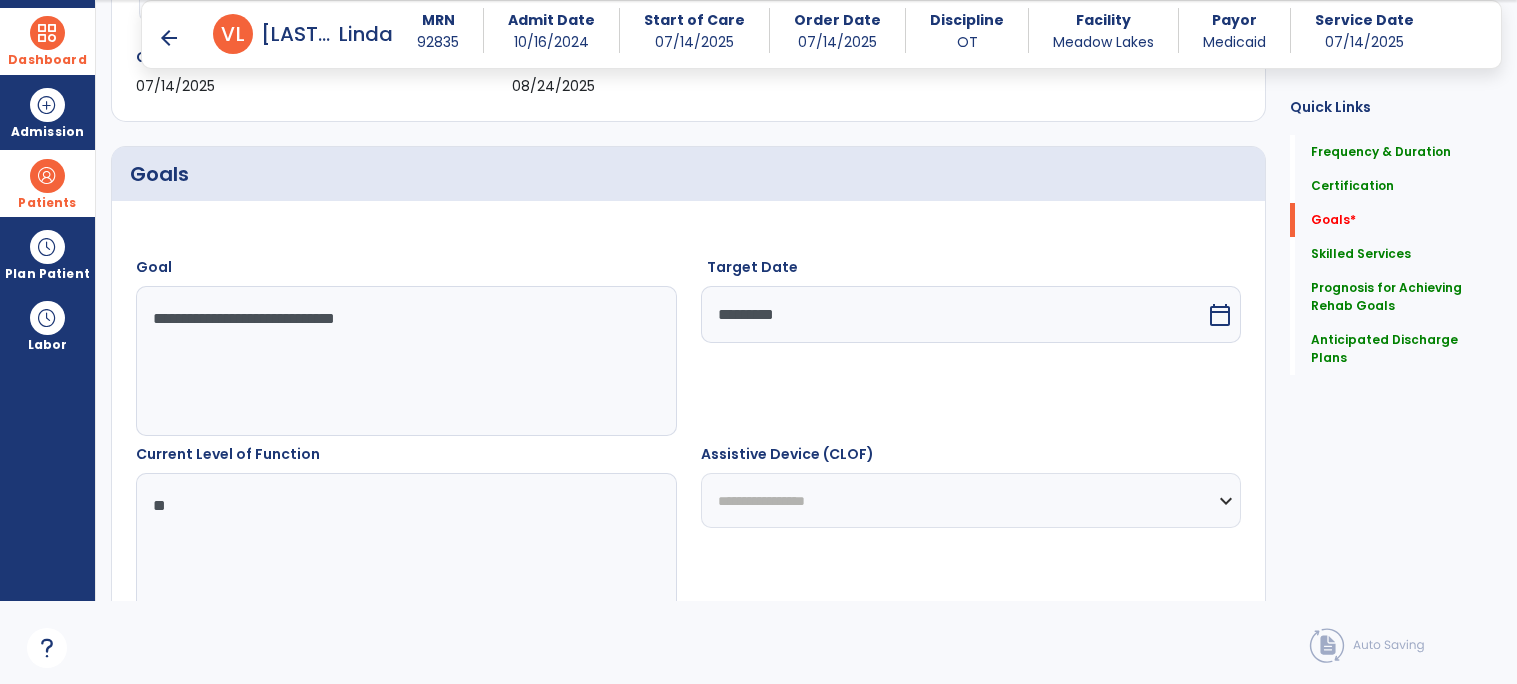 click on "calendar_today" at bounding box center [1220, 315] 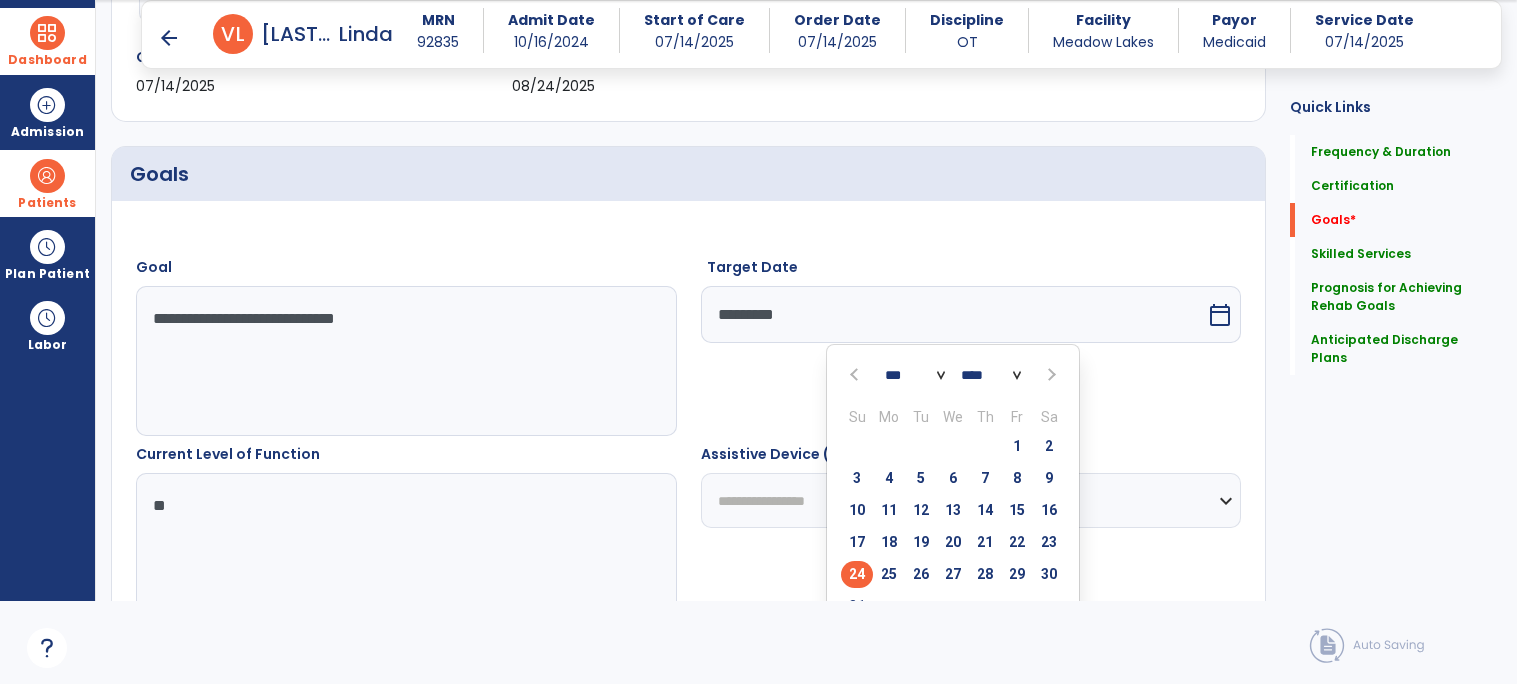 click at bounding box center (856, 375) 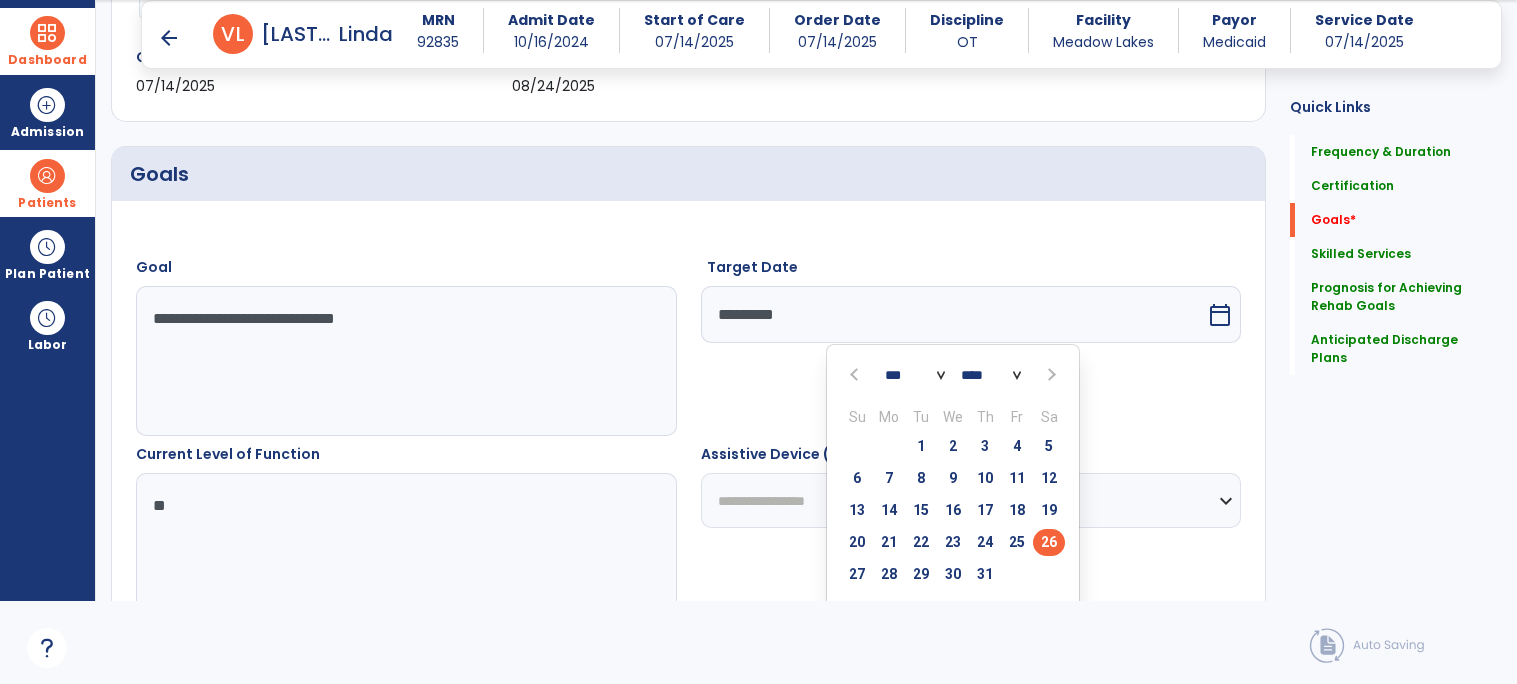 click on "26" at bounding box center (1049, 542) 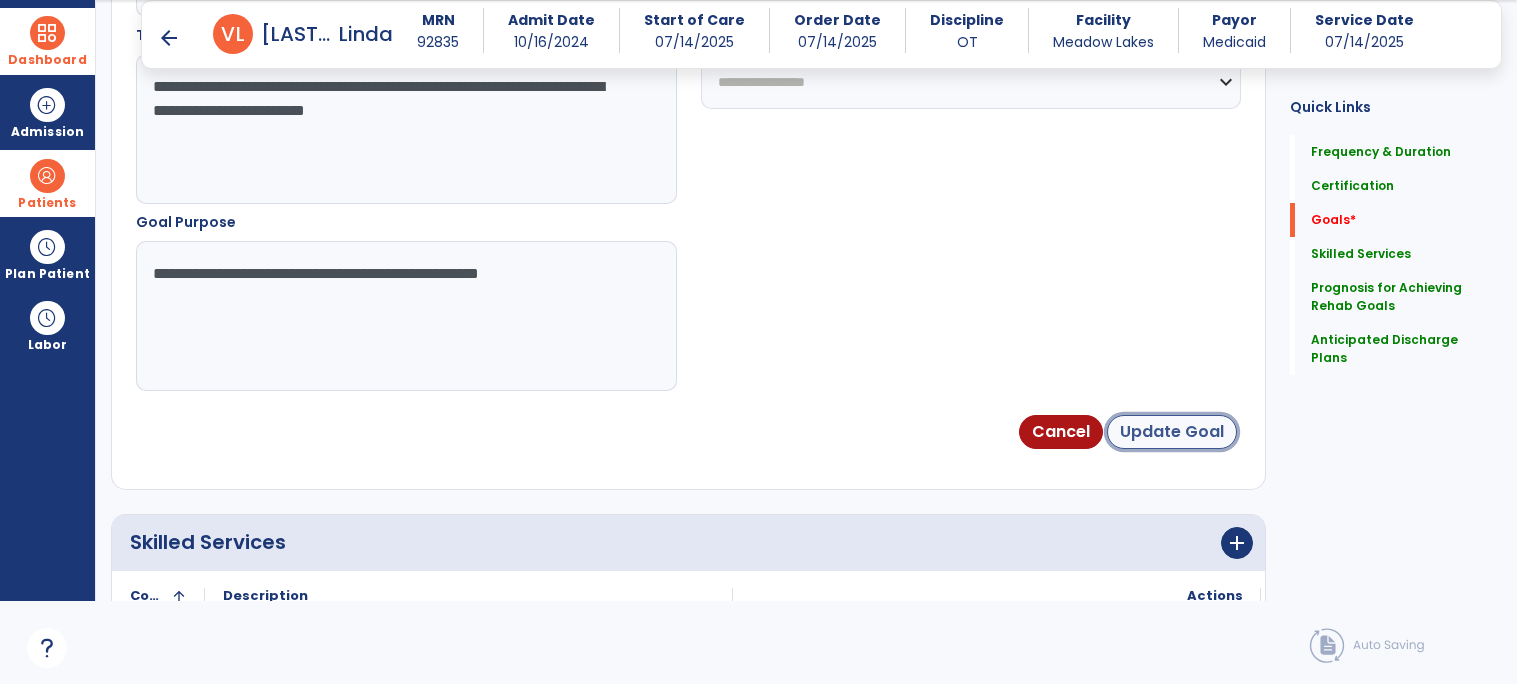 click on "Update Goal" at bounding box center (1172, 432) 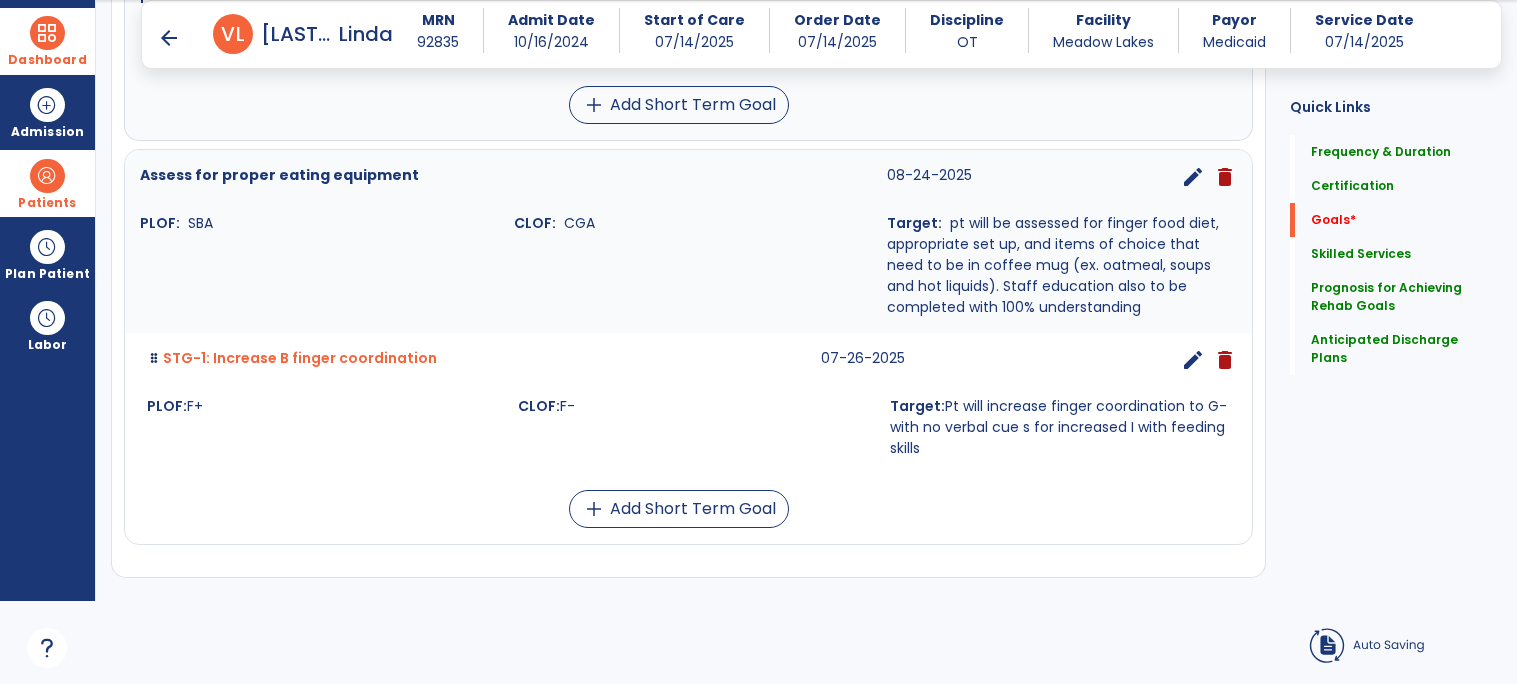 scroll, scrollTop: 1091, scrollLeft: 0, axis: vertical 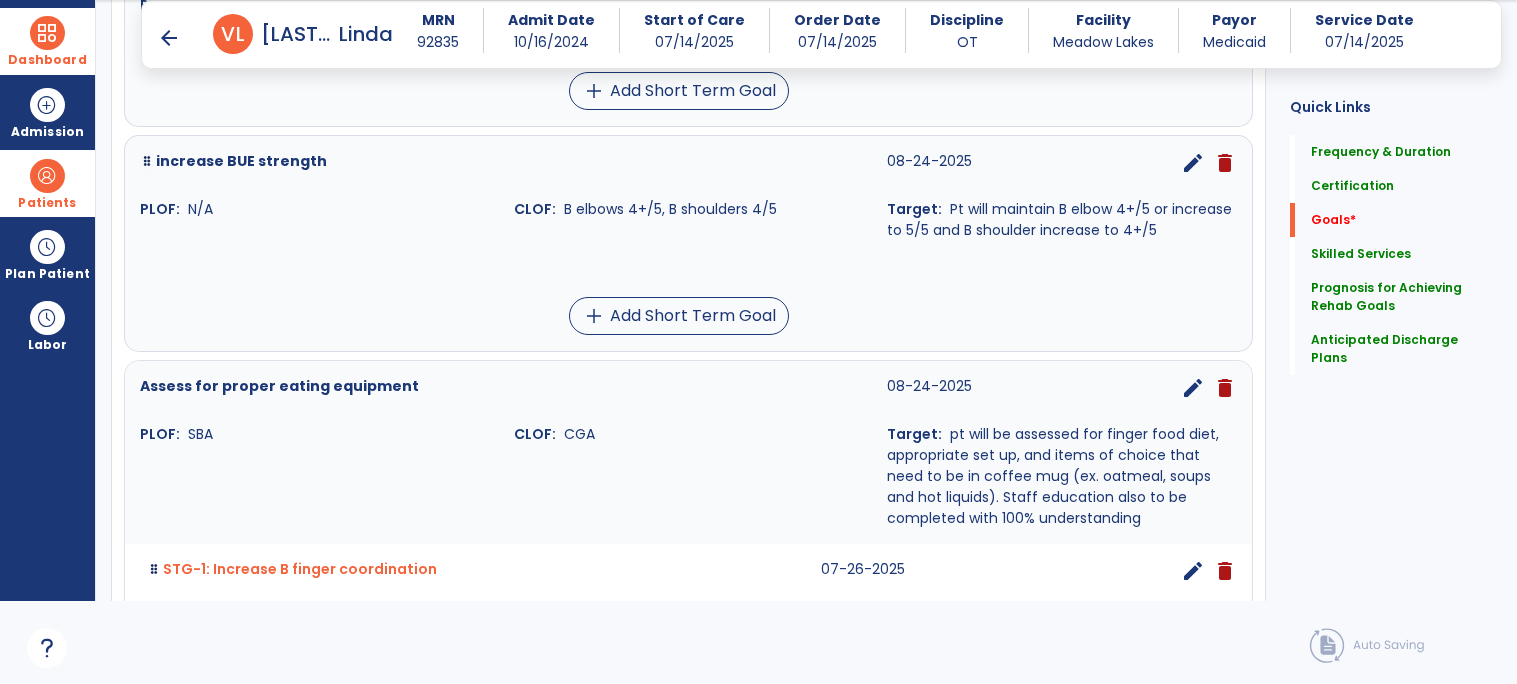 click on "edit" at bounding box center (1193, 163) 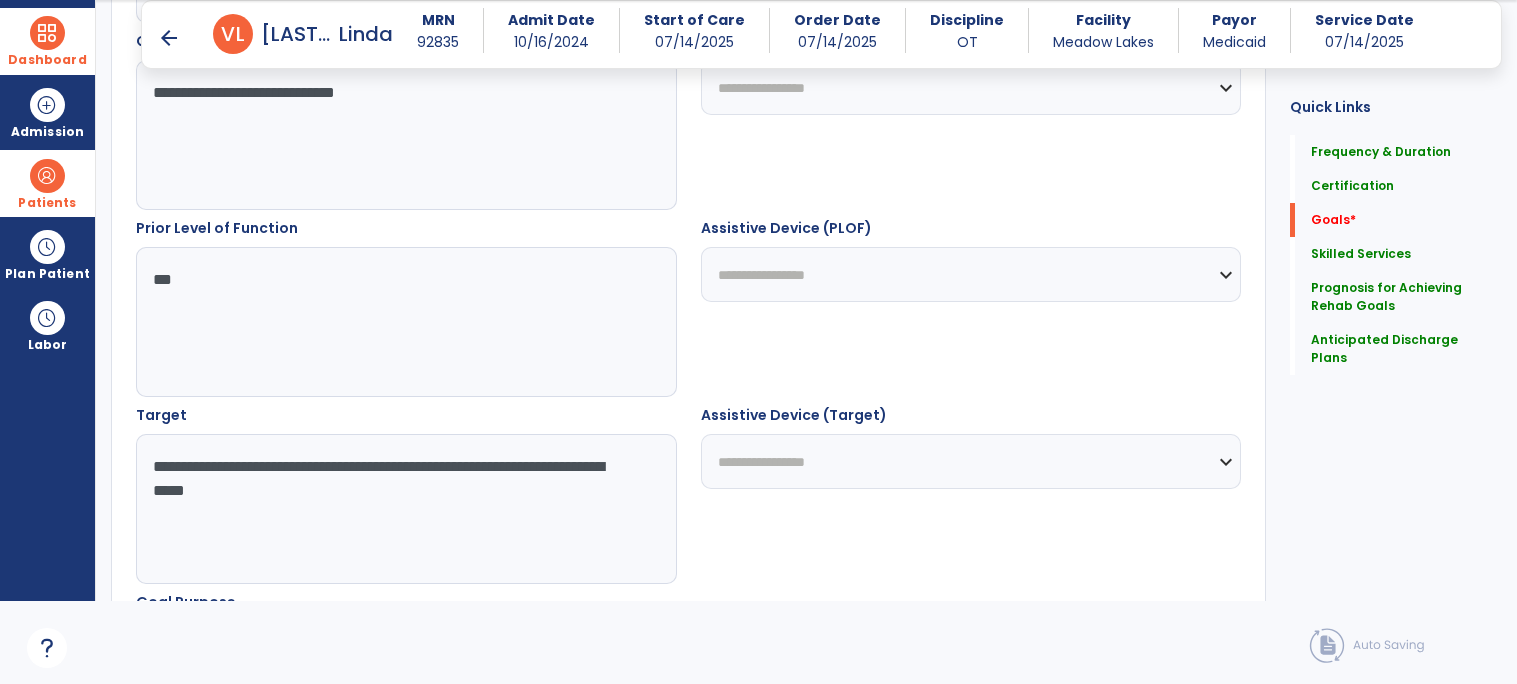 scroll, scrollTop: 820, scrollLeft: 0, axis: vertical 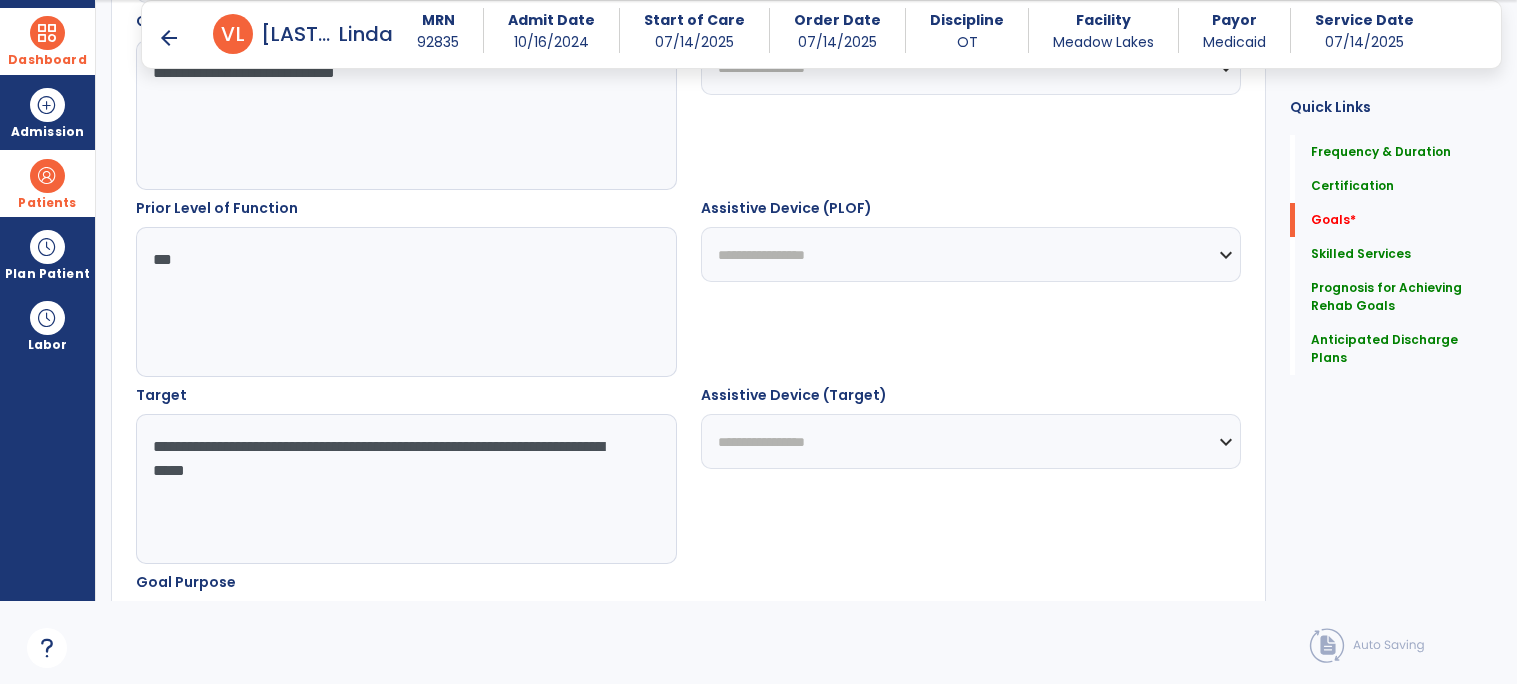 click on "**********" at bounding box center [405, 489] 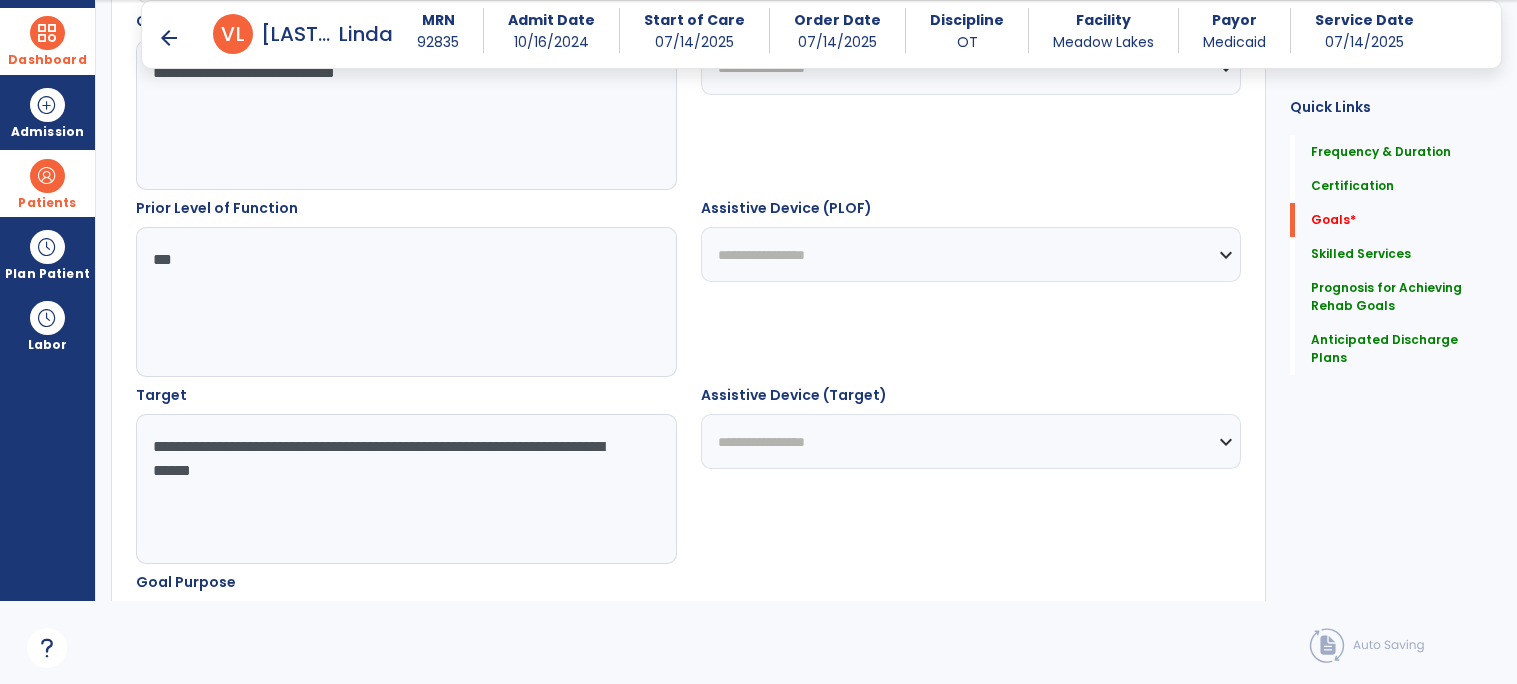 click on "**********" at bounding box center [405, 489] 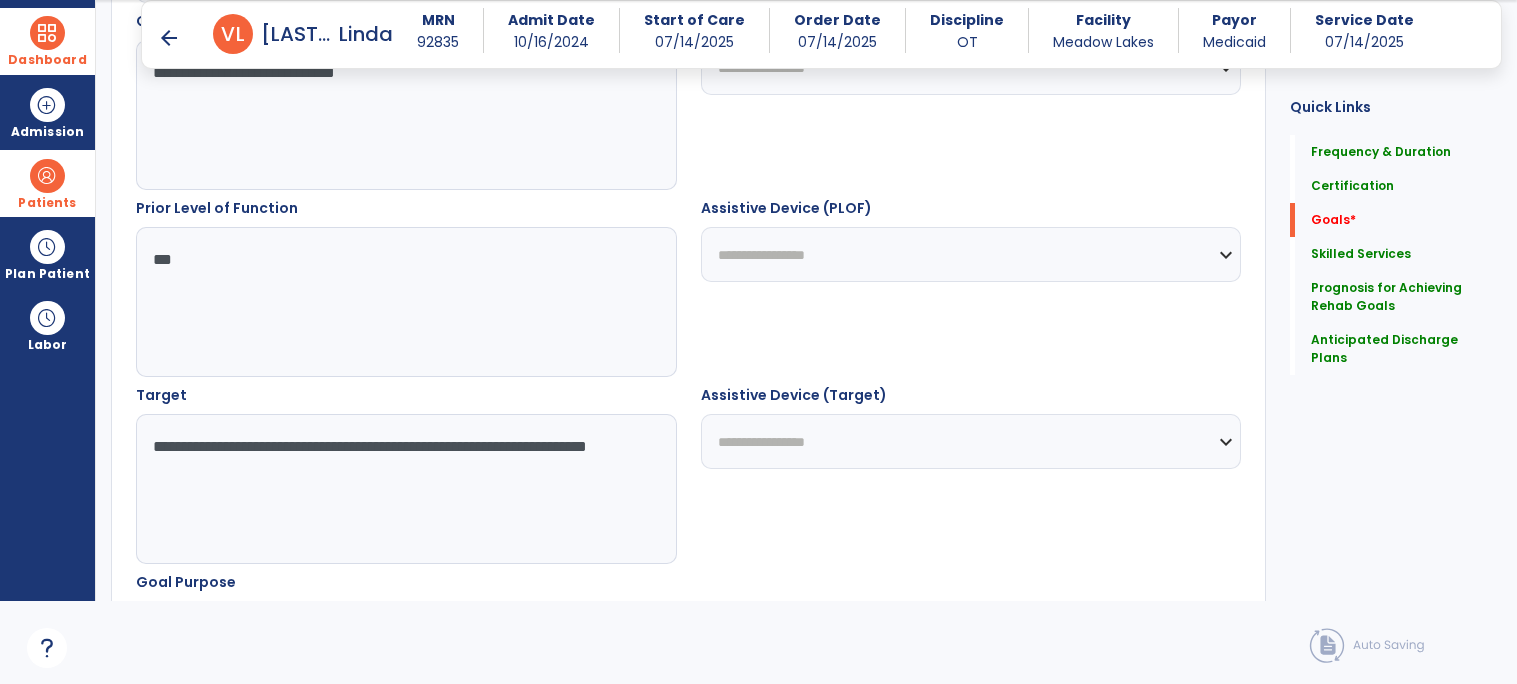 click on "**********" at bounding box center (405, 489) 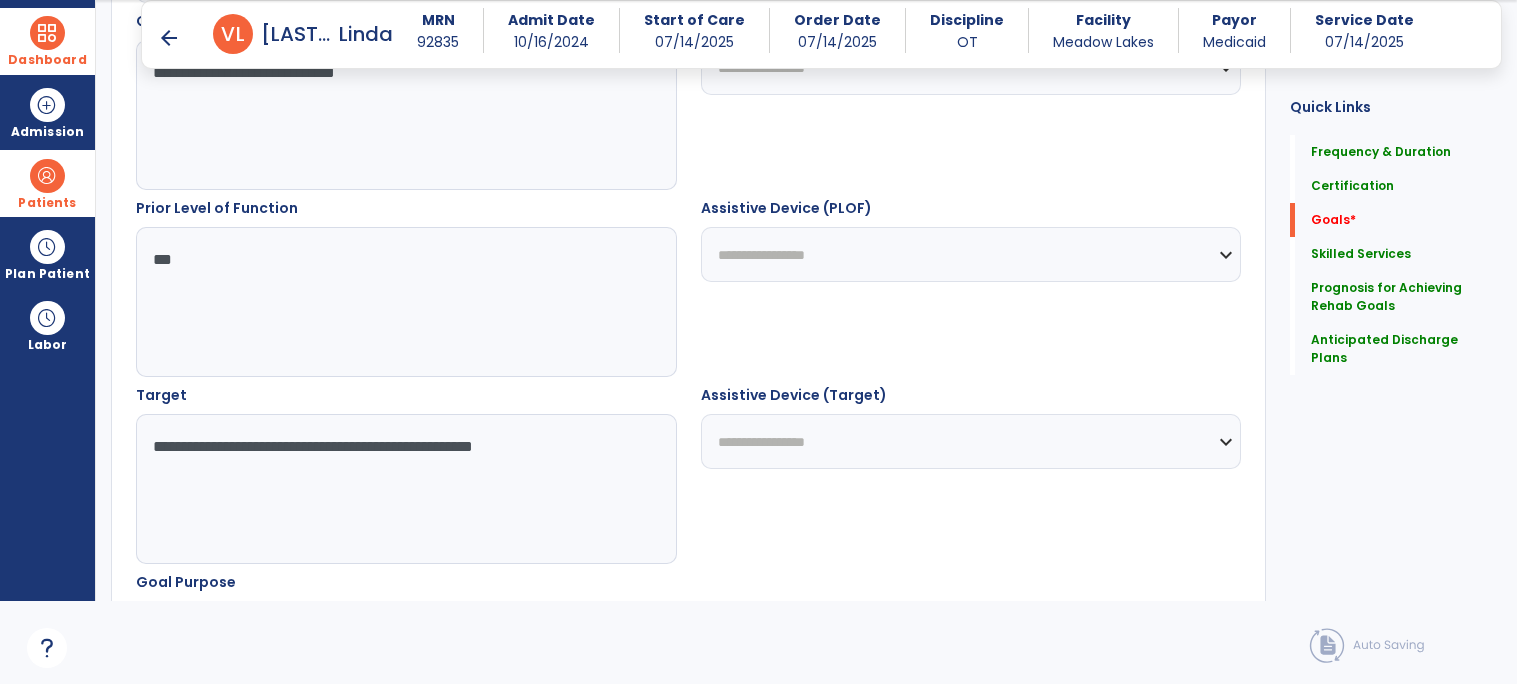 click on "**********" at bounding box center (405, 489) 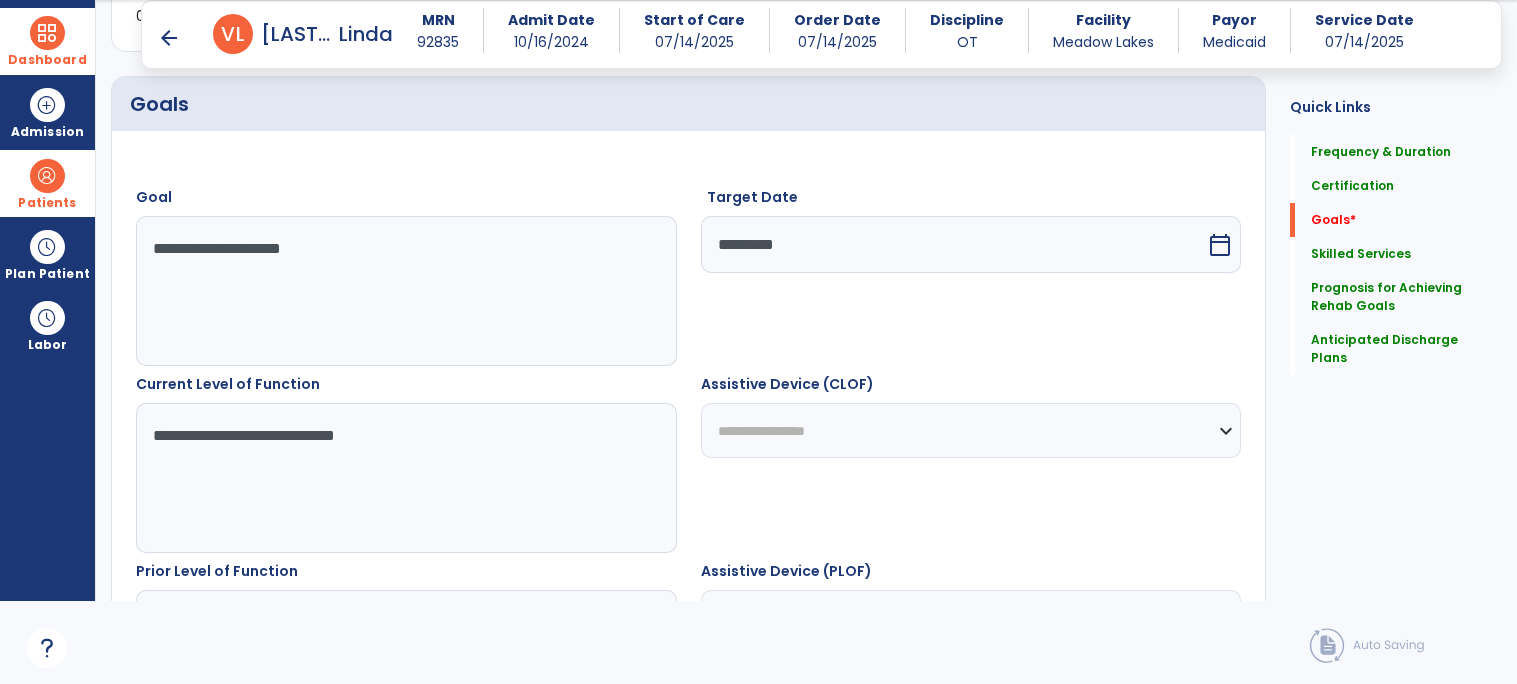scroll, scrollTop: 456, scrollLeft: 0, axis: vertical 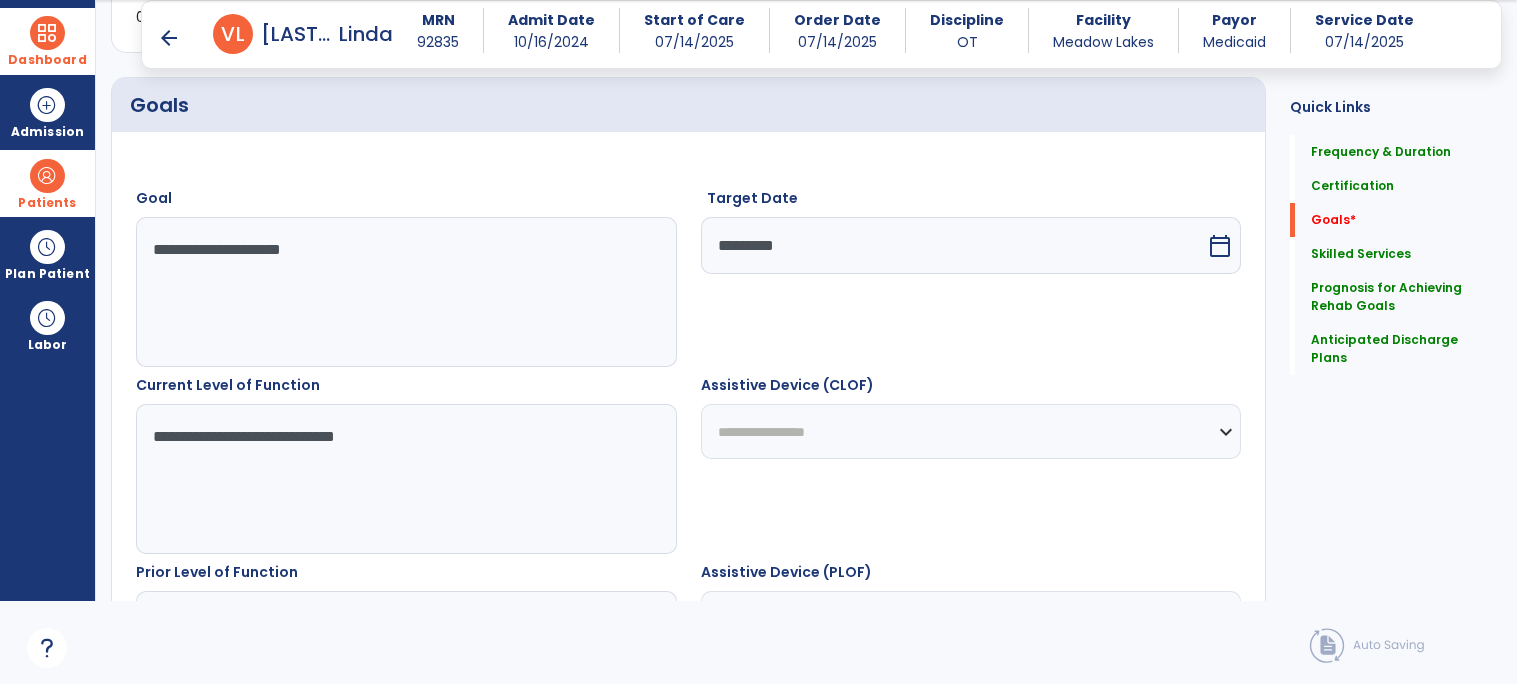 type on "**********" 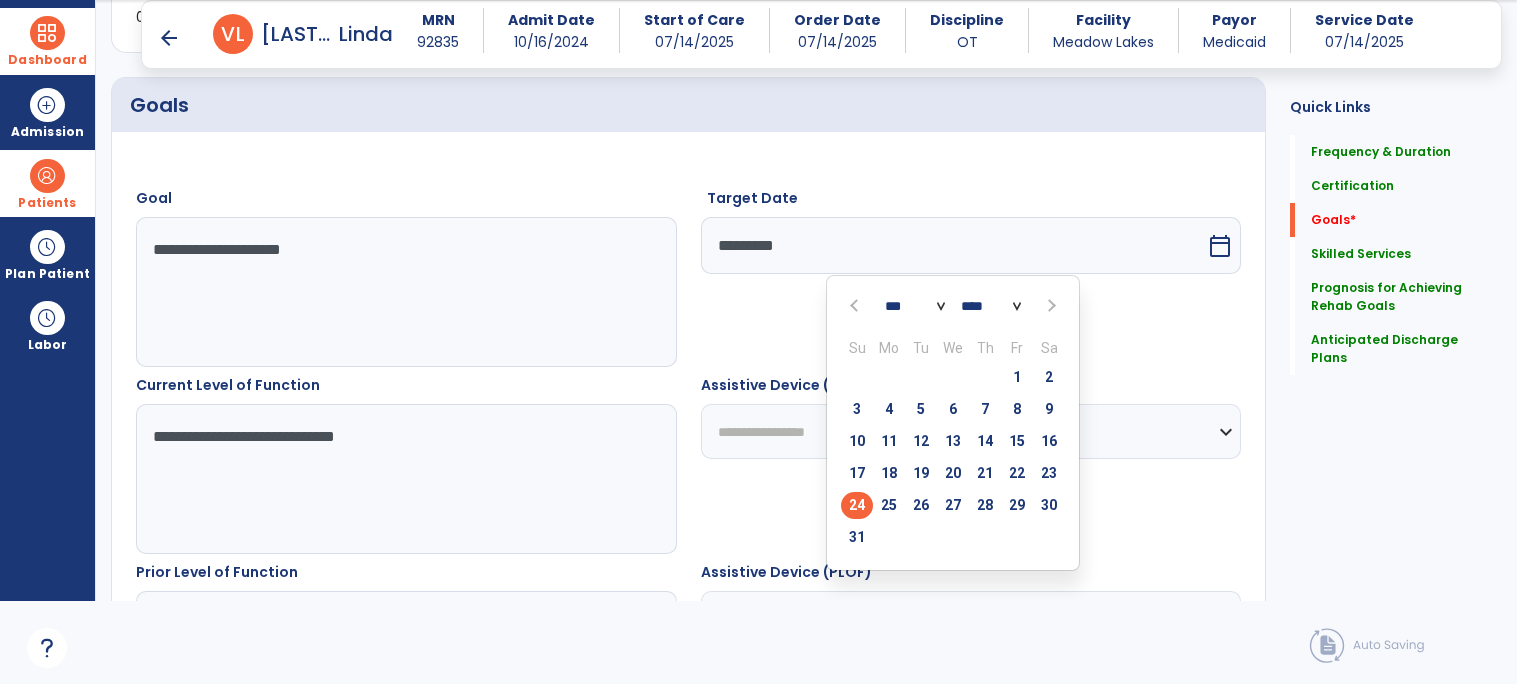 click at bounding box center (856, 306) 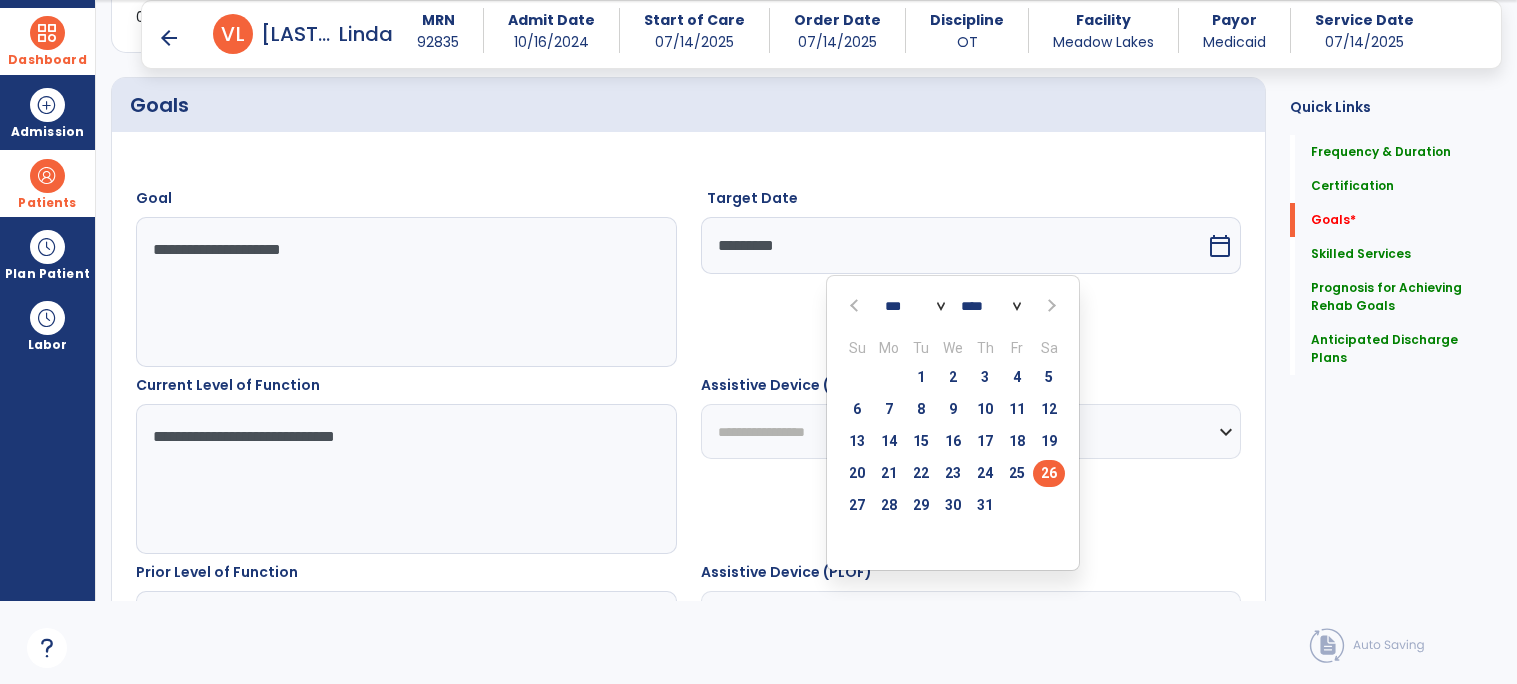 click on "26" at bounding box center (1049, 473) 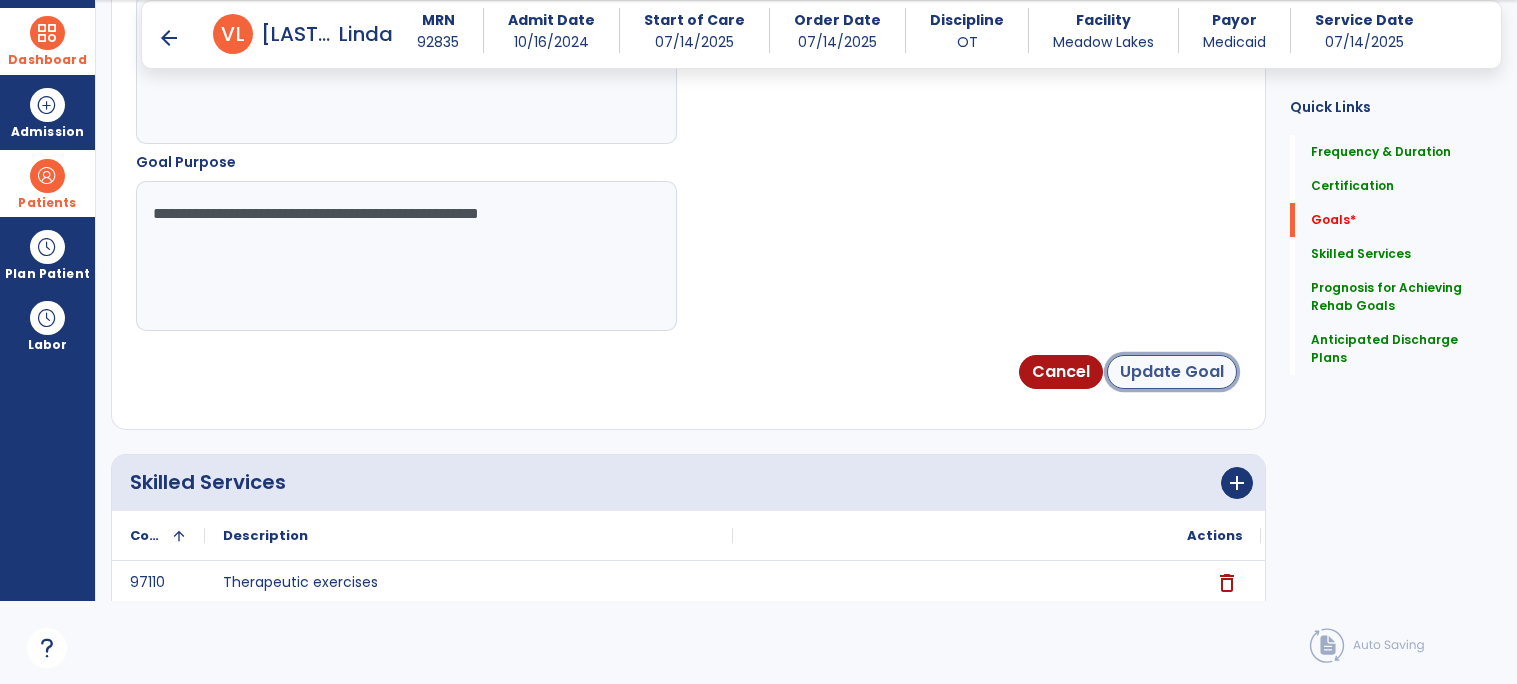 click on "Update Goal" at bounding box center [1172, 372] 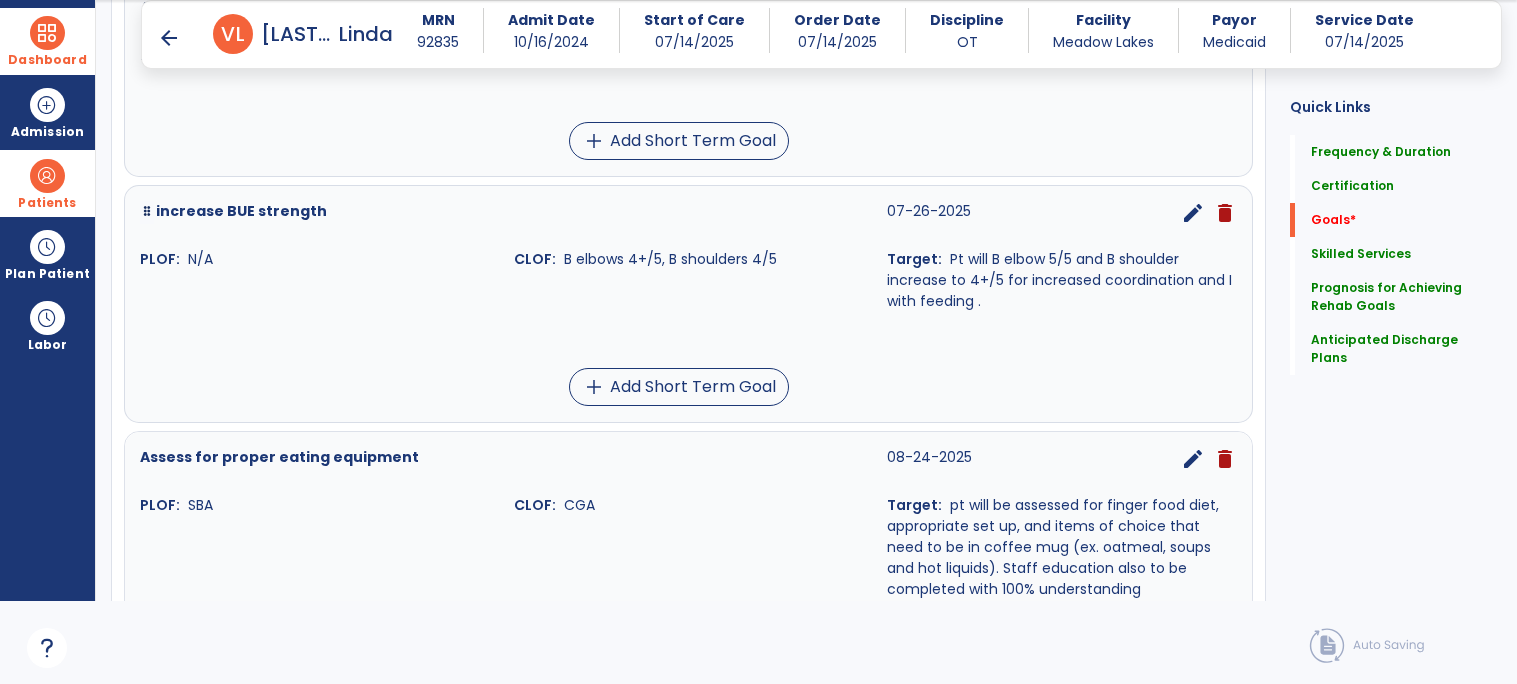 scroll, scrollTop: 1098, scrollLeft: 0, axis: vertical 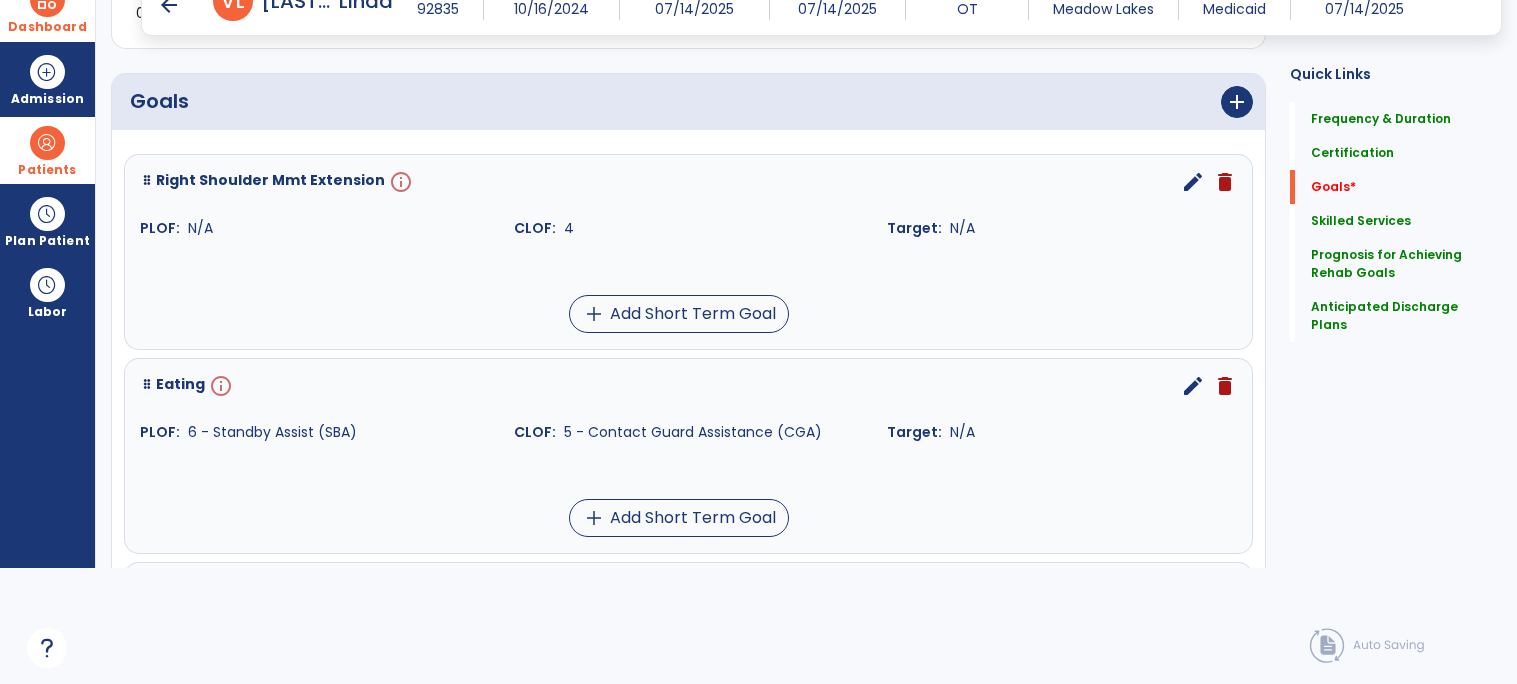 click on "delete" at bounding box center [1225, 182] 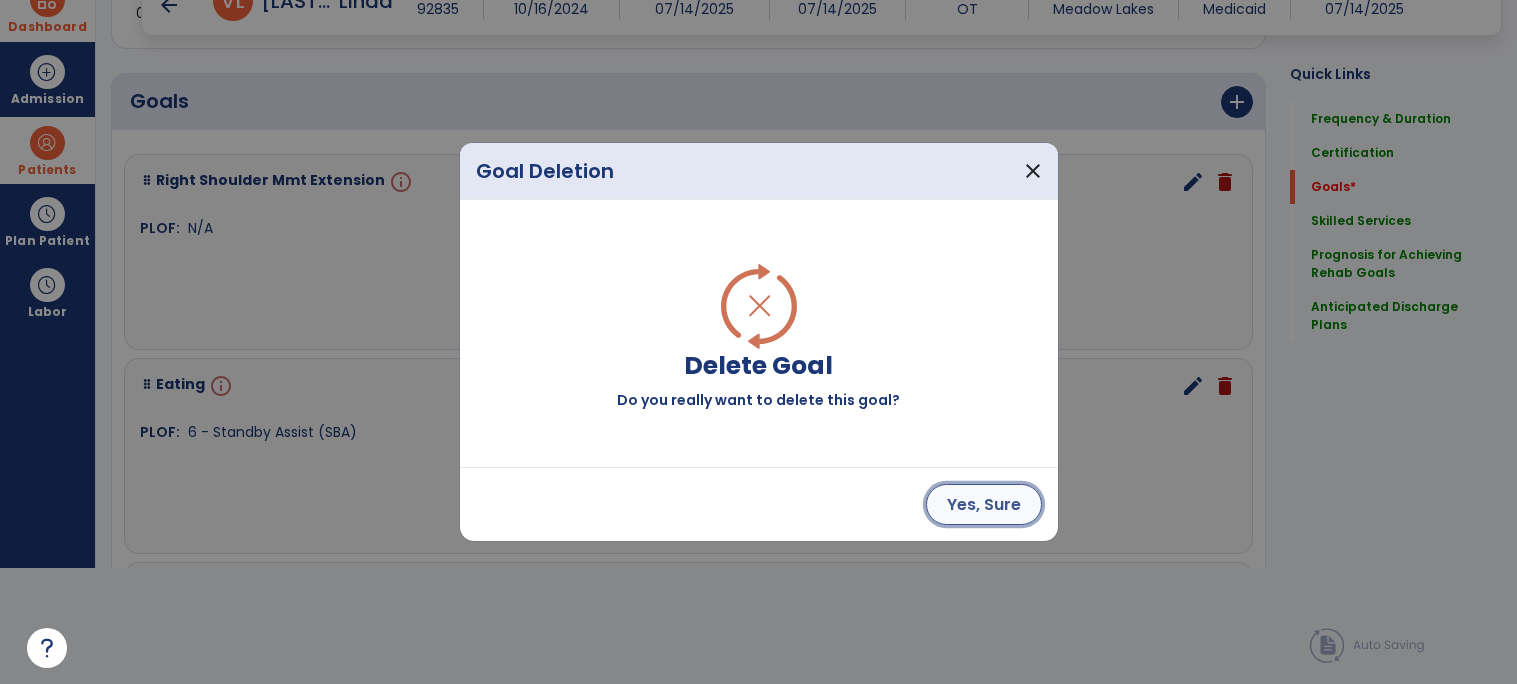 click on "Yes, Sure" at bounding box center [984, 504] 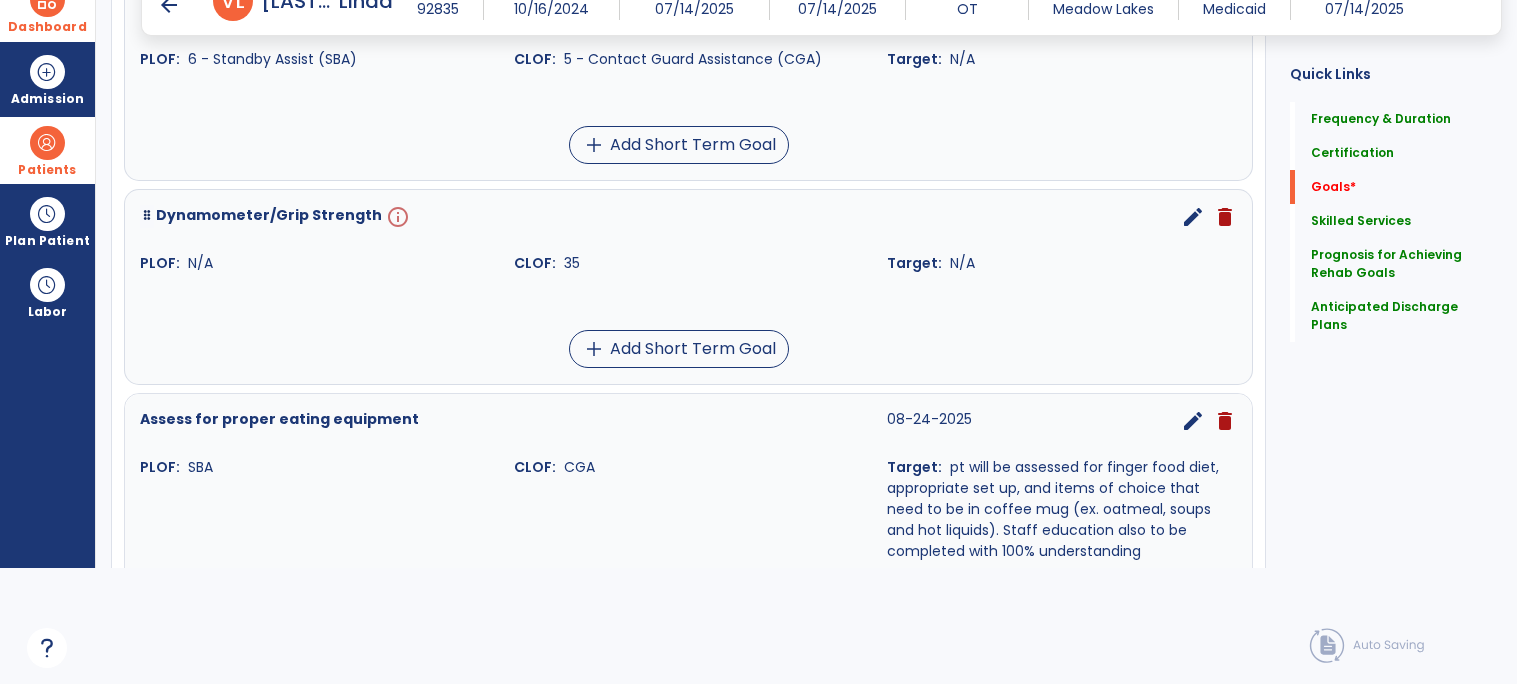 scroll, scrollTop: 598, scrollLeft: 0, axis: vertical 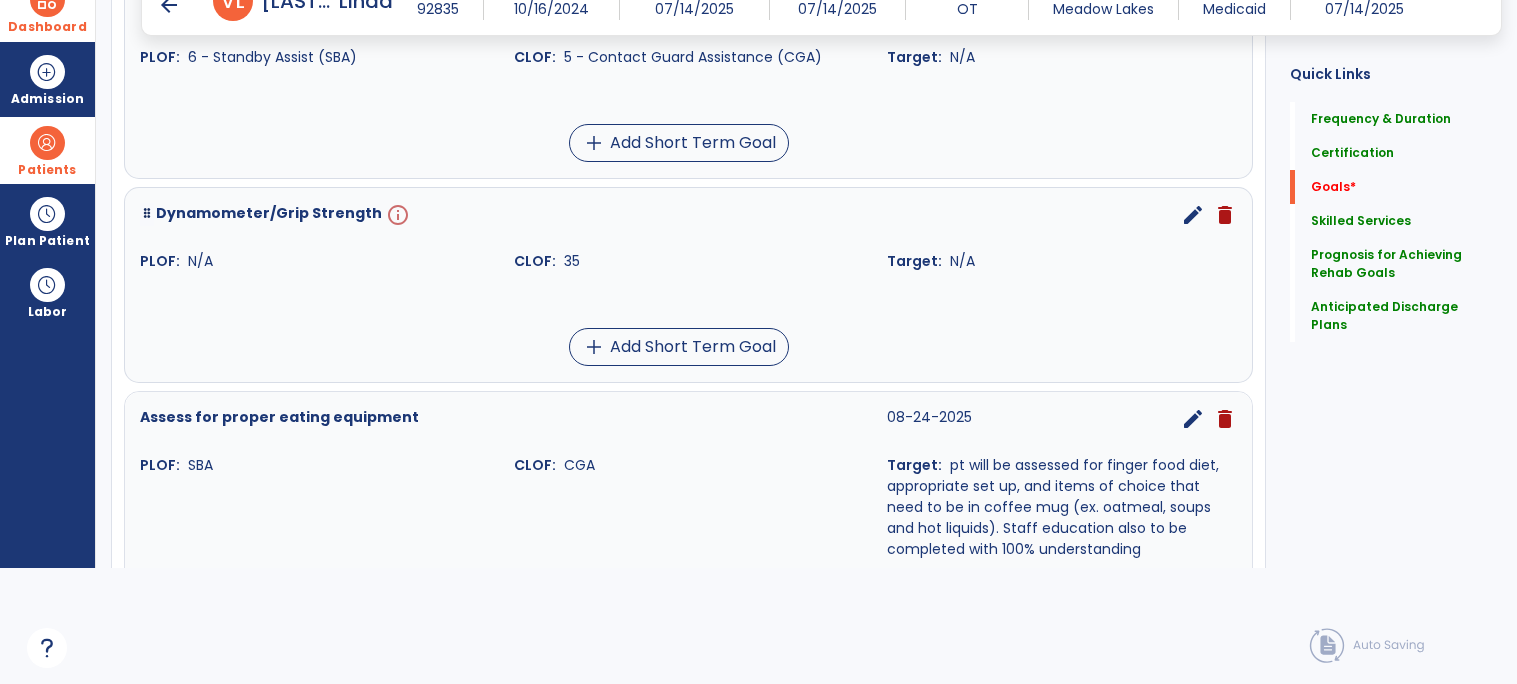click on "edit" at bounding box center (1193, 215) 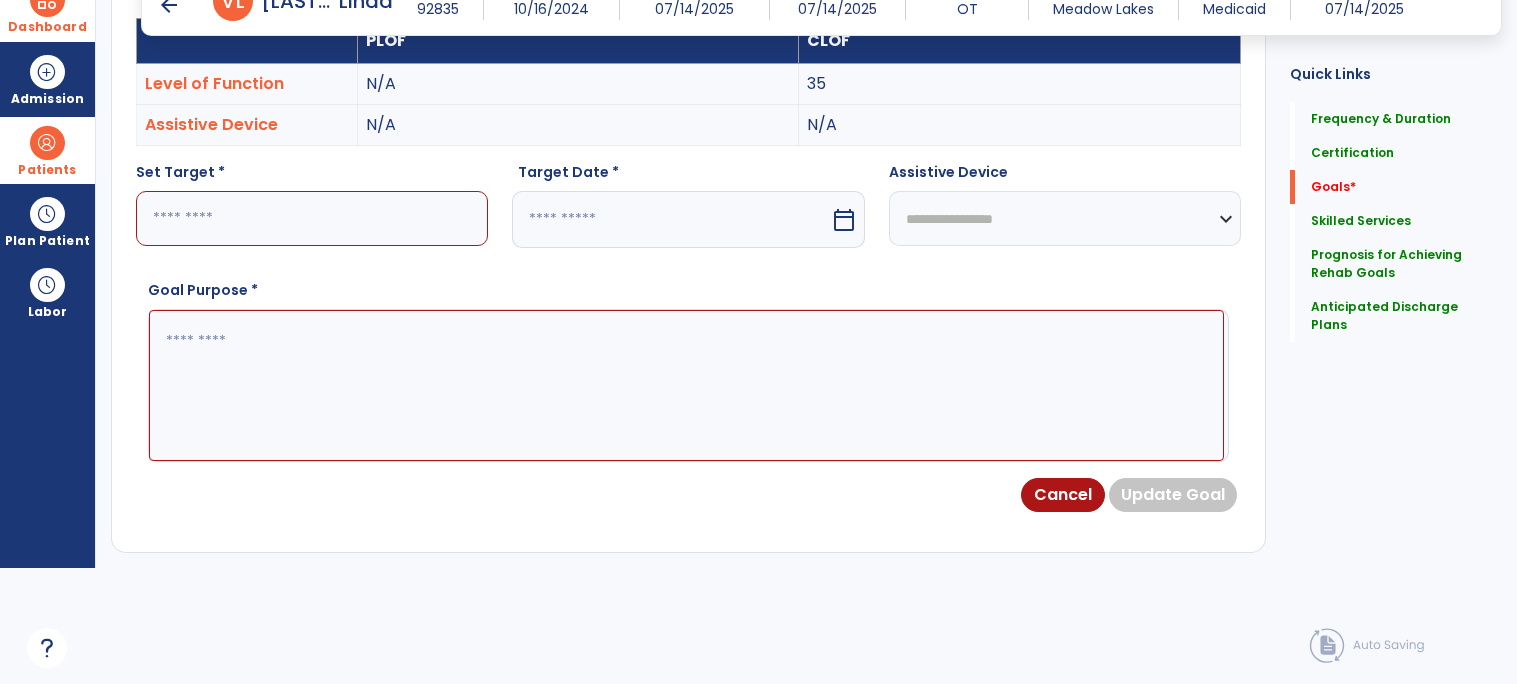 scroll, scrollTop: 83, scrollLeft: 0, axis: vertical 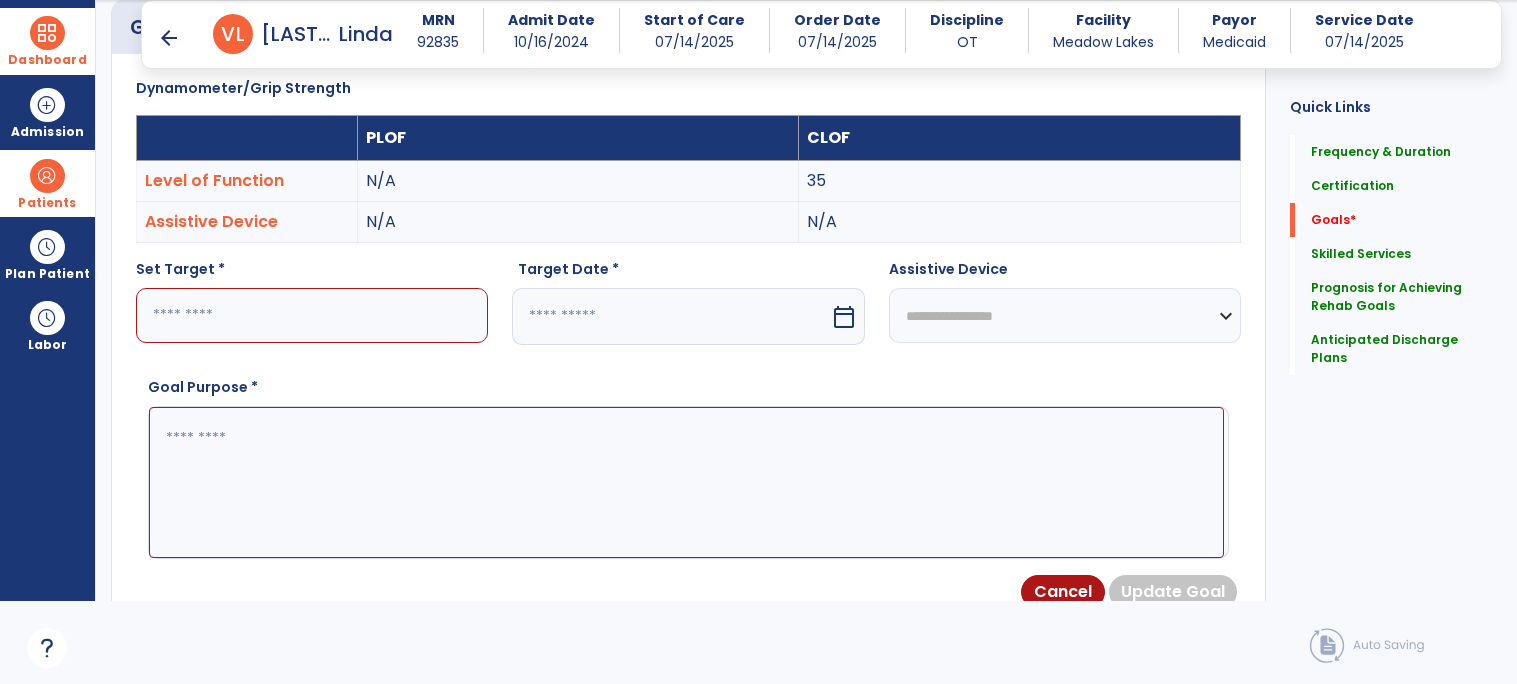 click at bounding box center [312, 315] 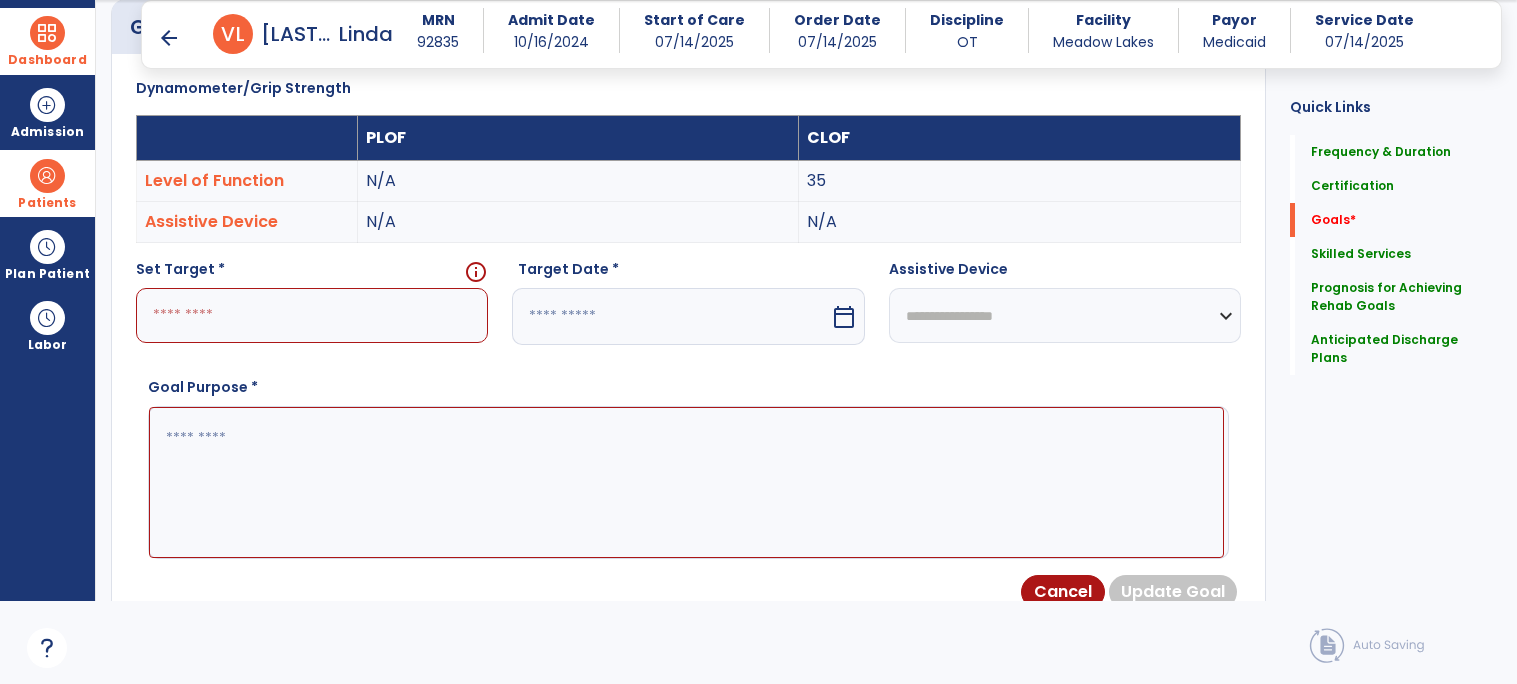 click at bounding box center (312, 315) 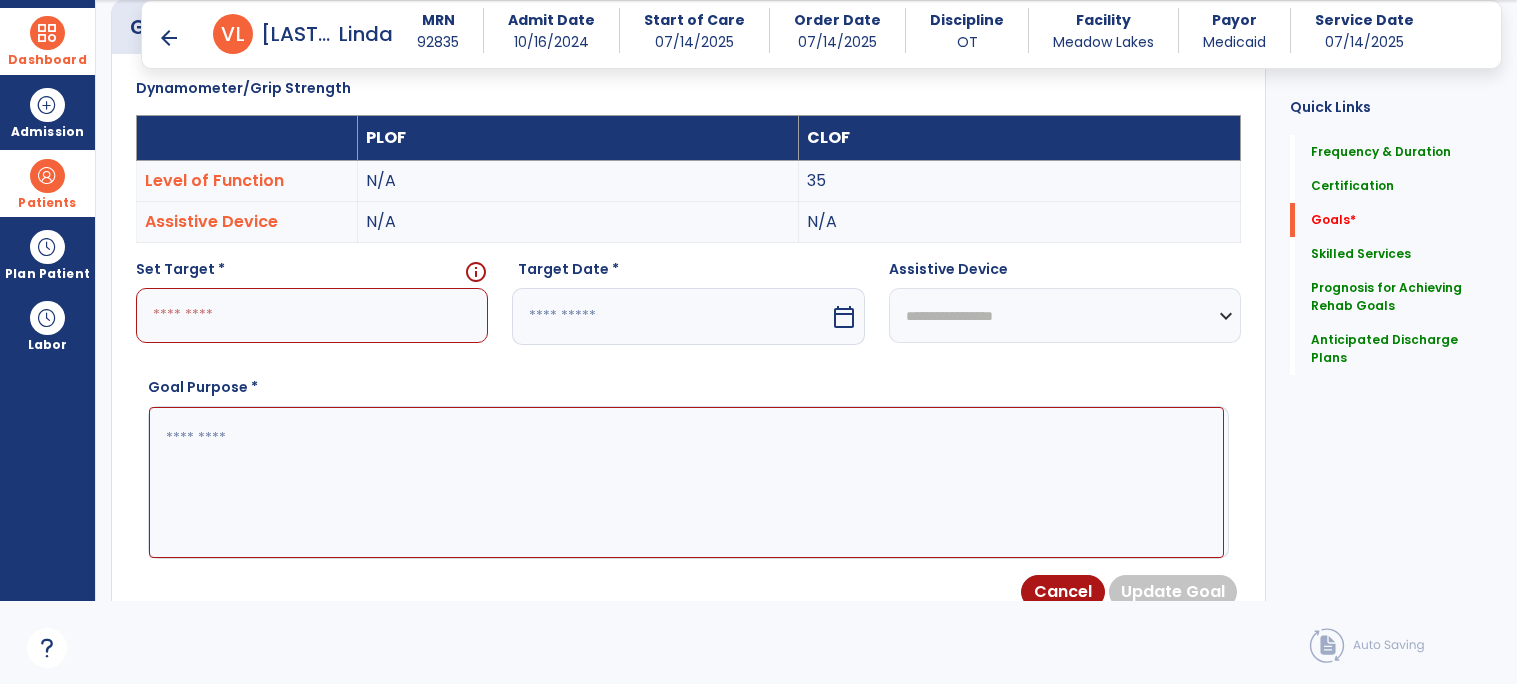 click at bounding box center (312, 315) 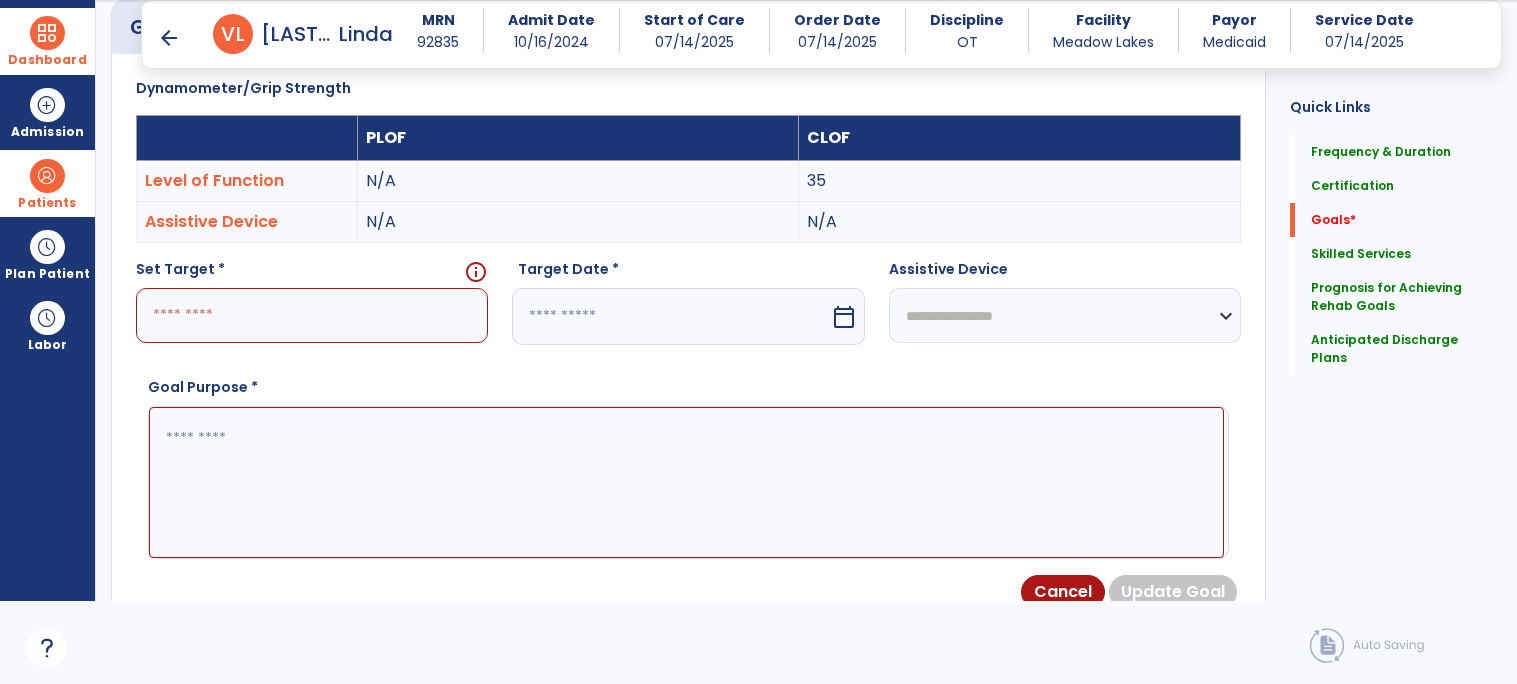 type on "*" 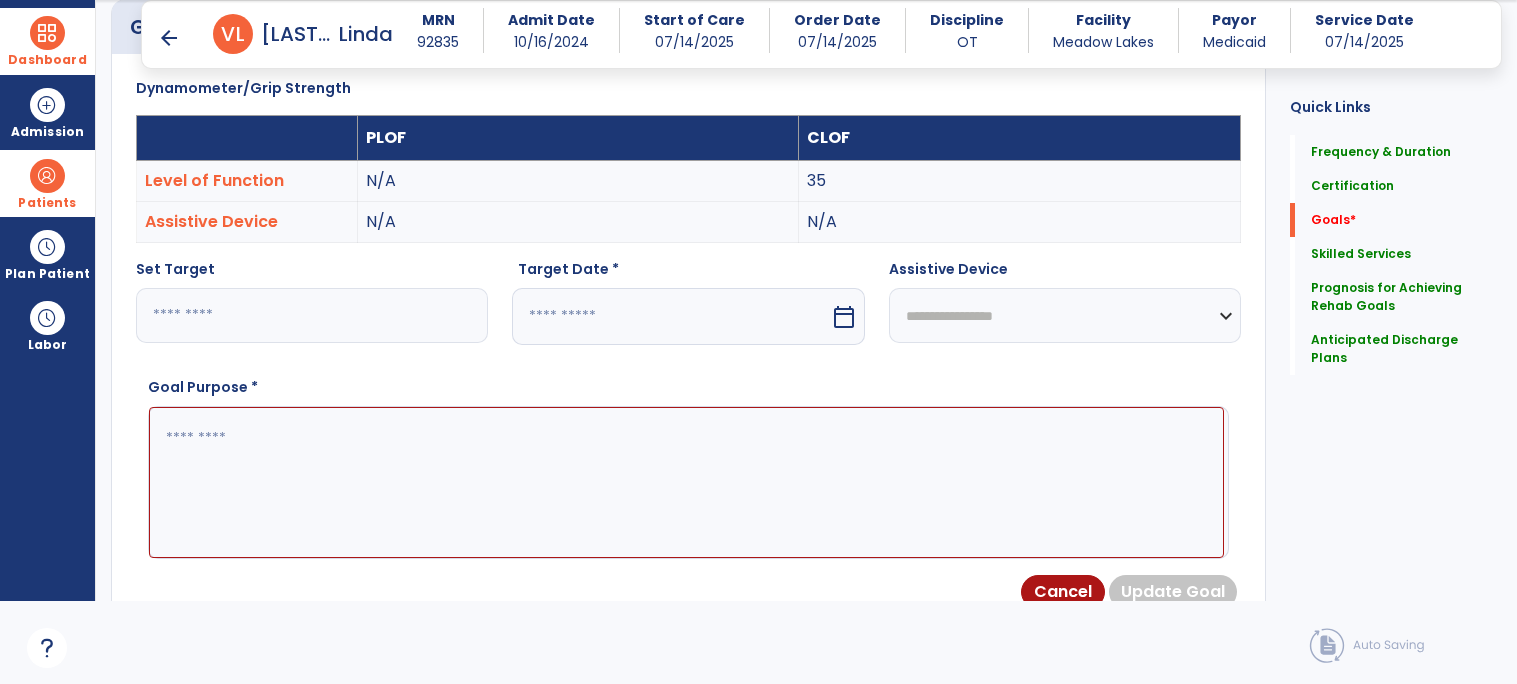 type on "**" 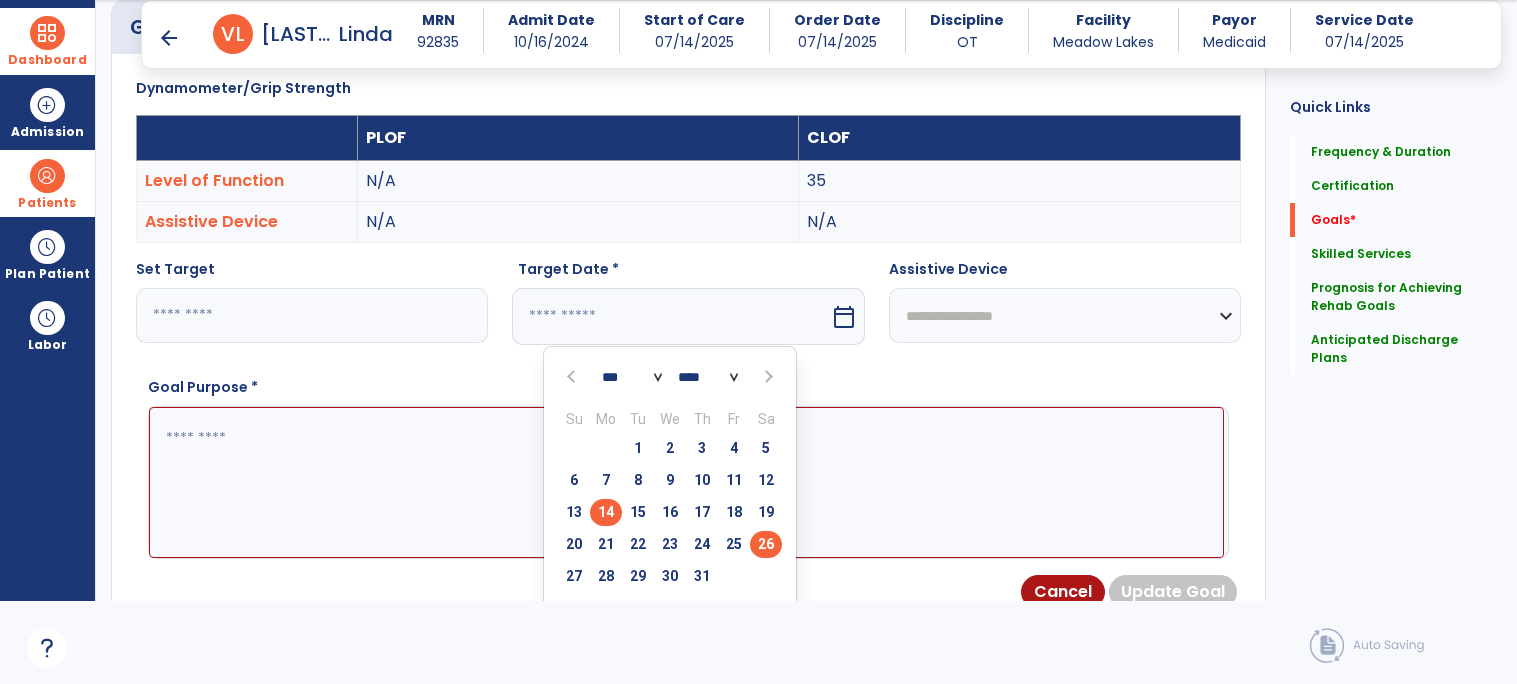 click on "26" at bounding box center (766, 544) 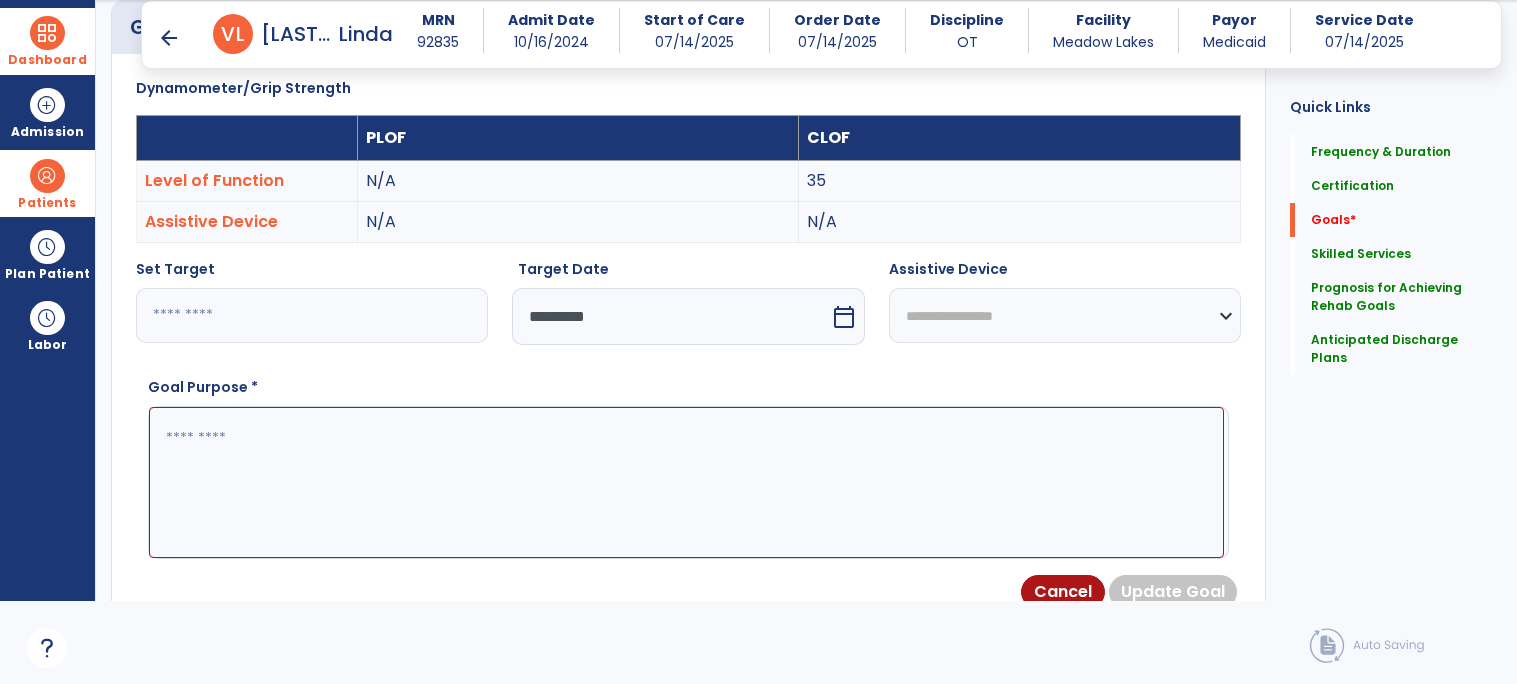 click at bounding box center (686, 482) 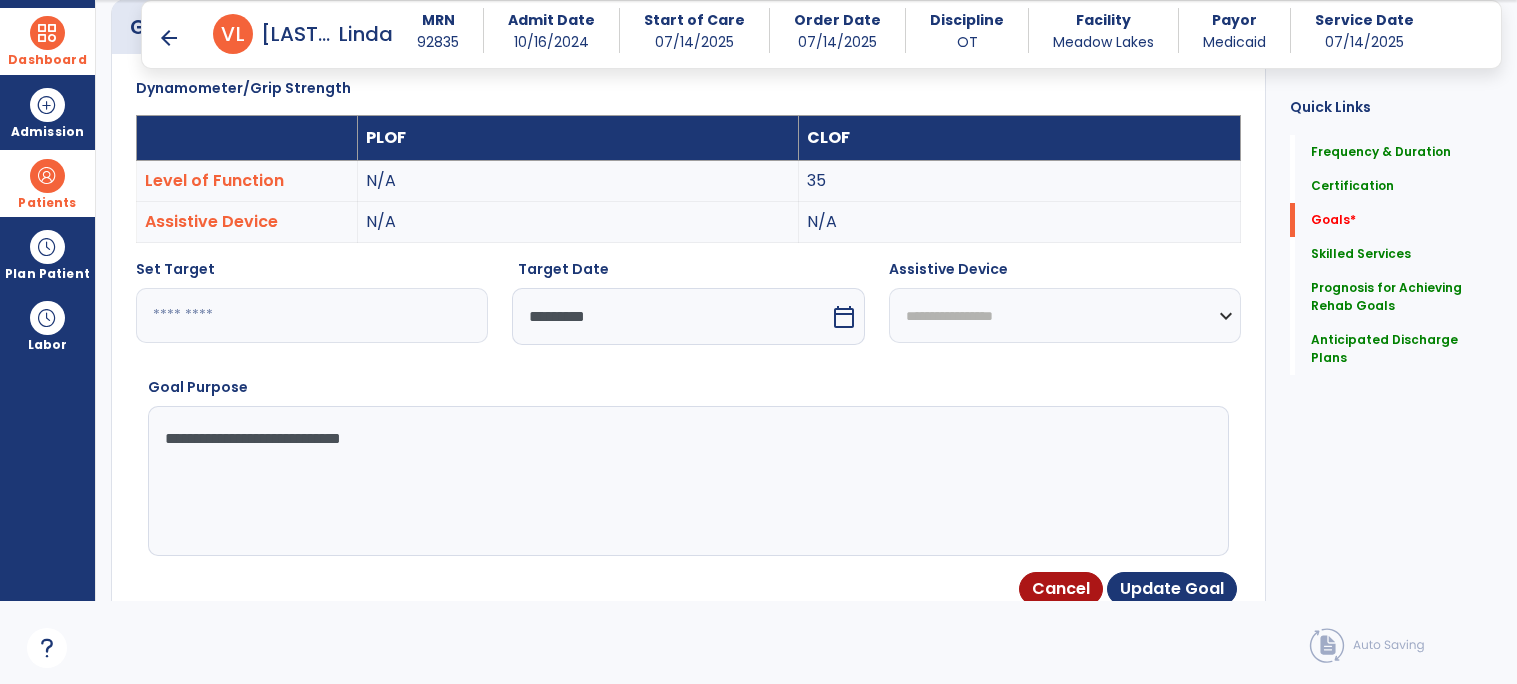 type on "**********" 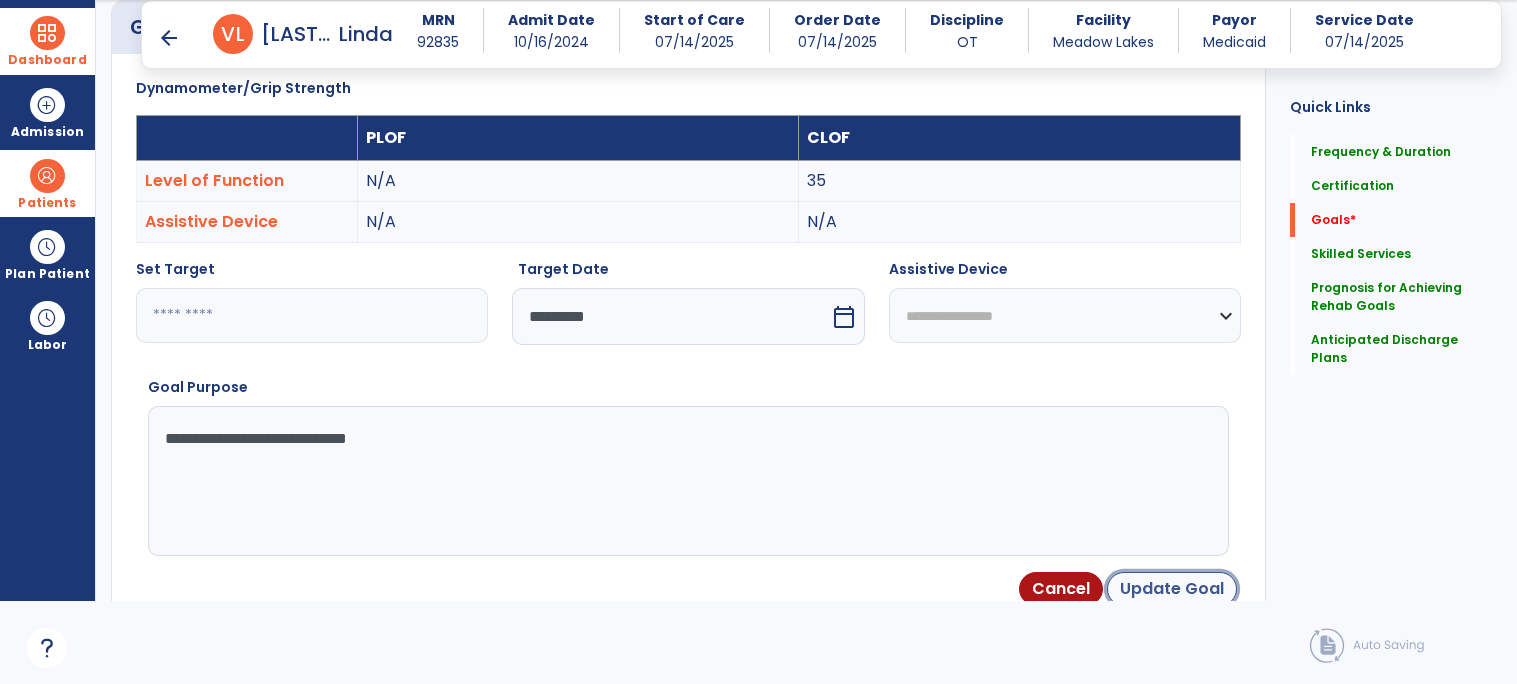 click on "Update Goal" at bounding box center (1172, 589) 